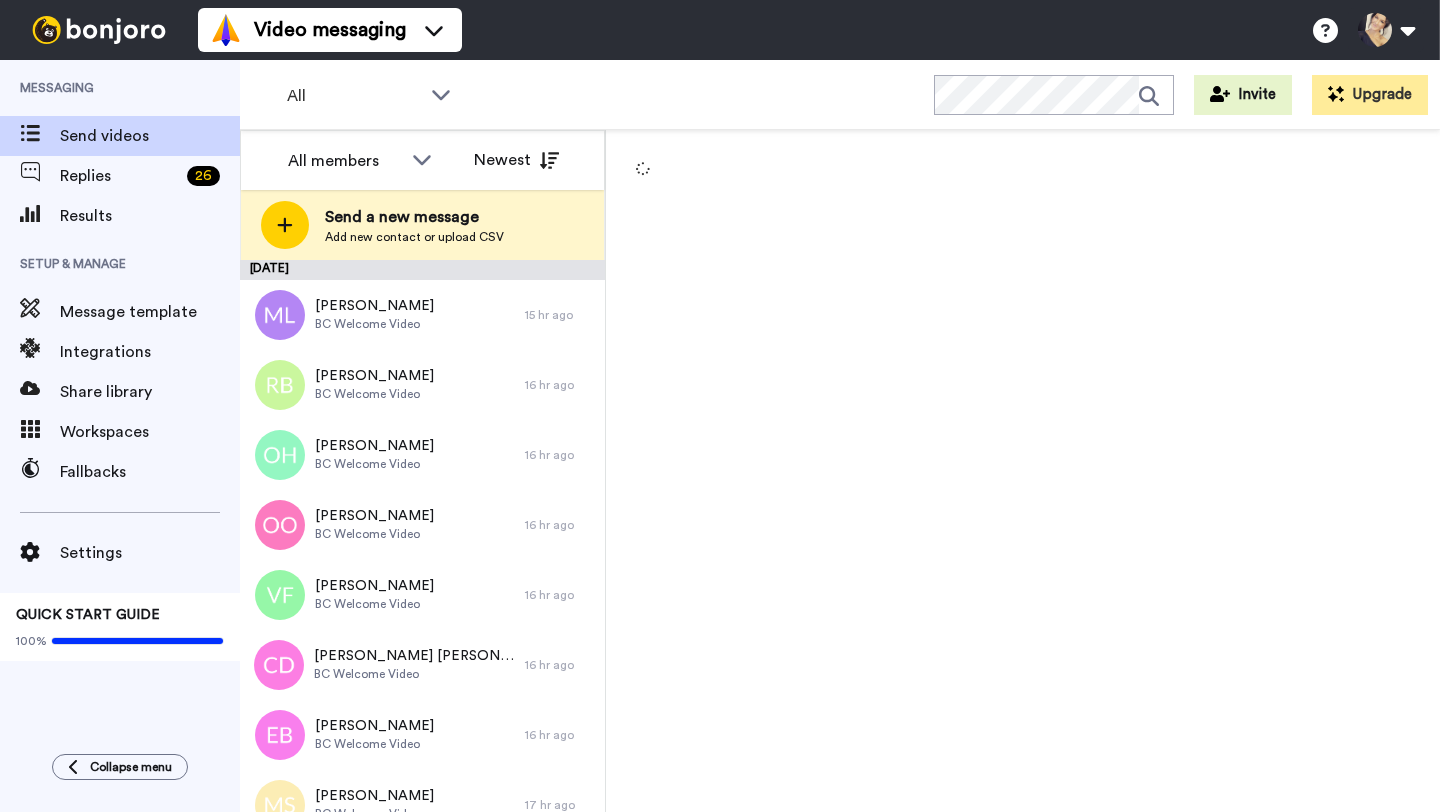 scroll, scrollTop: 0, scrollLeft: 0, axis: both 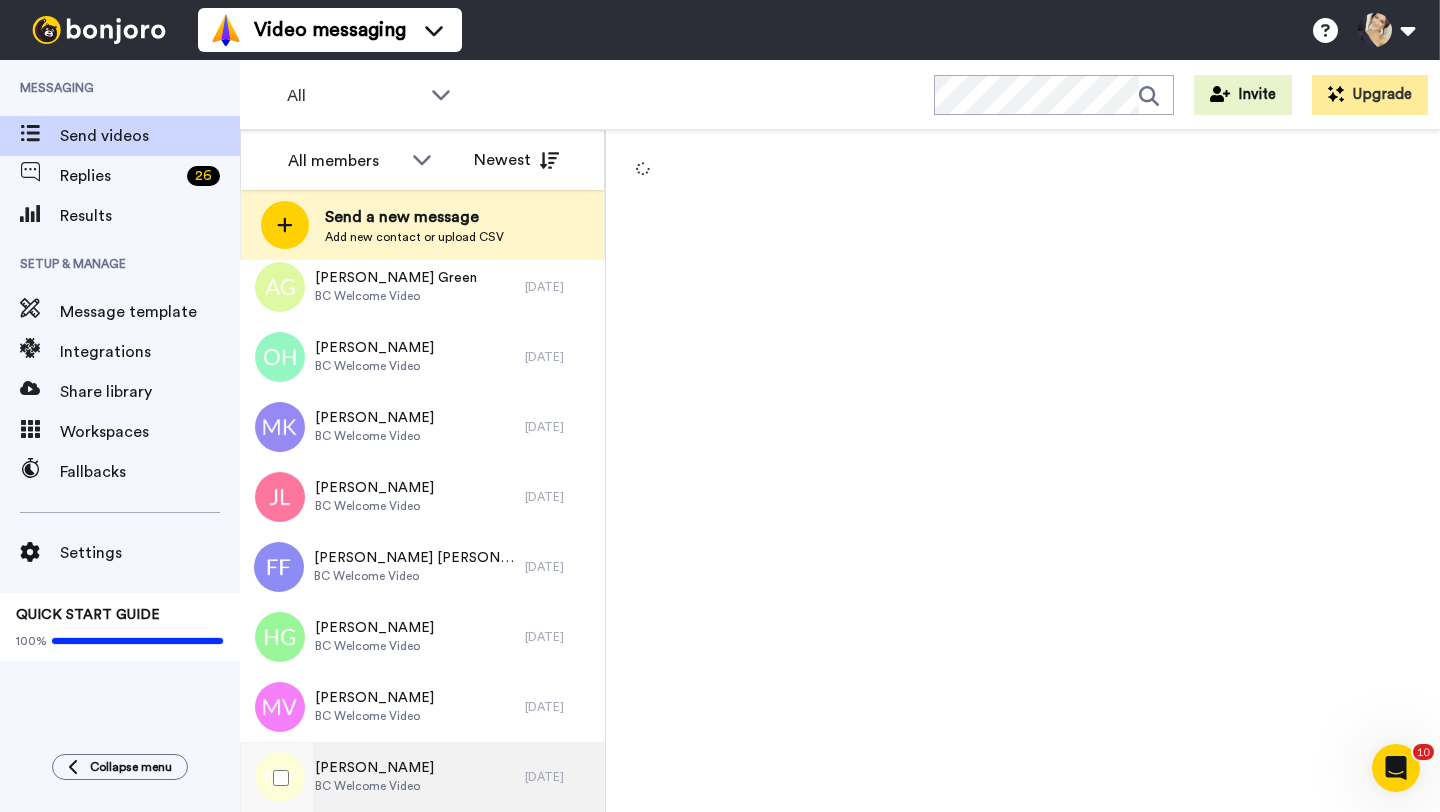 click on "BC Welcome Video" at bounding box center [374, 786] 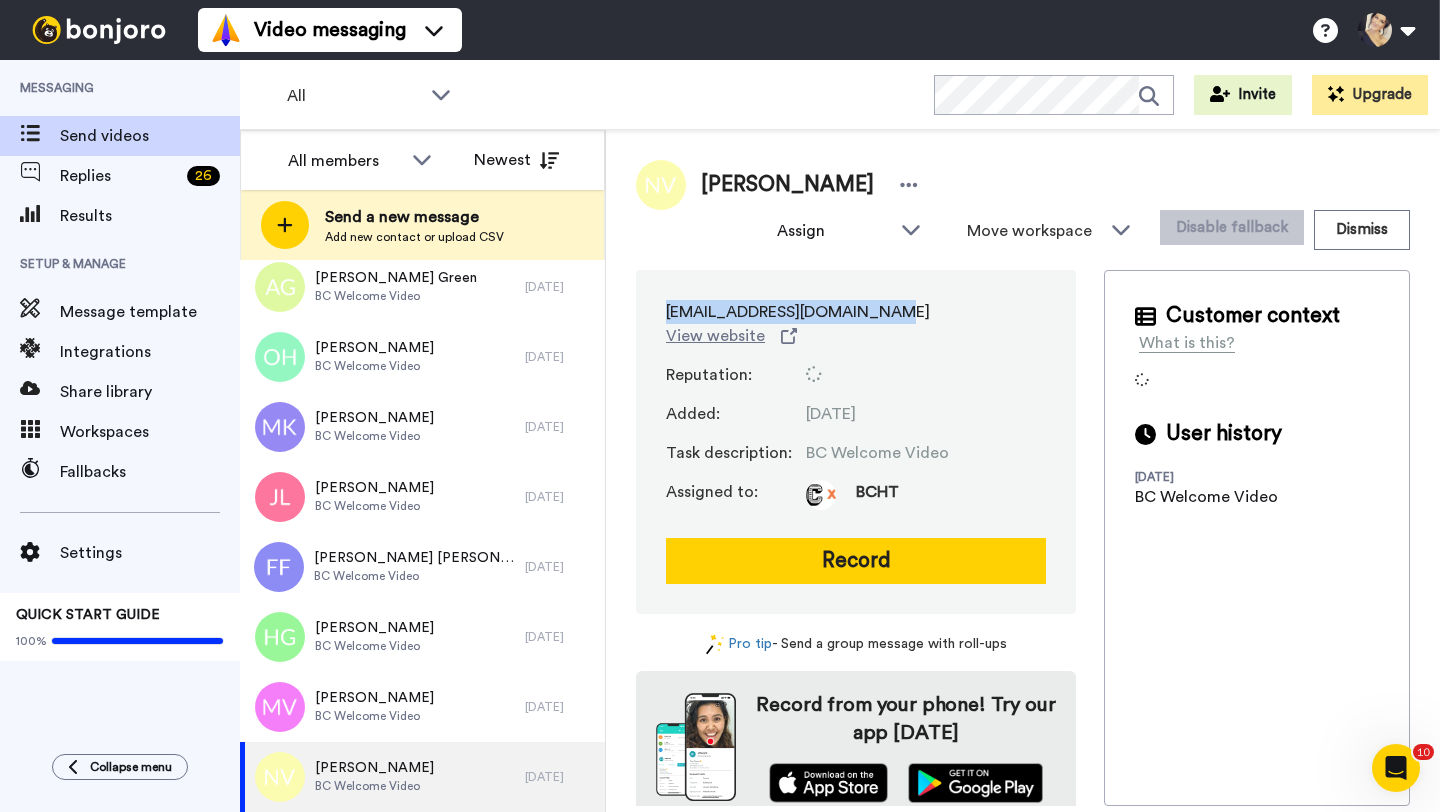 drag, startPoint x: 654, startPoint y: 311, endPoint x: 871, endPoint y: 306, distance: 217.0576 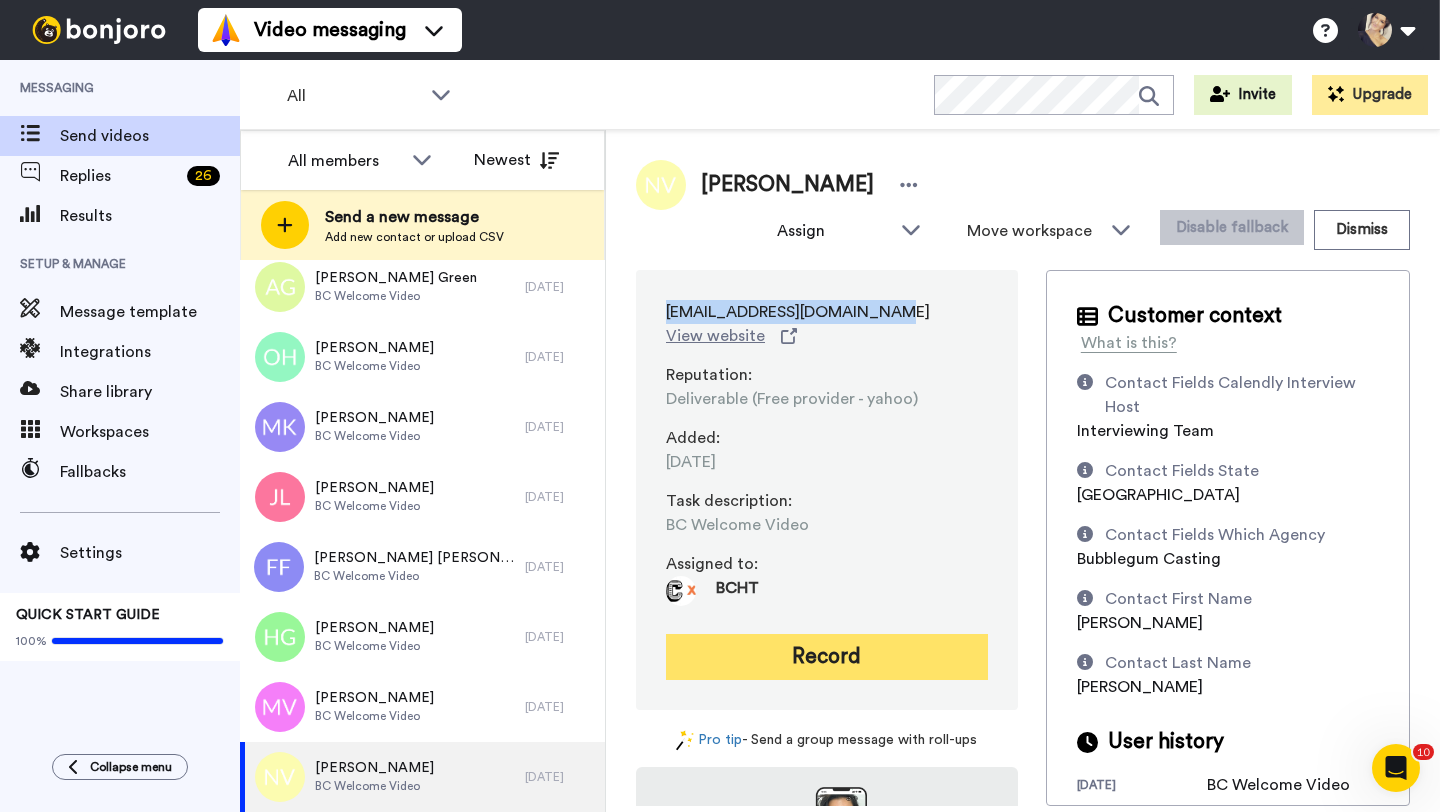 click on "Record" at bounding box center (827, 657) 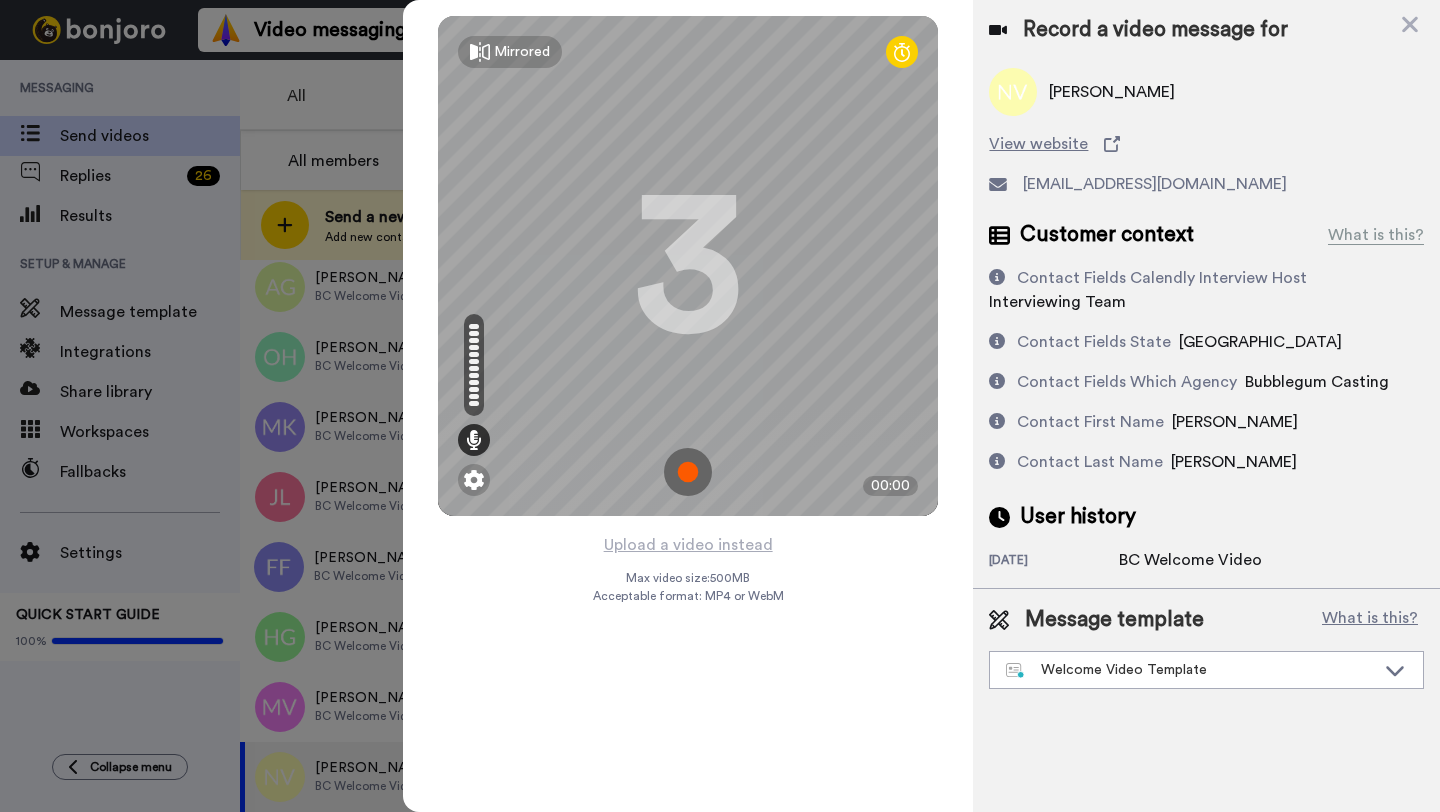 click at bounding box center (688, 472) 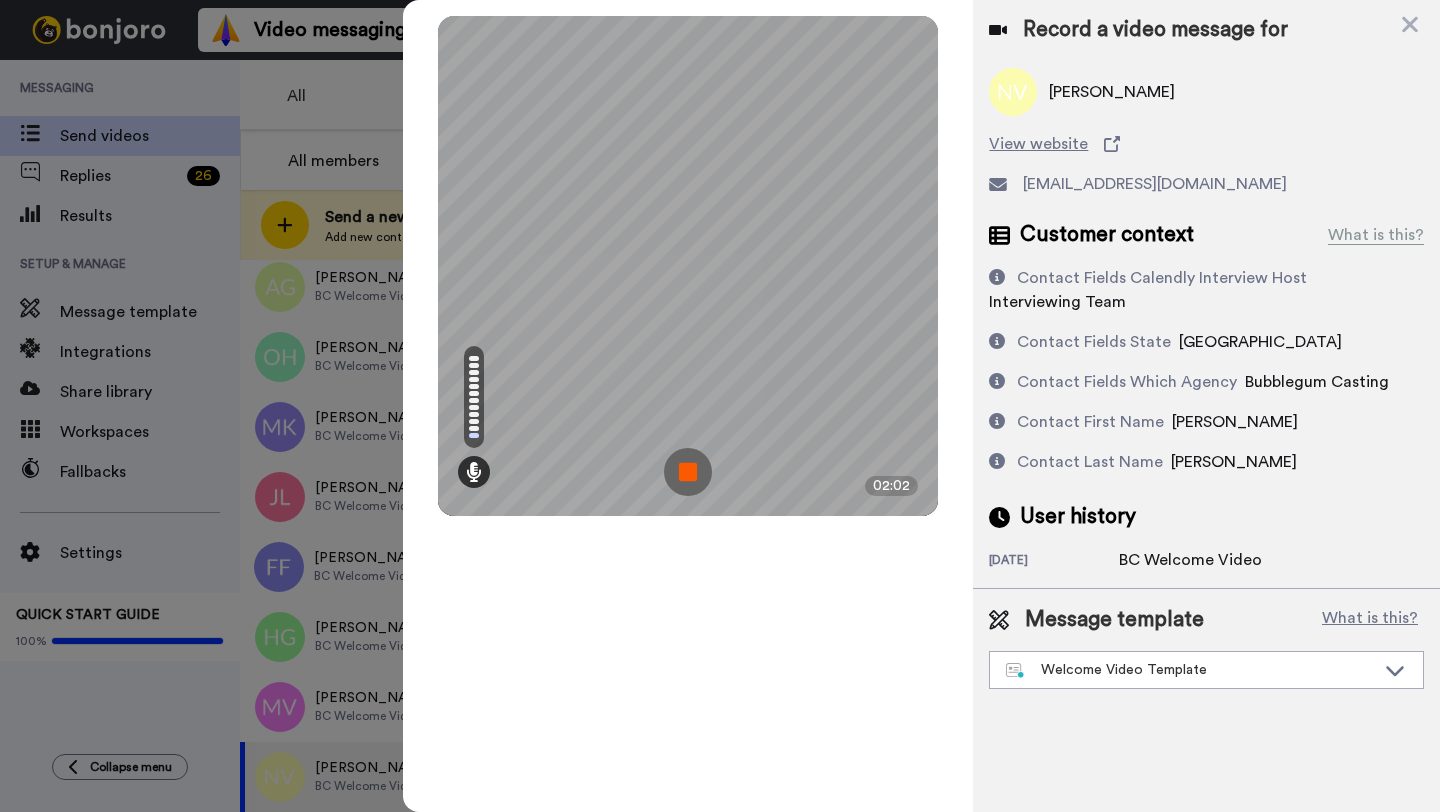 click at bounding box center (688, 472) 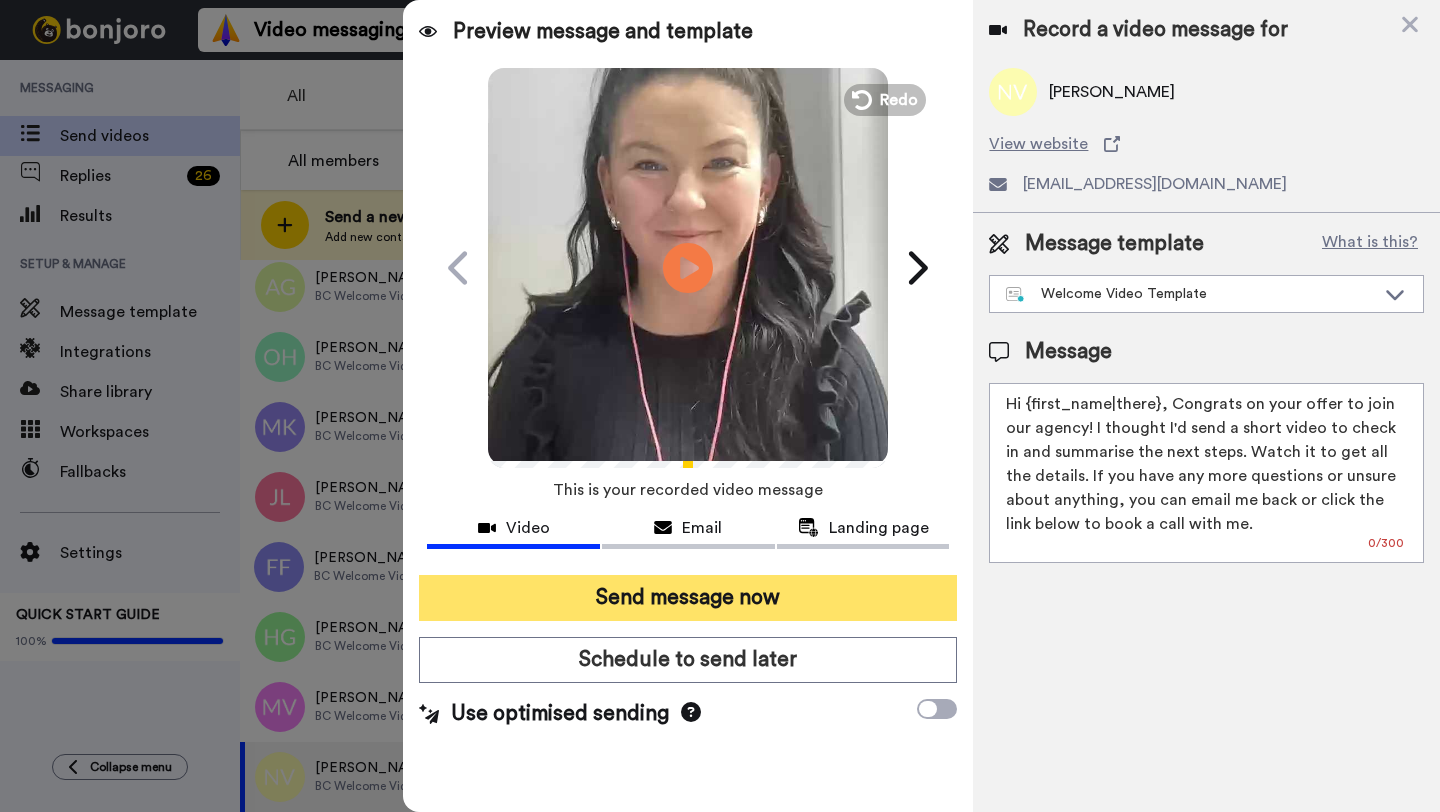 click on "Send message now" at bounding box center (688, 598) 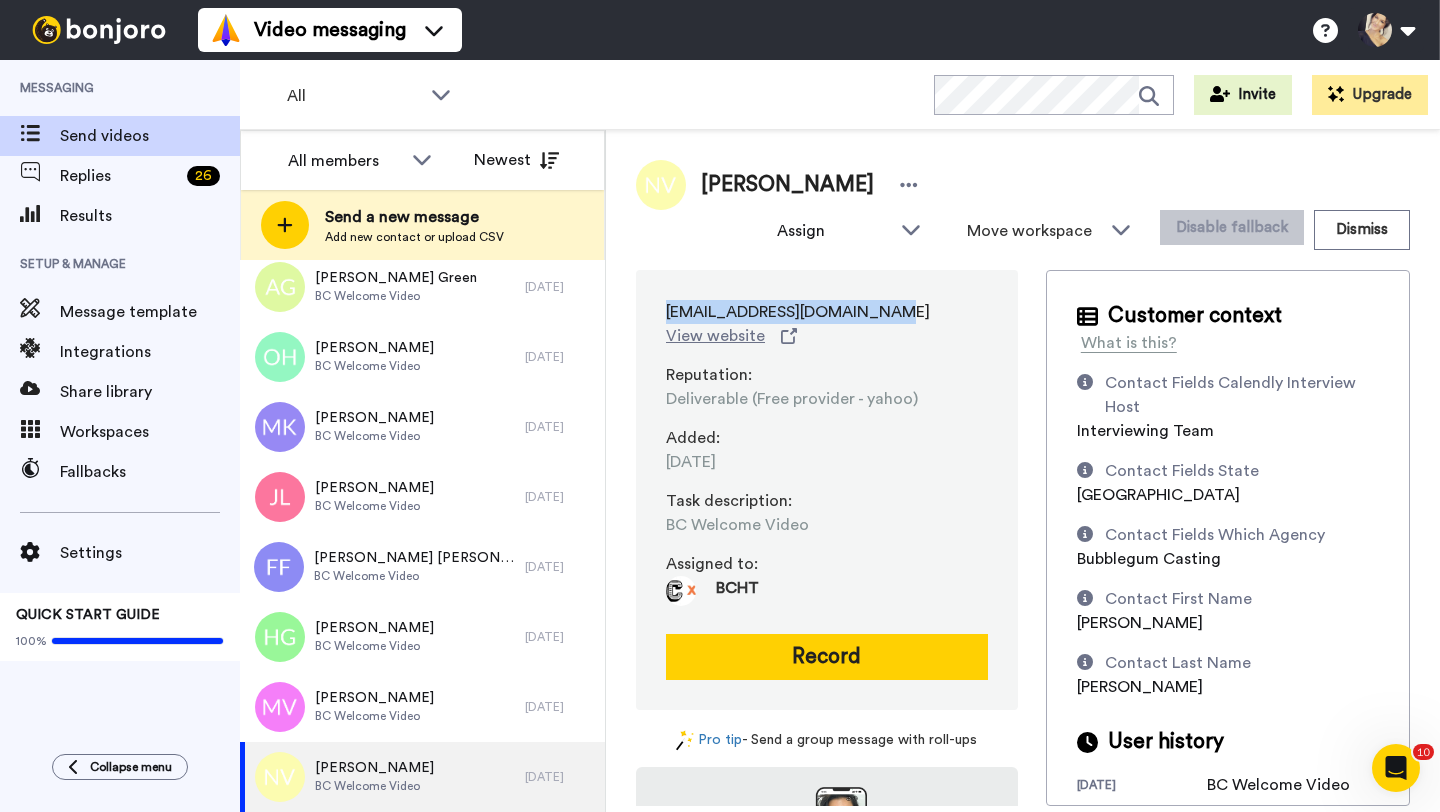 scroll, scrollTop: 0, scrollLeft: 0, axis: both 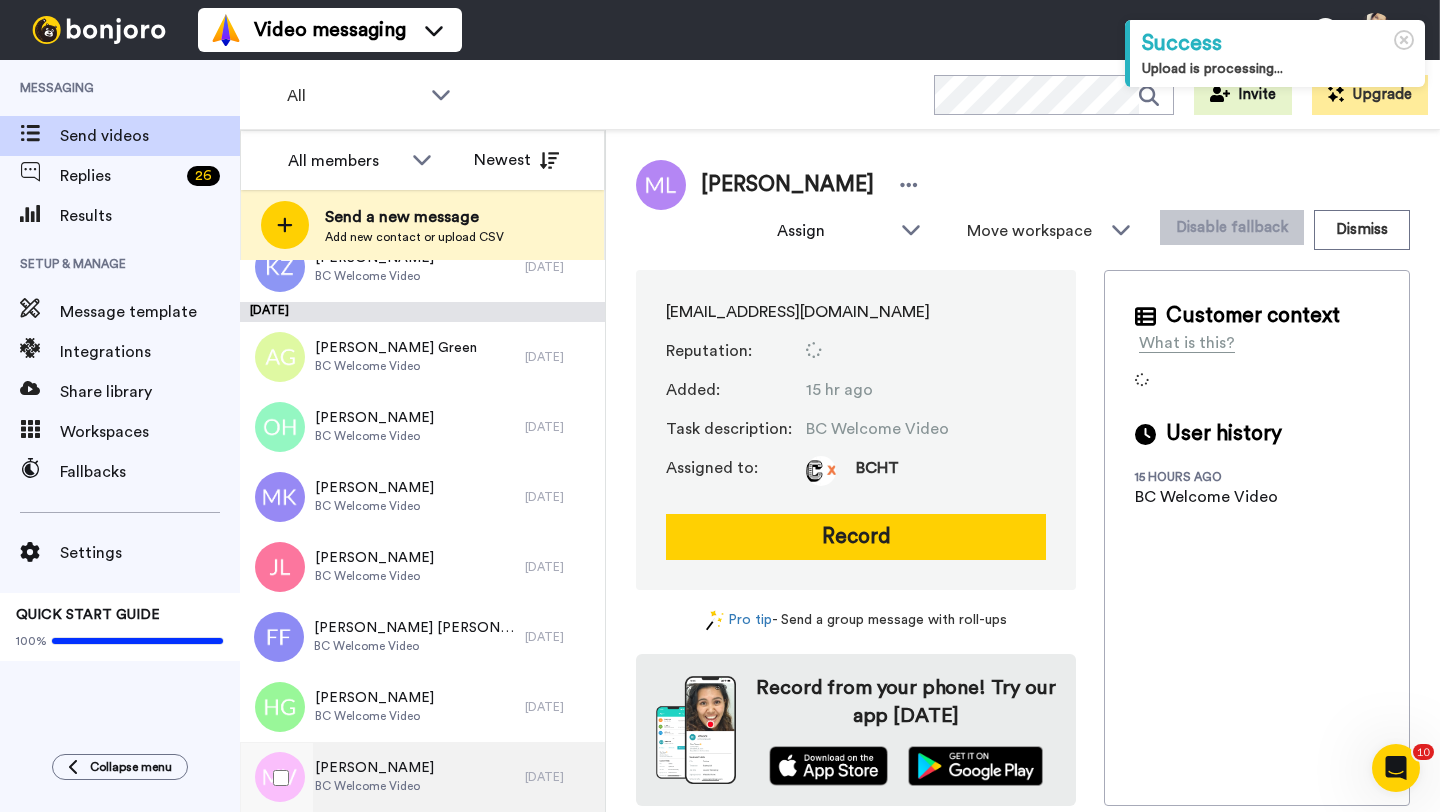 click on "BC Welcome Video" at bounding box center (374, 786) 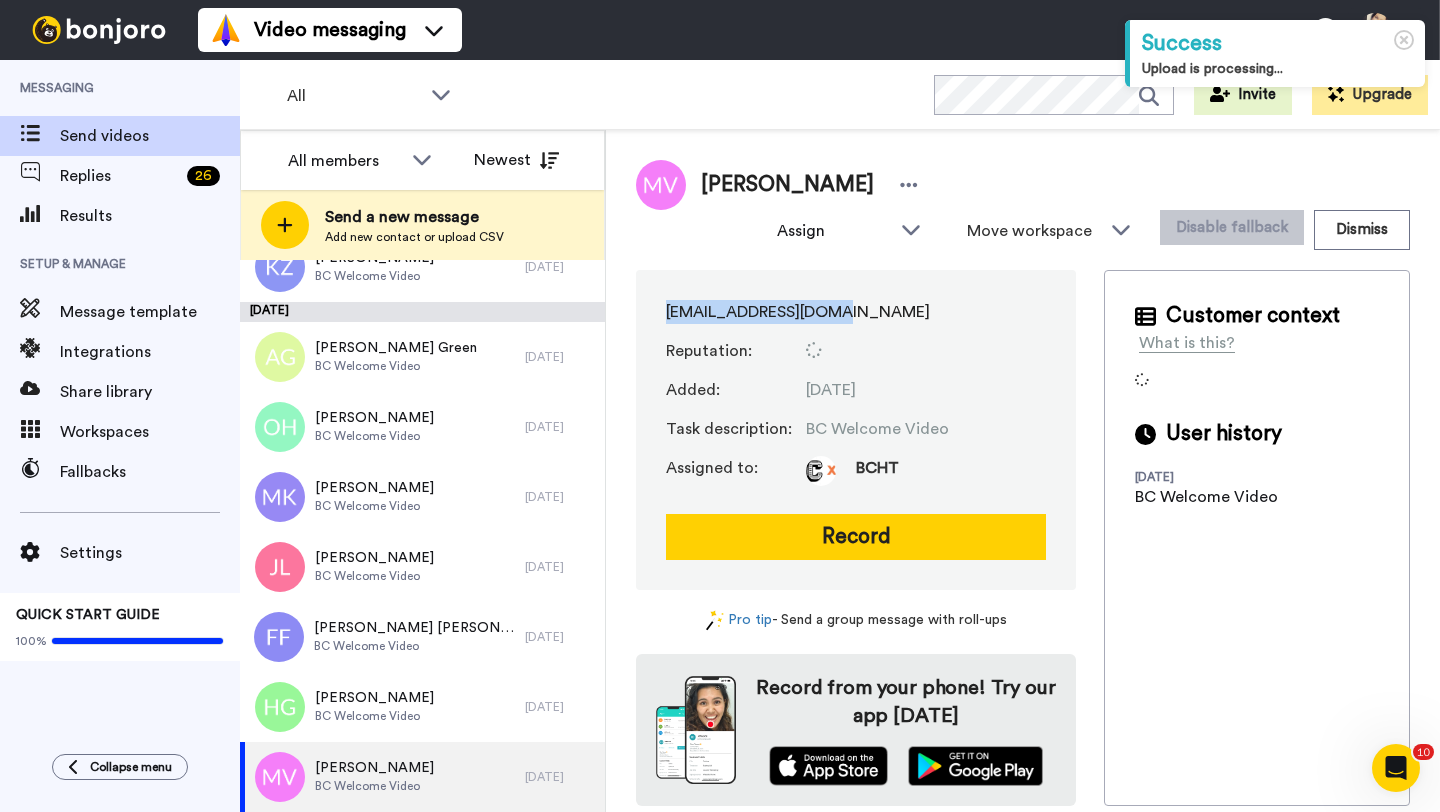 drag, startPoint x: 653, startPoint y: 314, endPoint x: 857, endPoint y: 318, distance: 204.03922 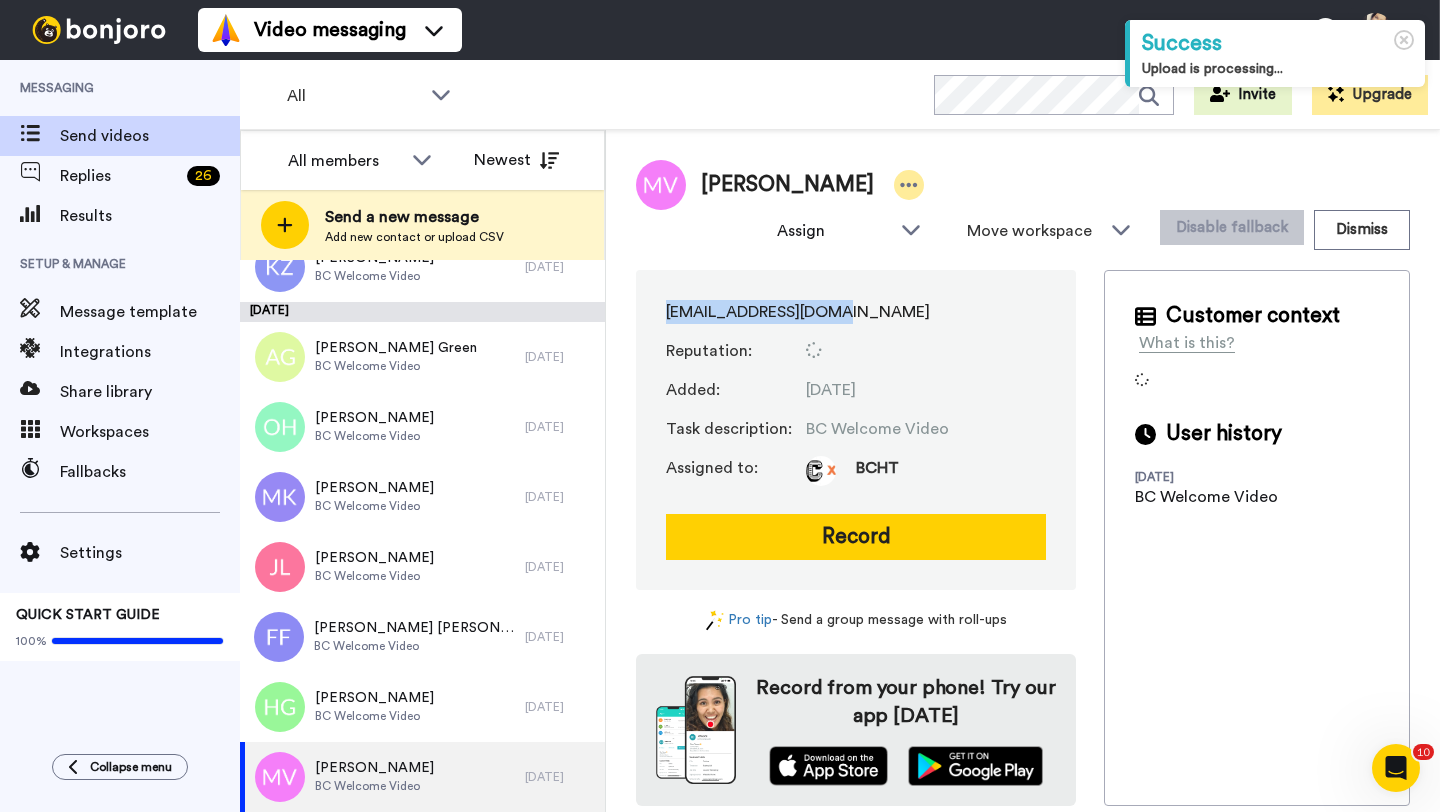 copy on "merivrch@hotmail.com" 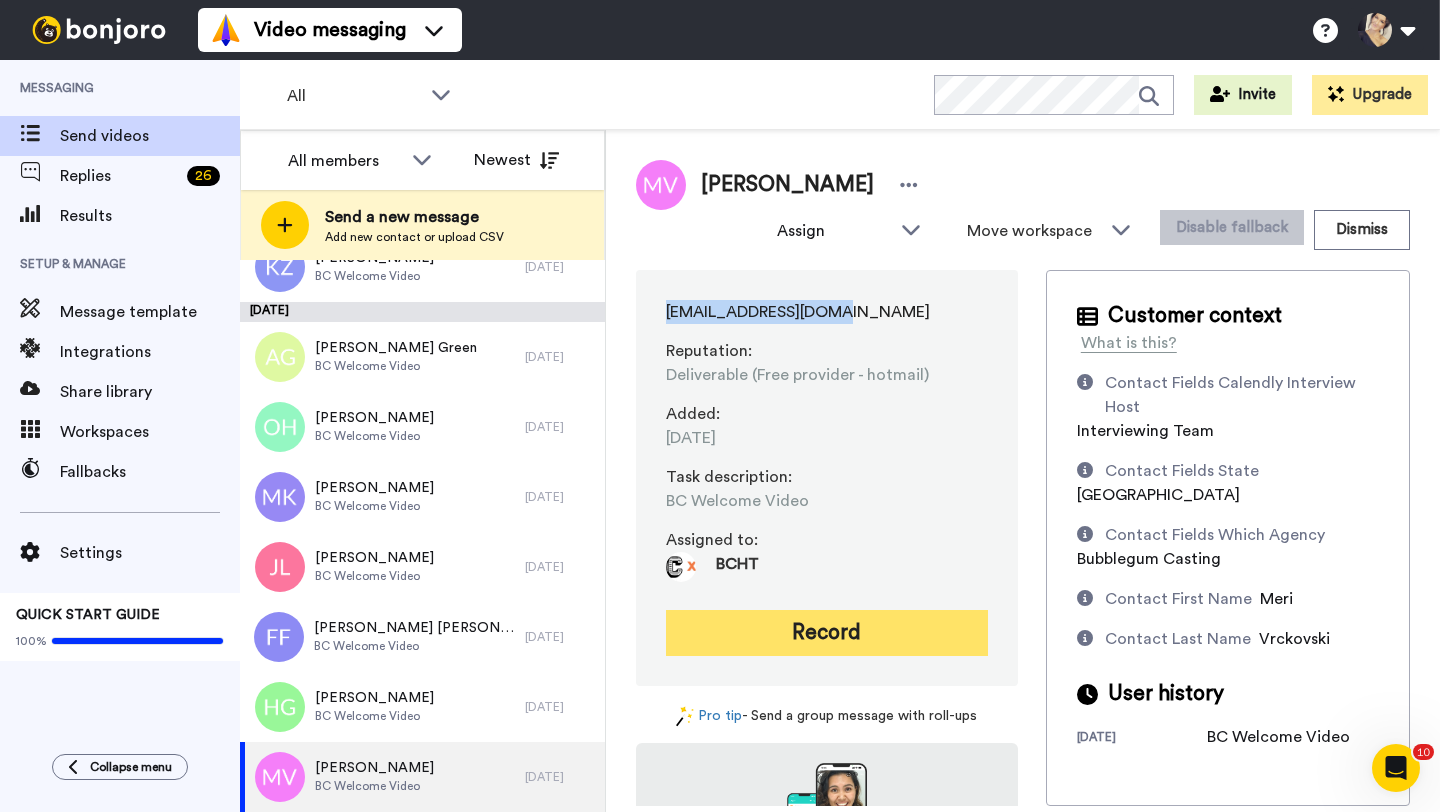 click on "Record" at bounding box center [827, 633] 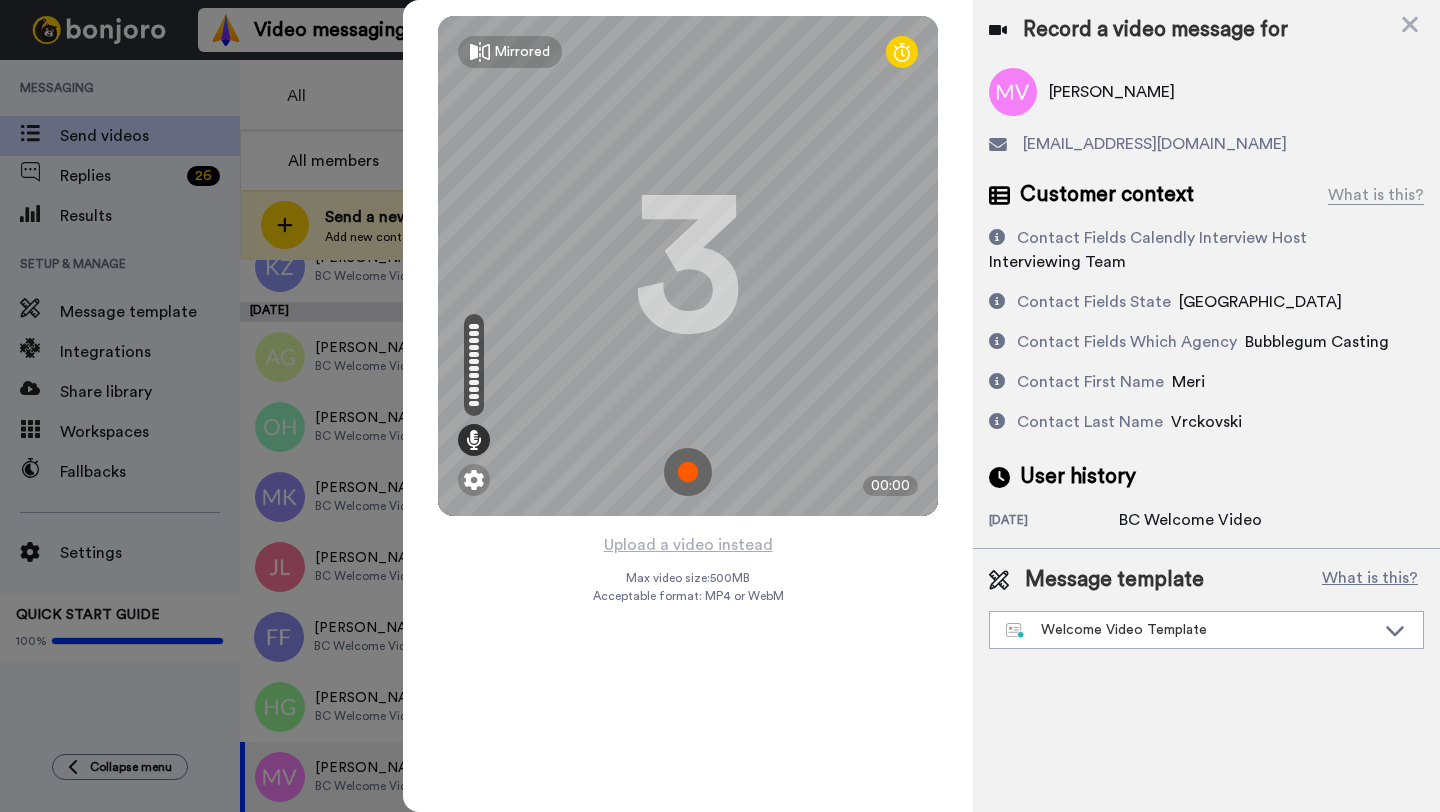 click at bounding box center [688, 472] 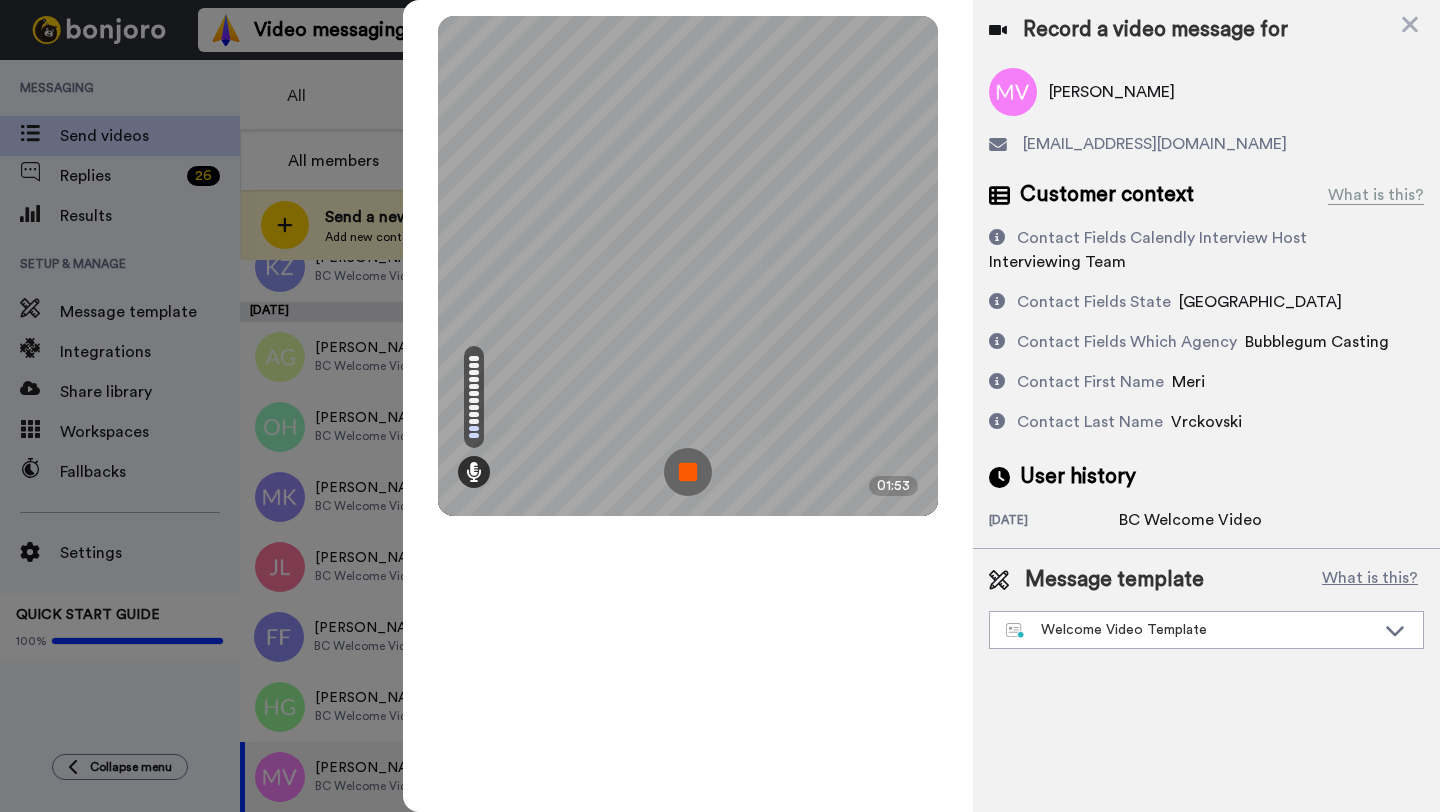 click at bounding box center (688, 472) 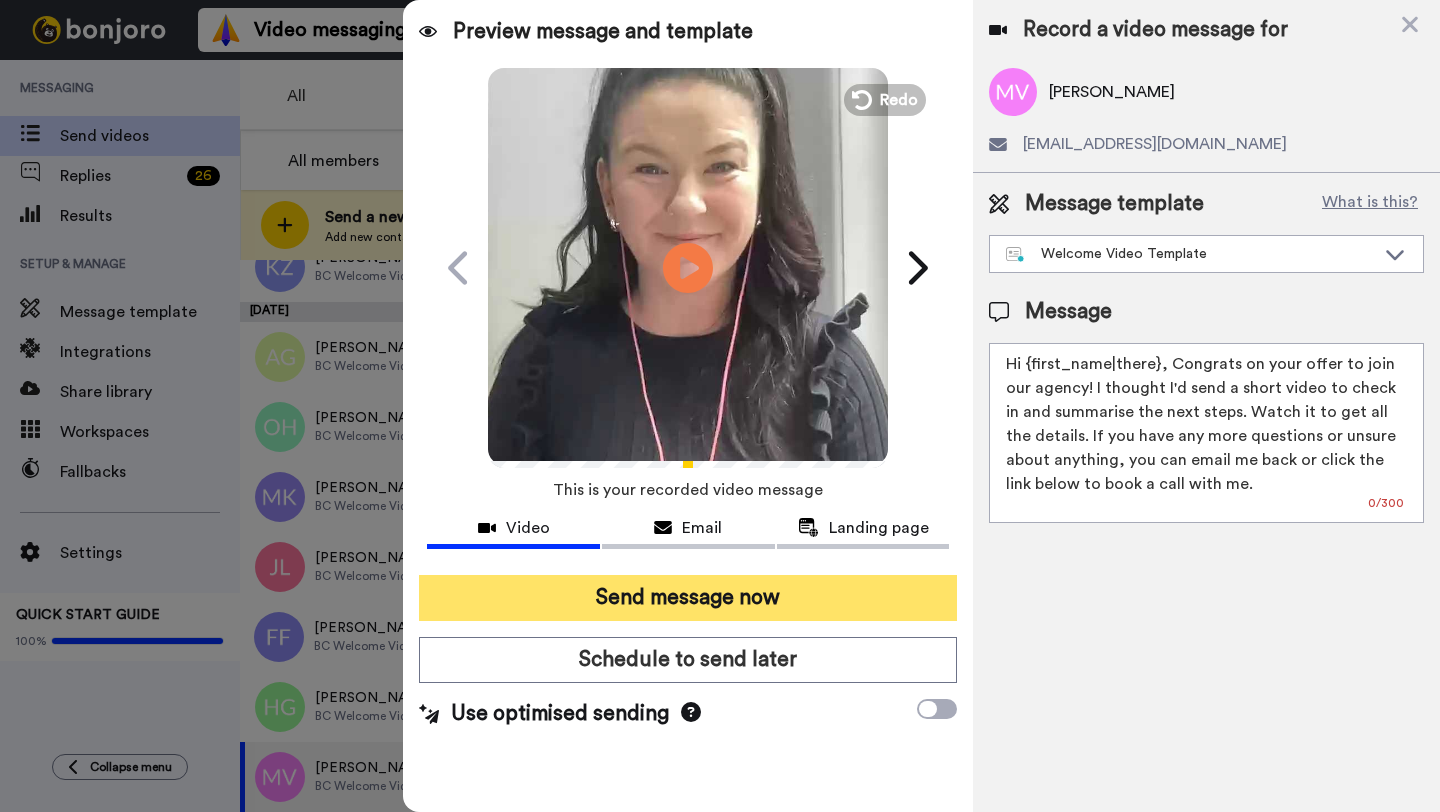 click on "Send message now" at bounding box center (688, 598) 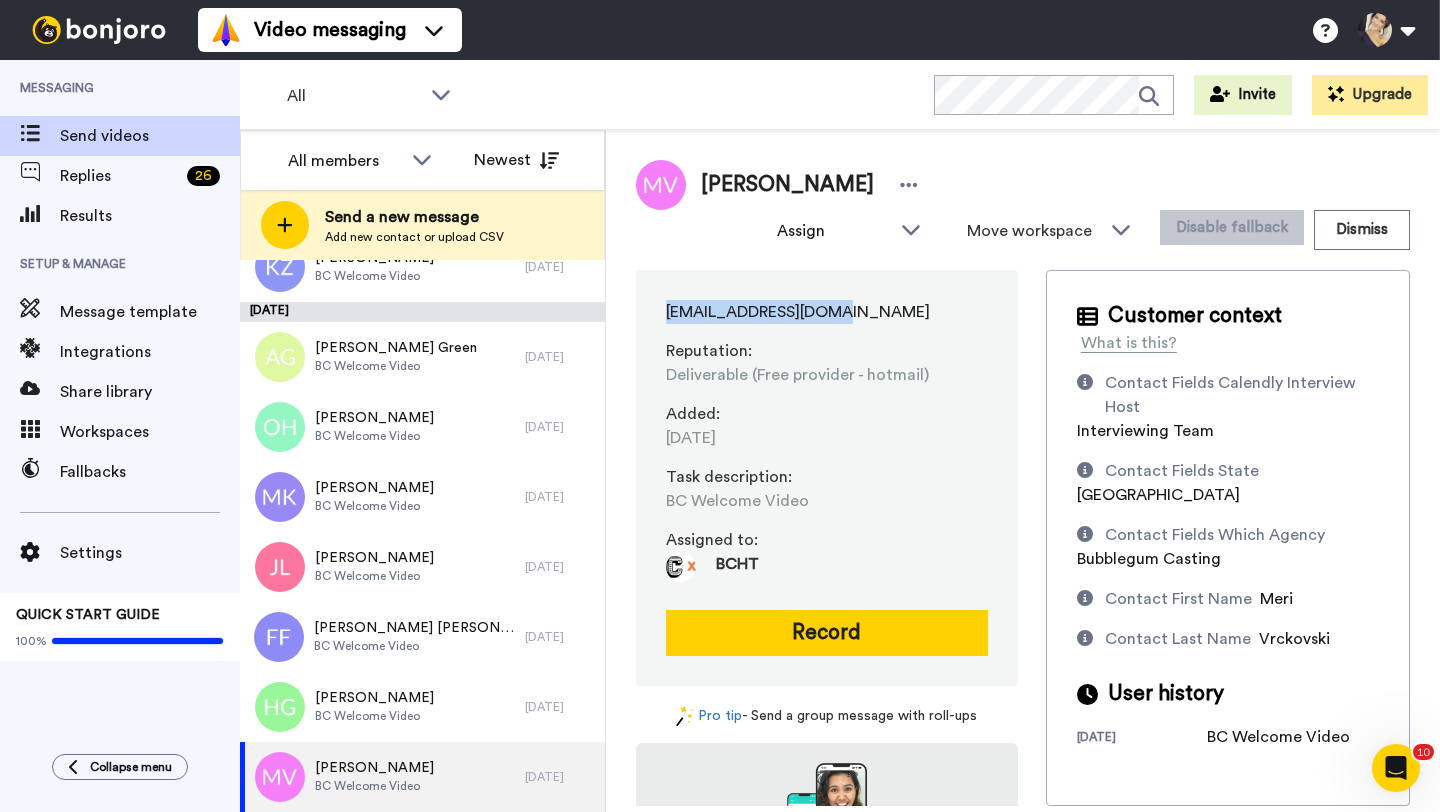 scroll, scrollTop: 0, scrollLeft: 0, axis: both 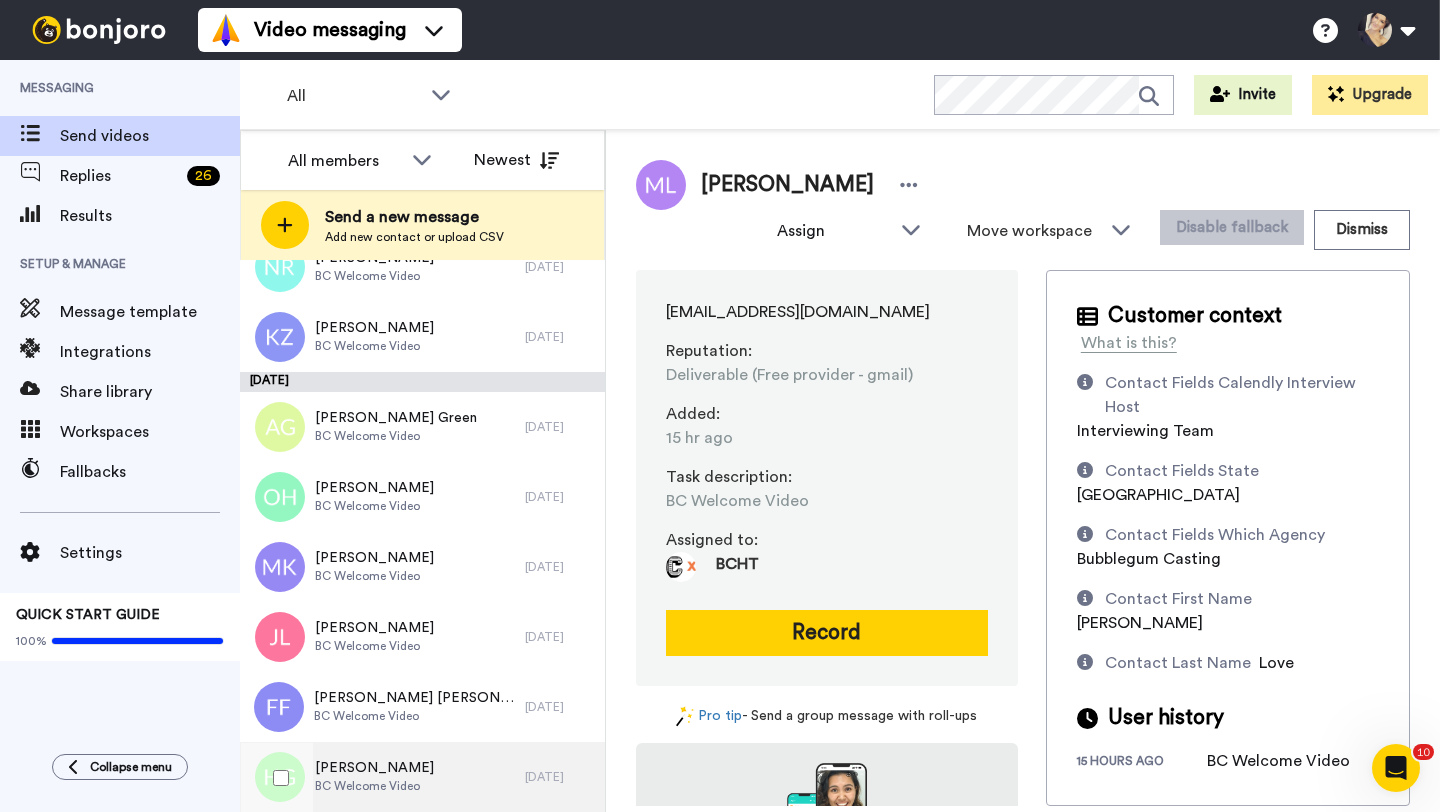 click on "BC Welcome Video" at bounding box center (374, 786) 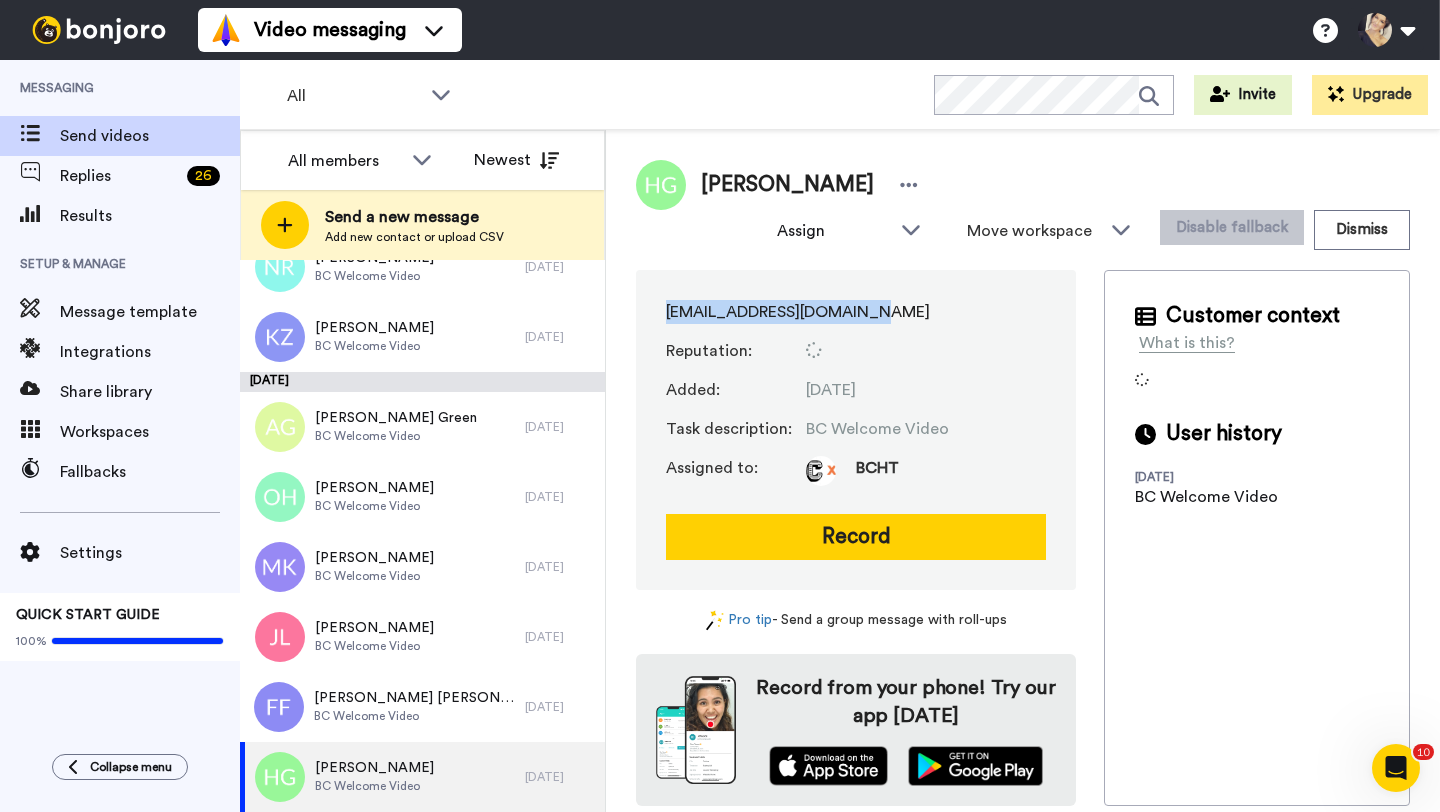 drag, startPoint x: 660, startPoint y: 299, endPoint x: 888, endPoint y: 302, distance: 228.01973 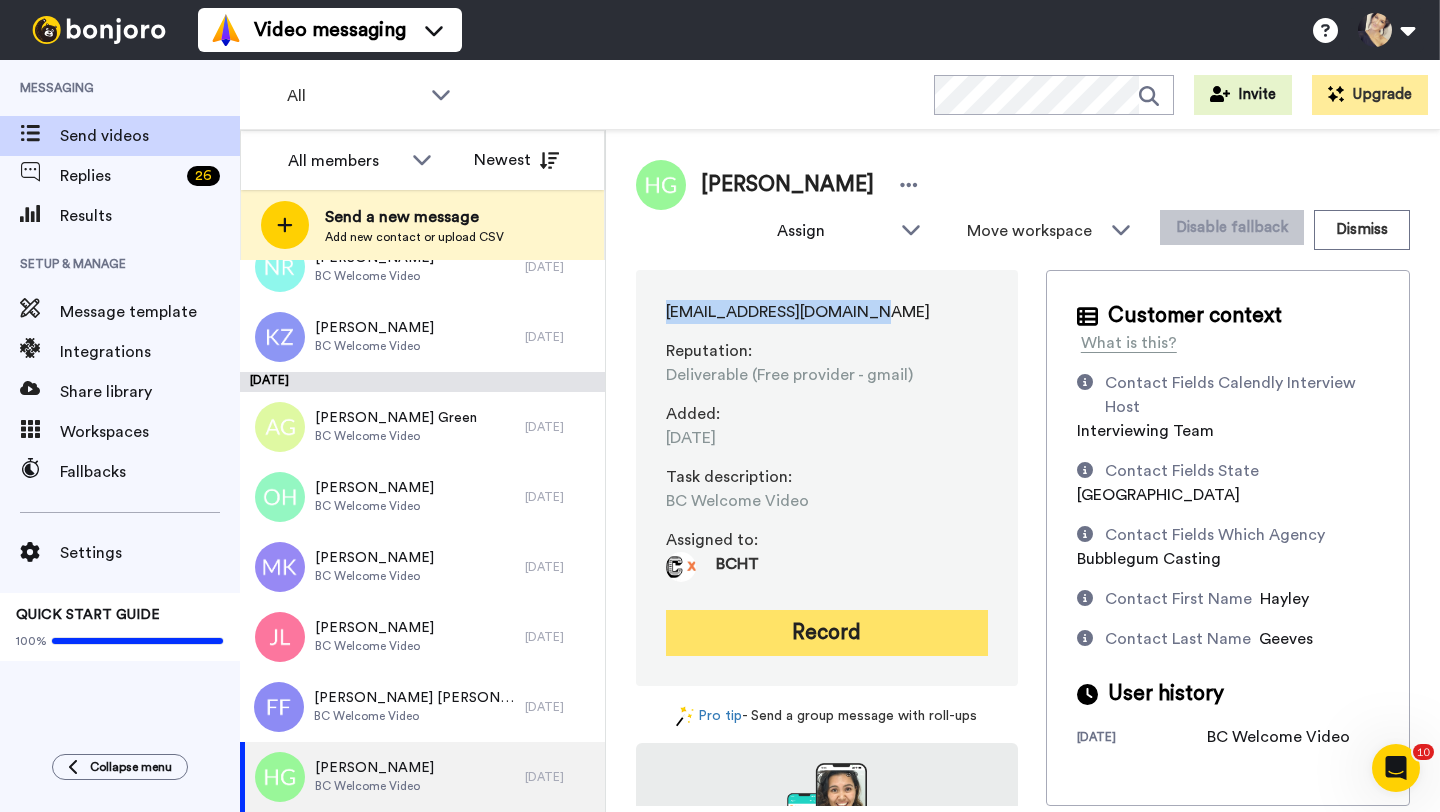 click on "Record" at bounding box center [827, 633] 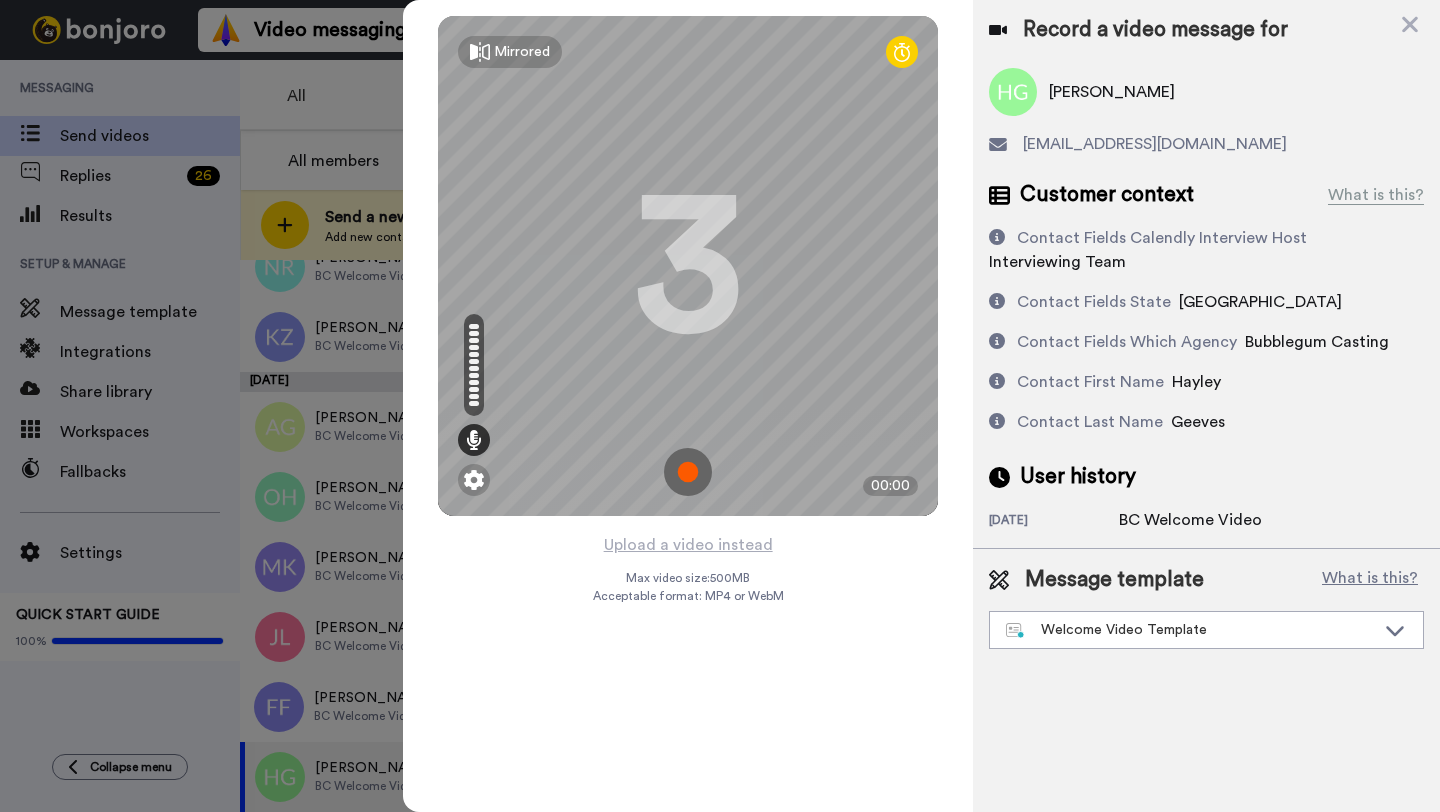 click at bounding box center [688, 472] 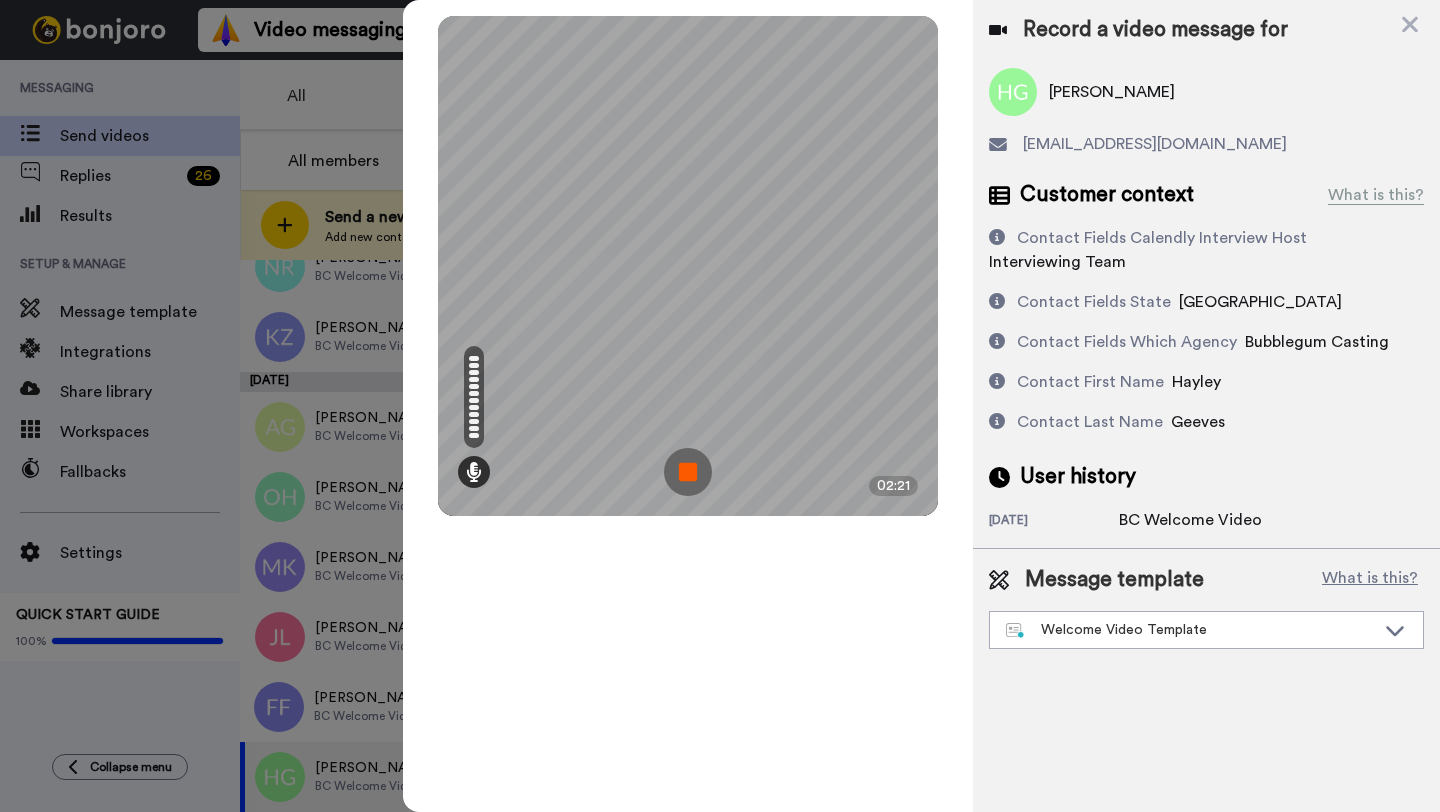 click at bounding box center (688, 472) 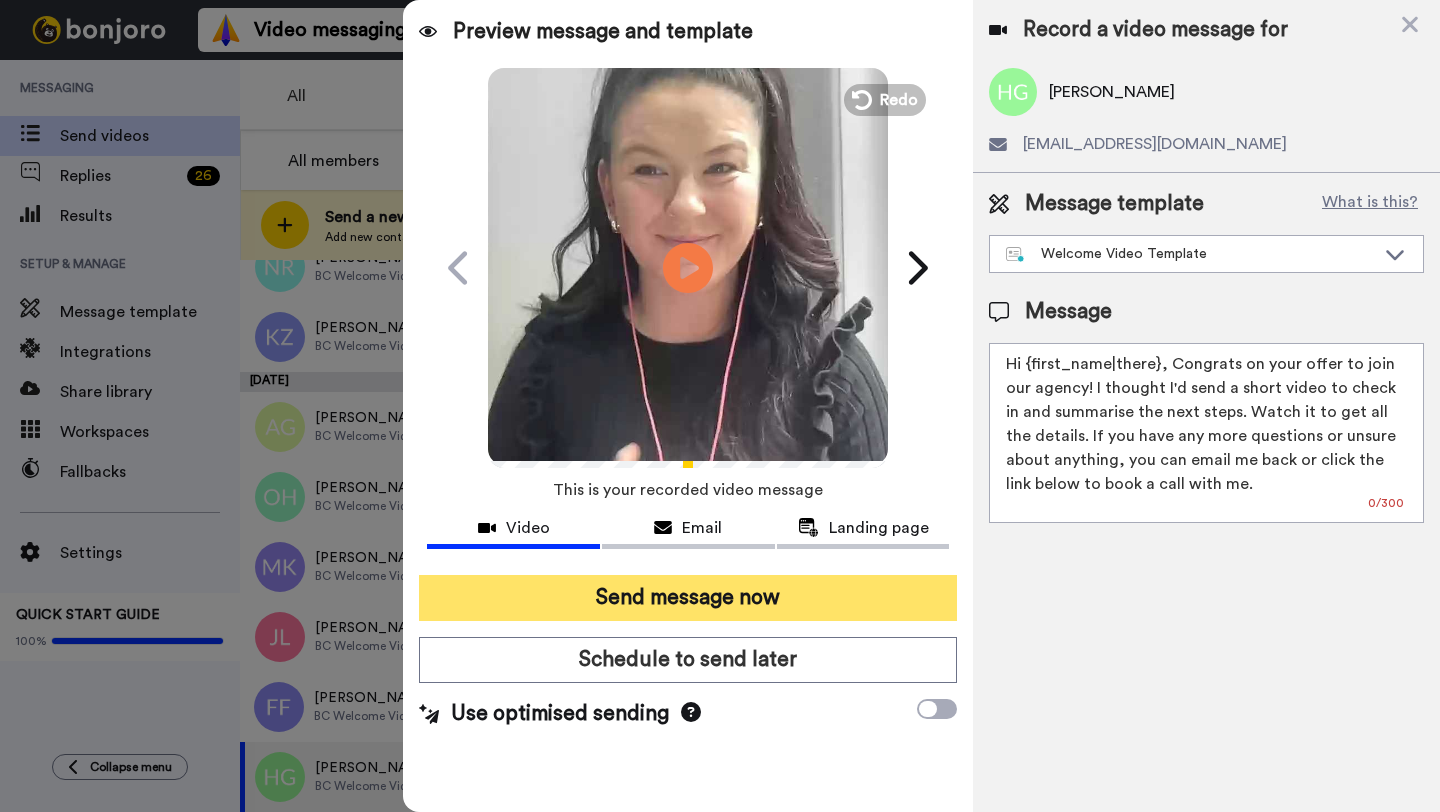 click on "Send message now" at bounding box center [688, 598] 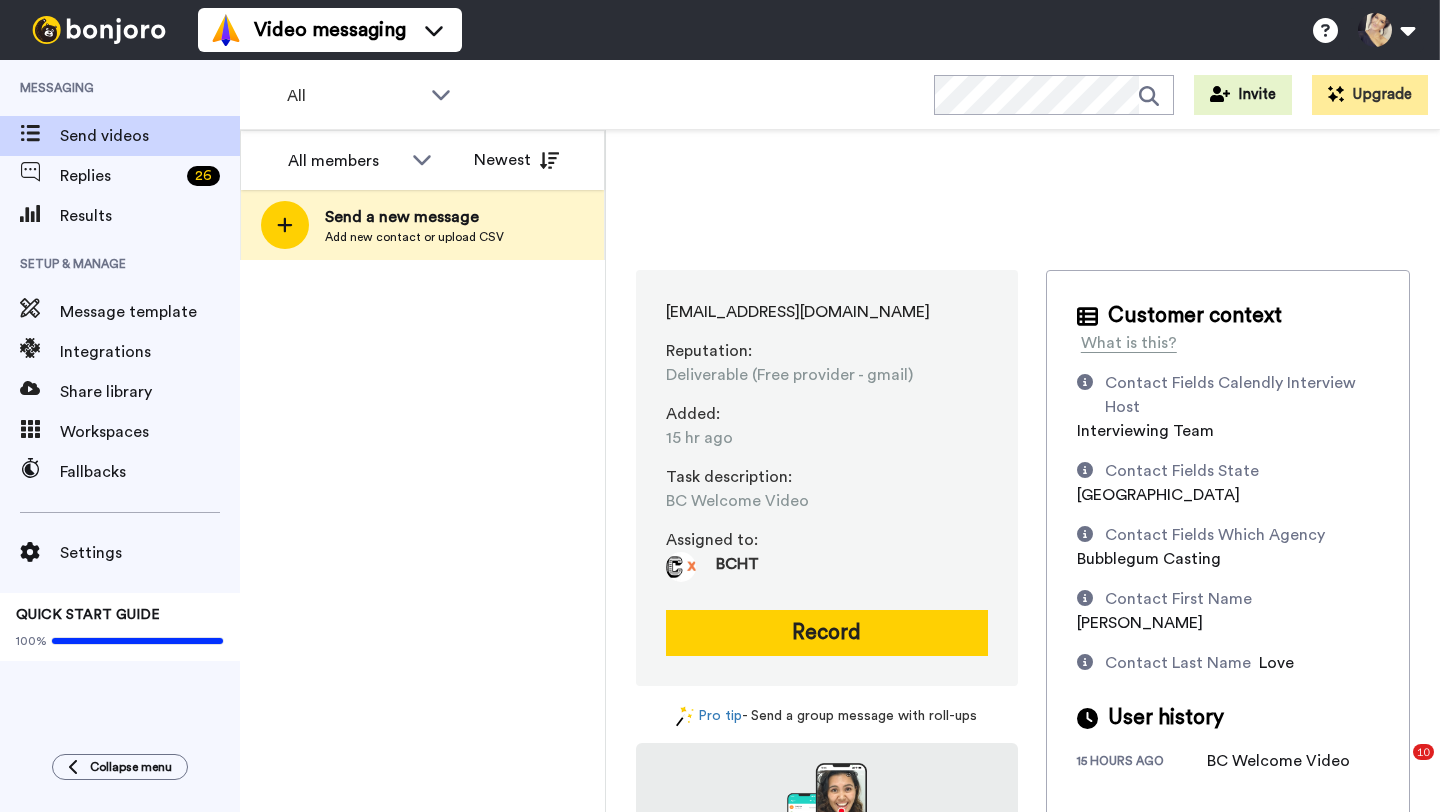 scroll, scrollTop: 0, scrollLeft: 0, axis: both 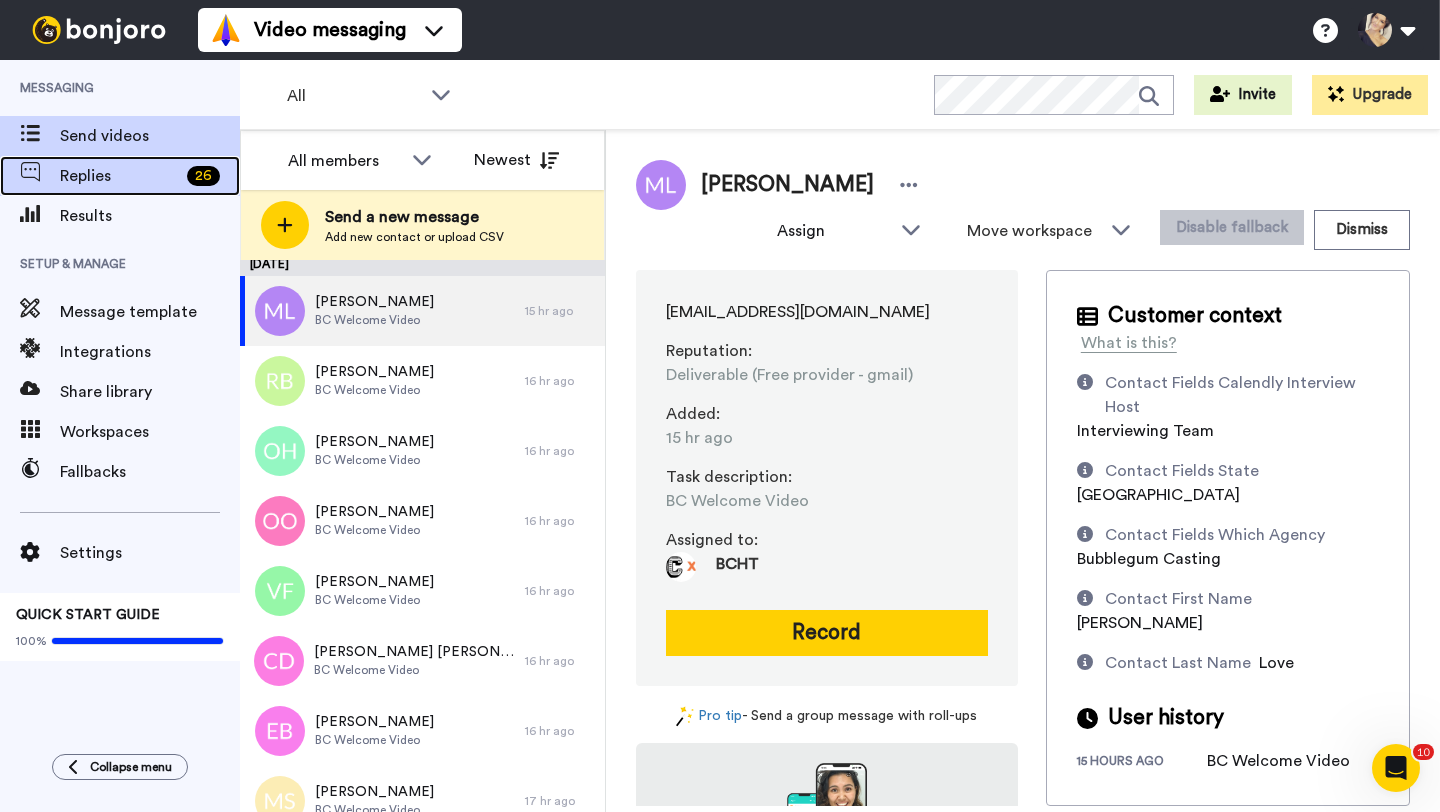 click on "Replies" at bounding box center [119, 176] 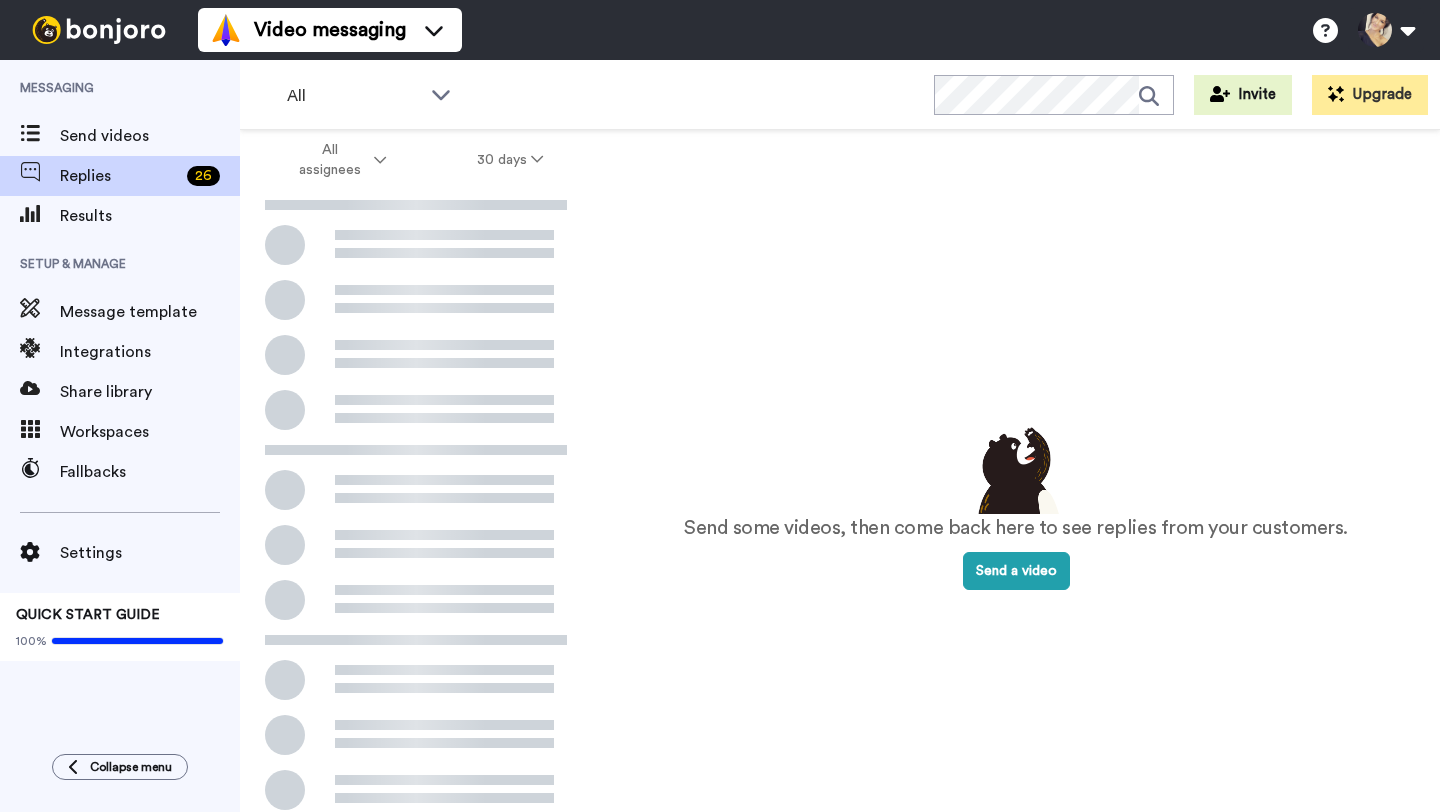 scroll, scrollTop: 0, scrollLeft: 0, axis: both 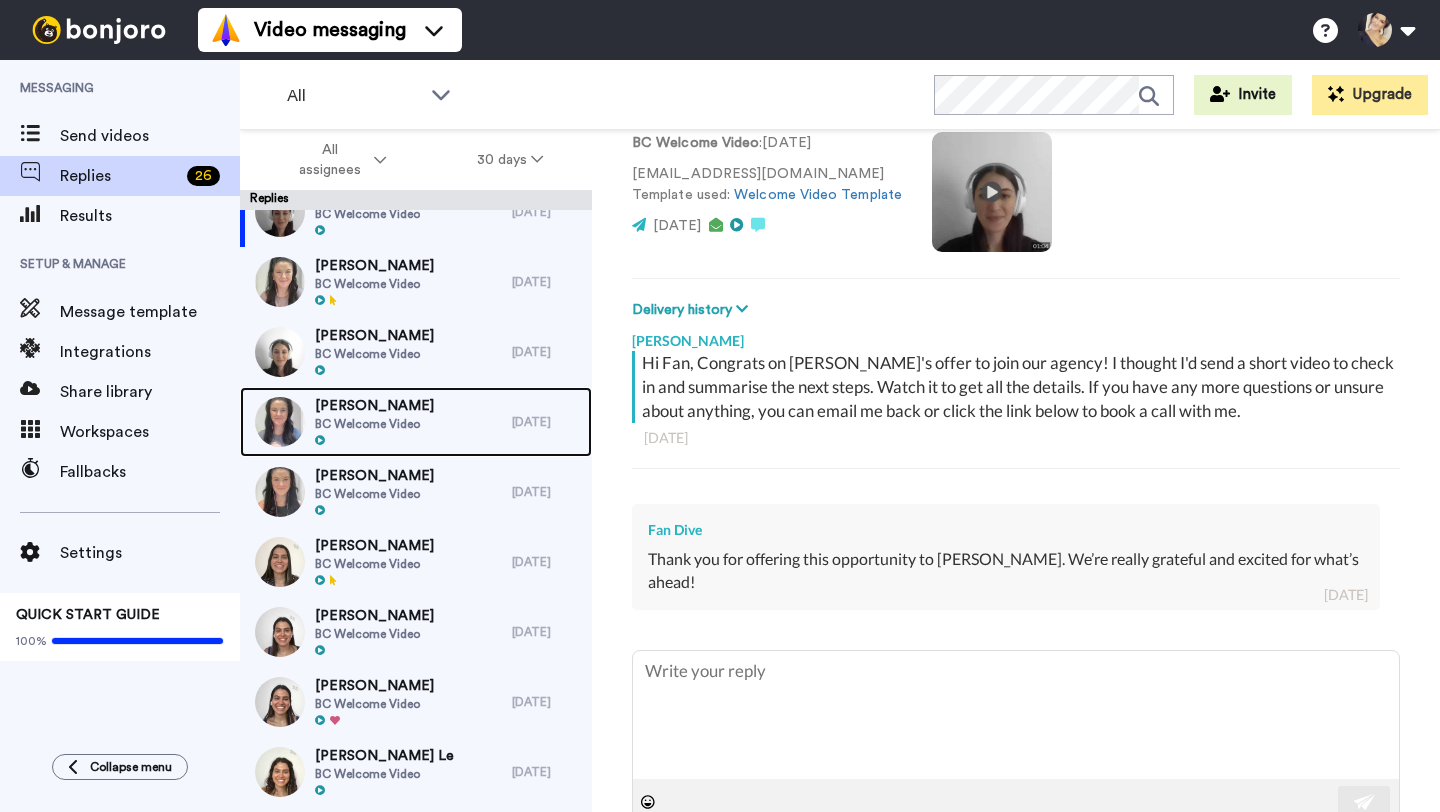 click on "[PERSON_NAME]" at bounding box center (374, 406) 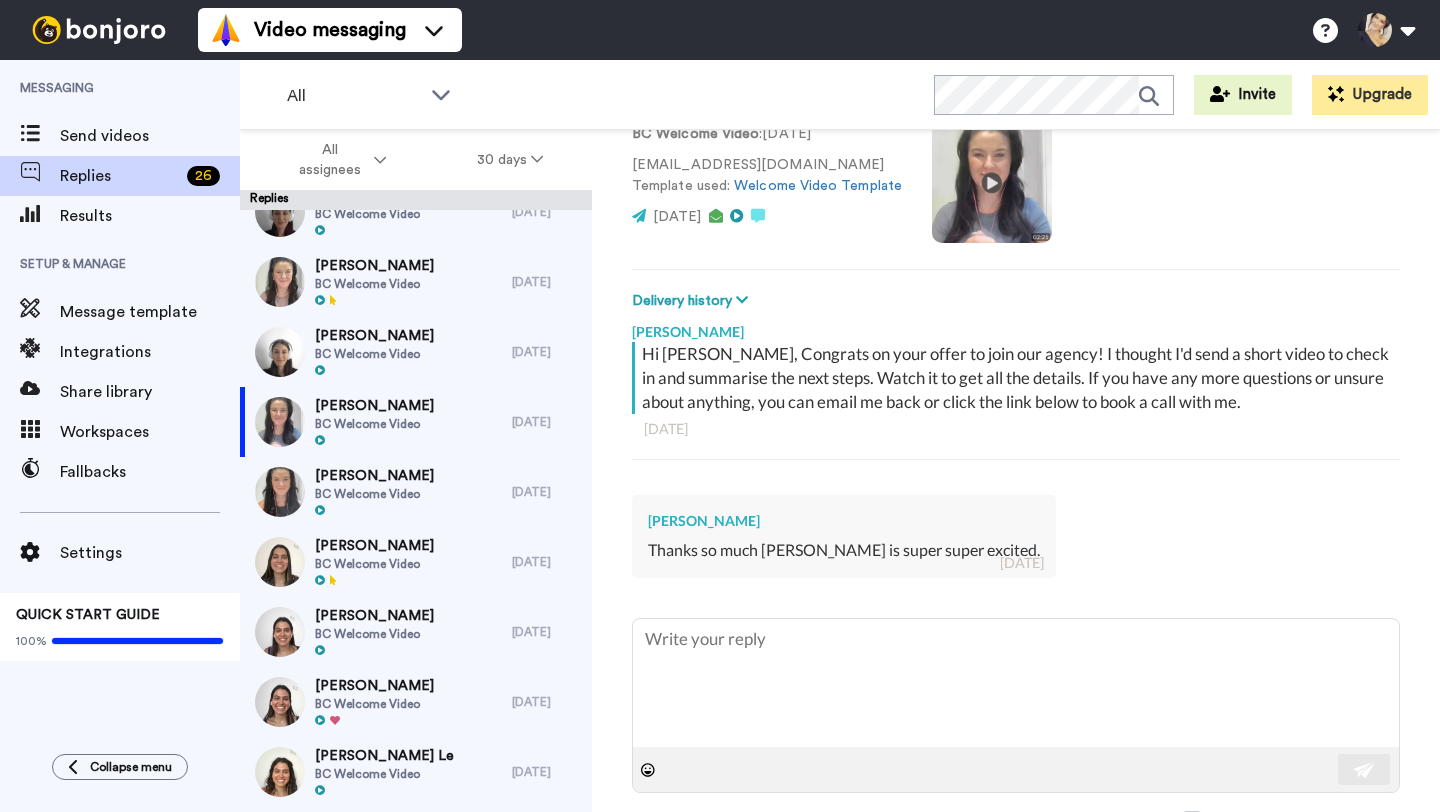 scroll, scrollTop: 156, scrollLeft: 0, axis: vertical 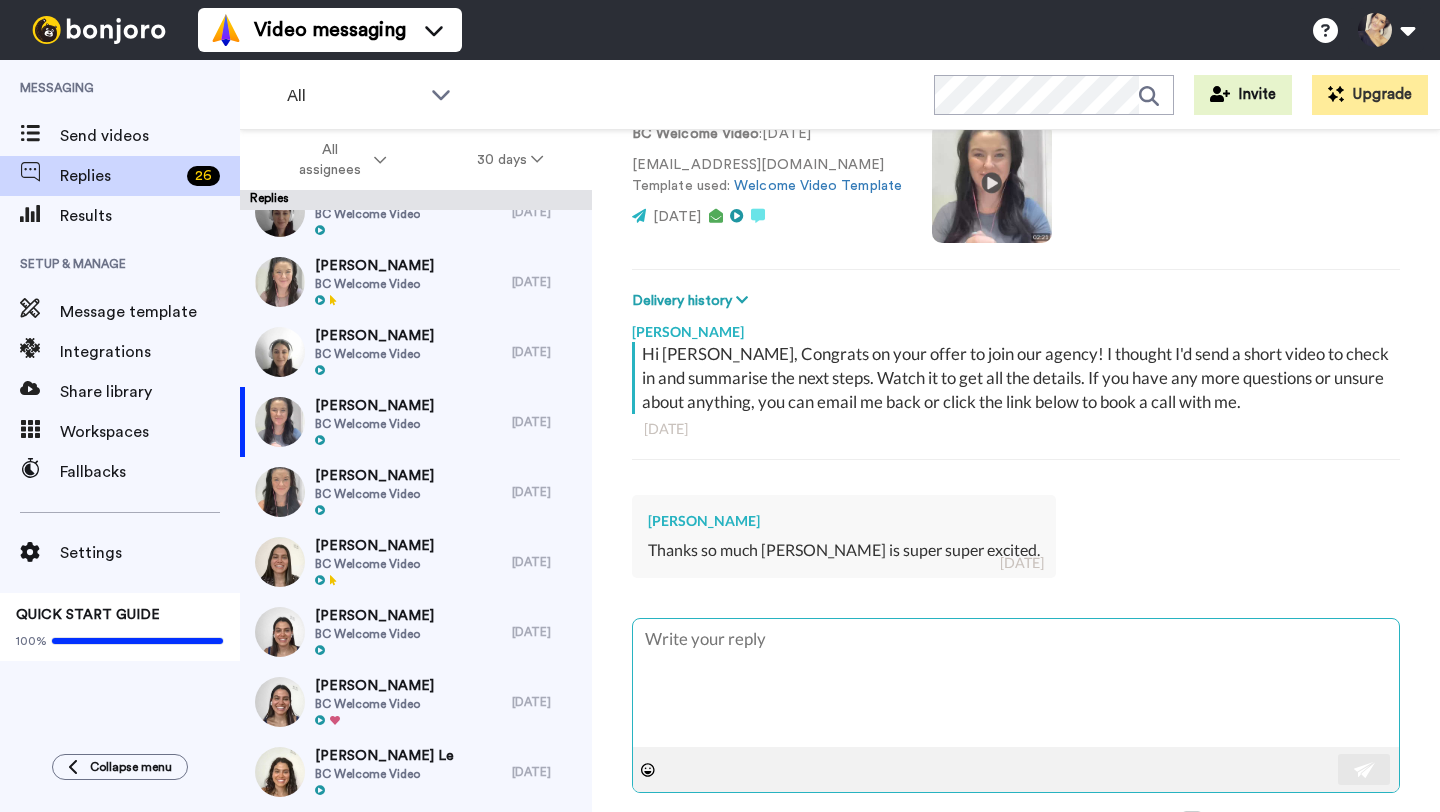 click at bounding box center (1016, 683) 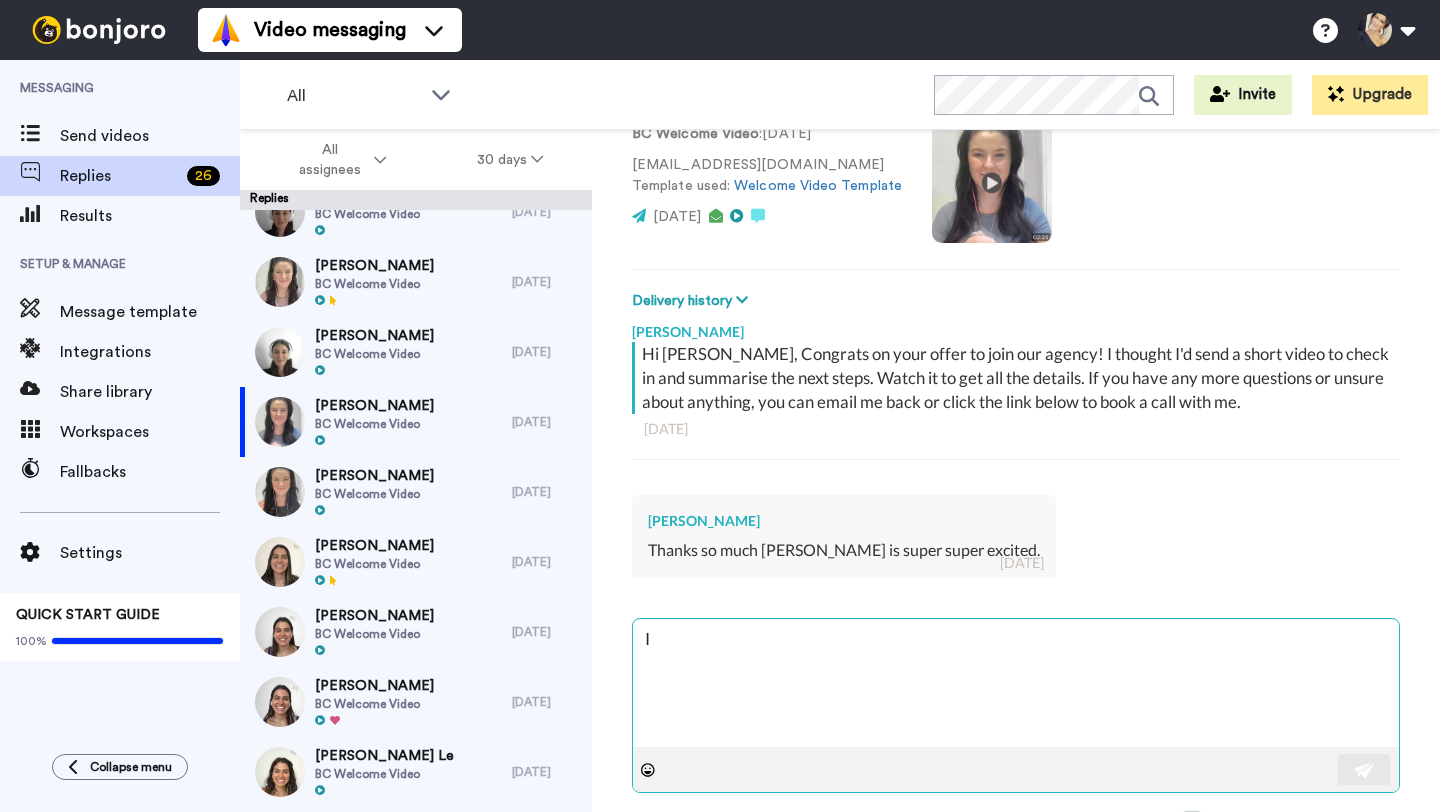 type on "x" 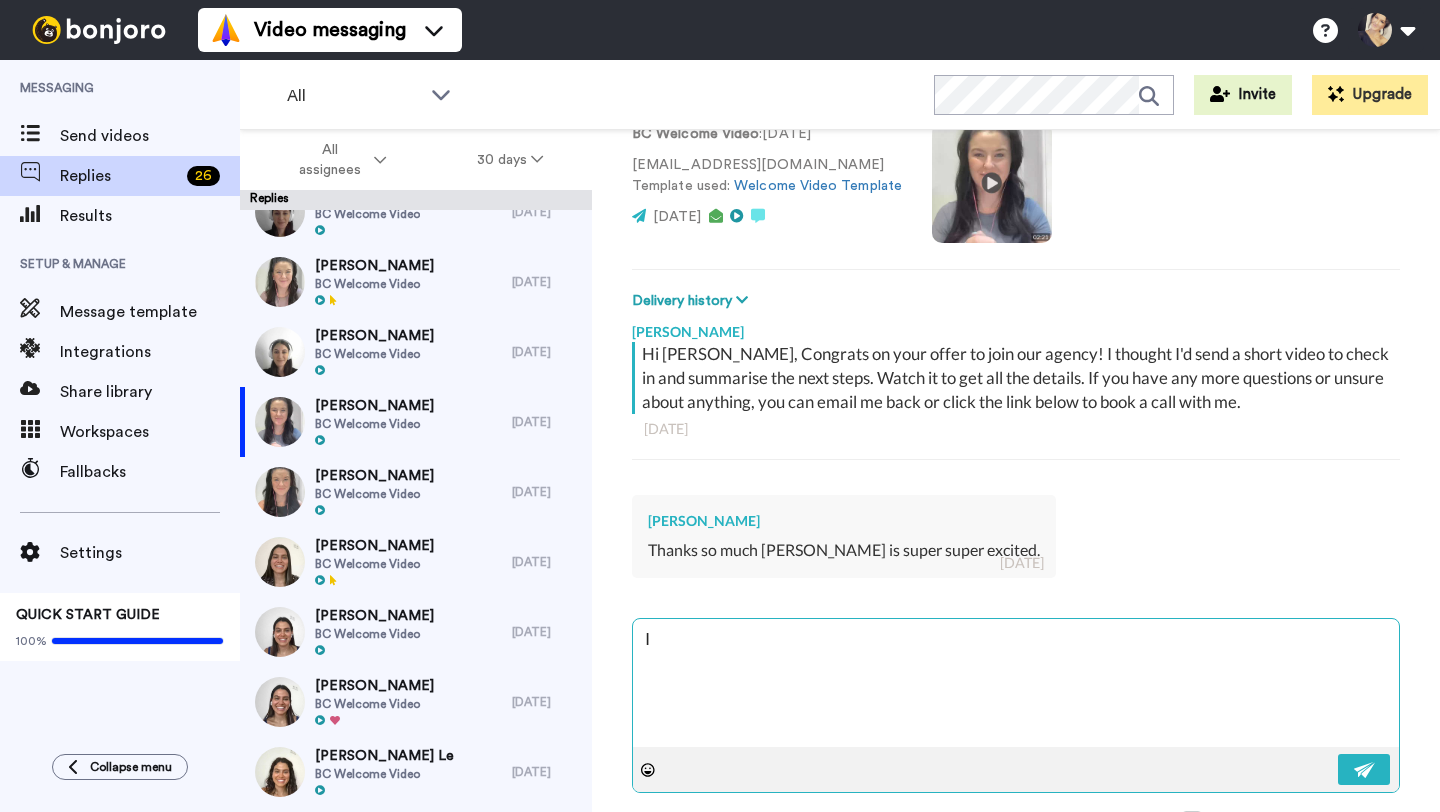type on "x" 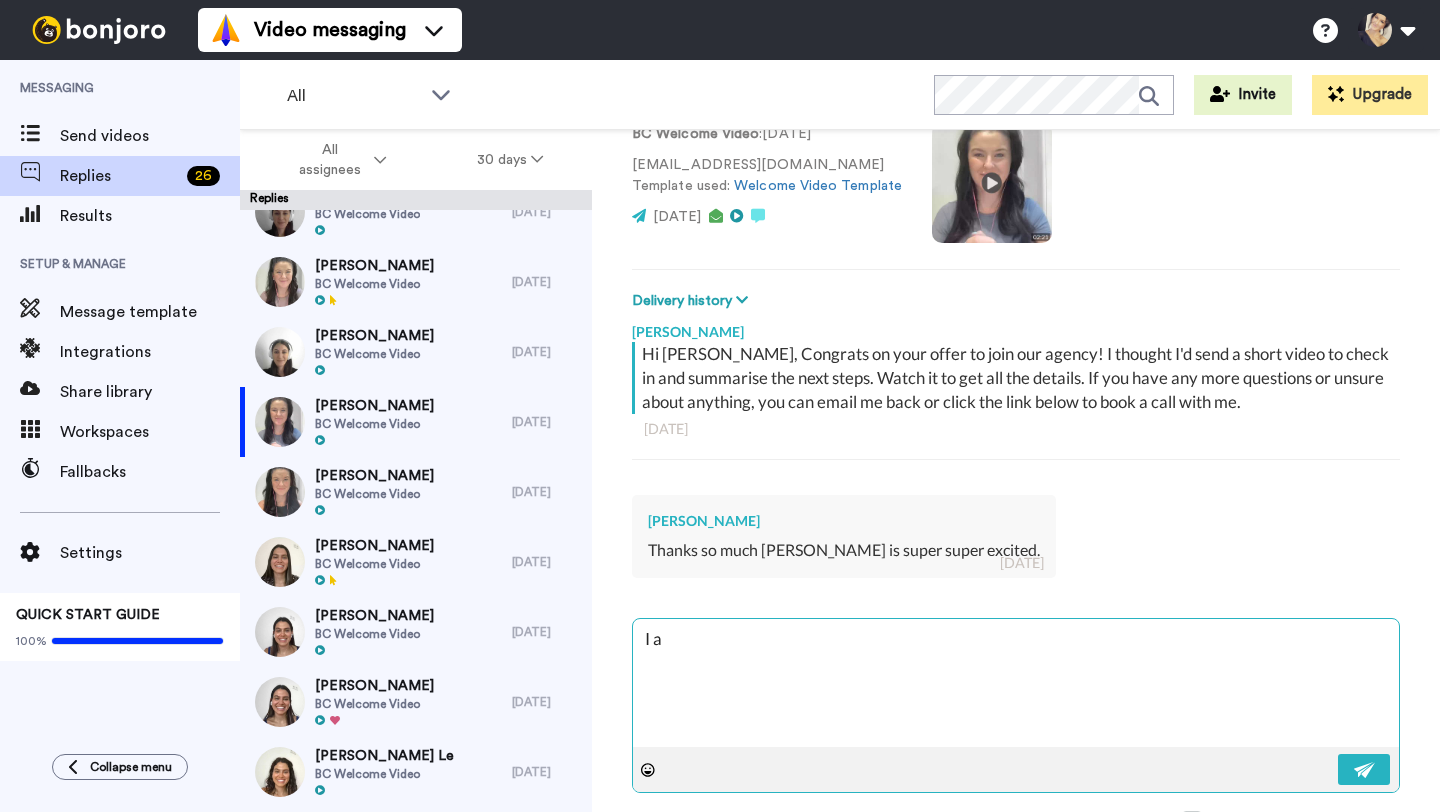 type on "x" 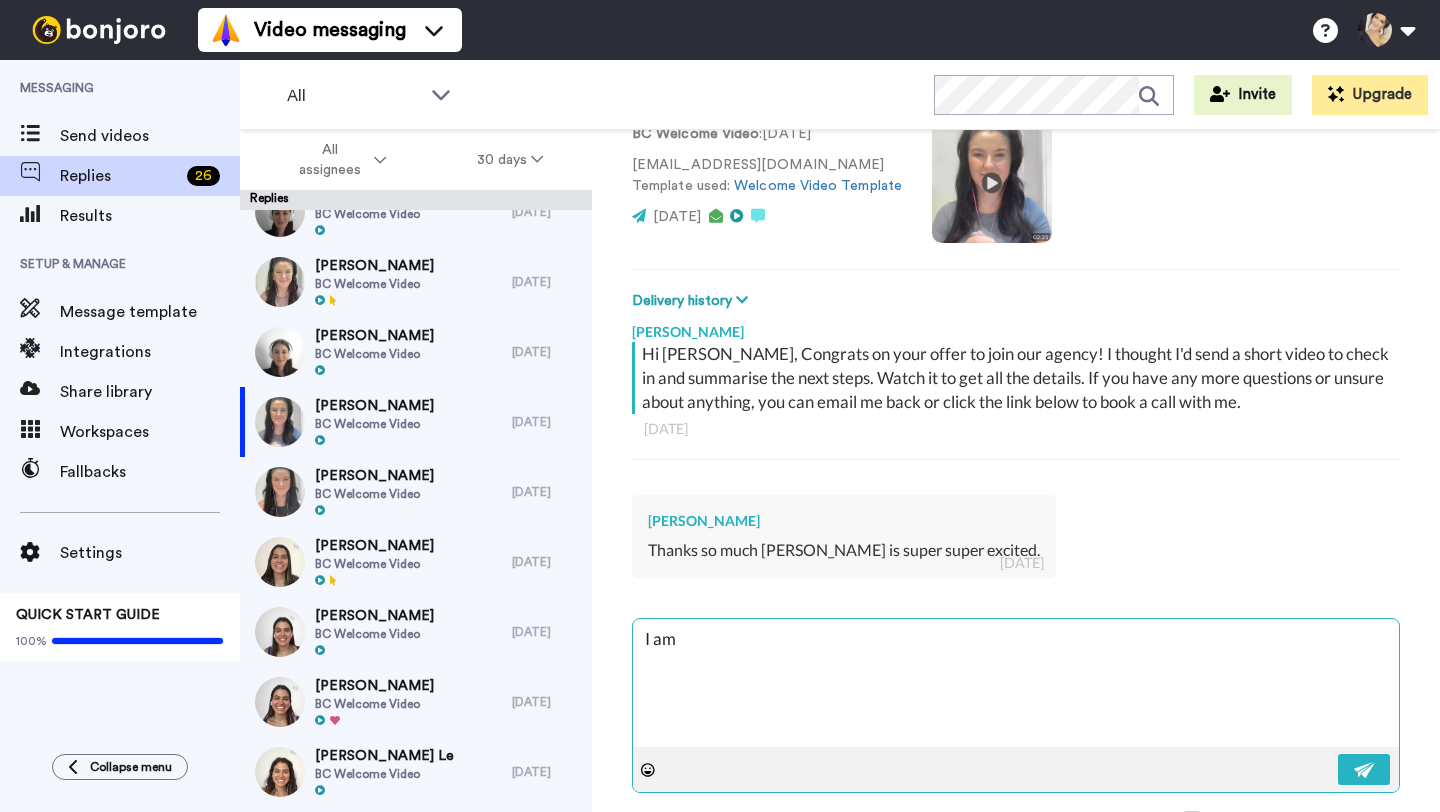 type on "x" 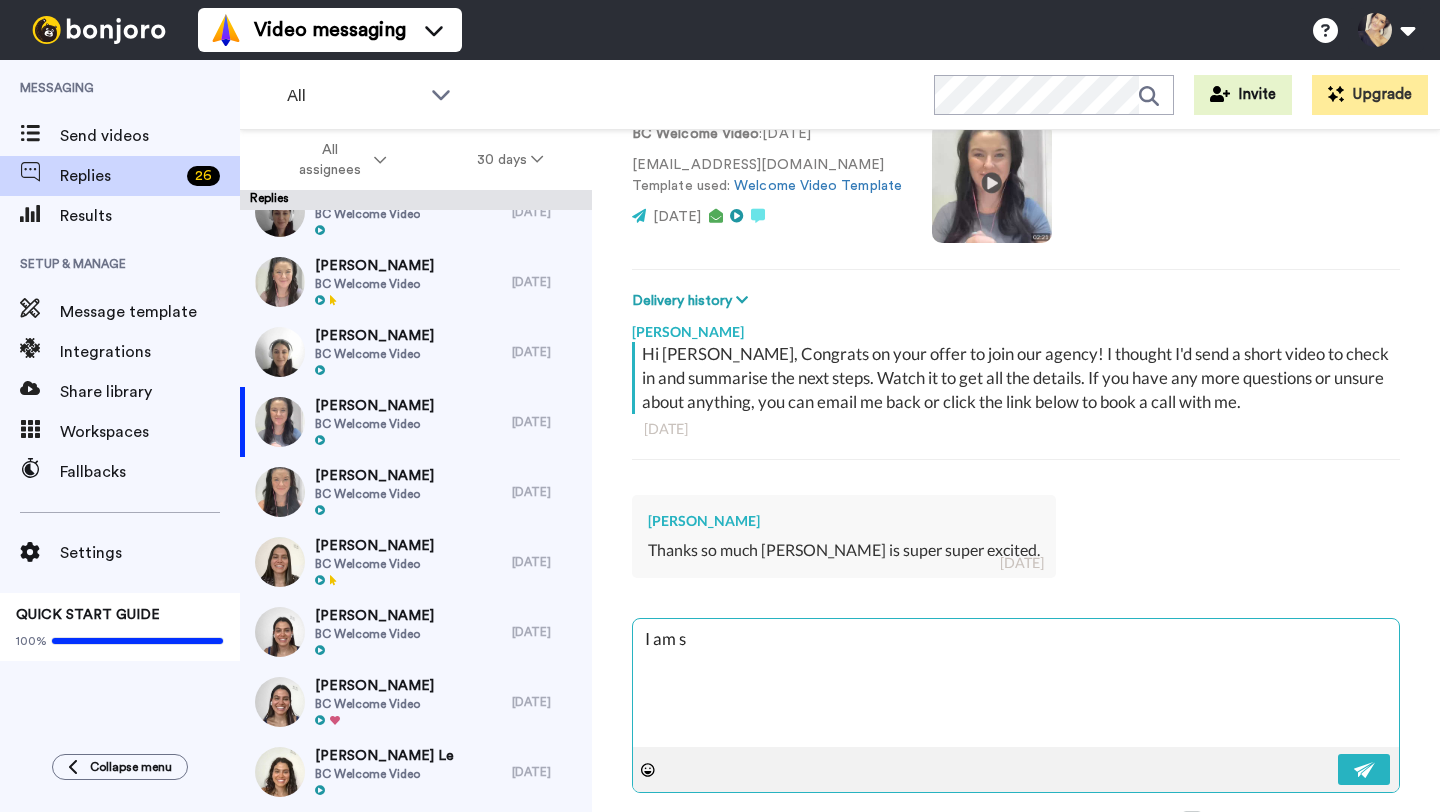 type on "x" 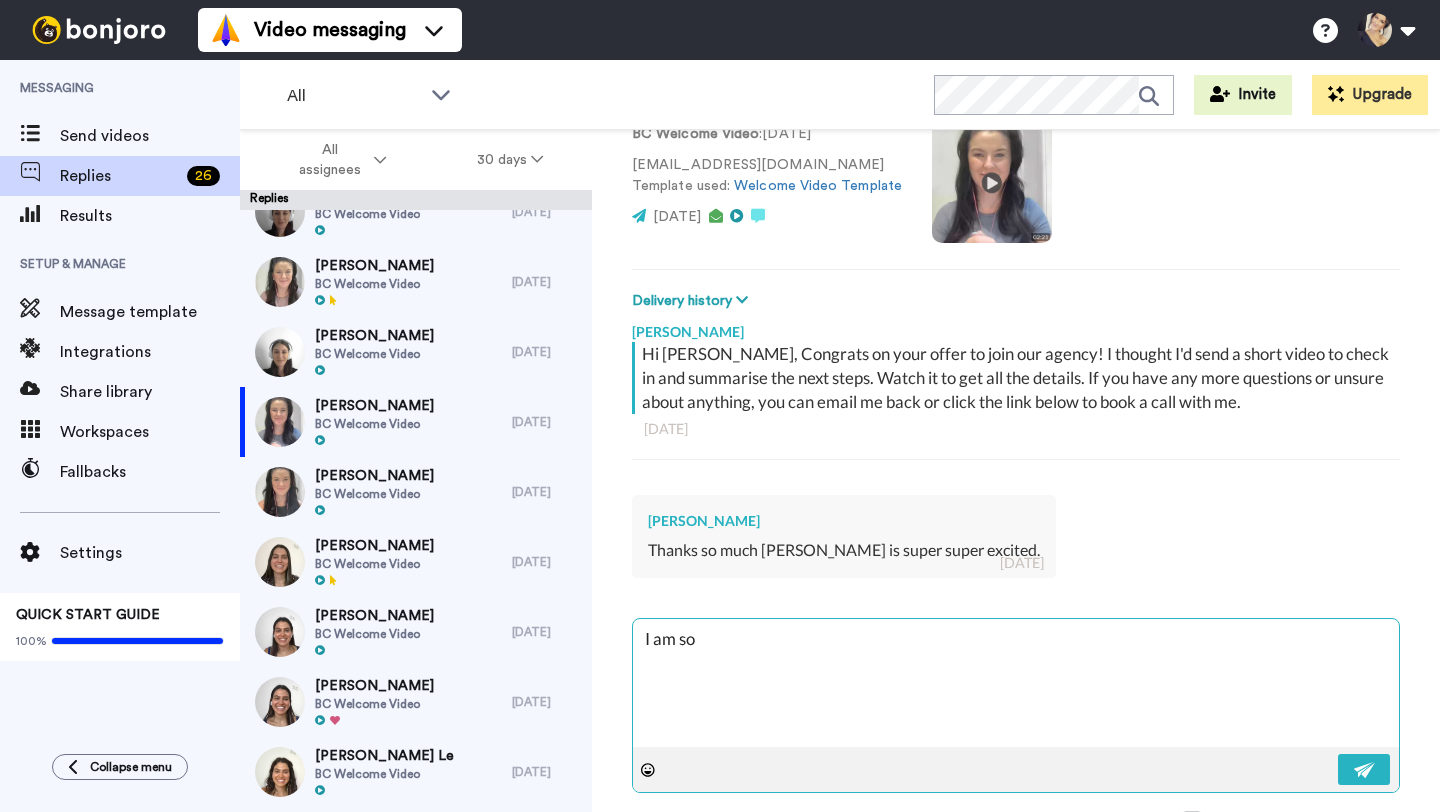 type on "x" 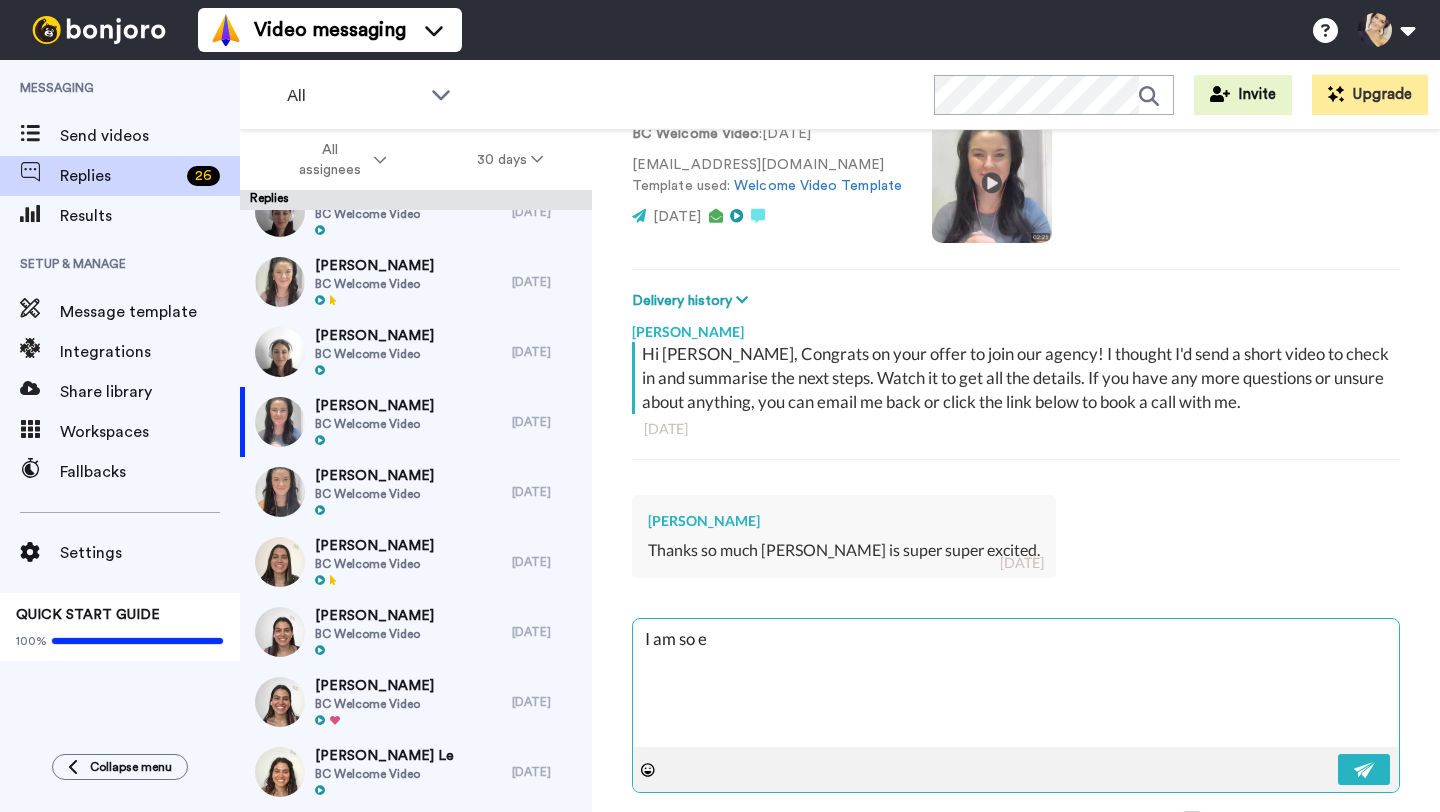 type on "x" 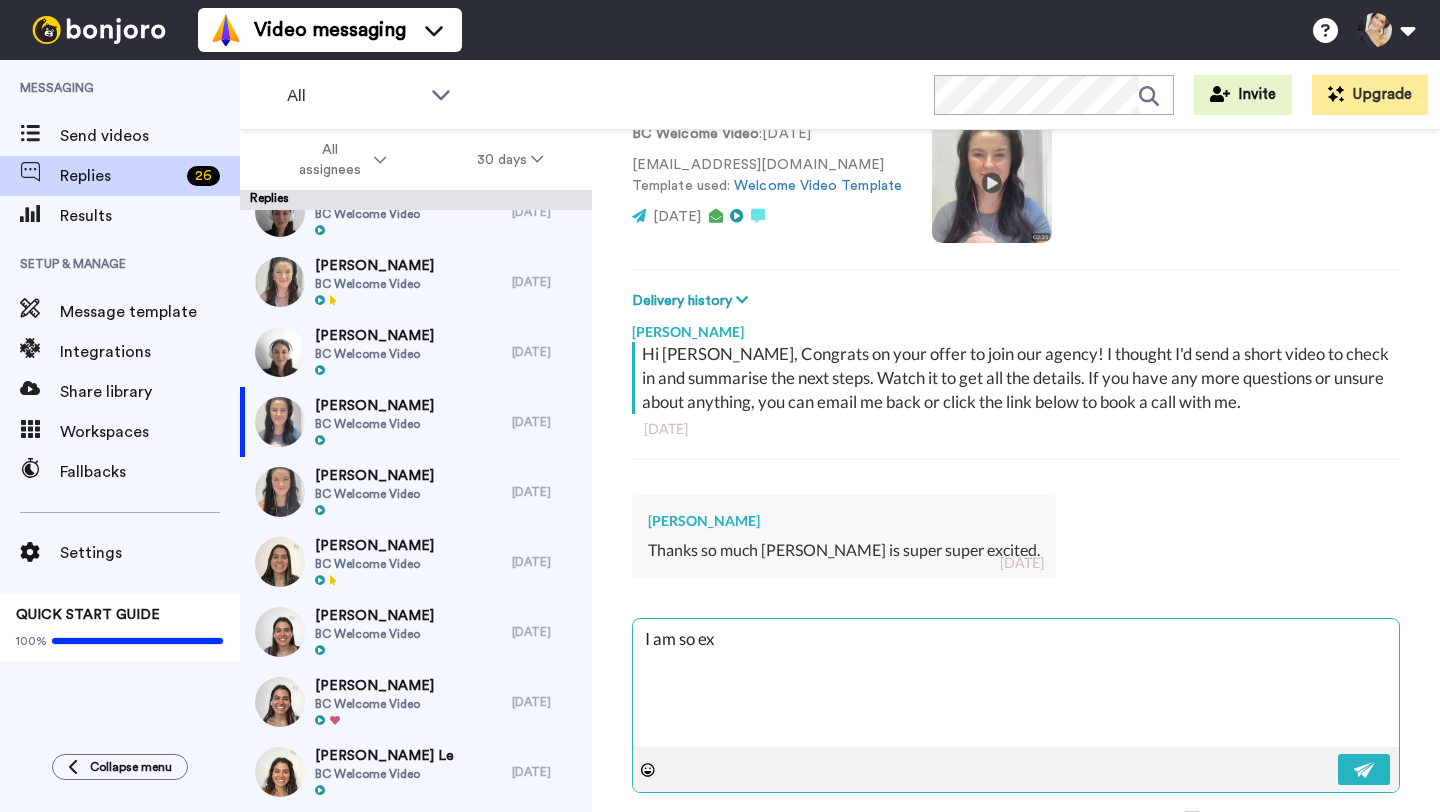 type on "x" 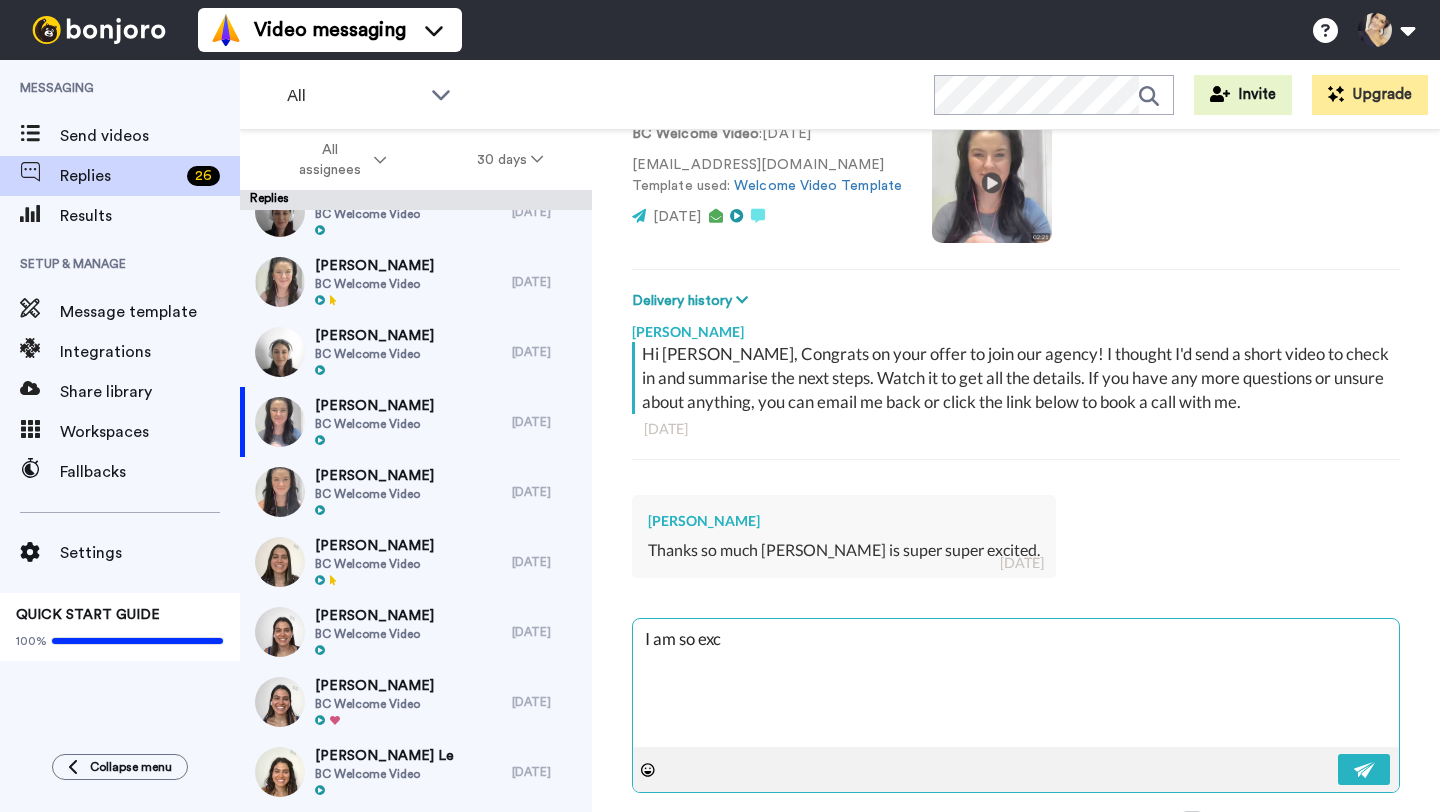 type on "x" 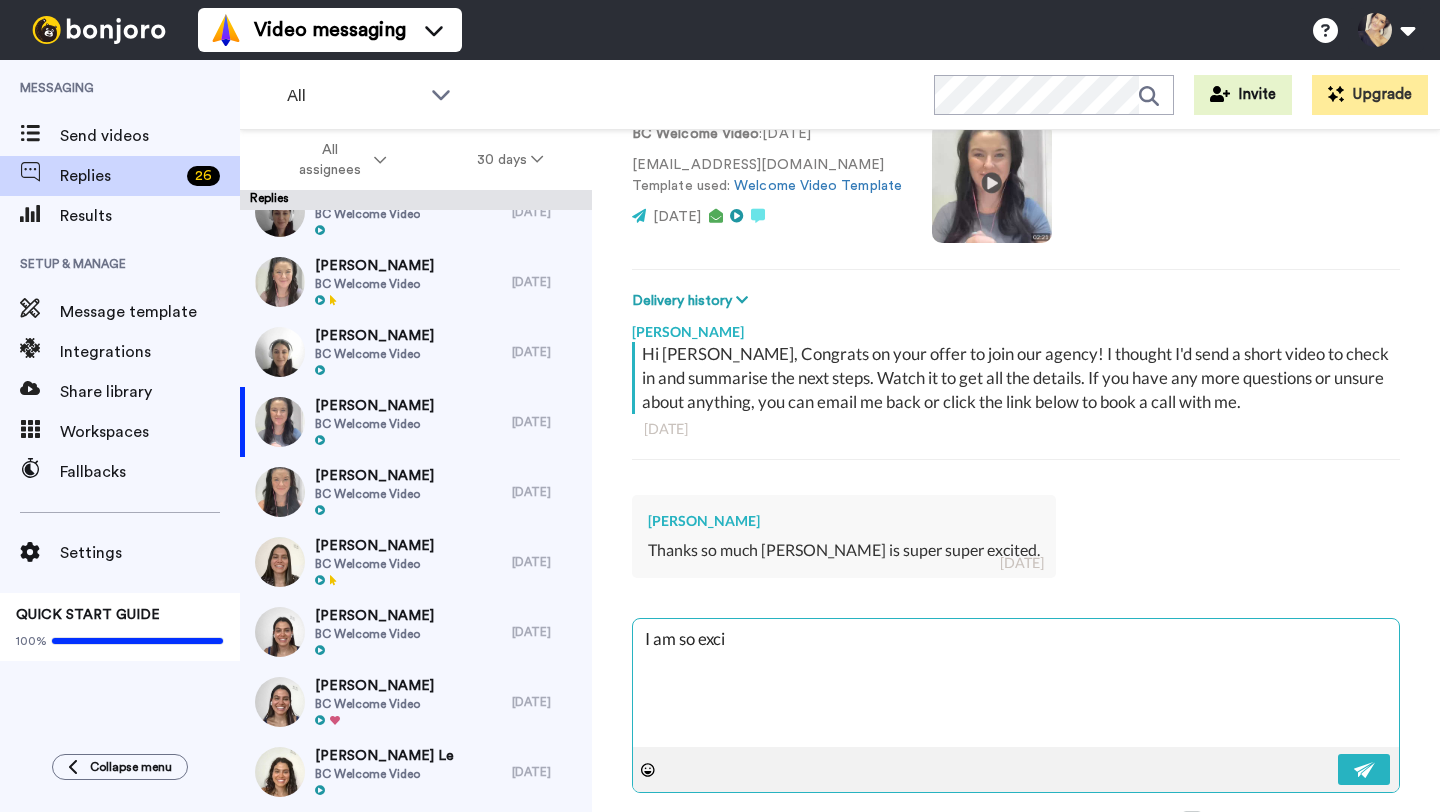 type on "x" 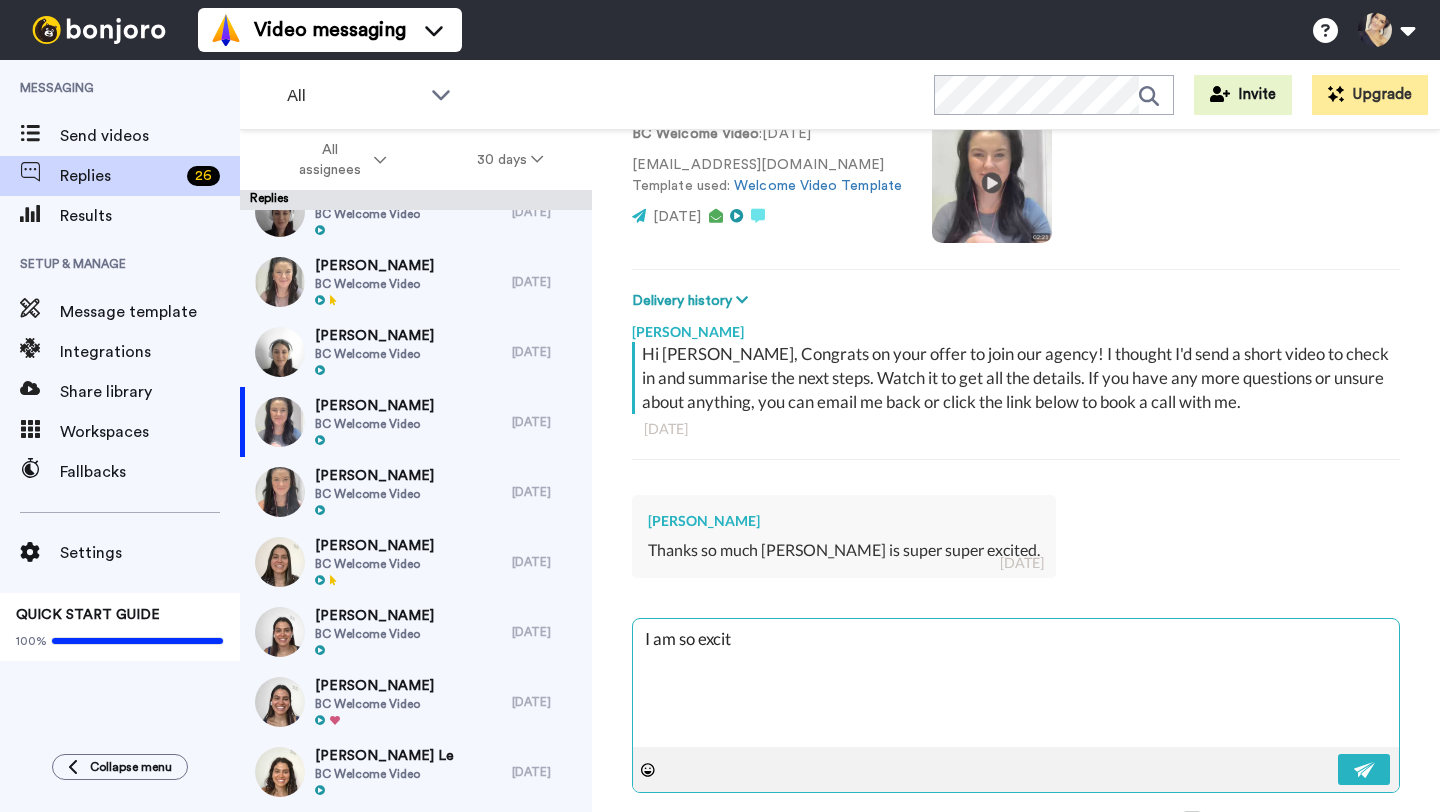 type on "x" 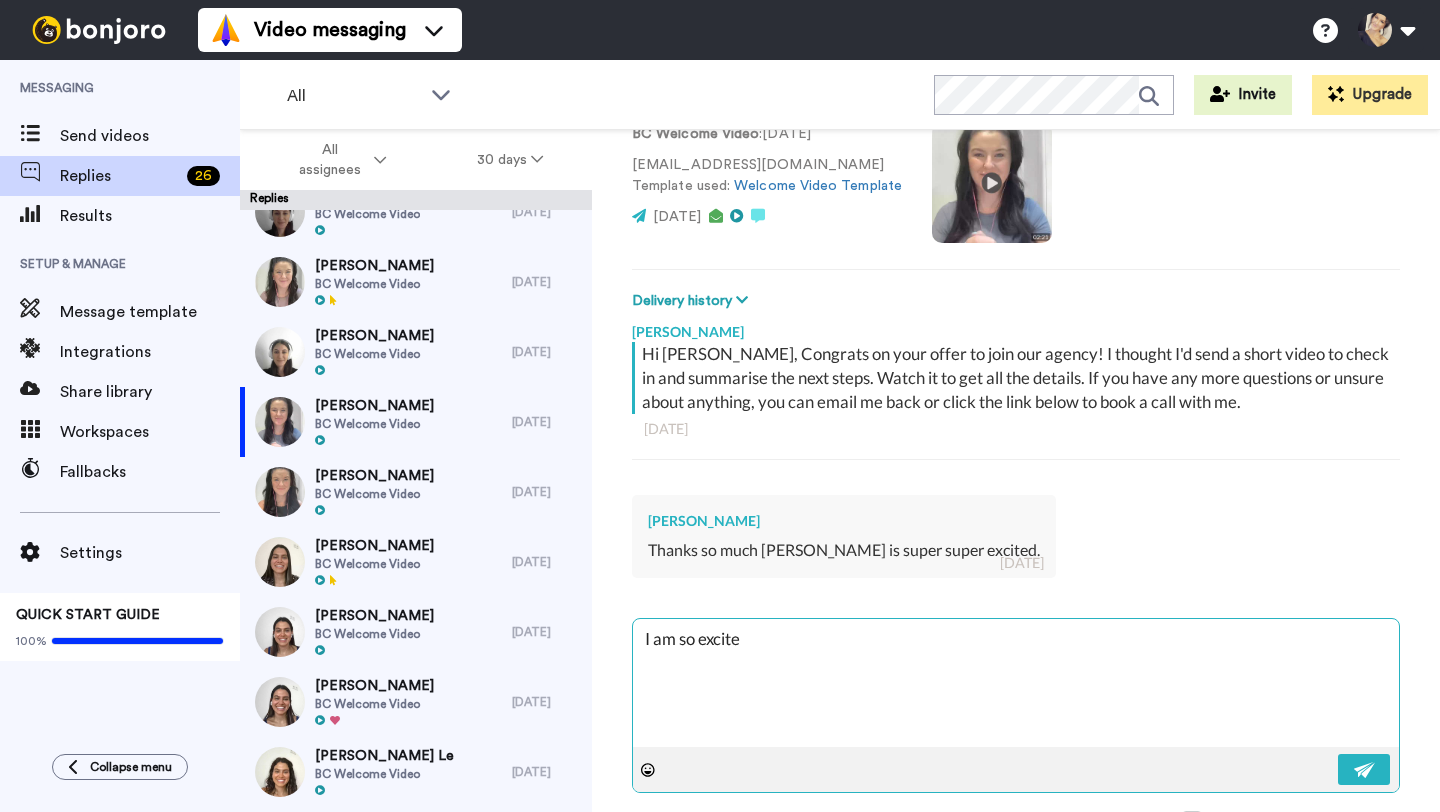 type on "x" 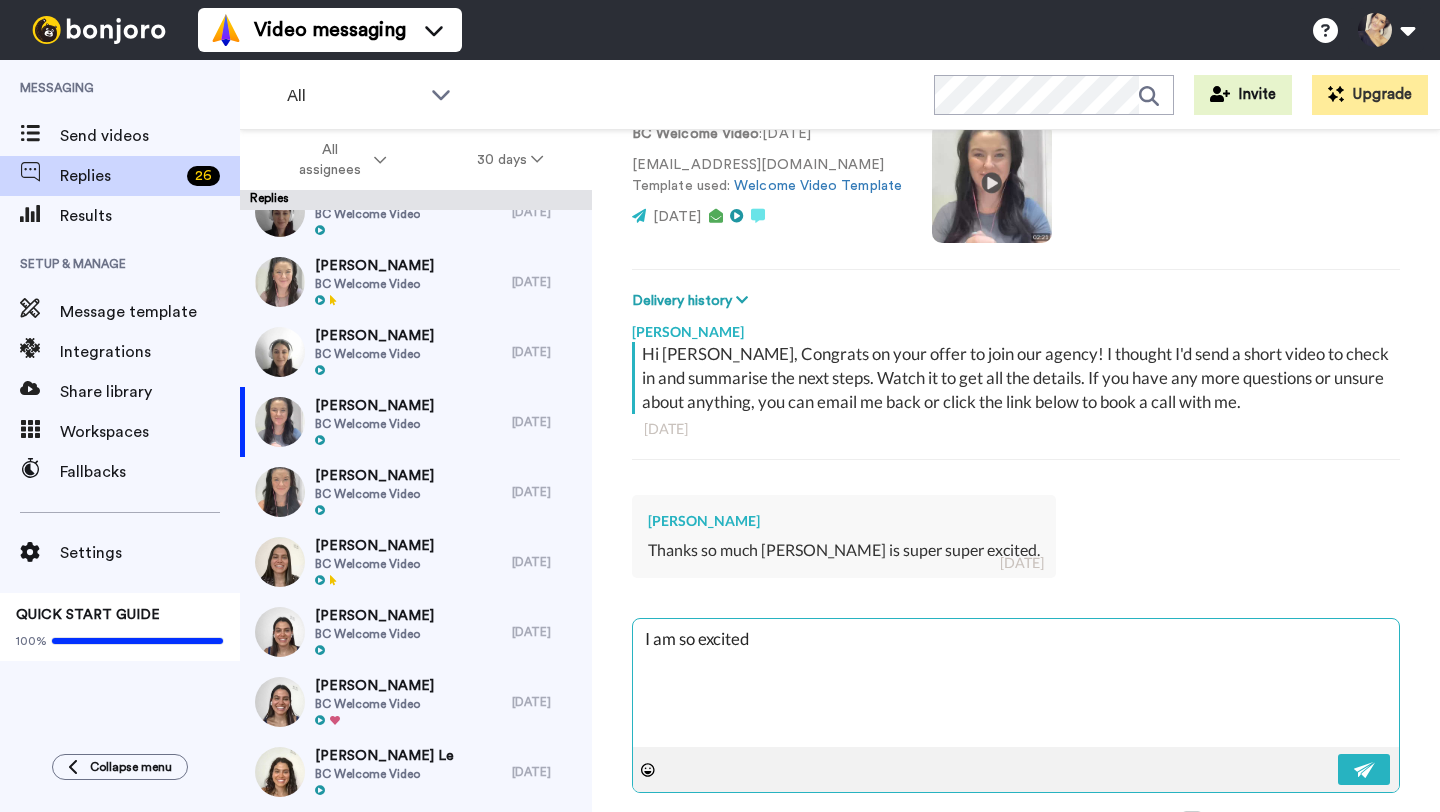 type on "x" 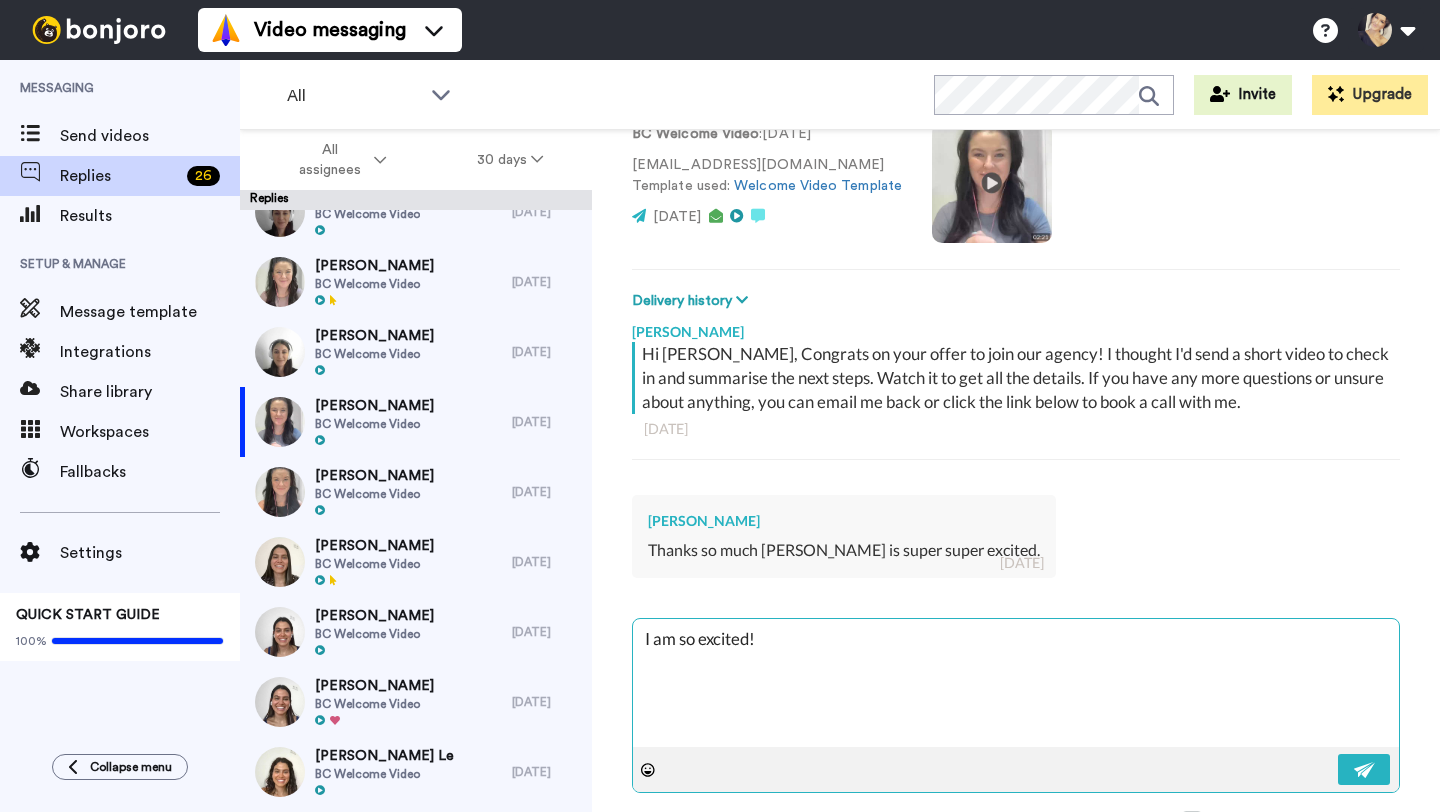 type on "x" 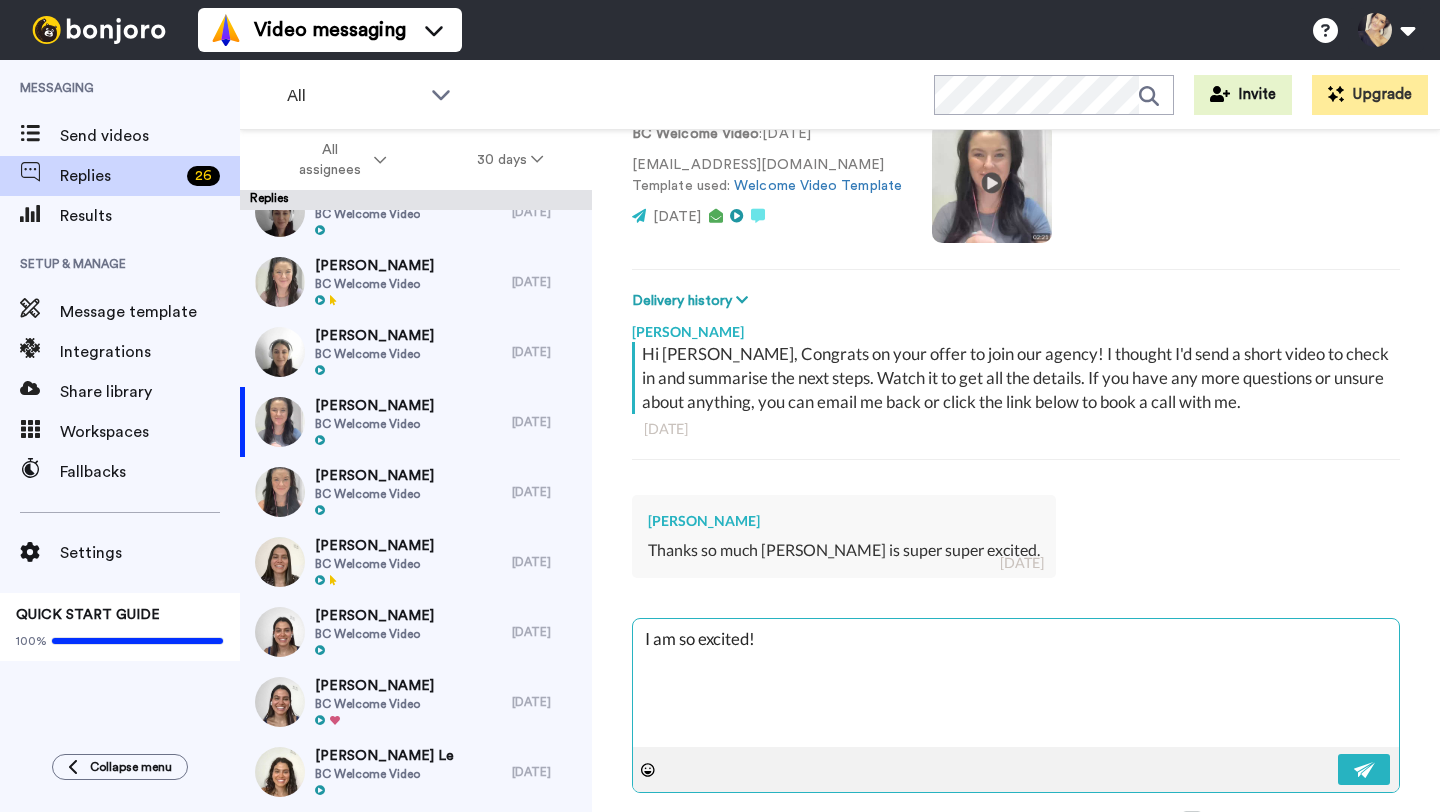 type on "x" 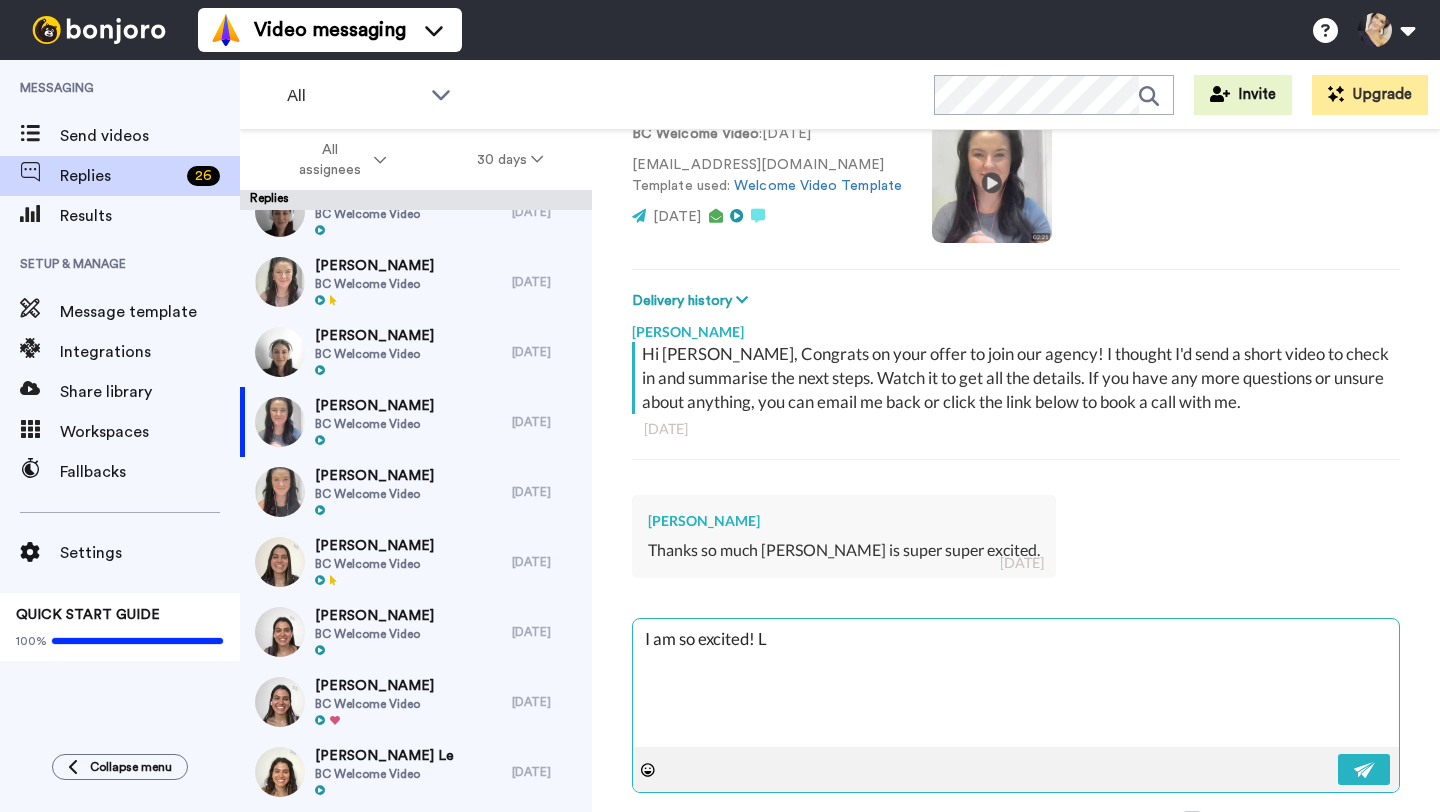 type on "x" 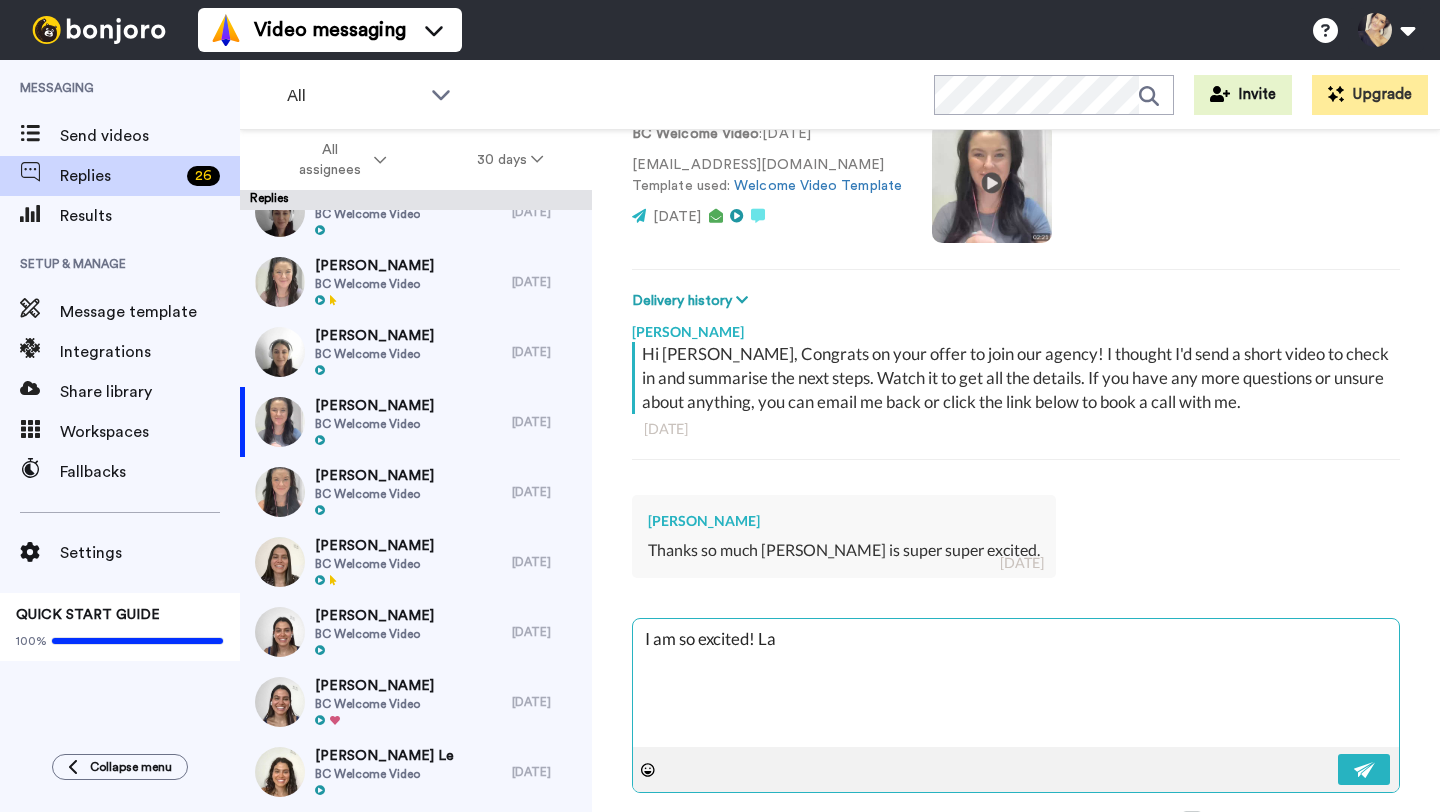 type on "x" 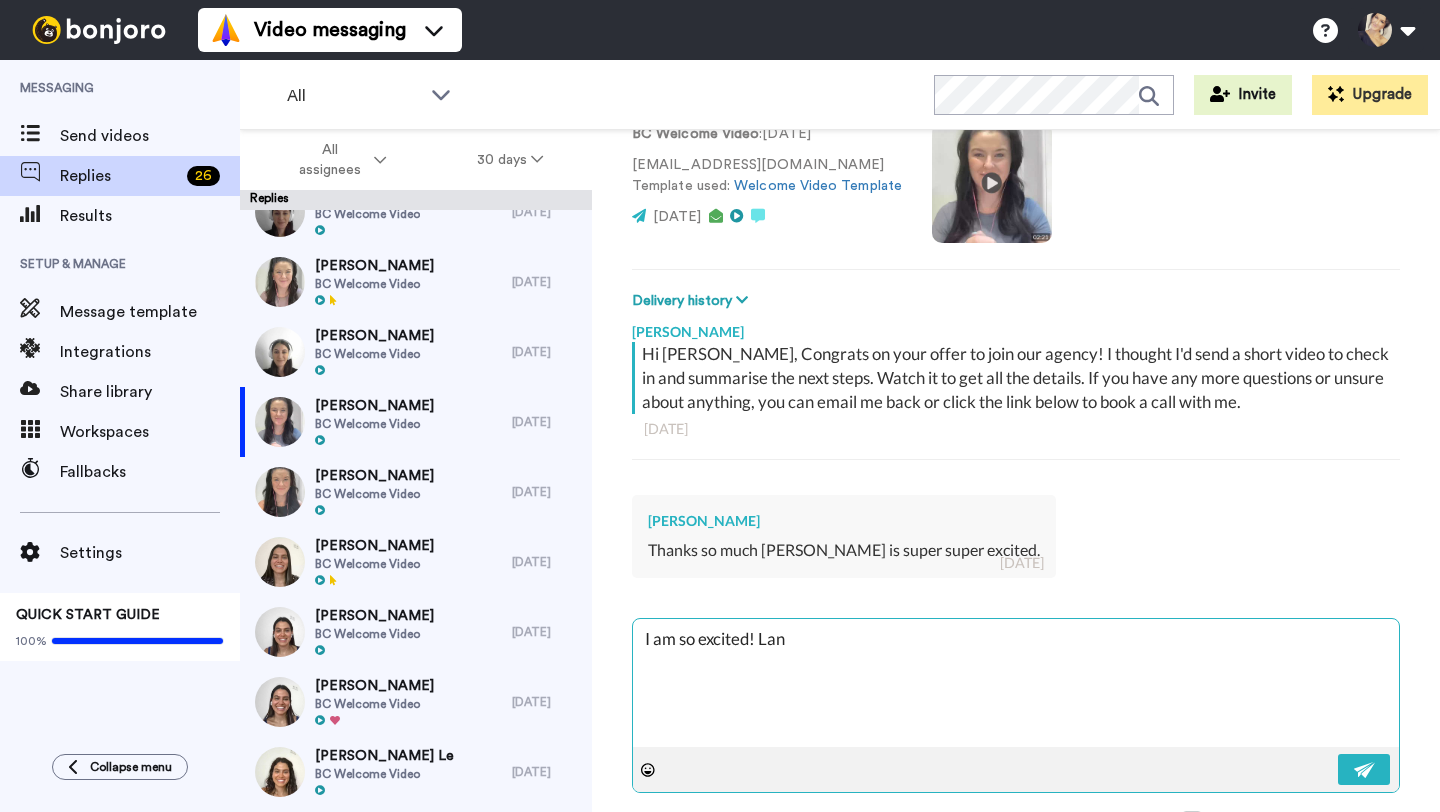 type on "x" 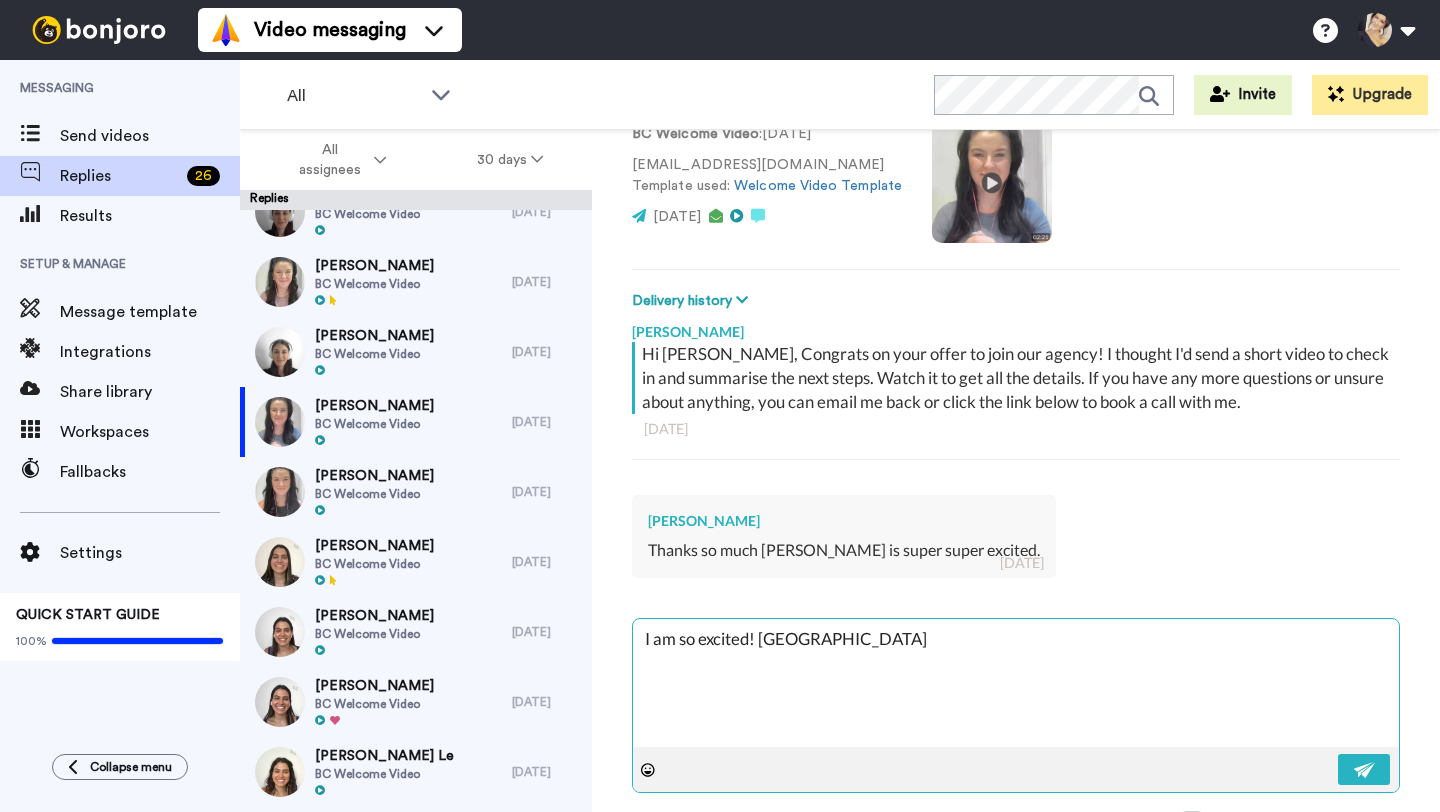 type on "x" 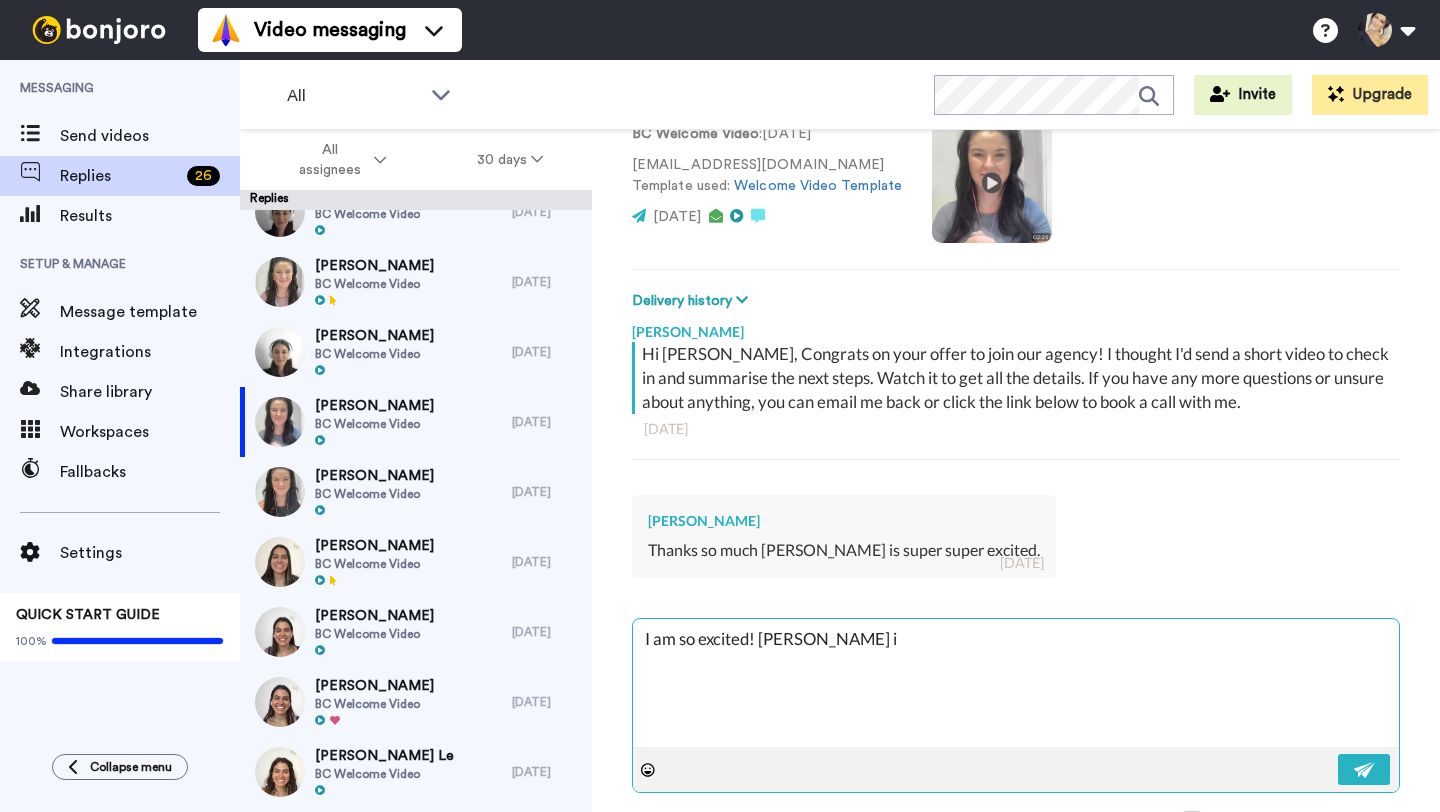 type on "x" 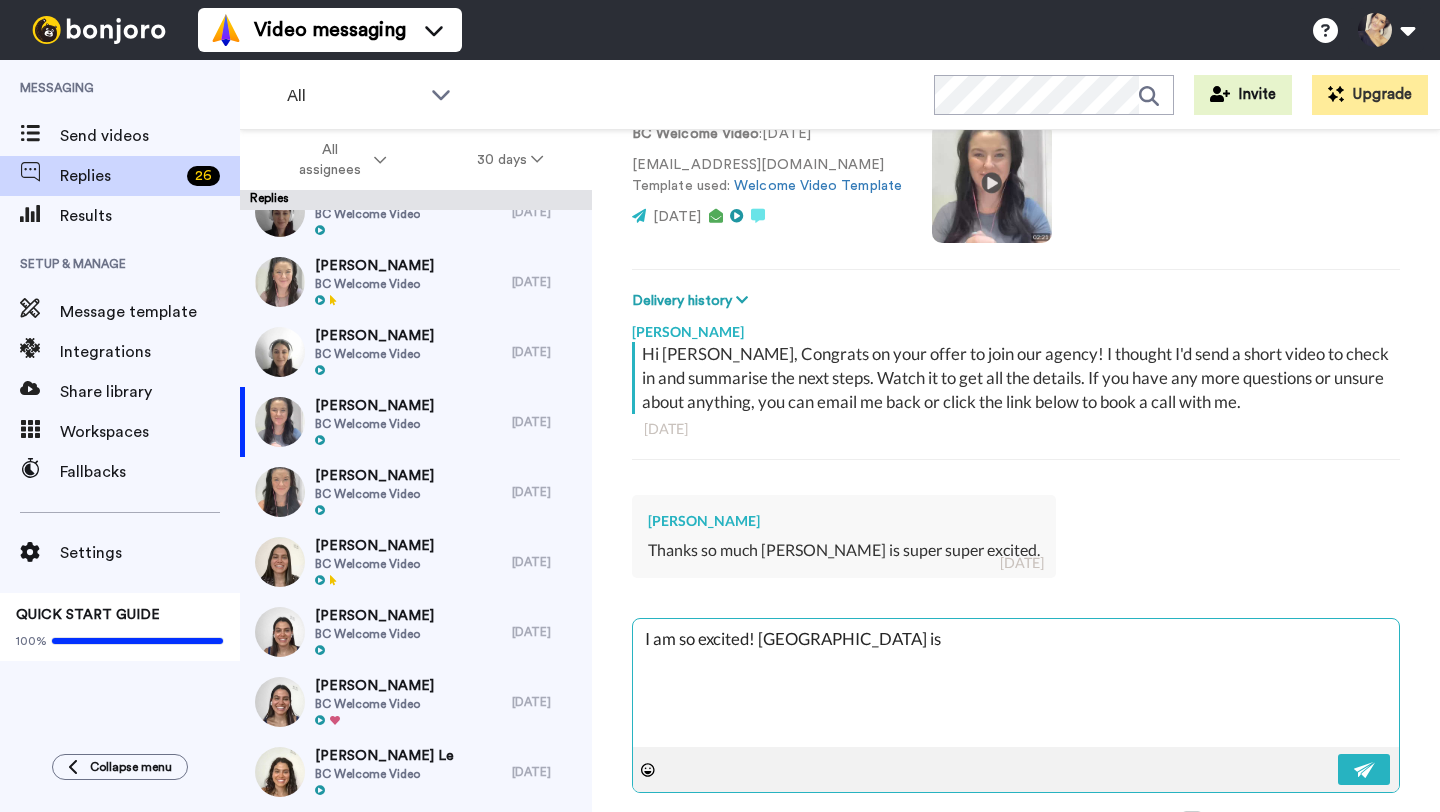 type on "x" 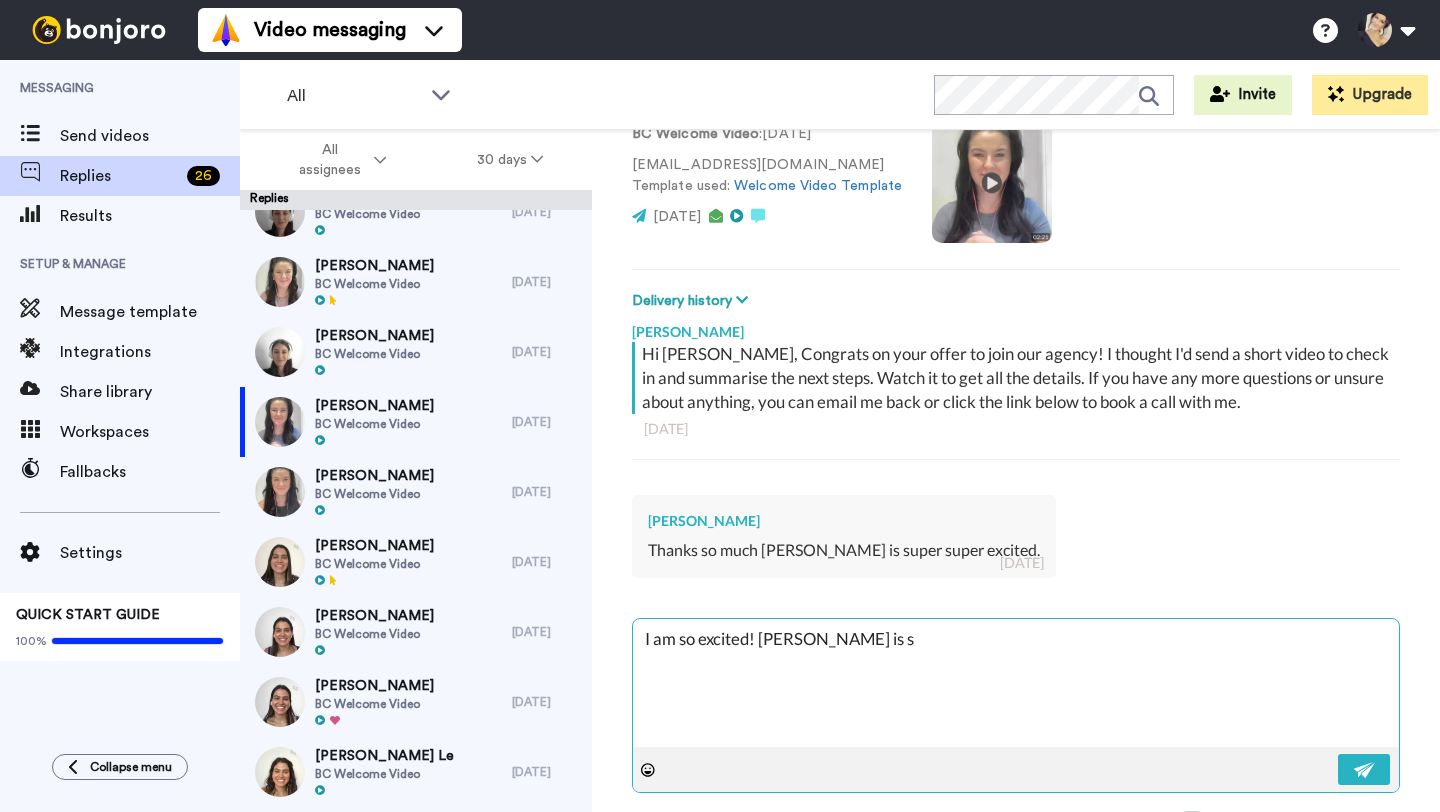 type on "I am so excited! Lani is so" 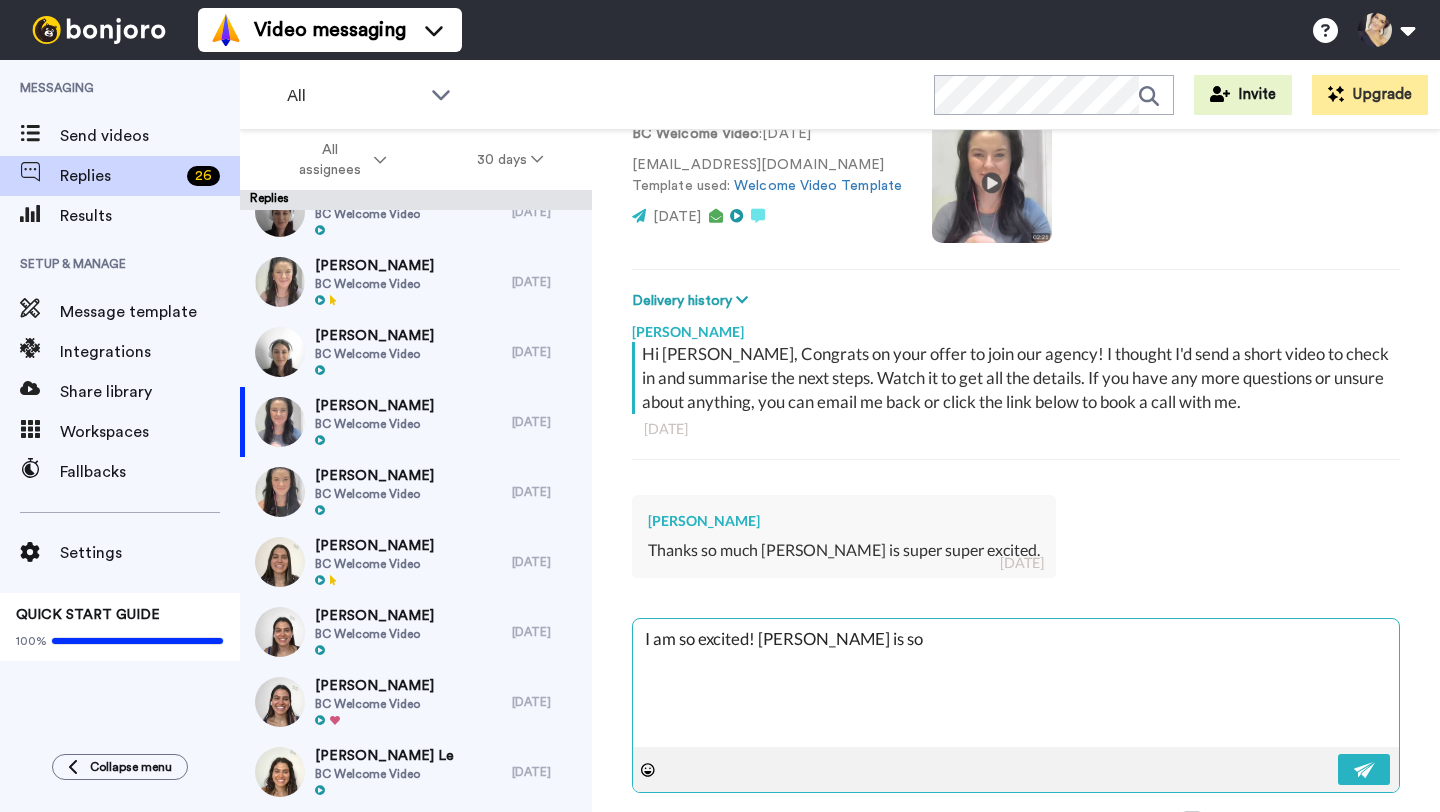 type on "x" 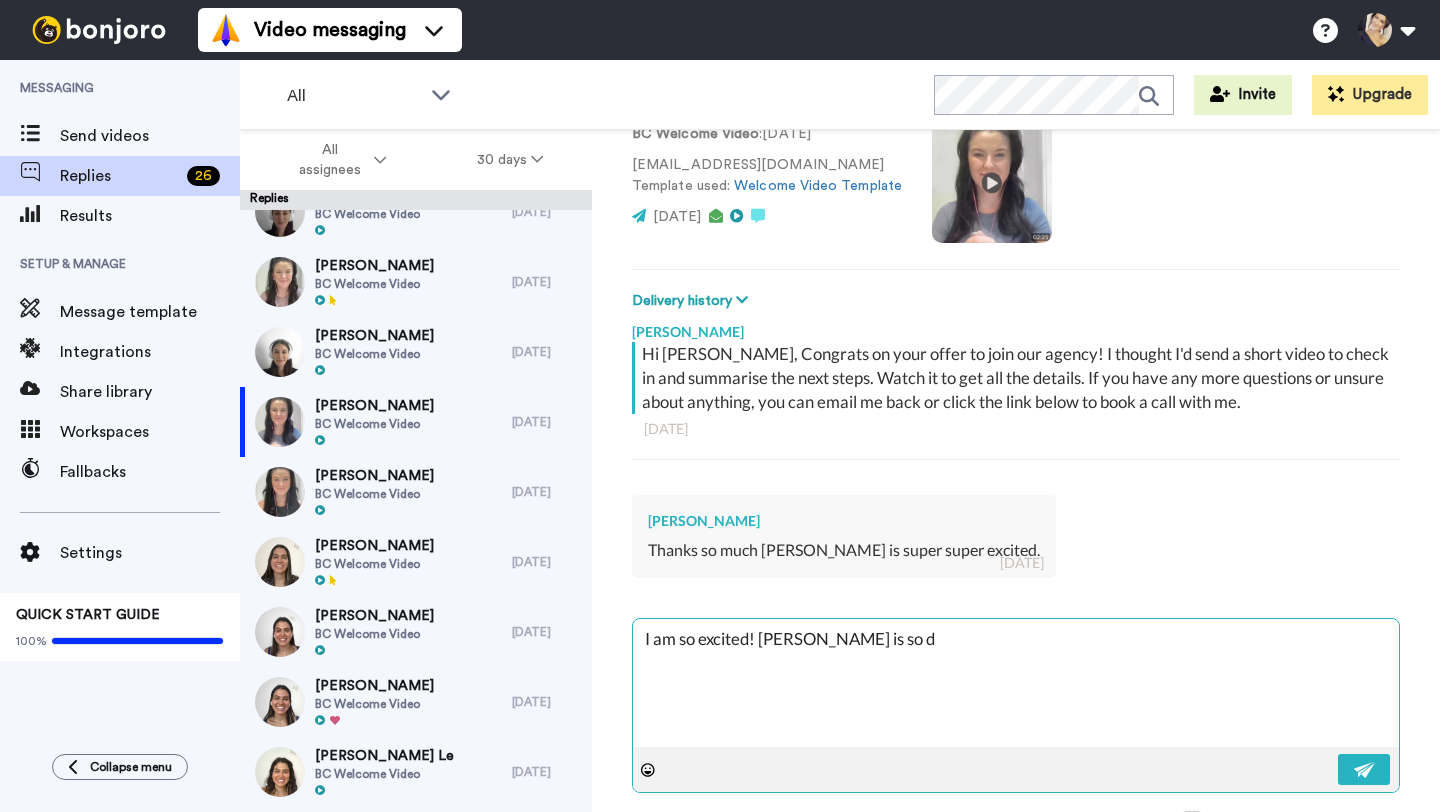 type on "x" 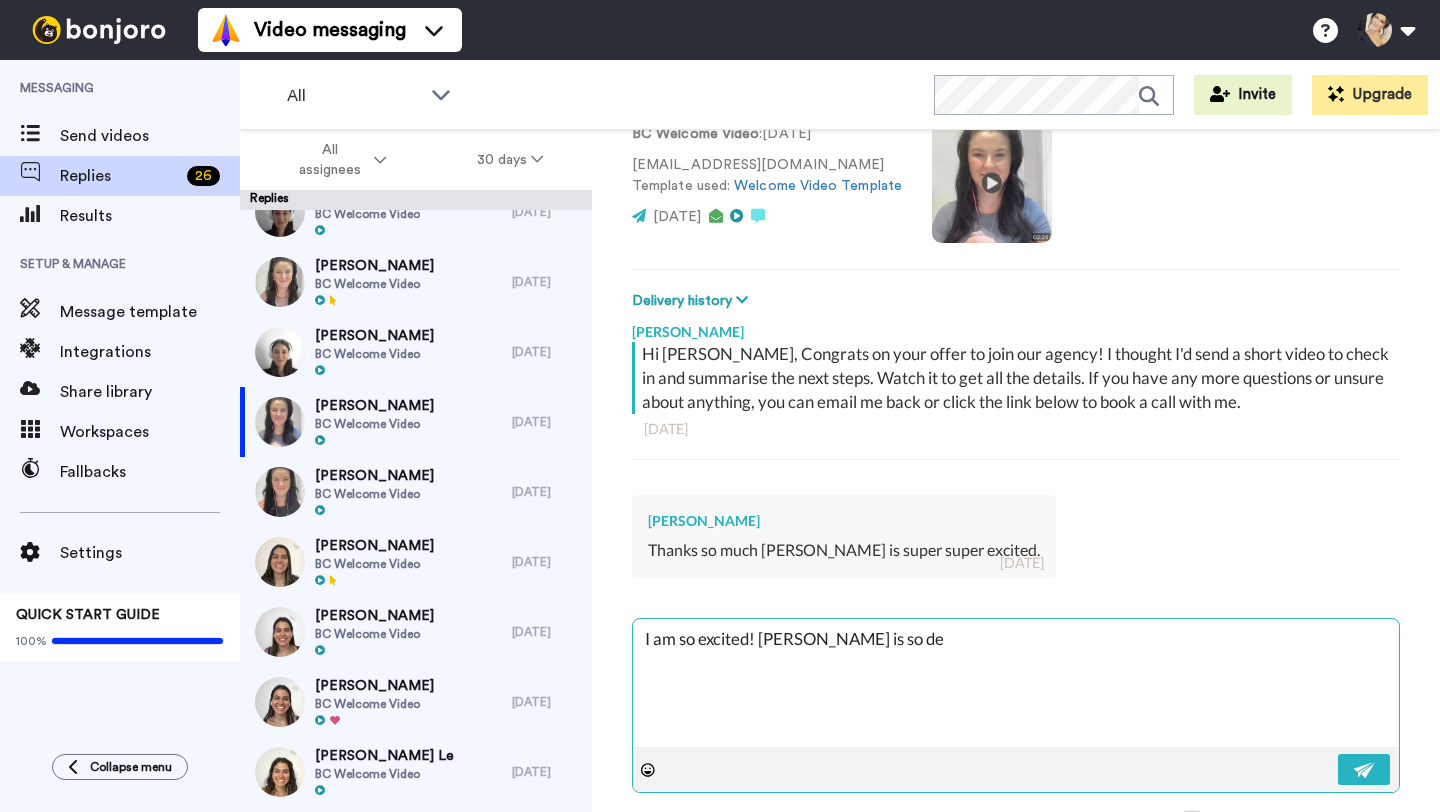 type on "x" 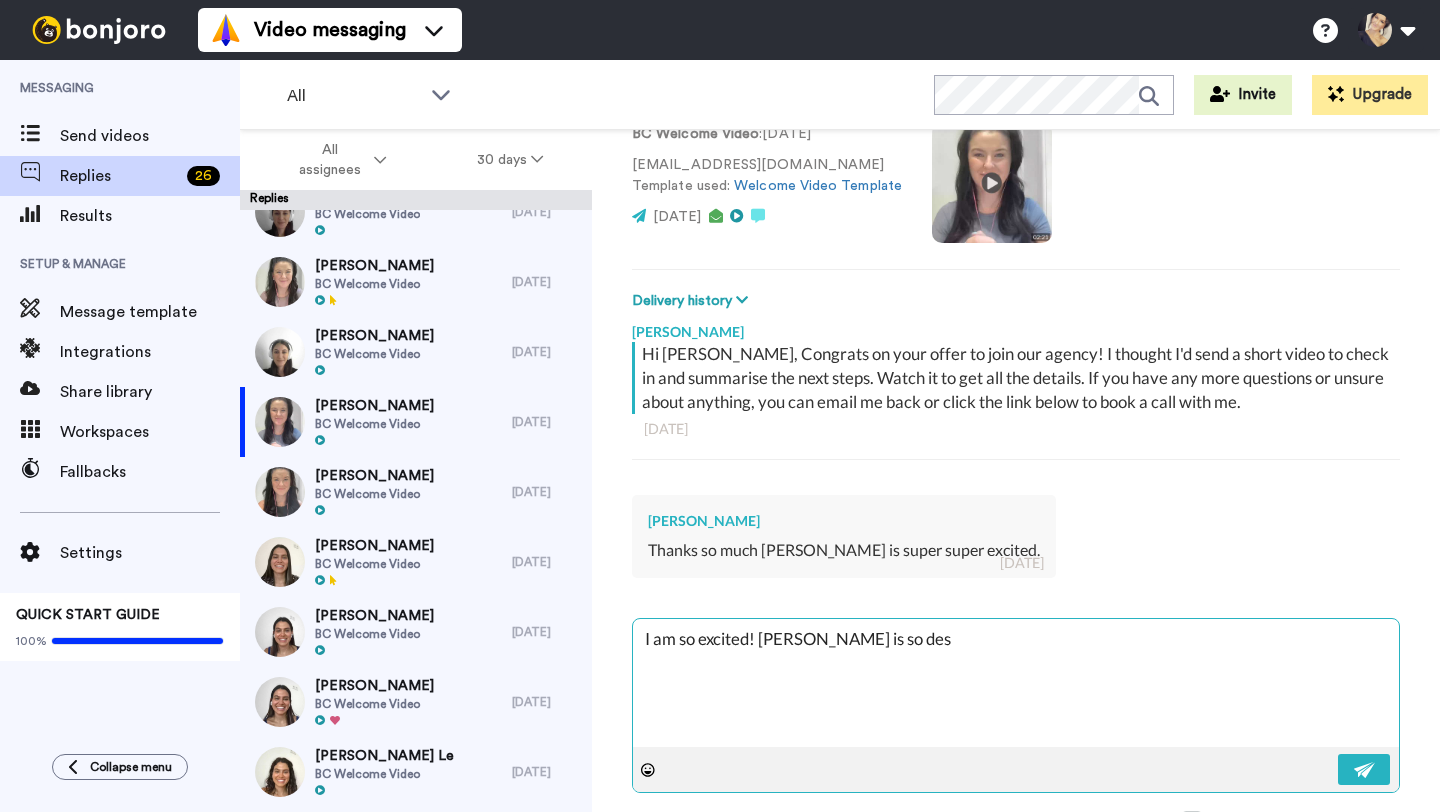 type on "x" 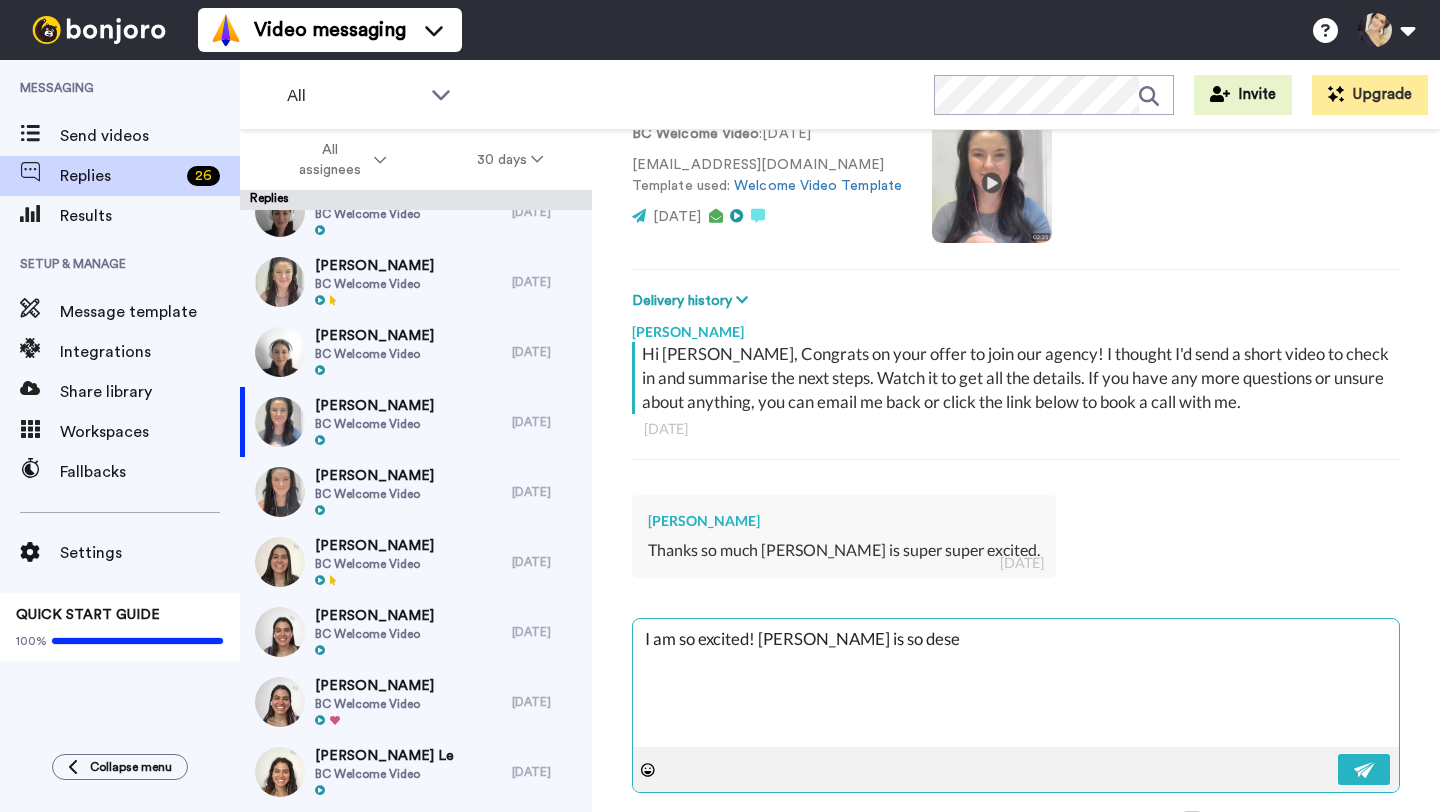 type on "x" 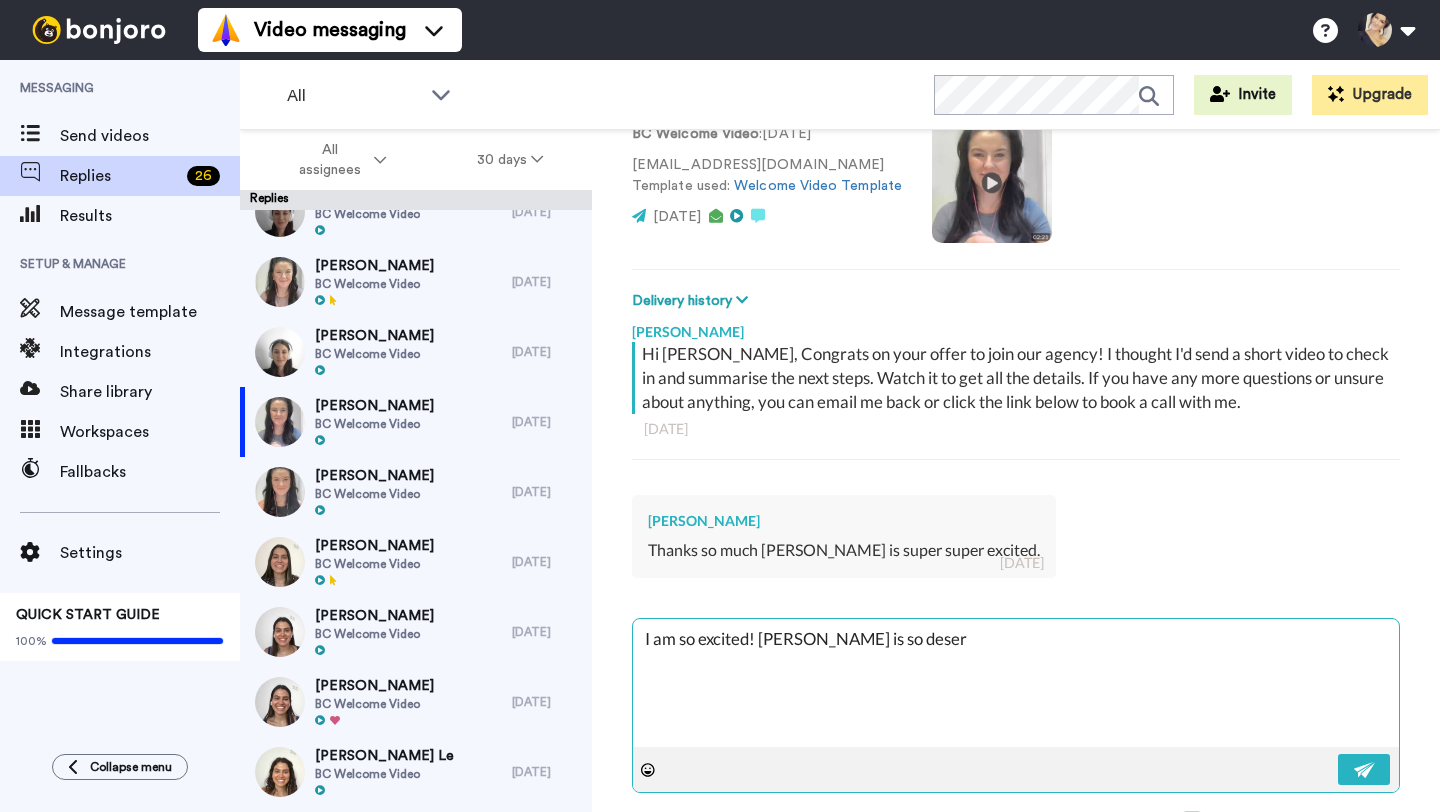 type on "x" 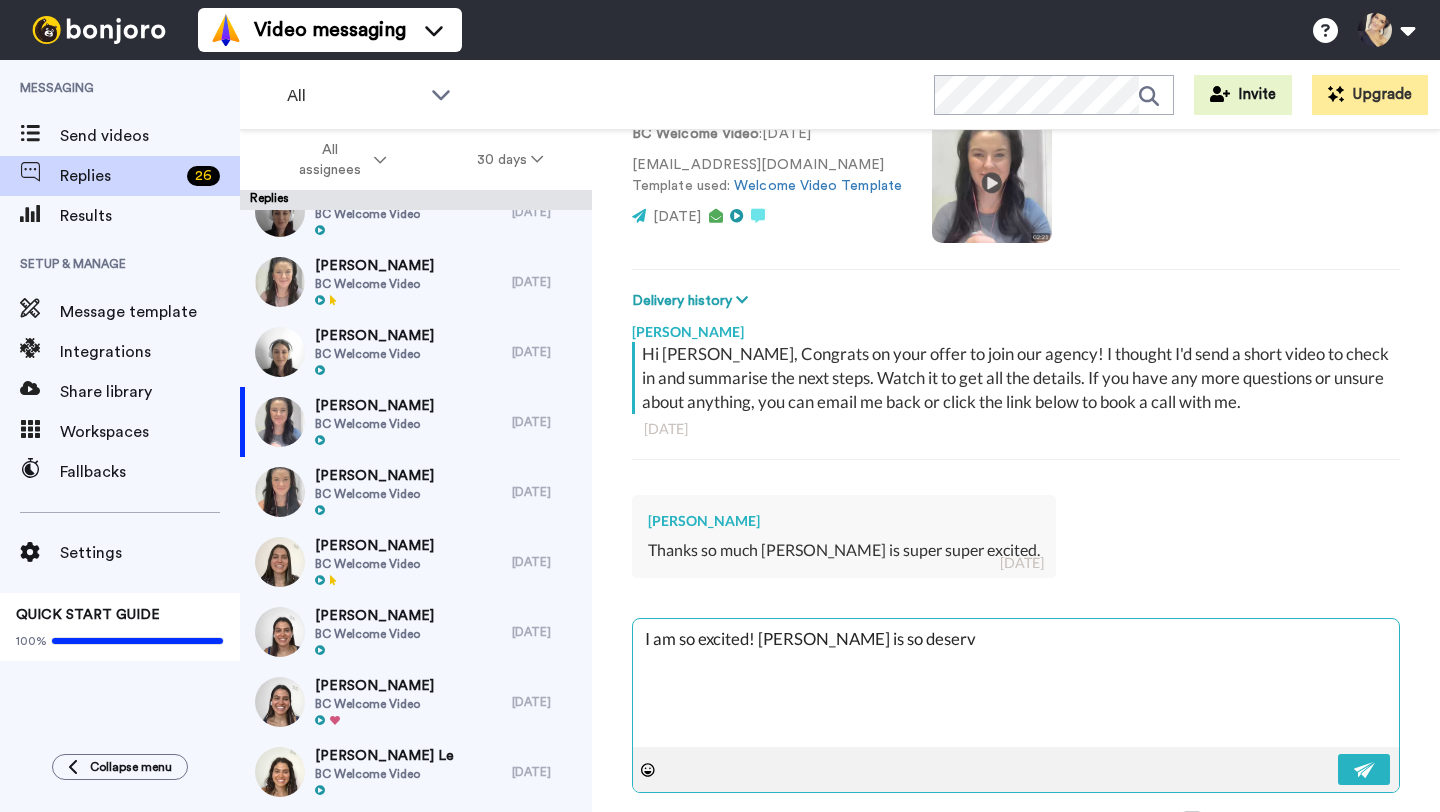 type on "x" 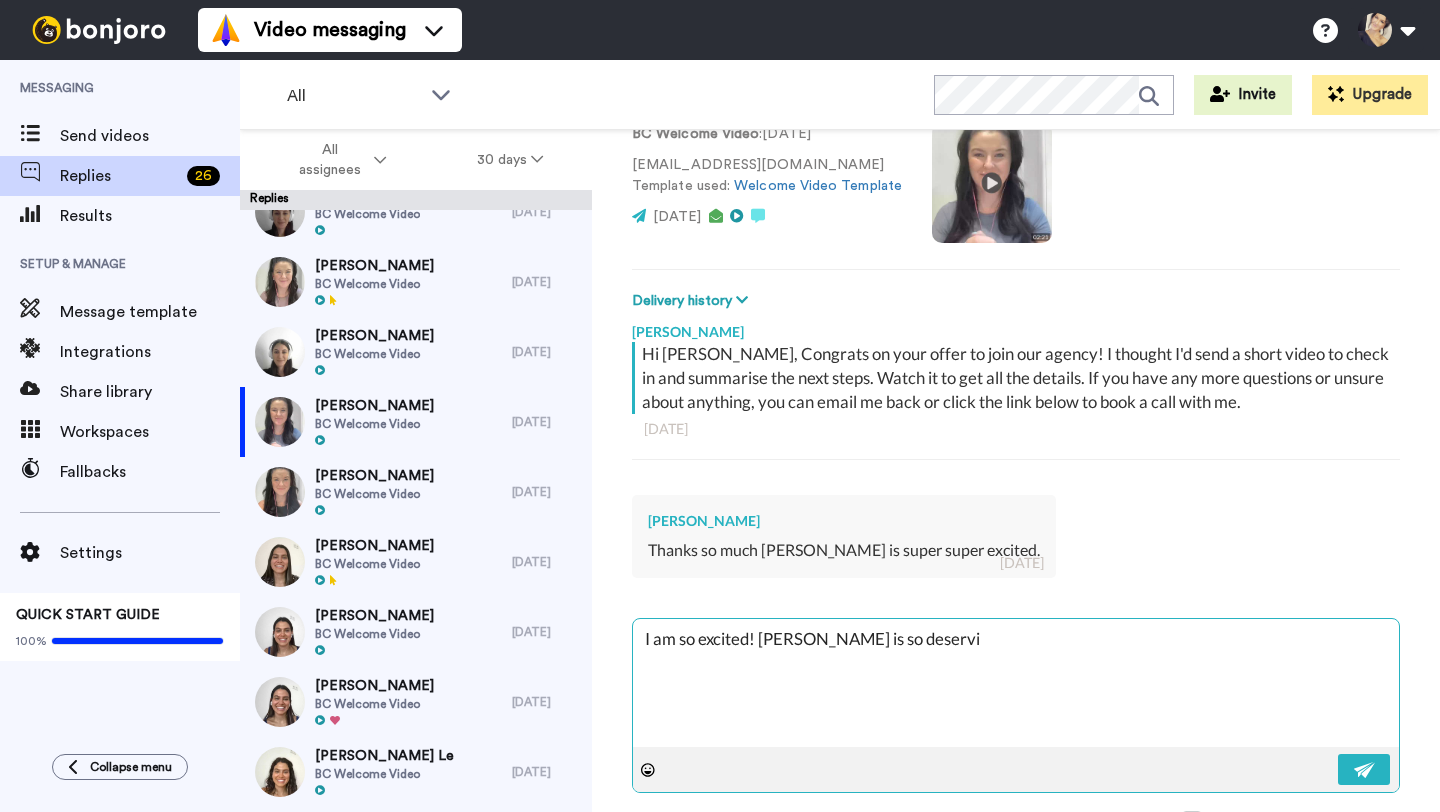 type on "x" 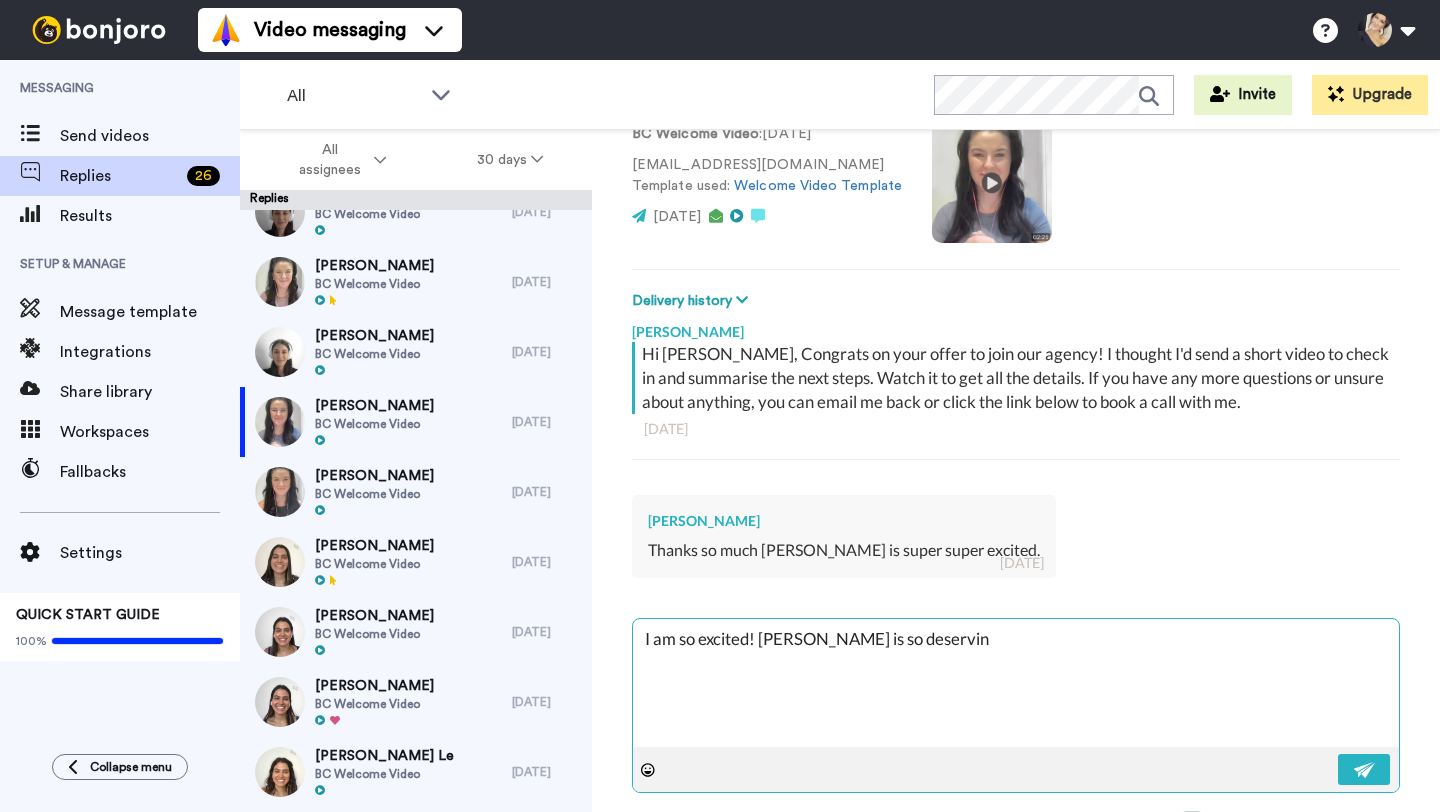type on "x" 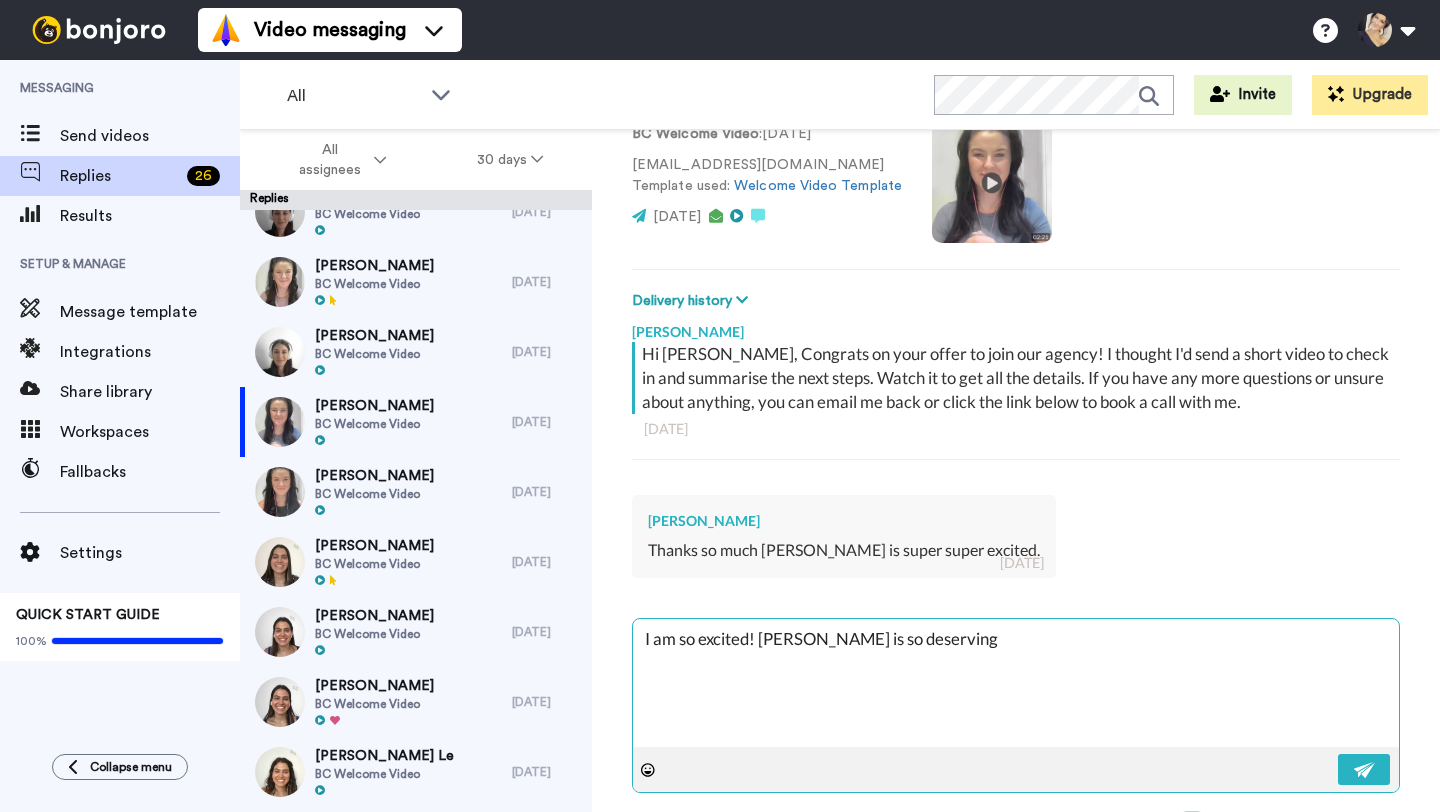type on "x" 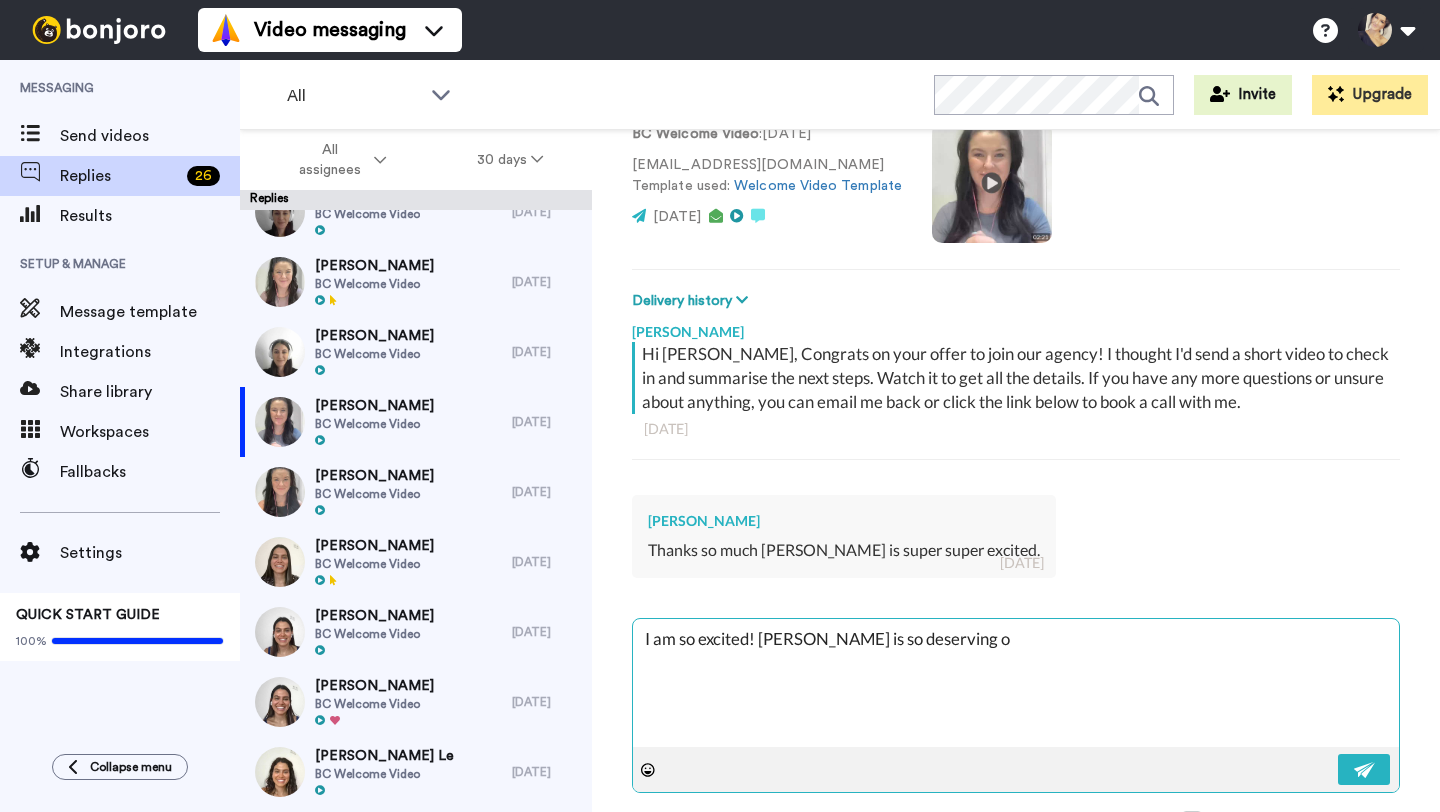 type on "x" 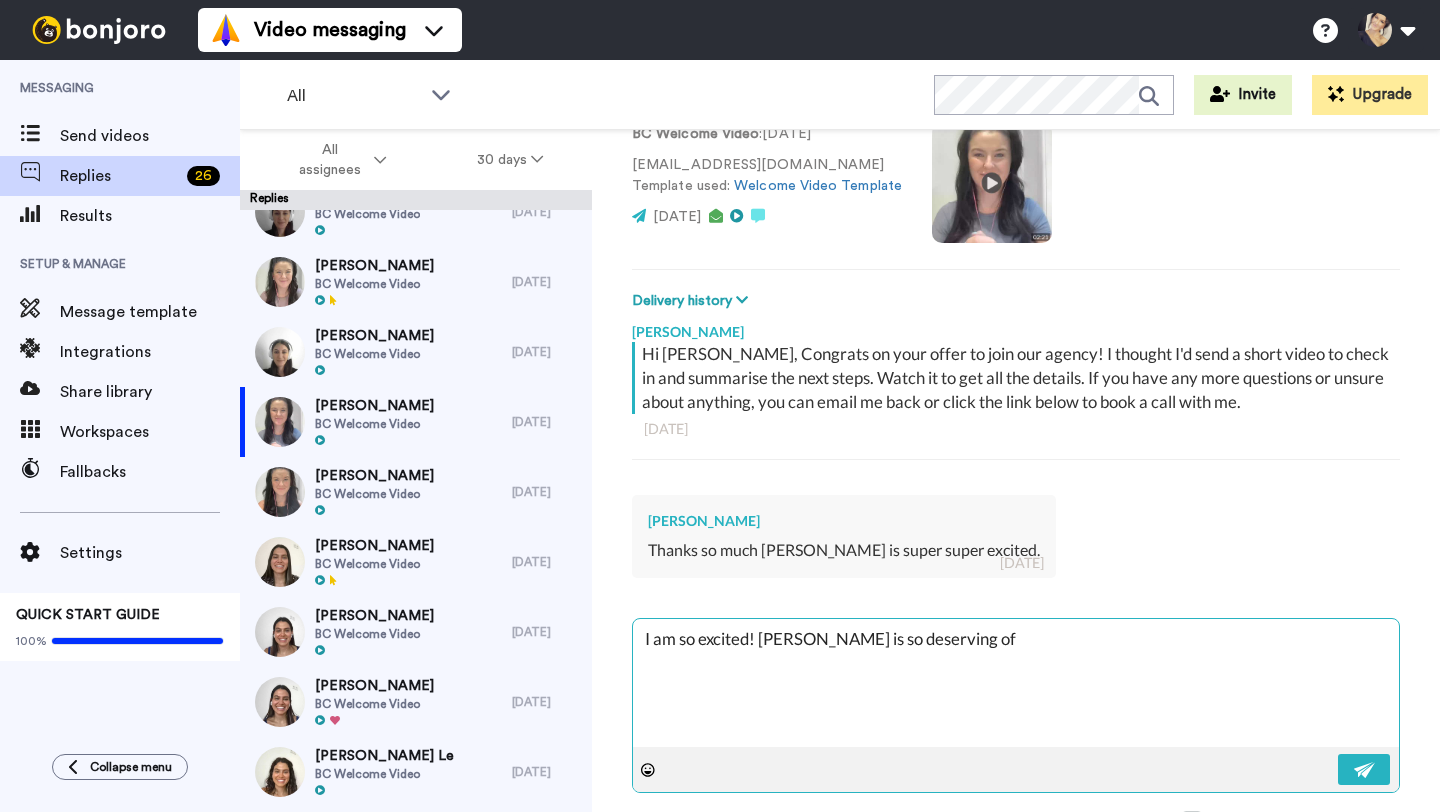 type on "x" 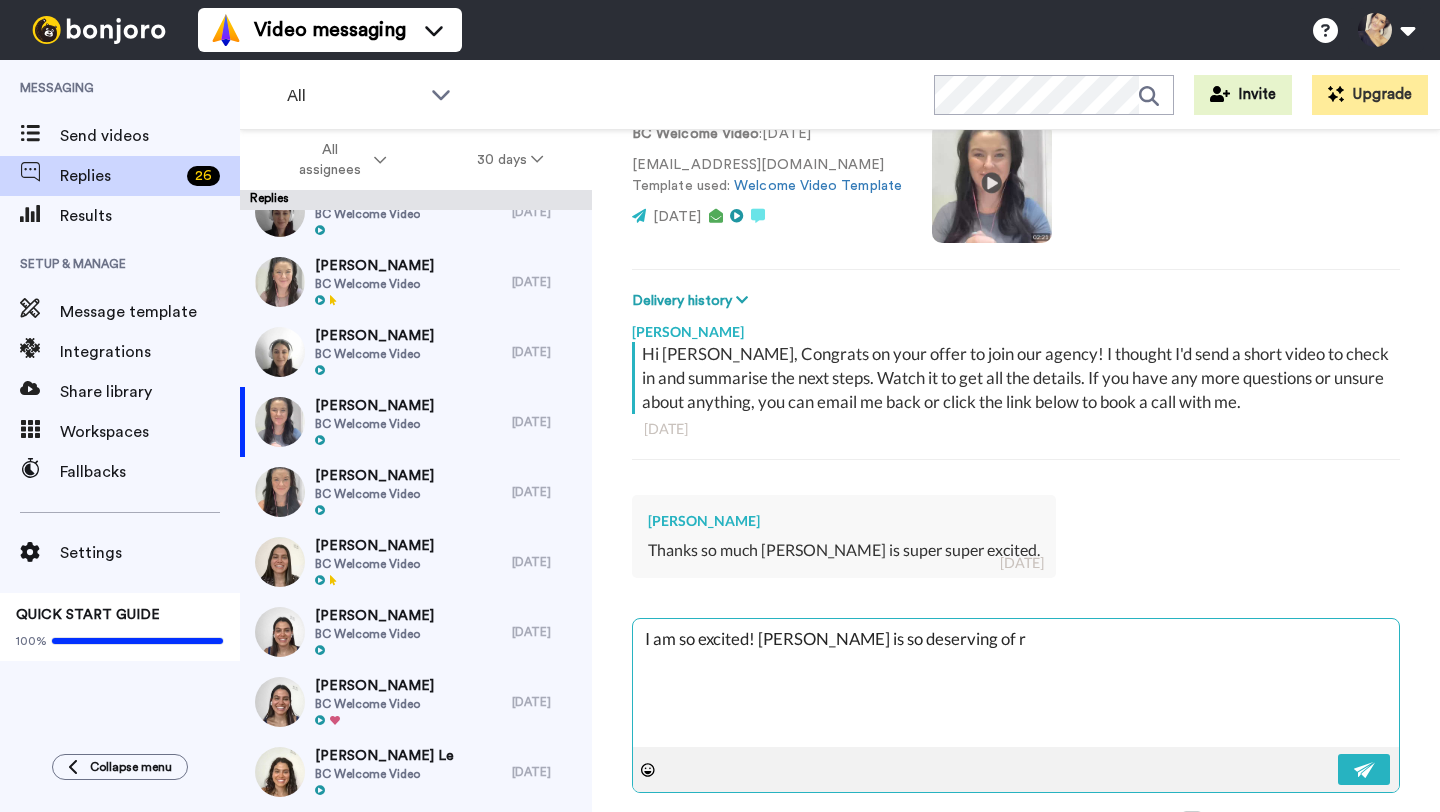 type on "x" 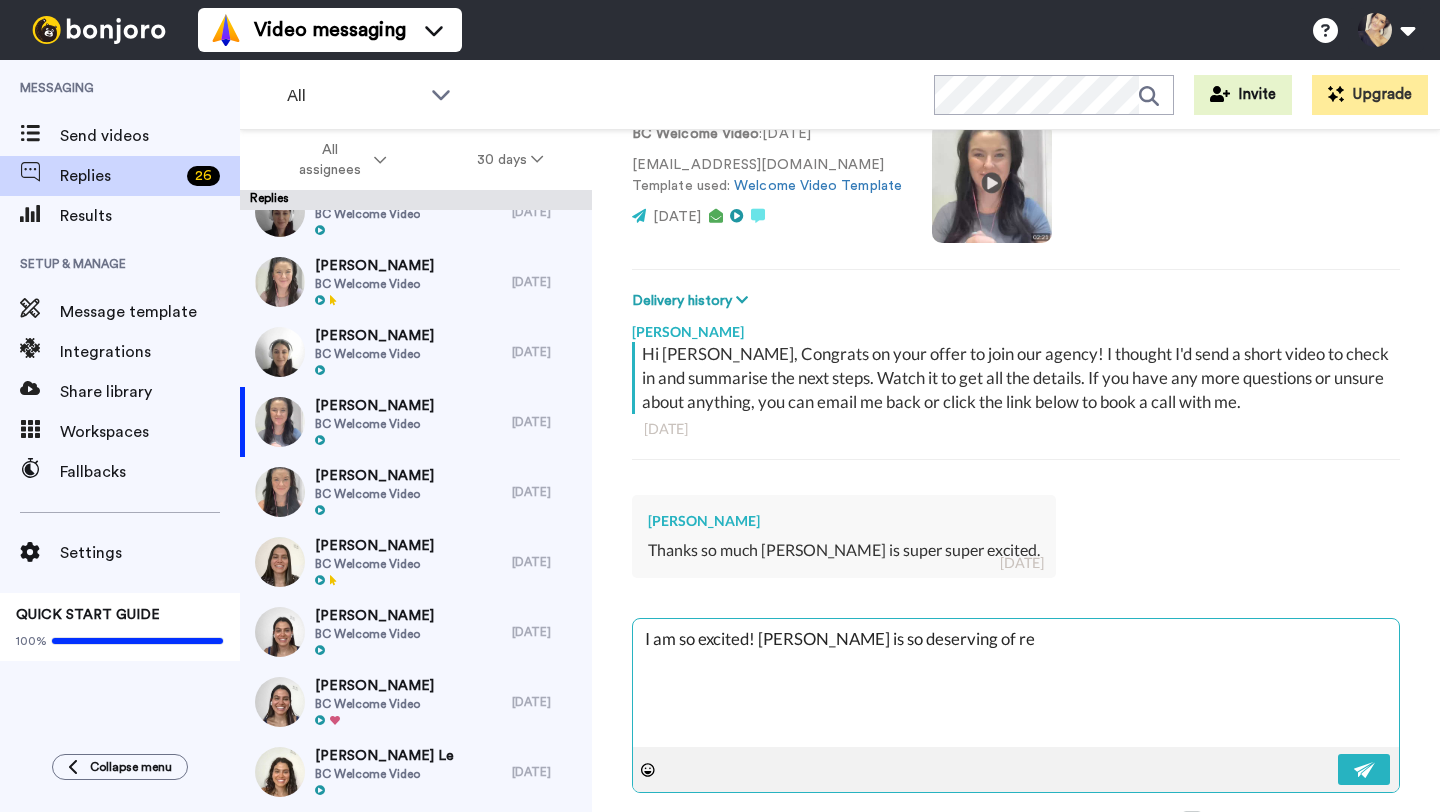 type on "x" 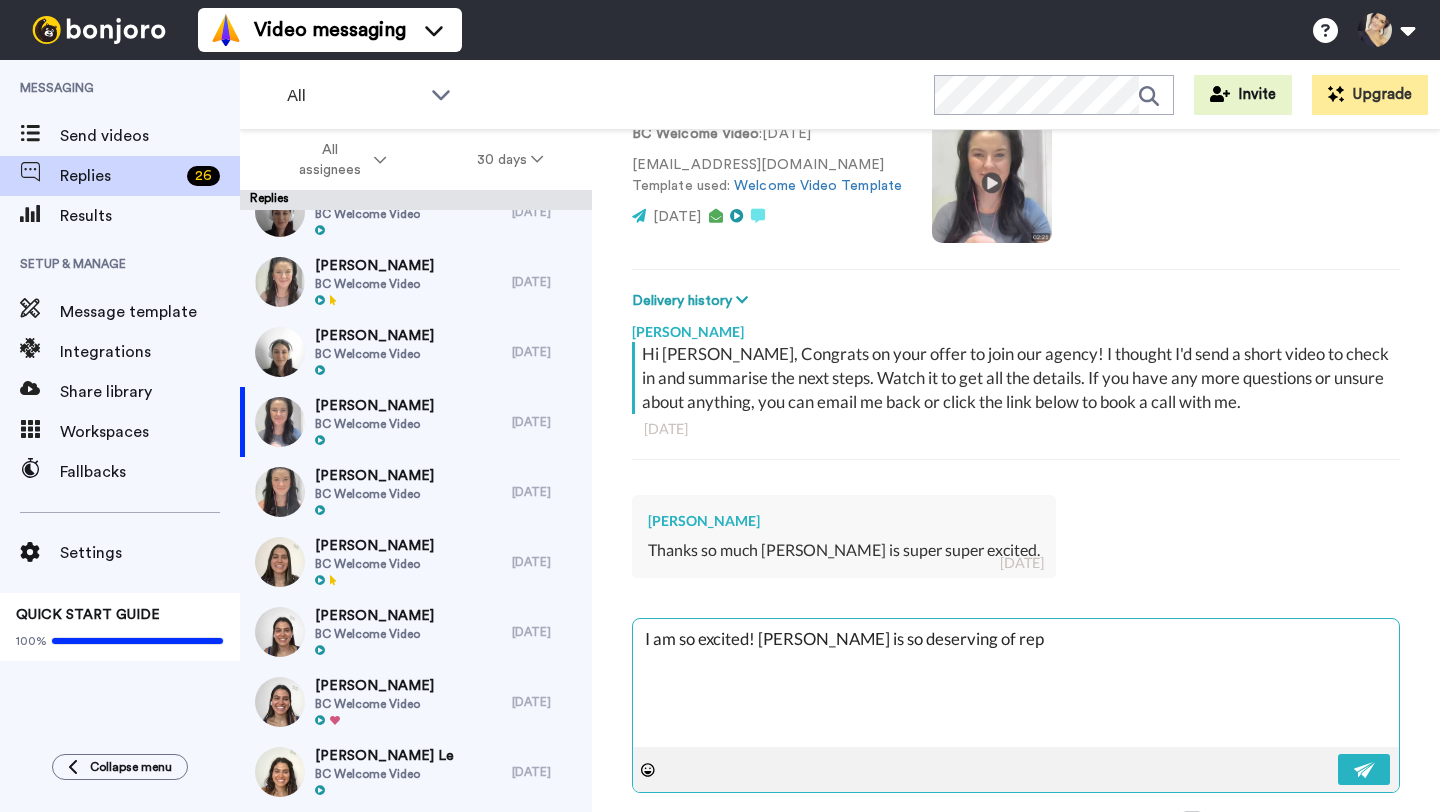 type on "x" 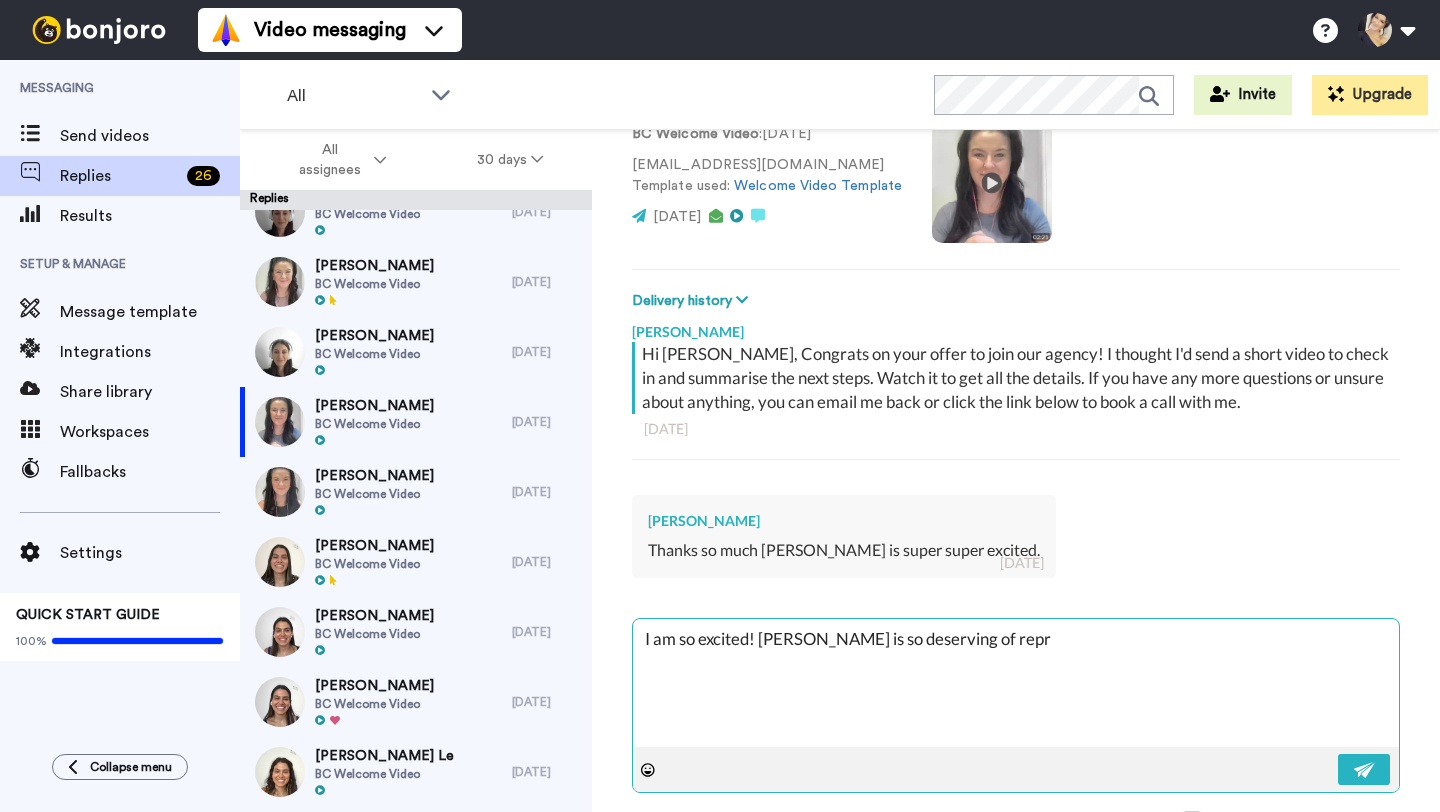 type on "x" 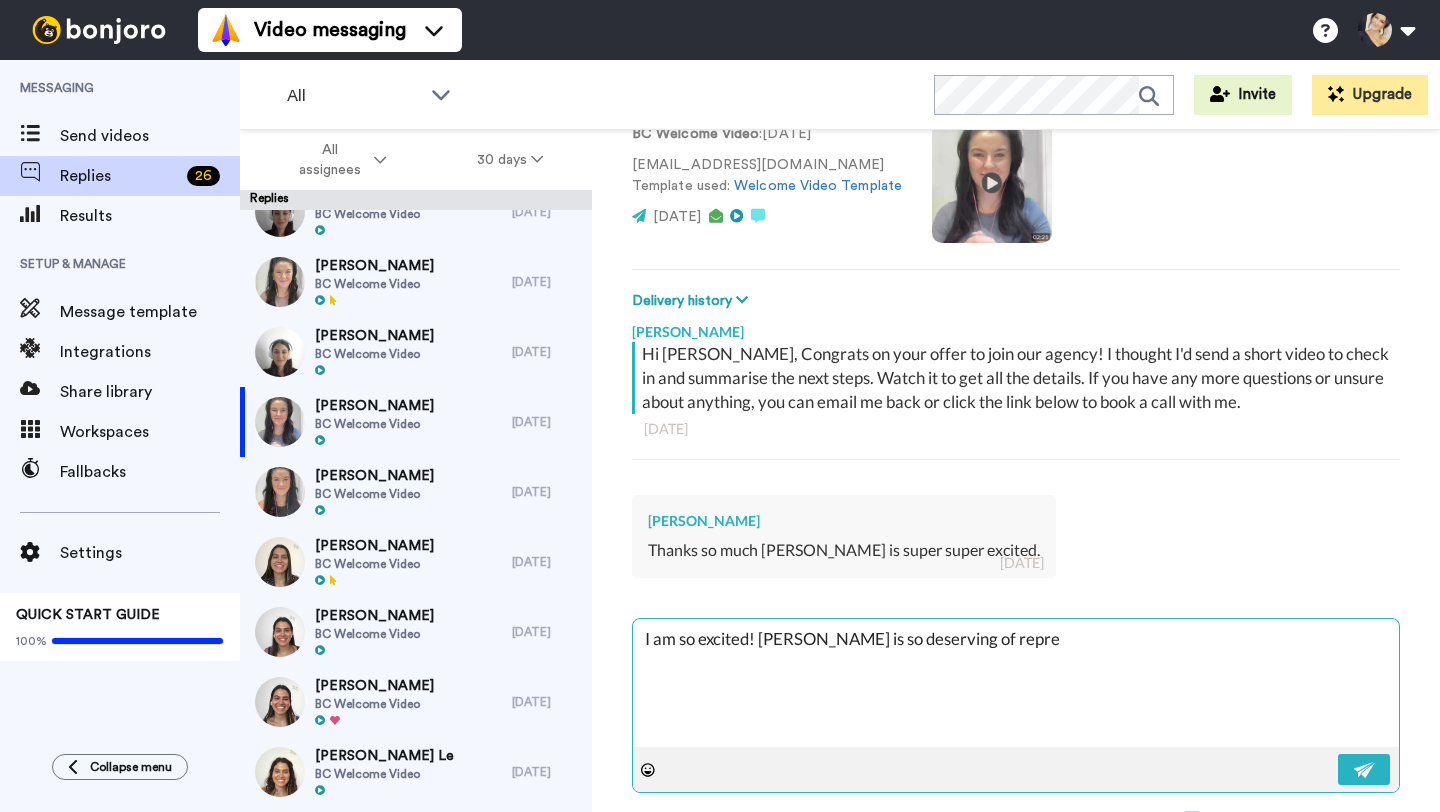 type on "x" 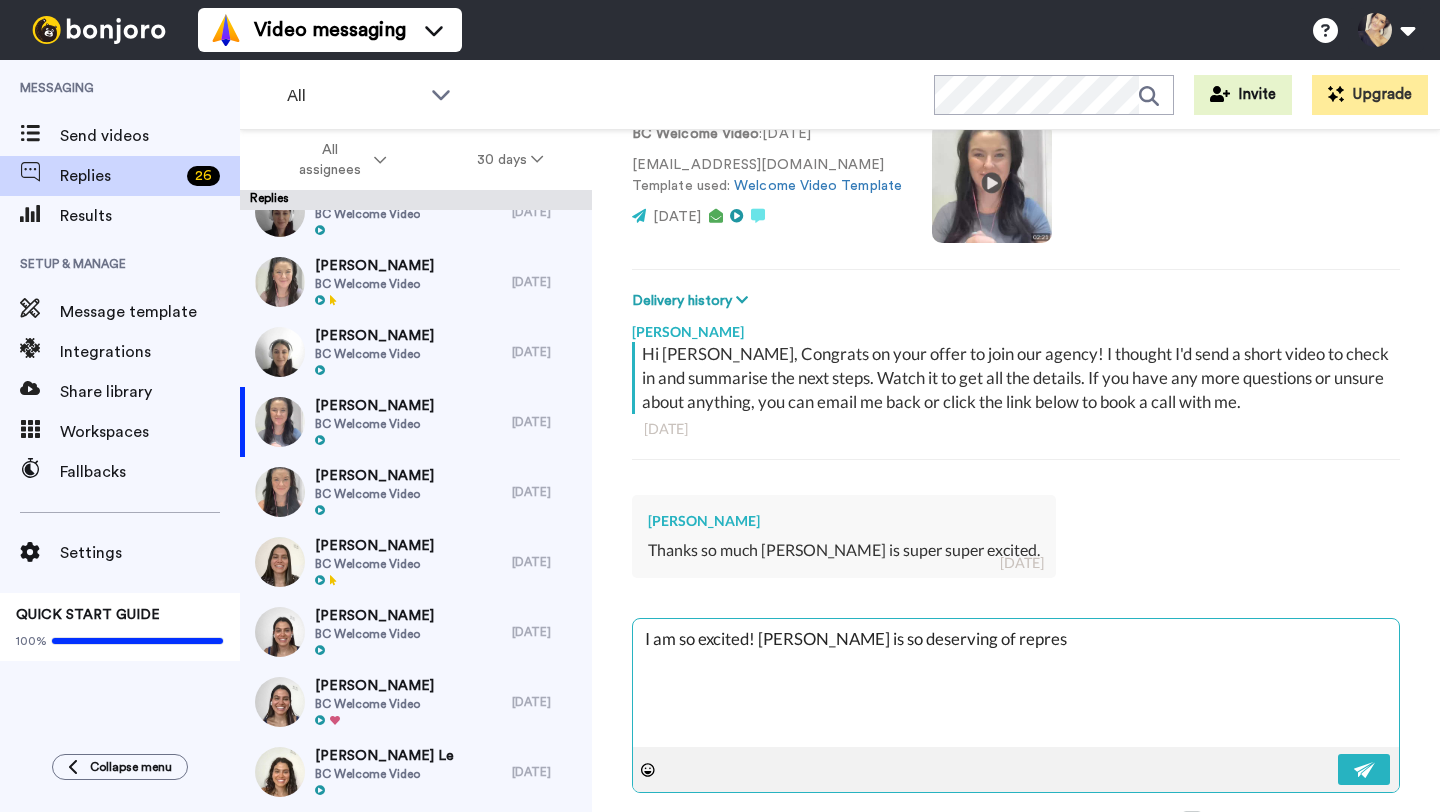 type on "x" 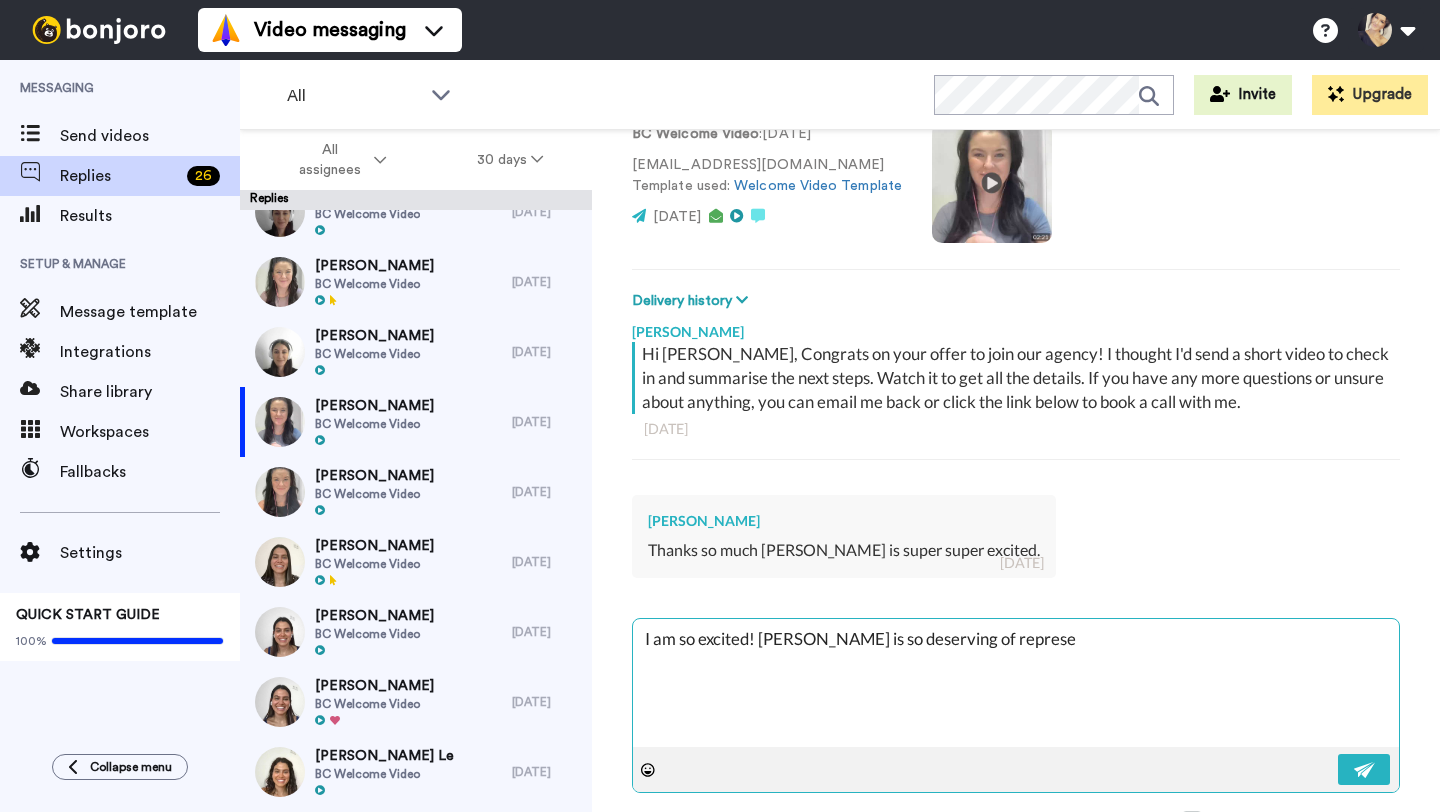 type on "x" 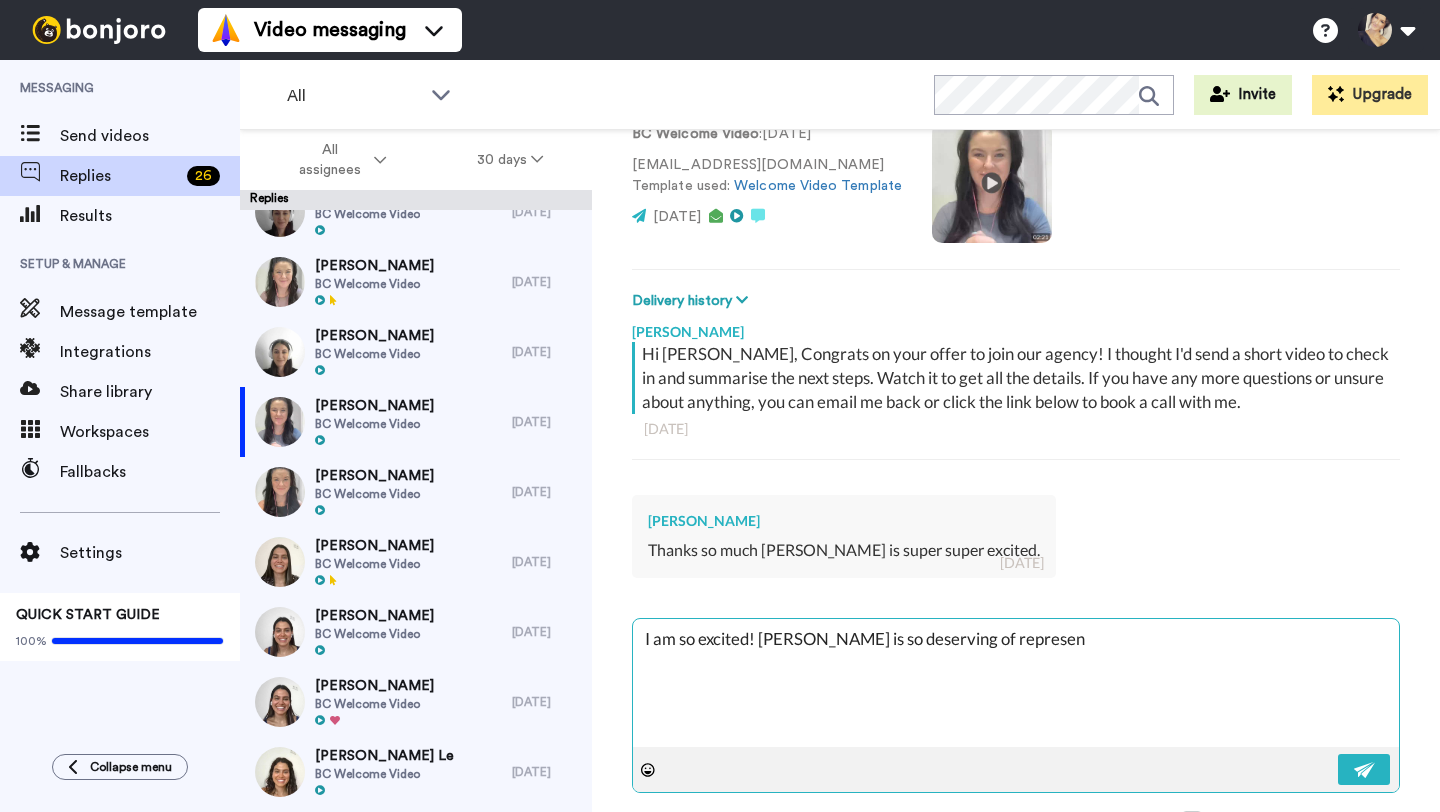type on "x" 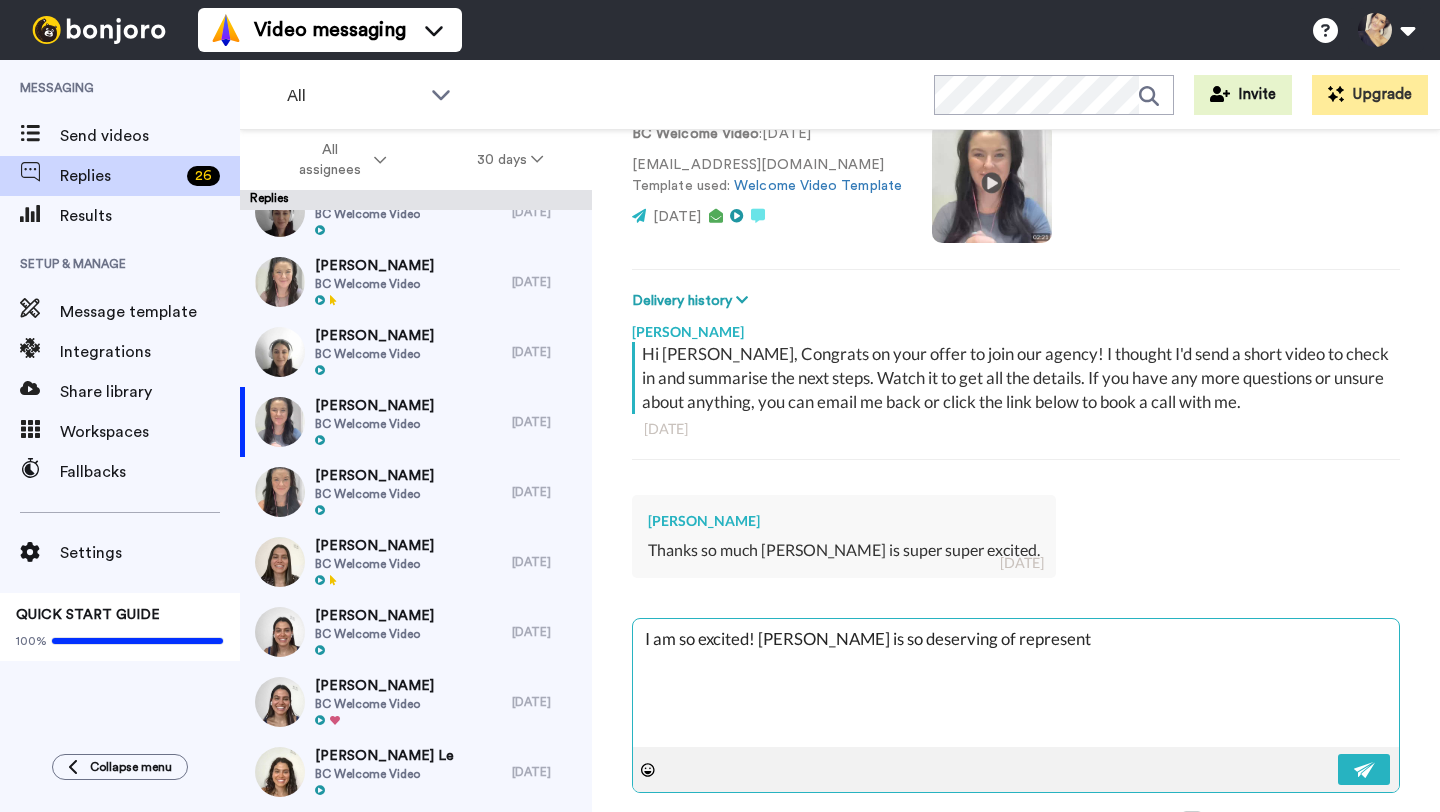 type on "x" 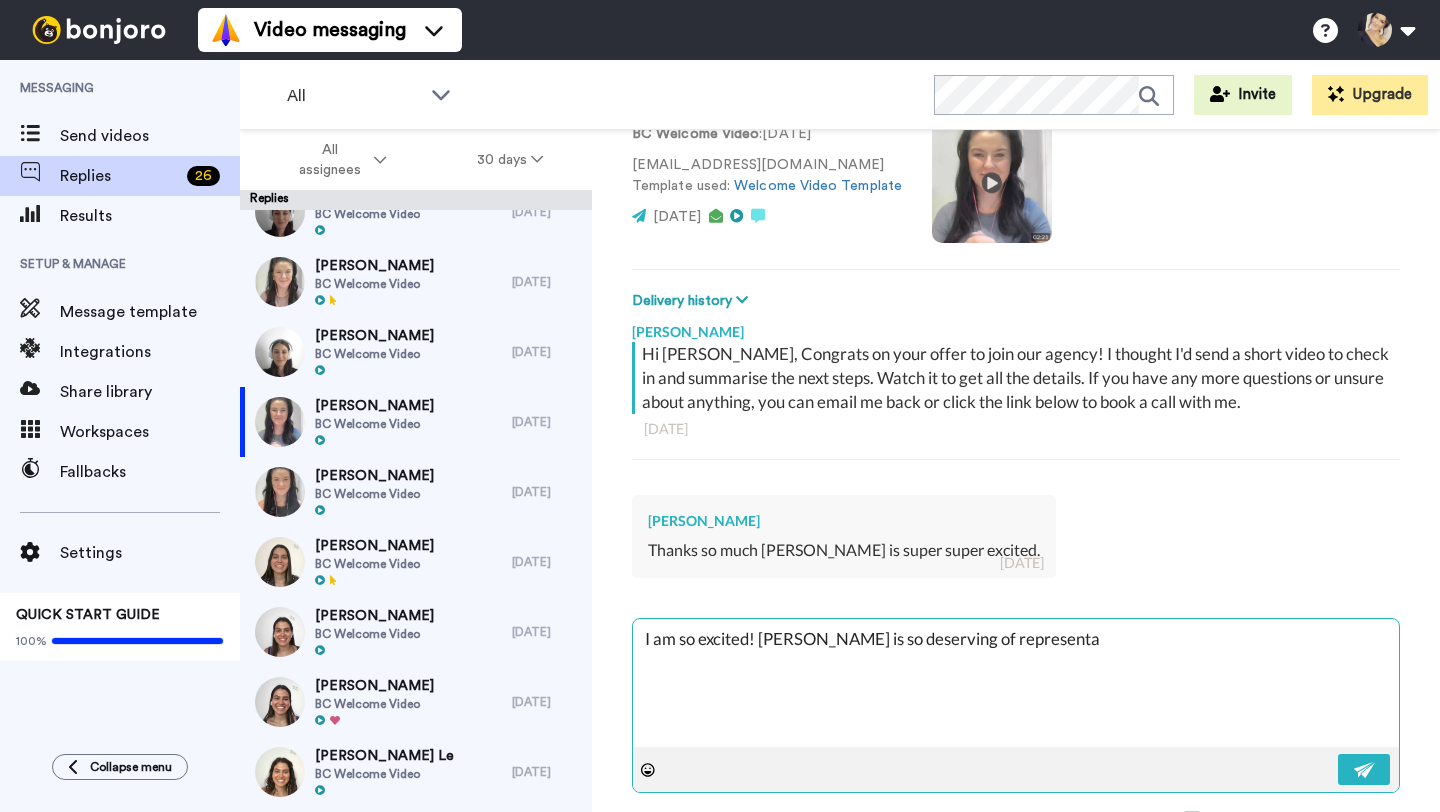 type on "x" 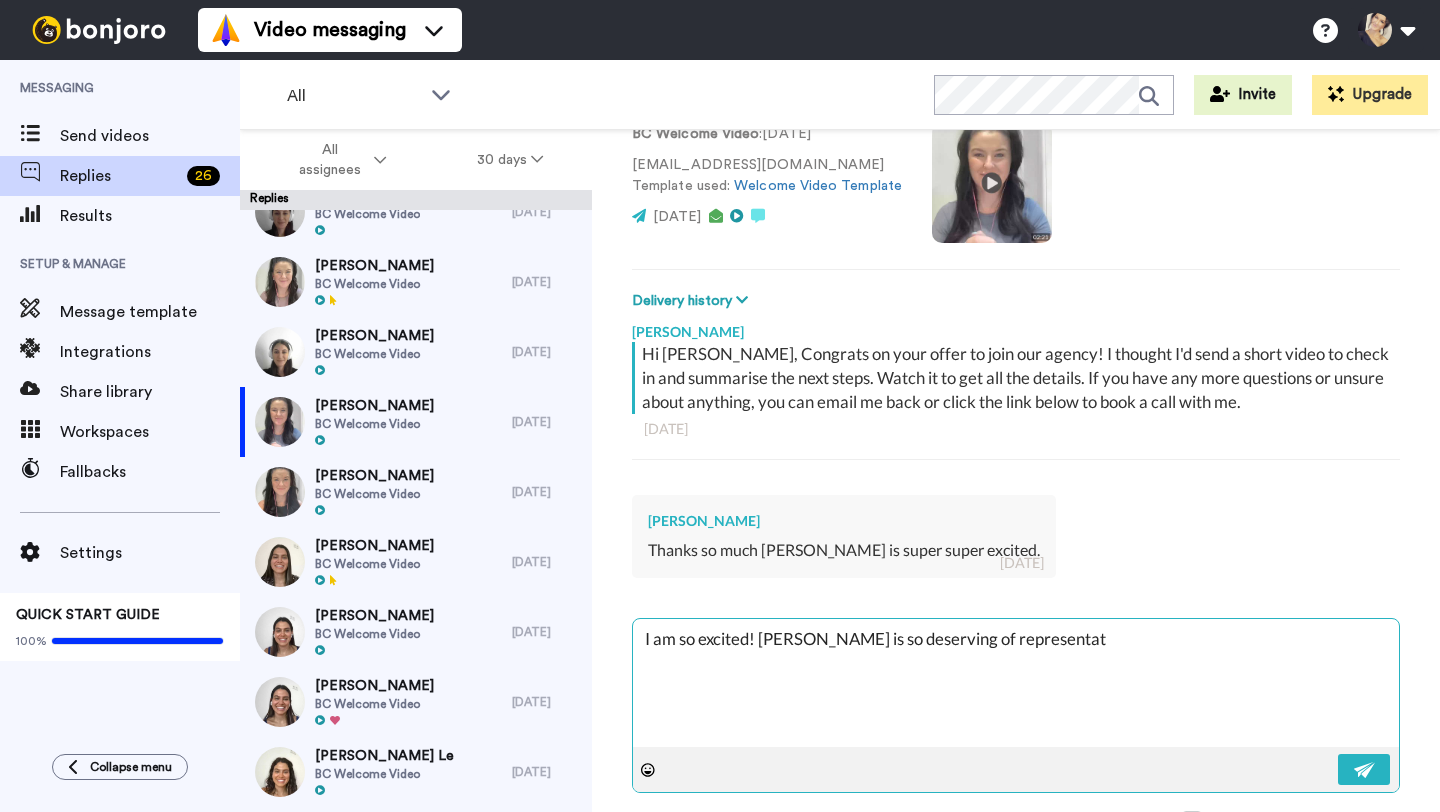 type on "I am so excited! Lani is so deserving of representati" 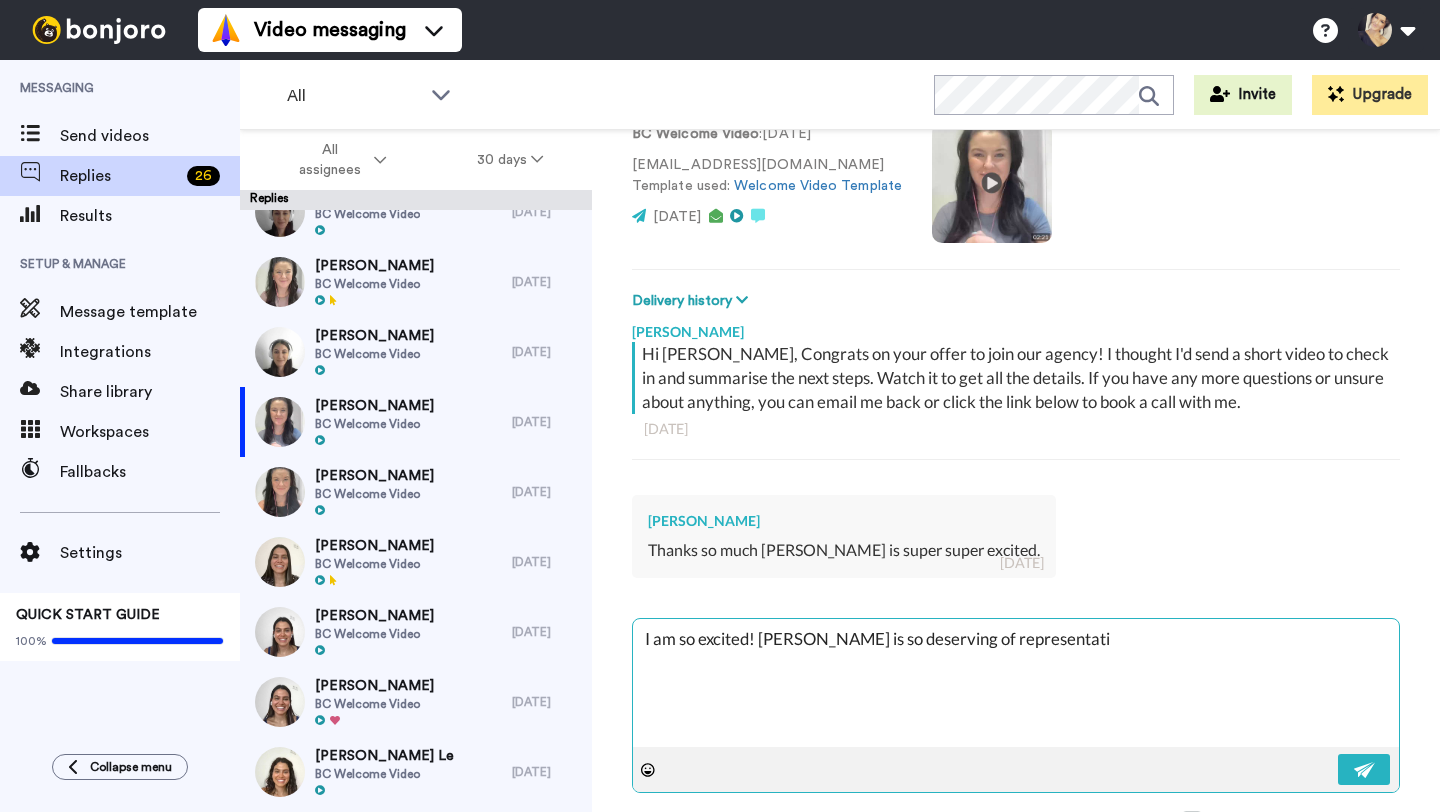 type on "x" 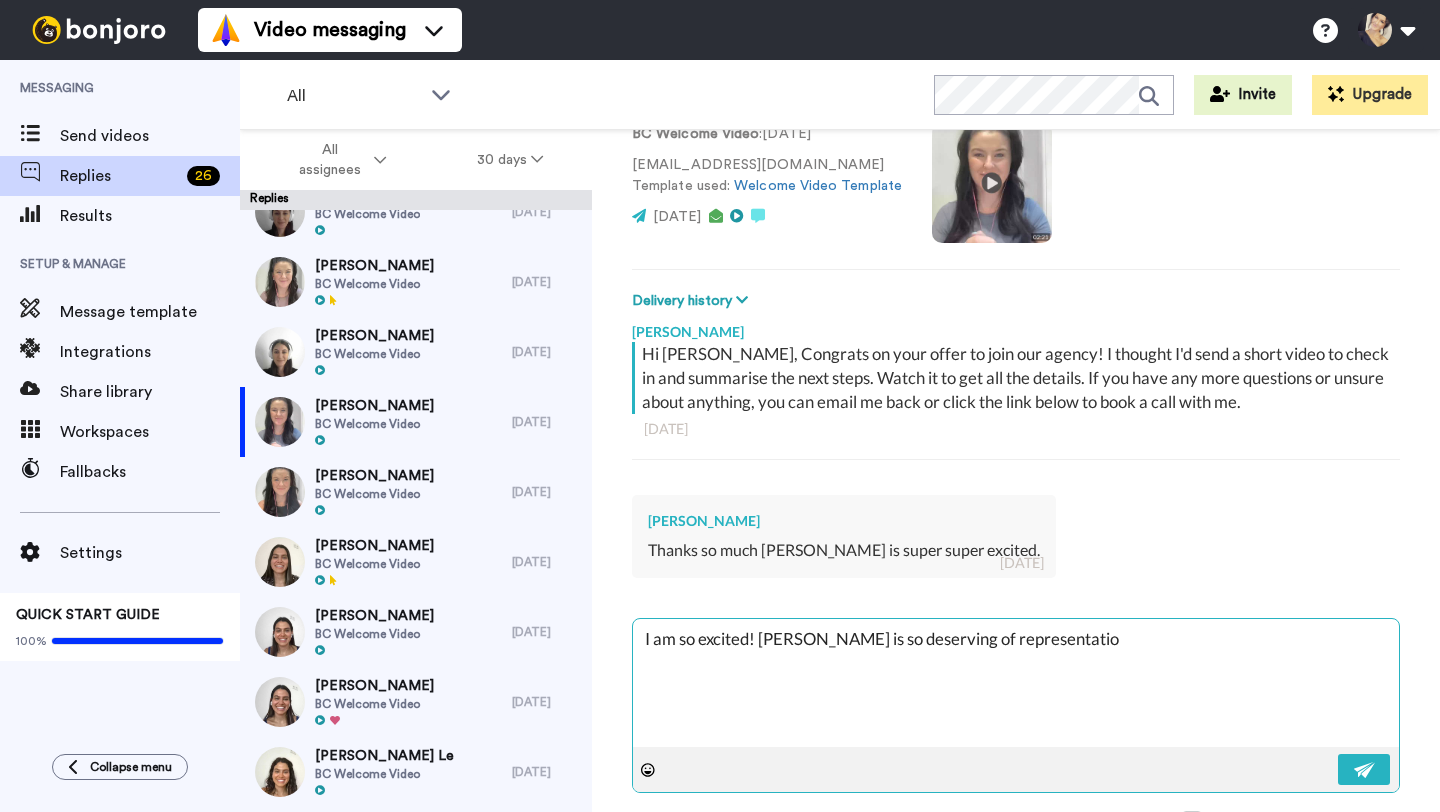 type on "x" 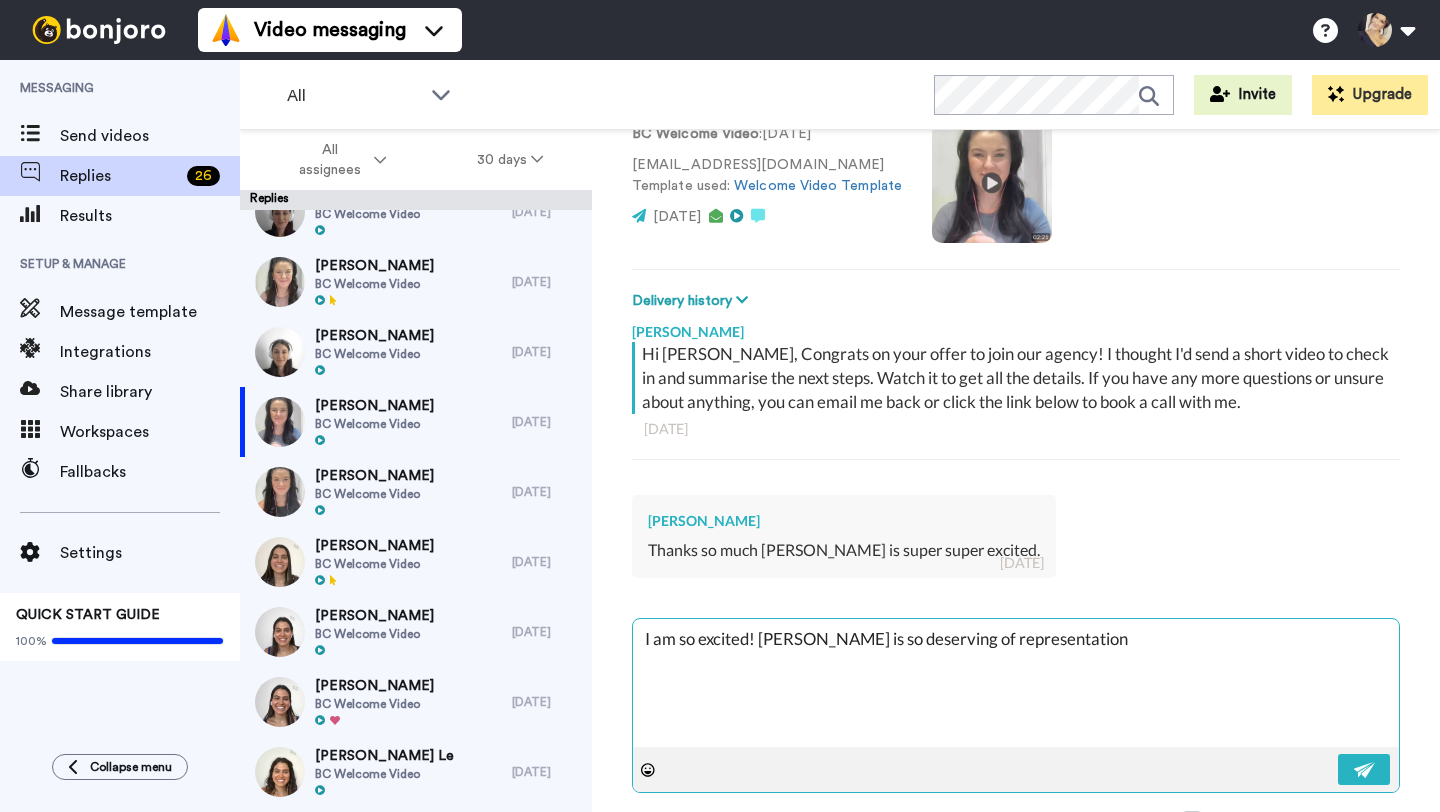type on "x" 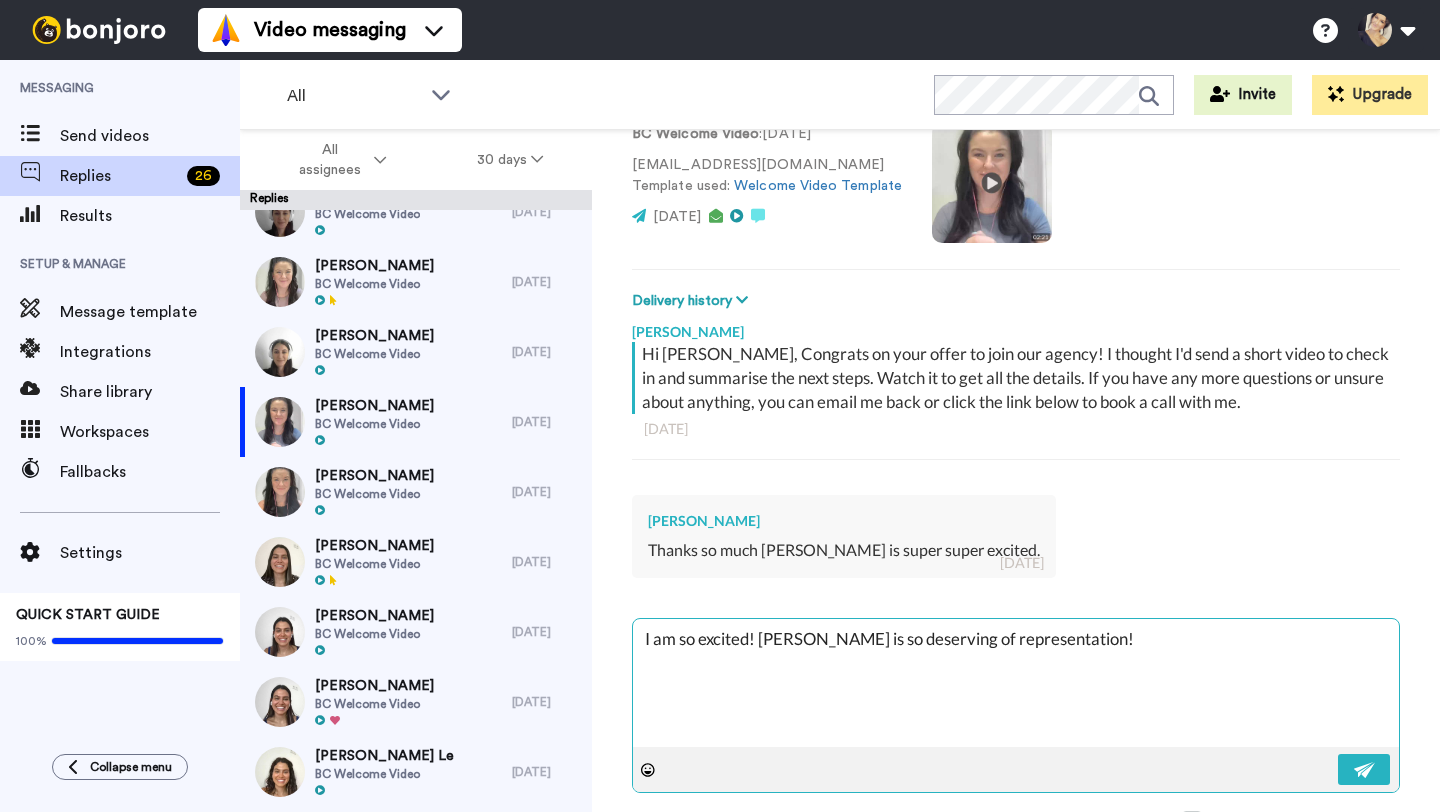 type on "x" 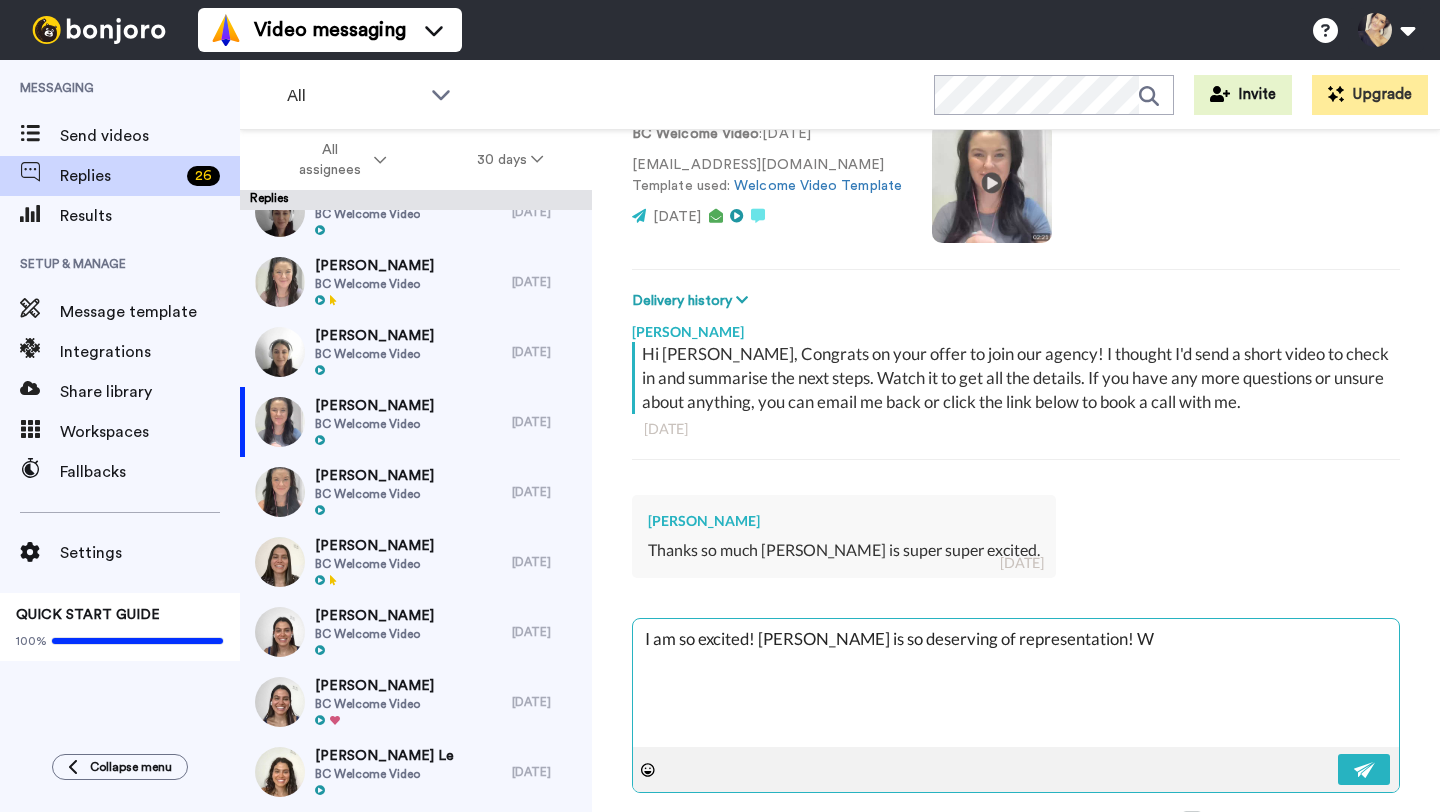 type on "x" 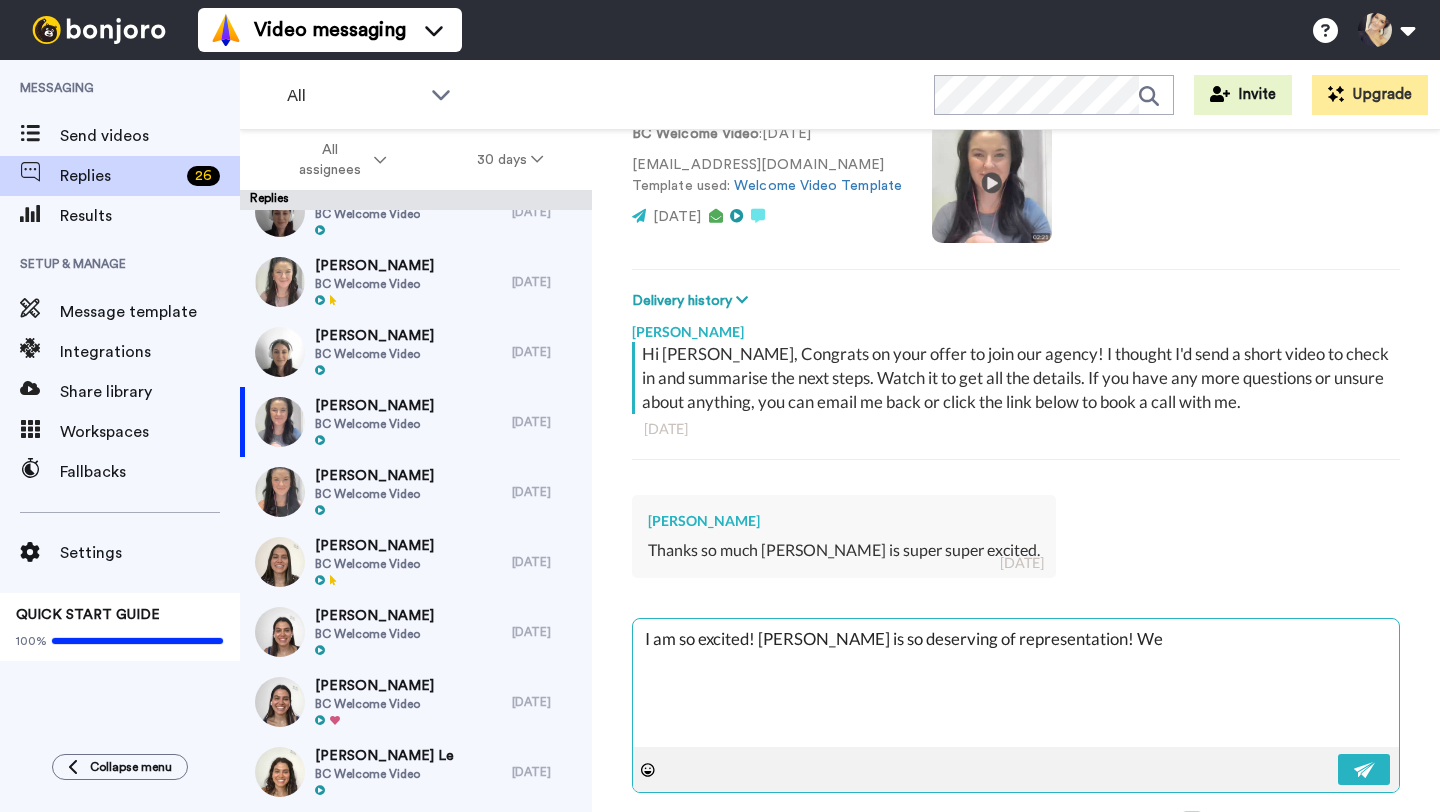 type on "x" 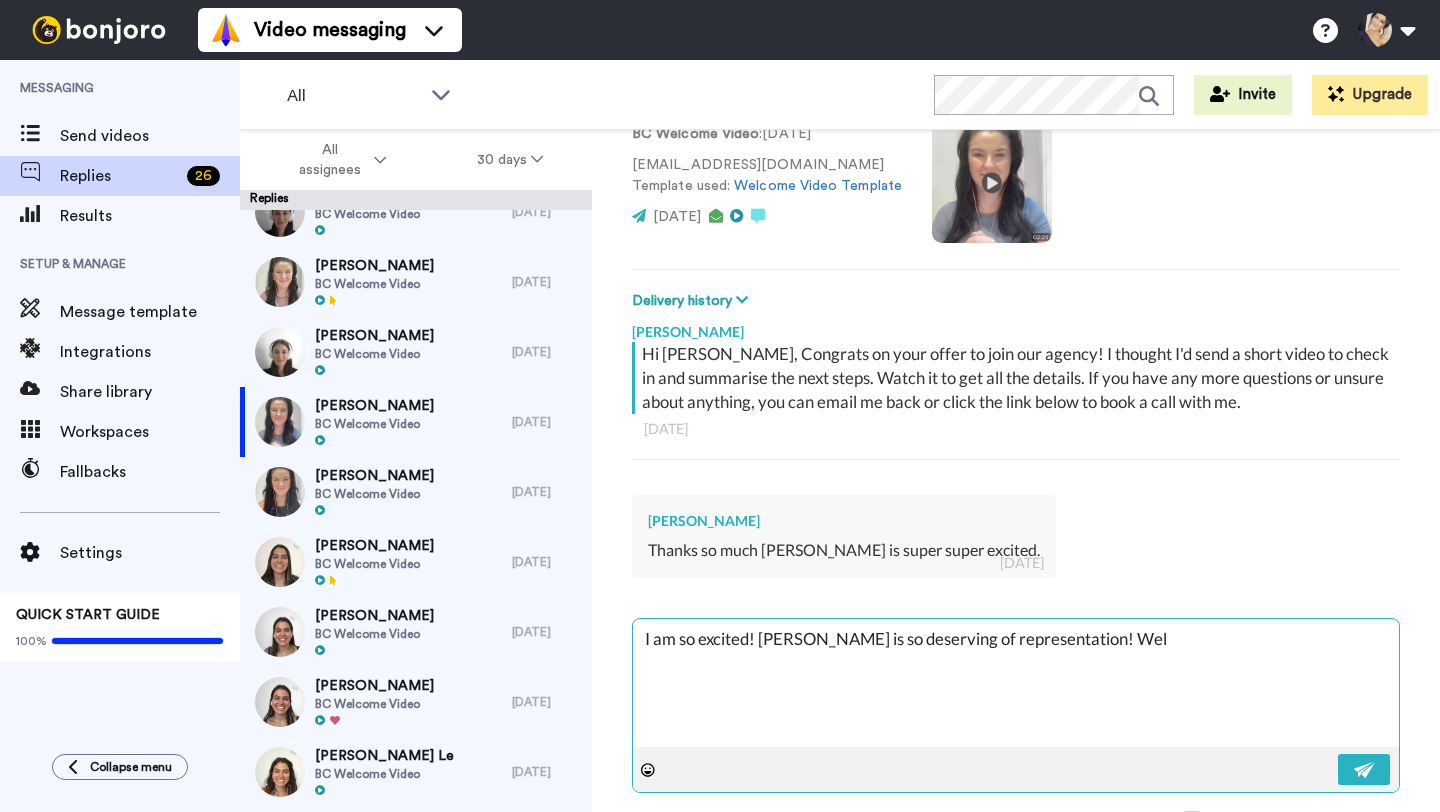 type on "x" 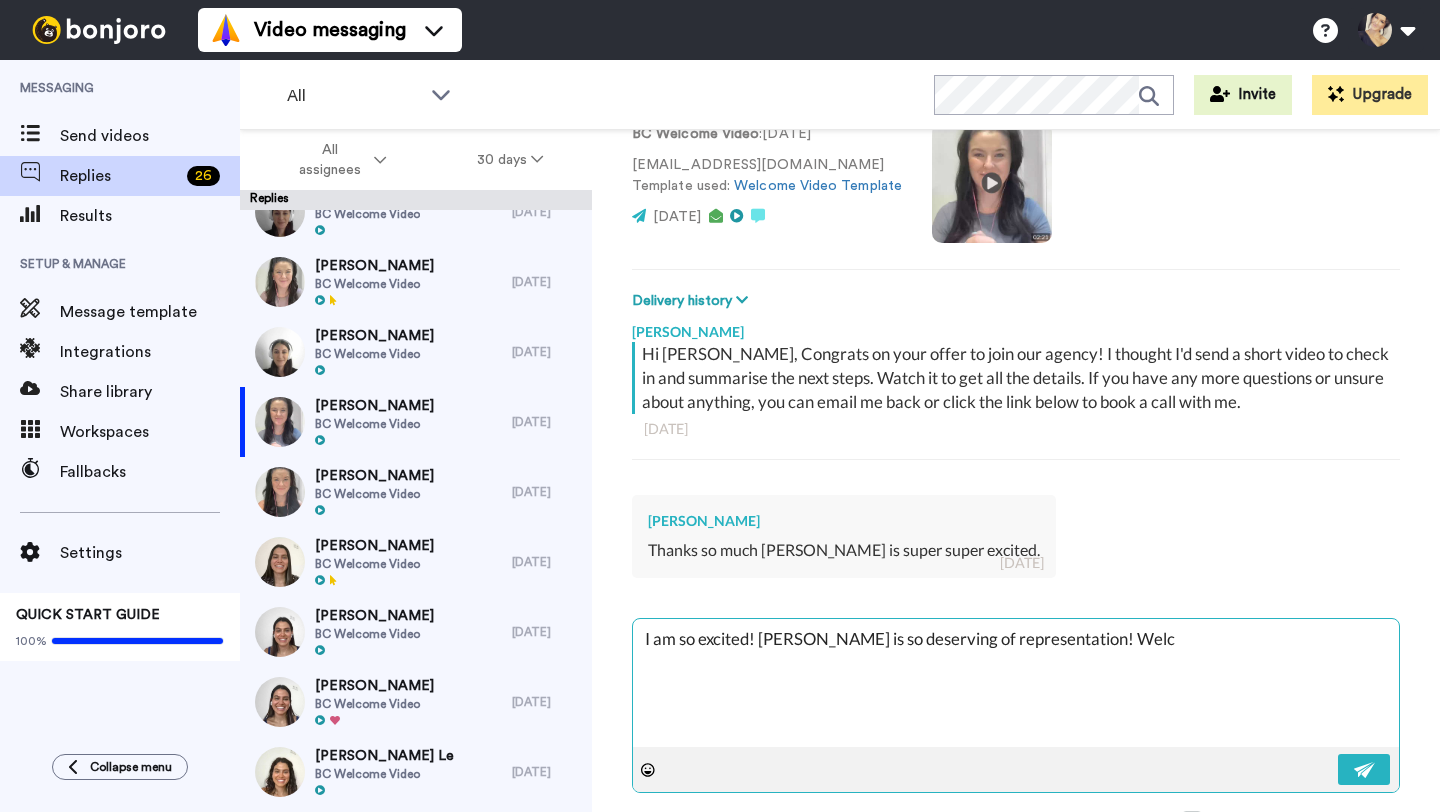 type on "x" 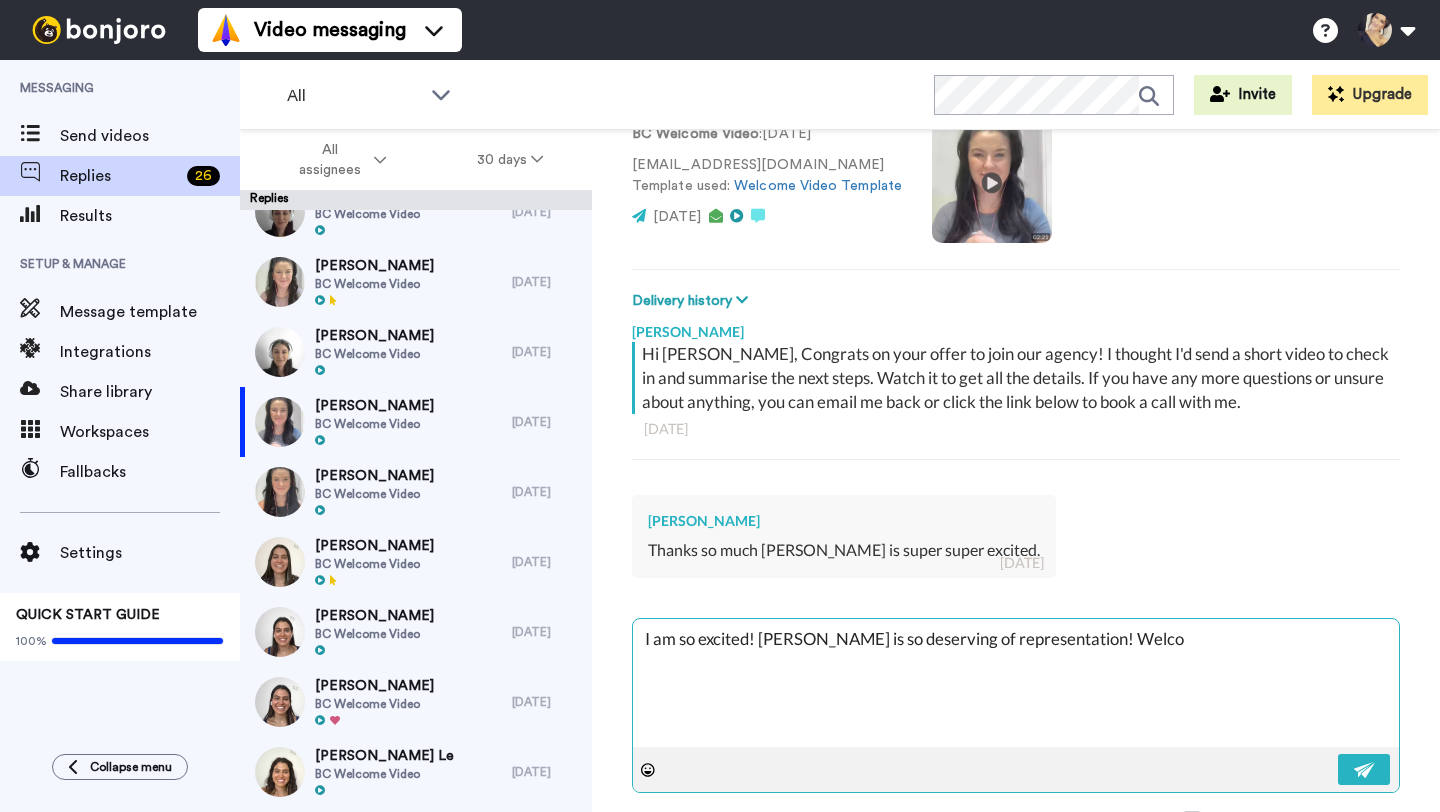 type on "x" 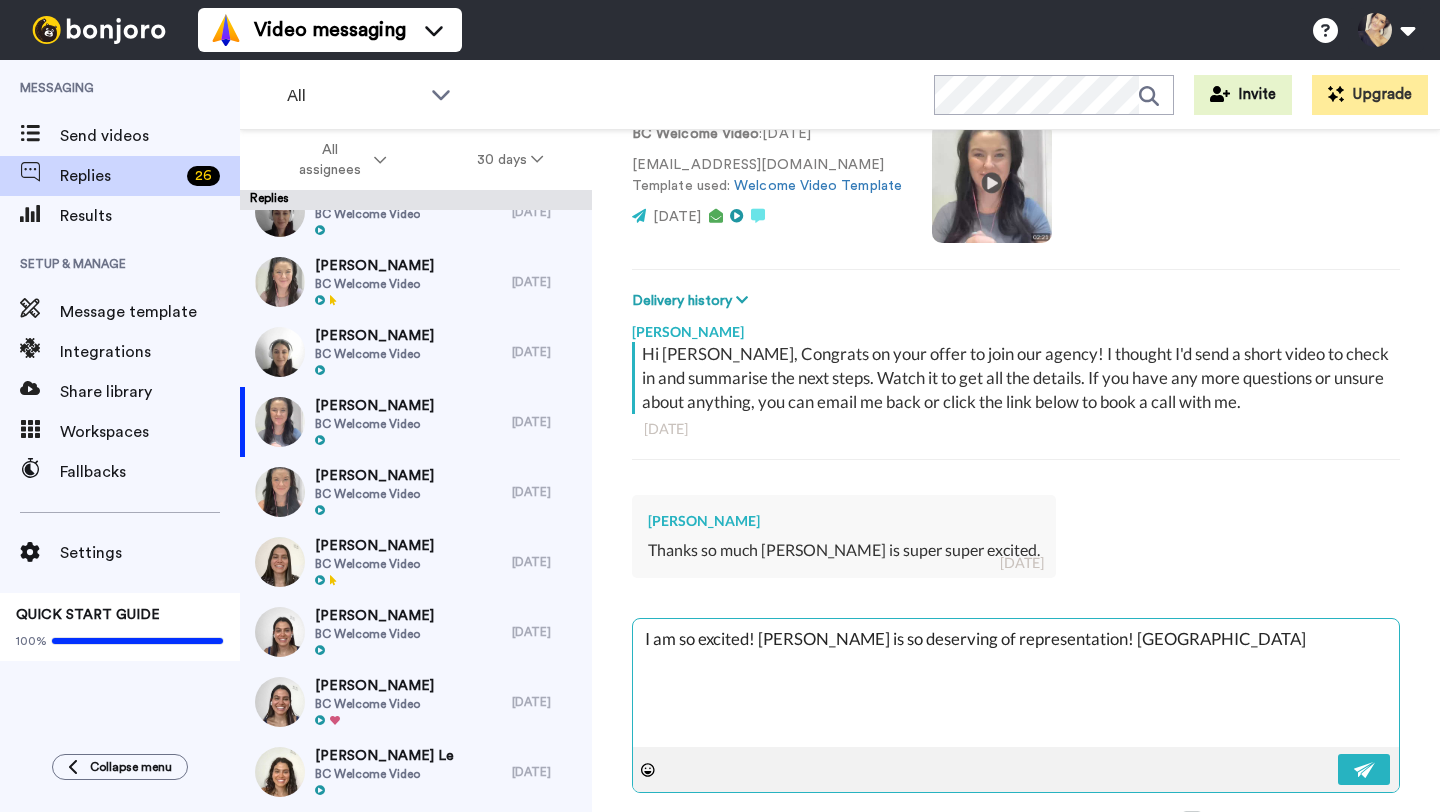 type on "I am so excited! Lani is so deserving of representation! Welcoem" 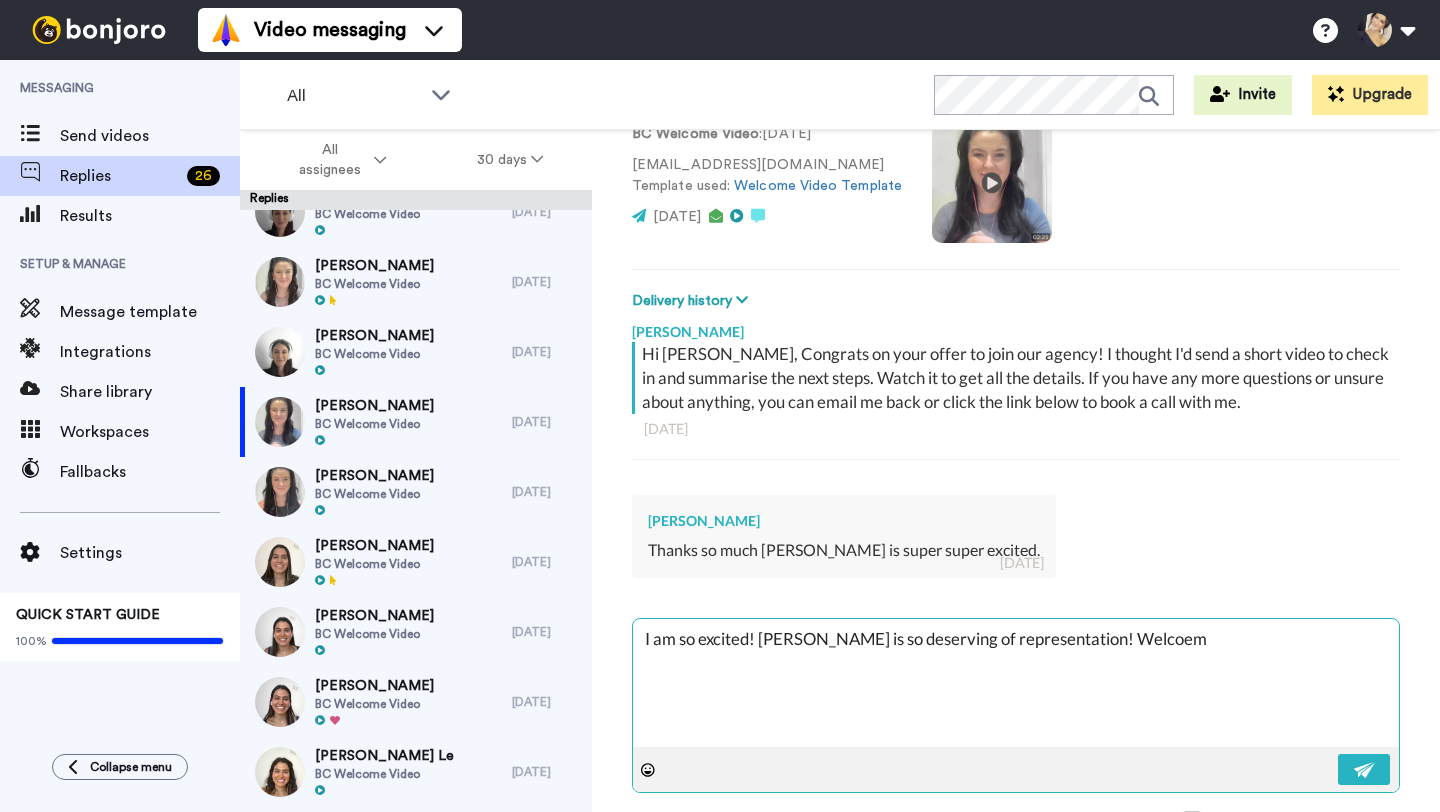 type on "x" 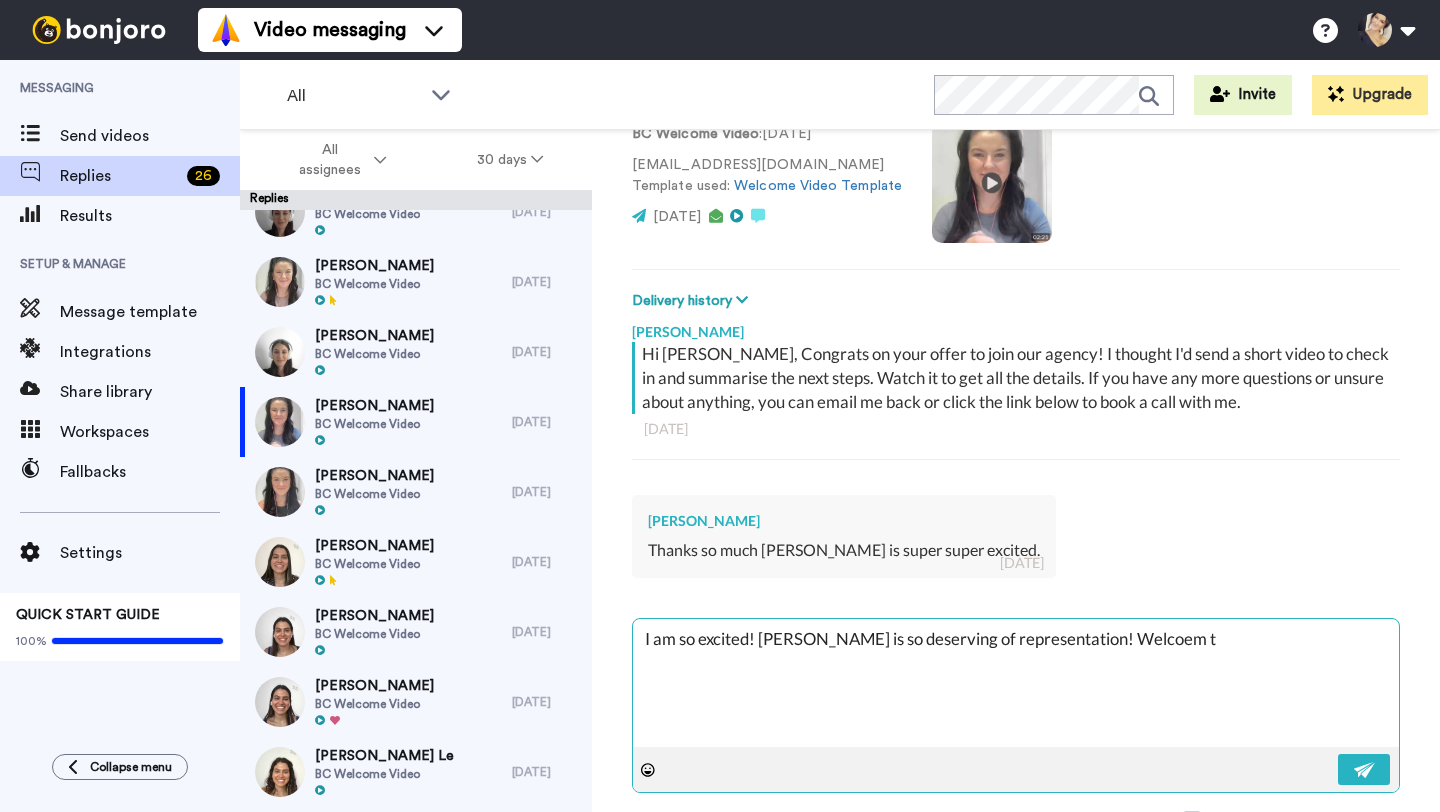 type on "x" 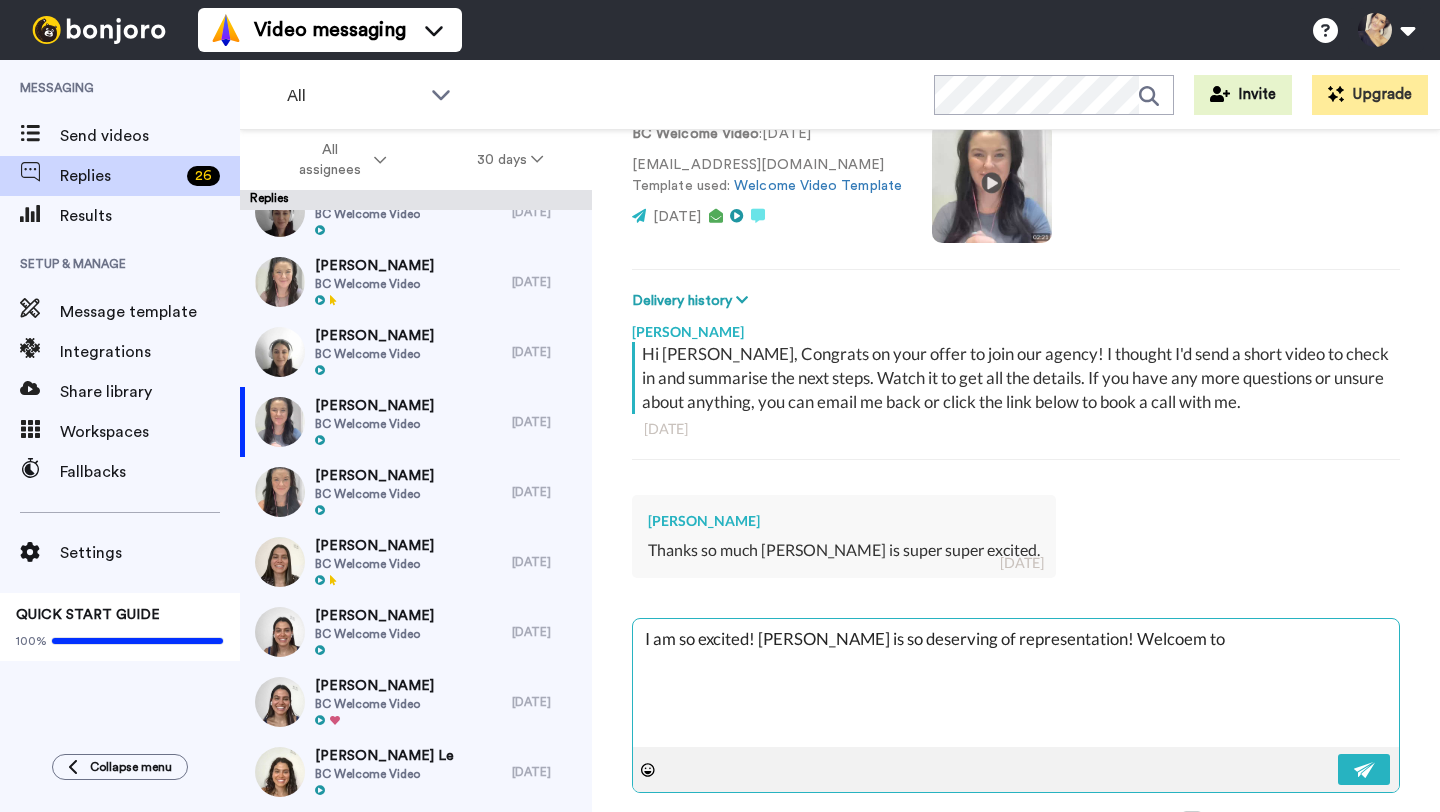 type on "x" 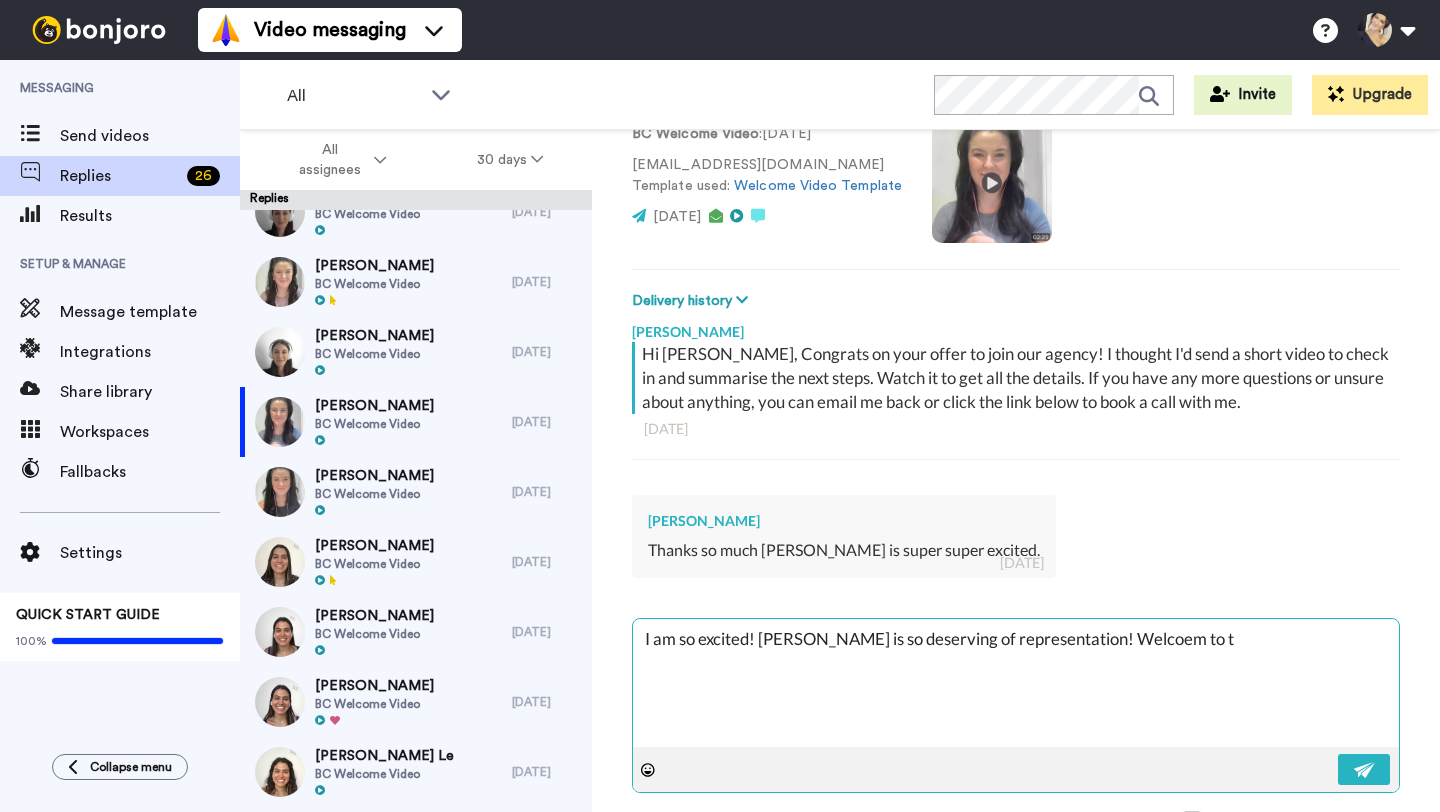 type on "x" 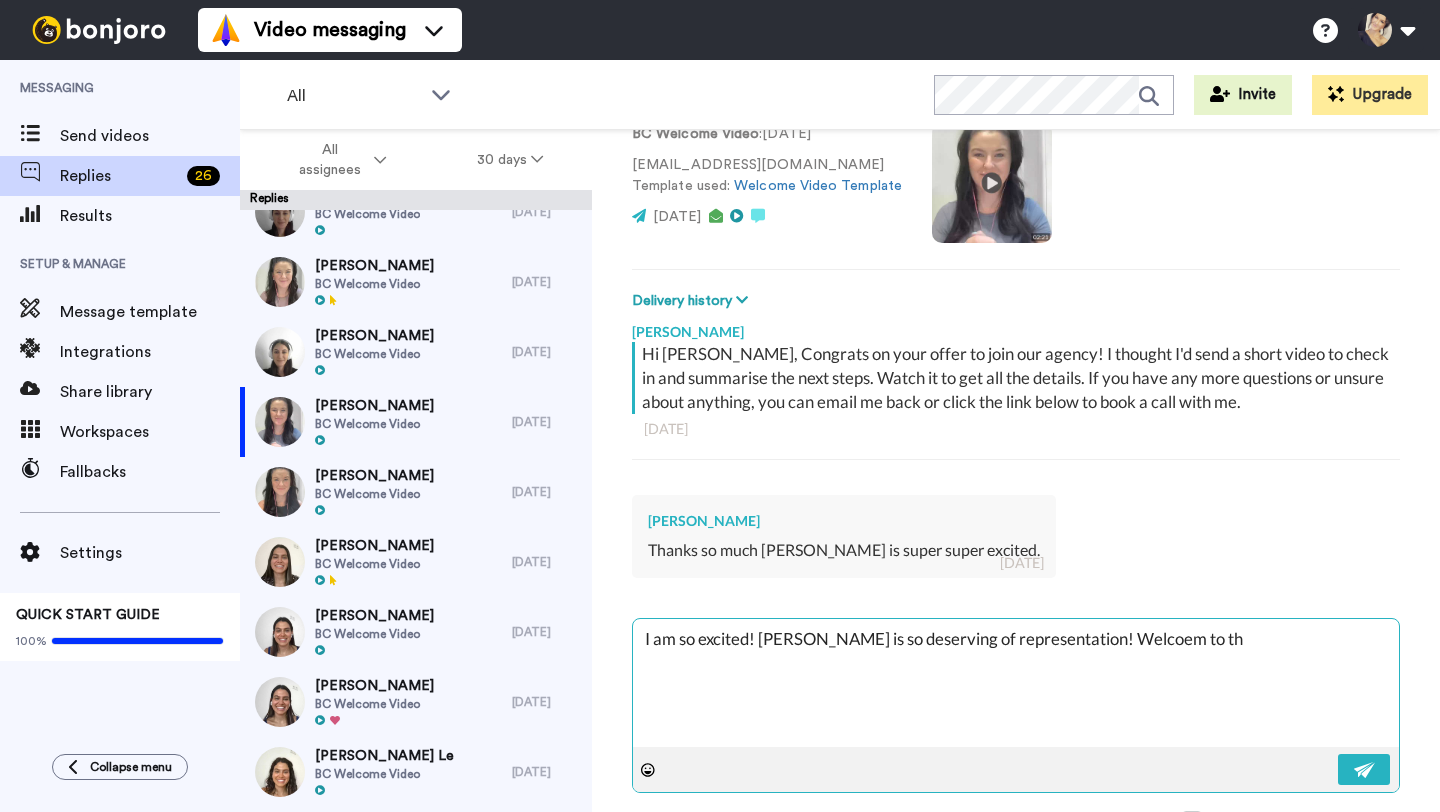 type on "x" 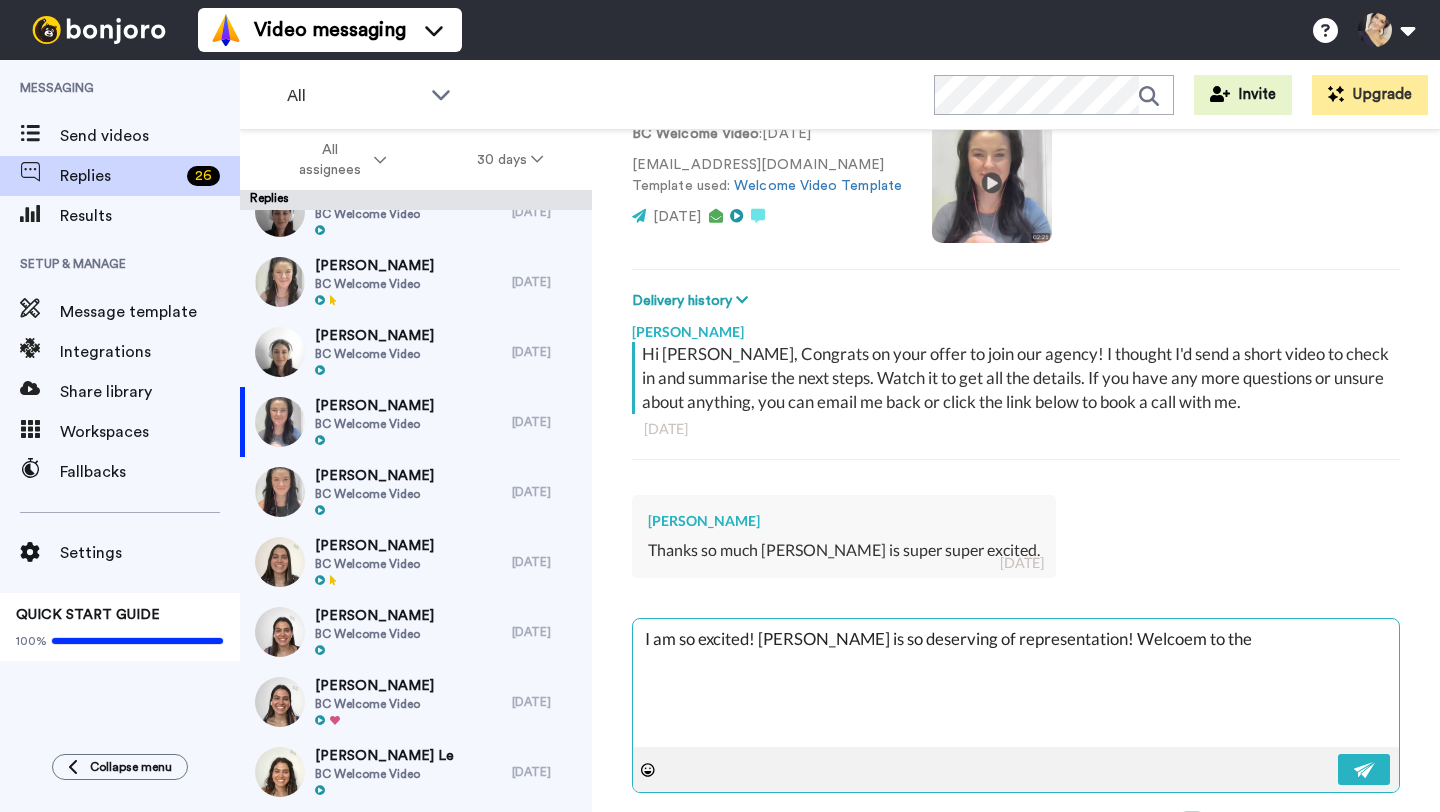 type on "x" 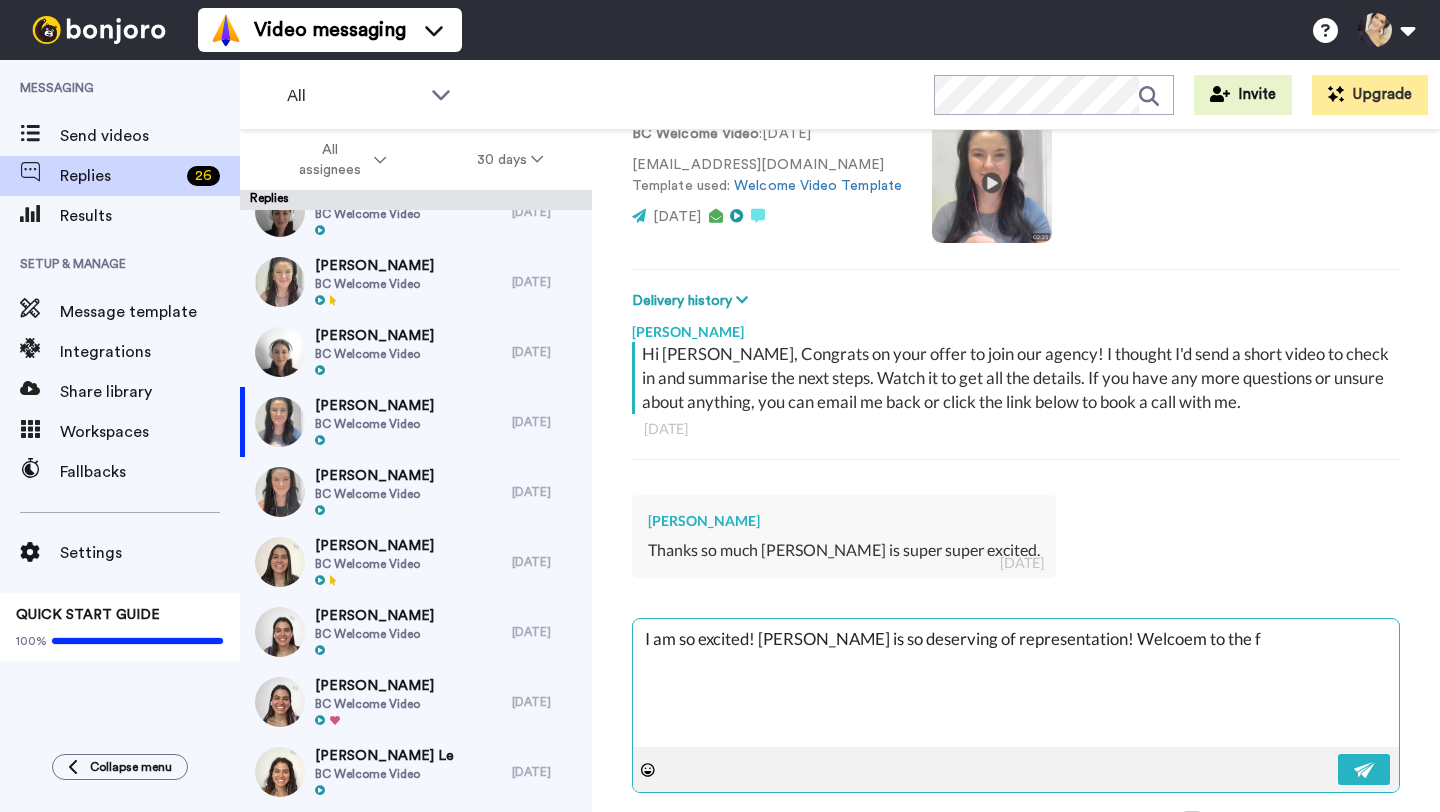 type on "x" 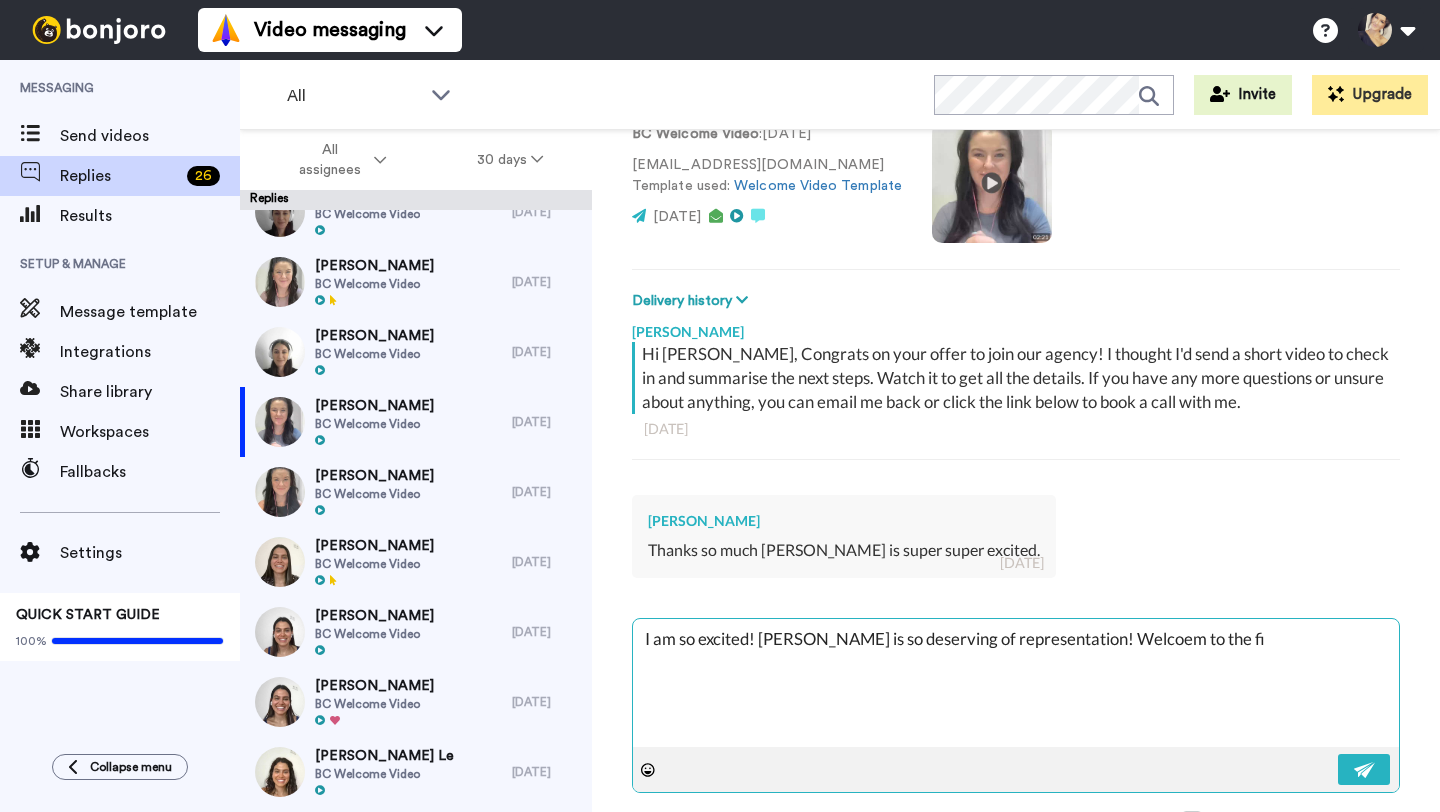 type on "x" 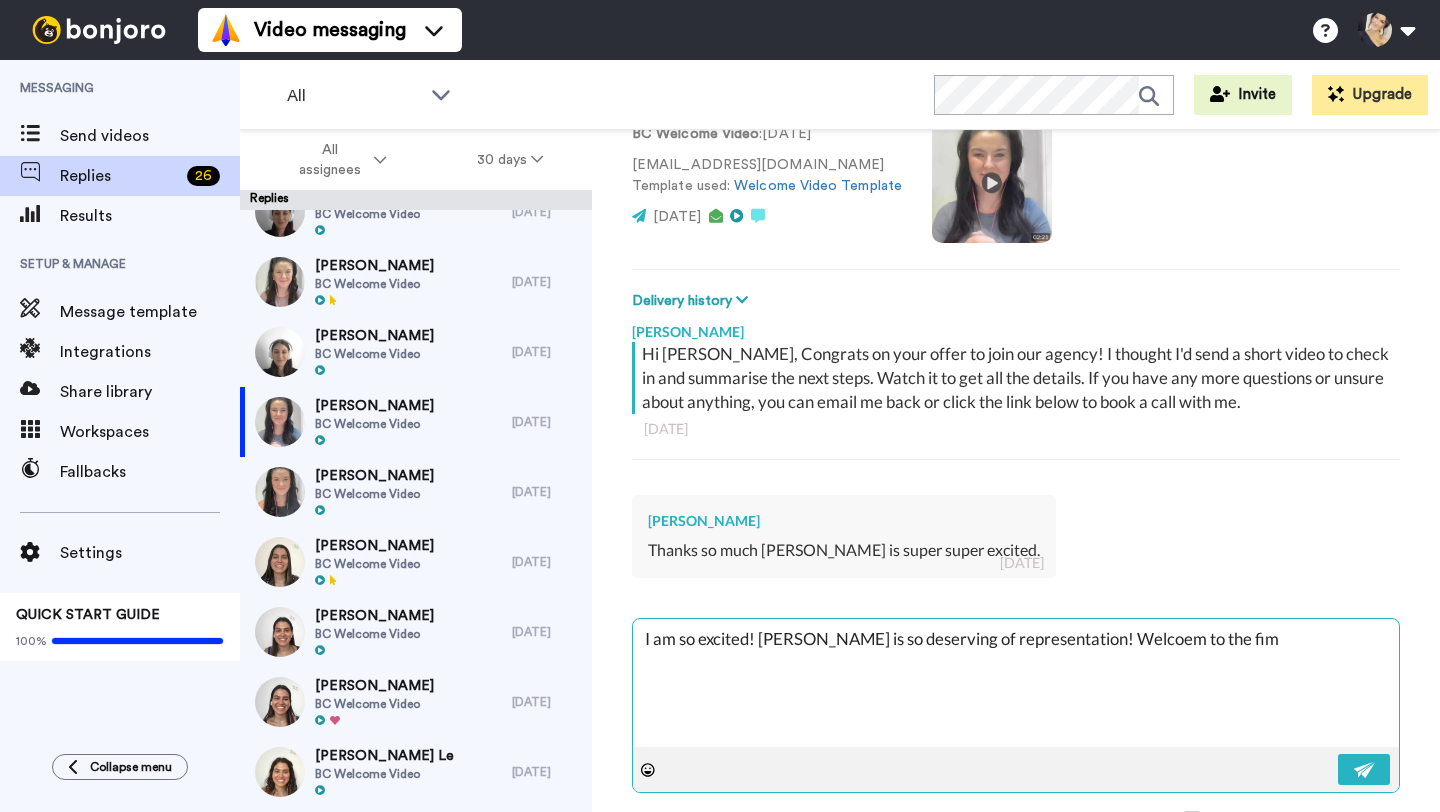 type on "x" 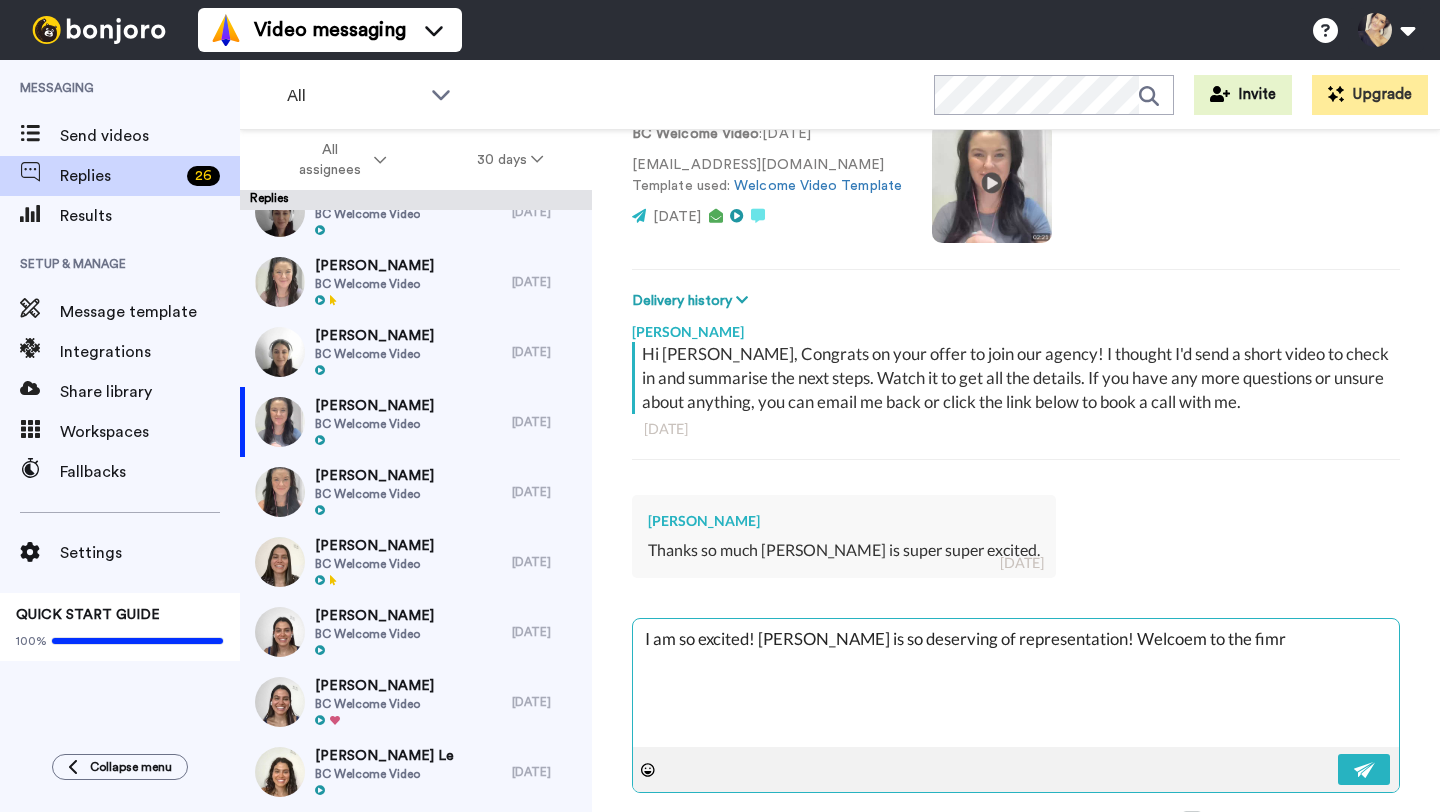 type on "x" 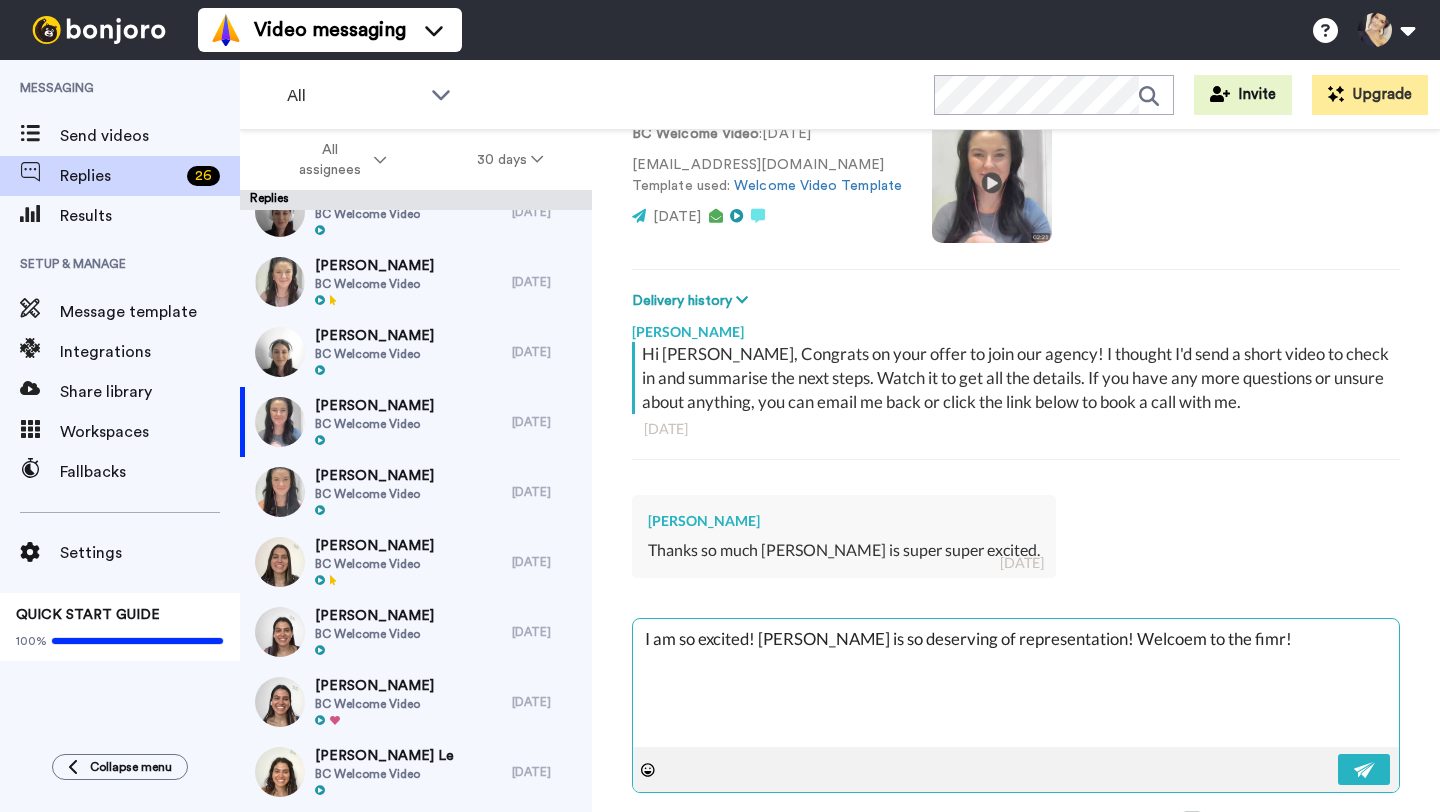type on "x" 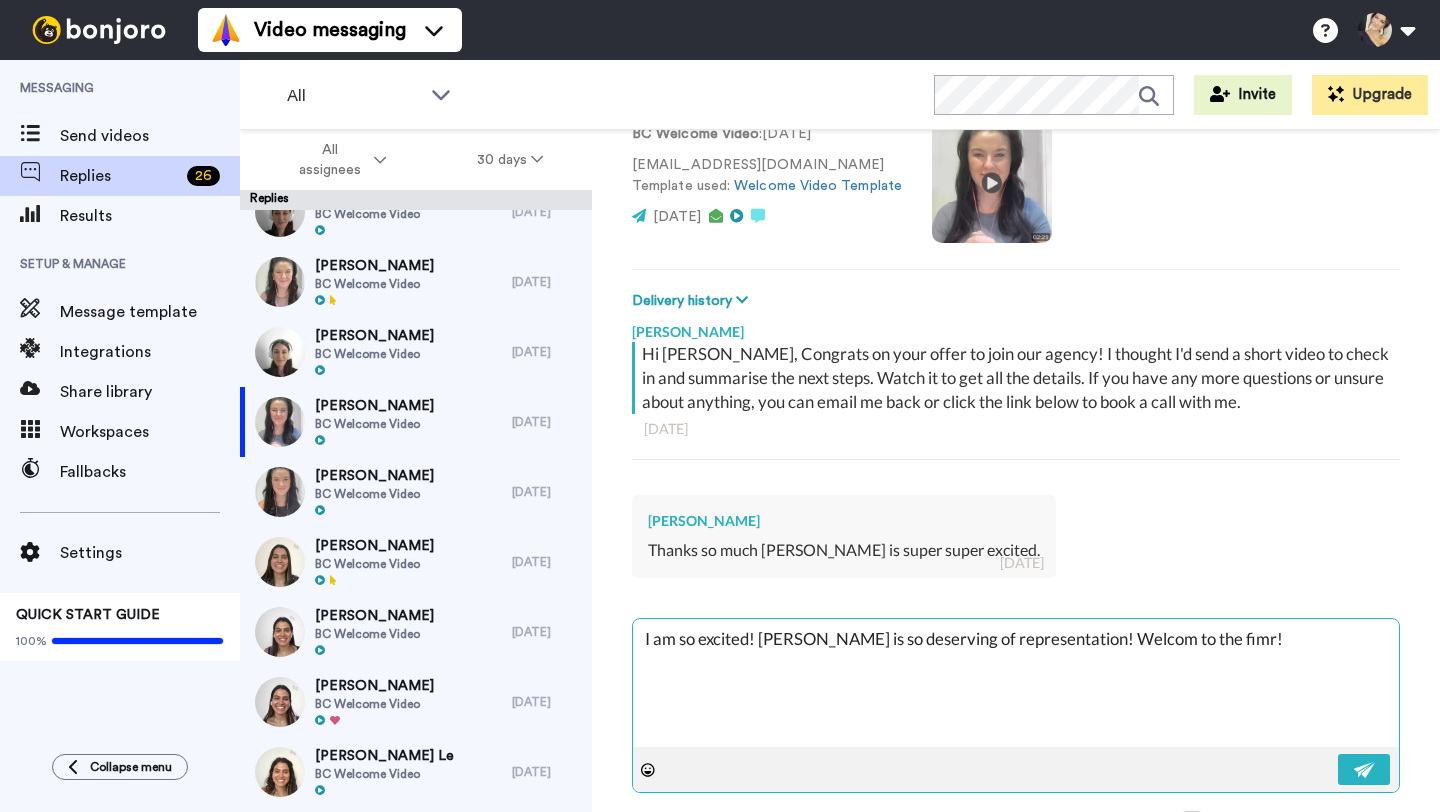 type on "x" 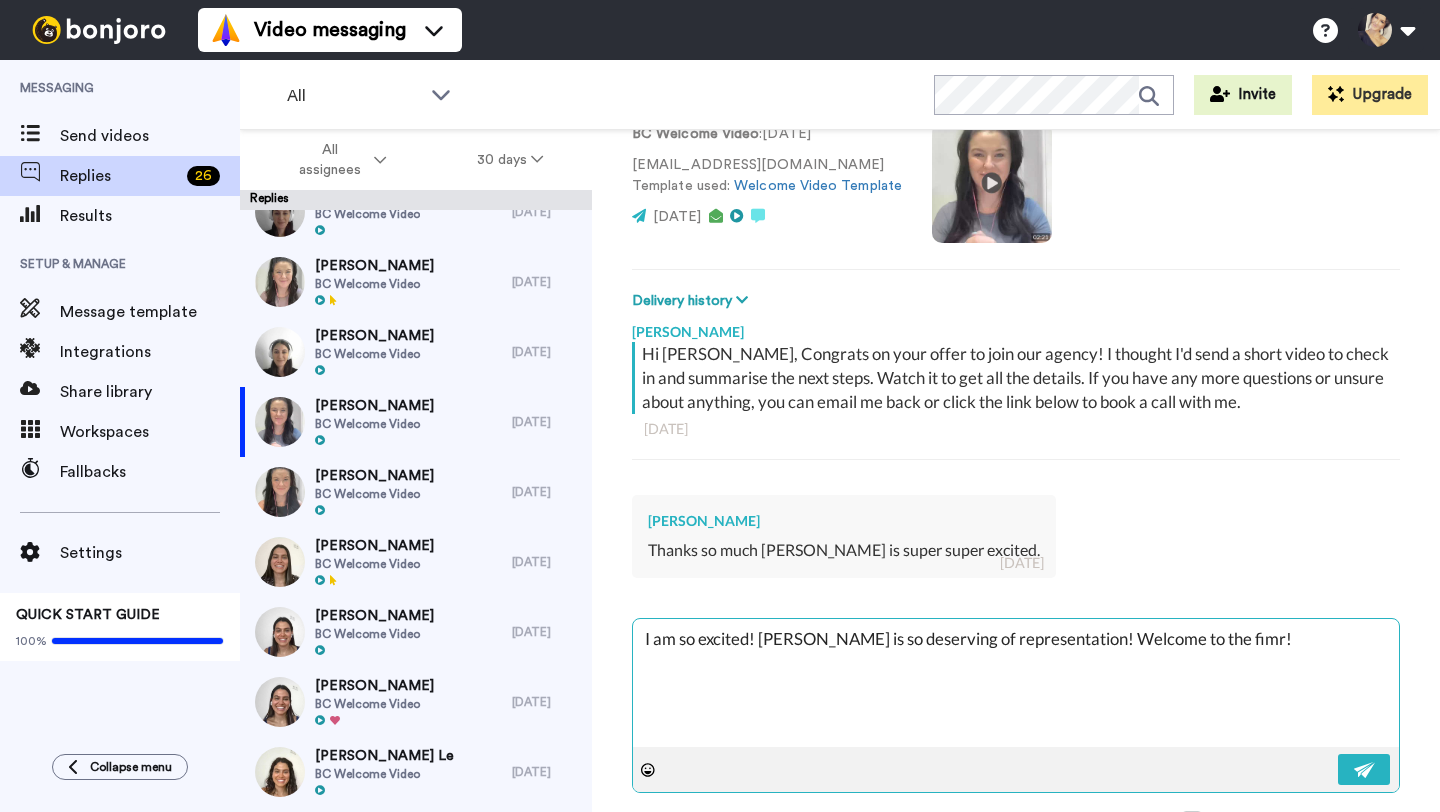 click on "I am so excited! Lani is so deserving of representation! Welcome to the fimr!" at bounding box center (1016, 683) 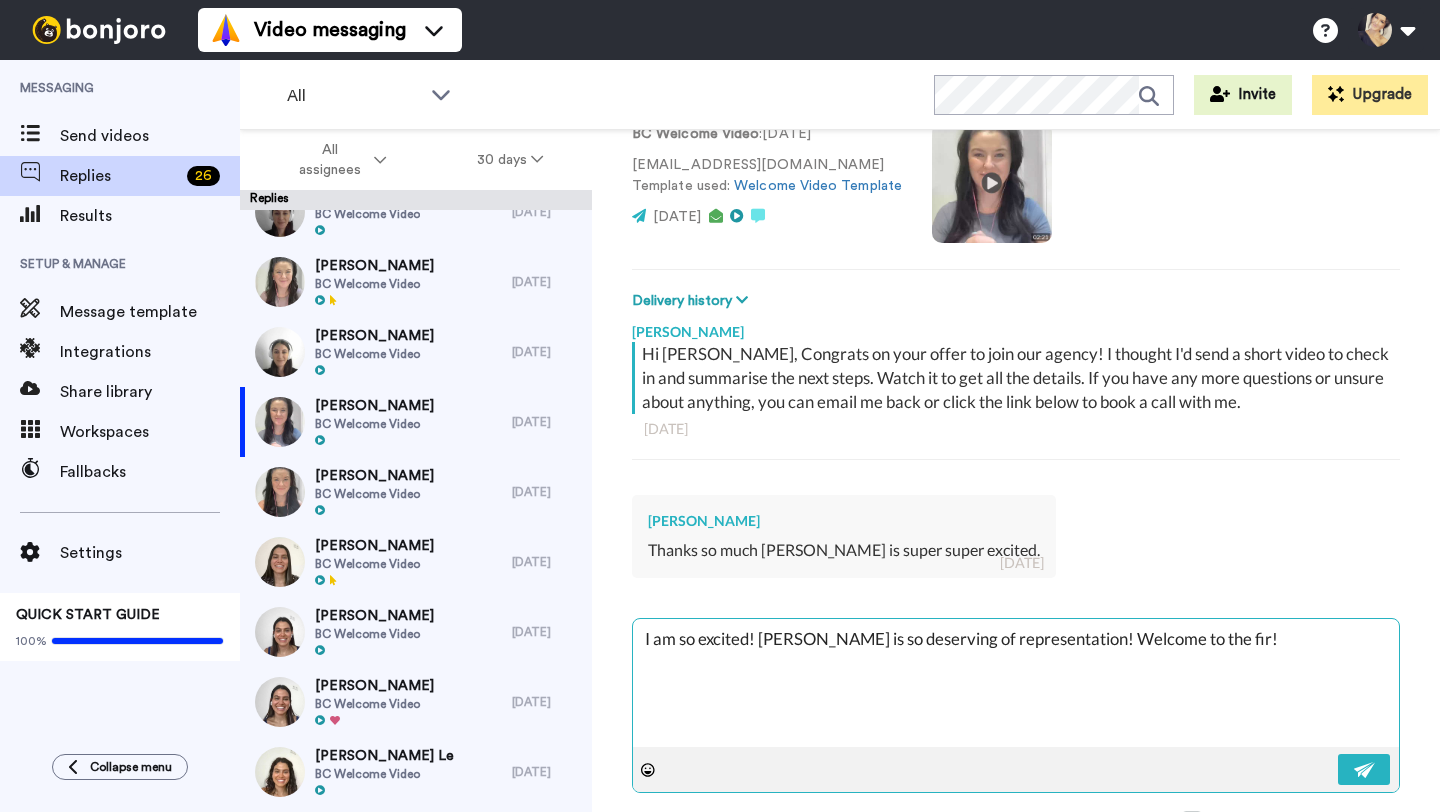 type on "x" 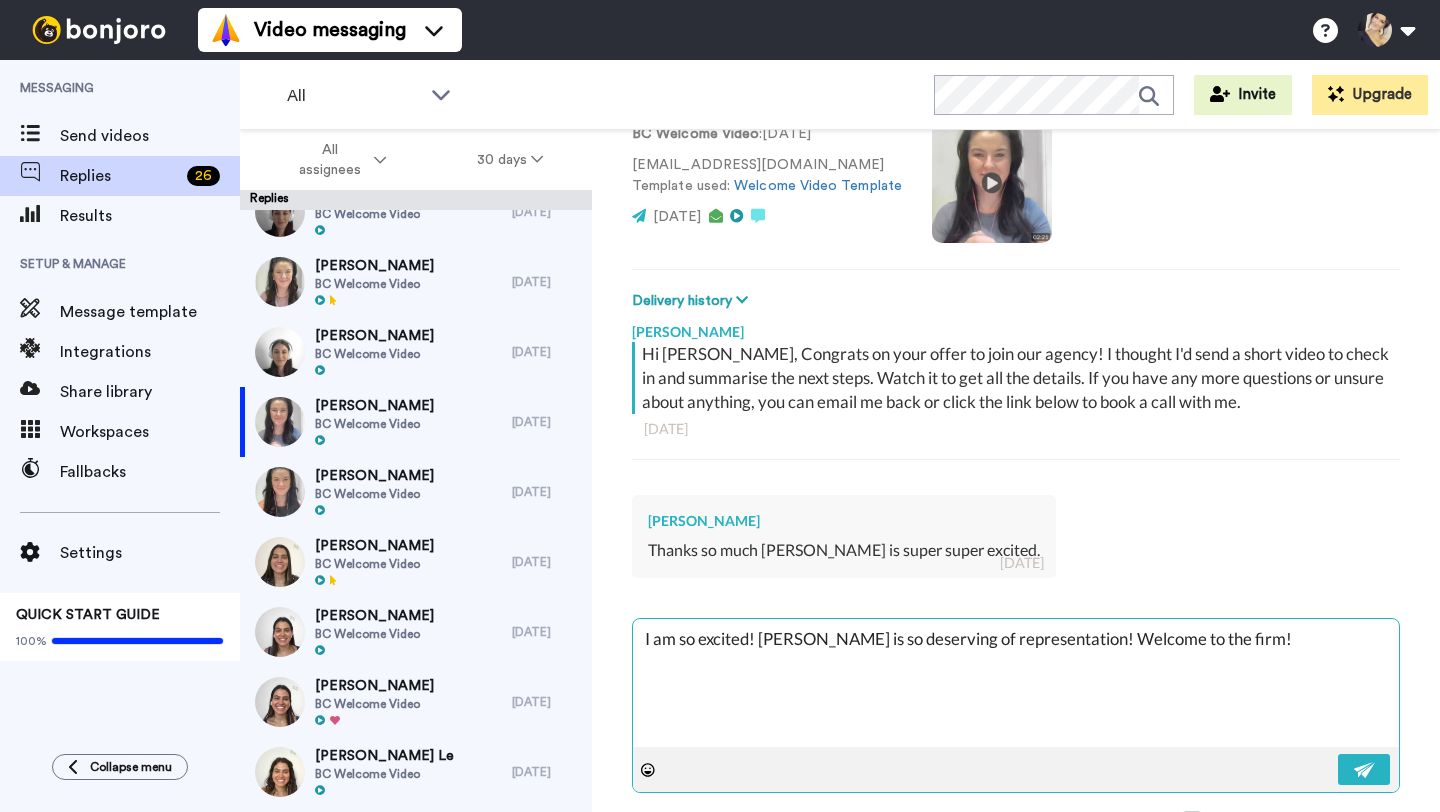 click on "I am so excited! Lani is so deserving of representation! Welcome to the firm!" at bounding box center [1016, 683] 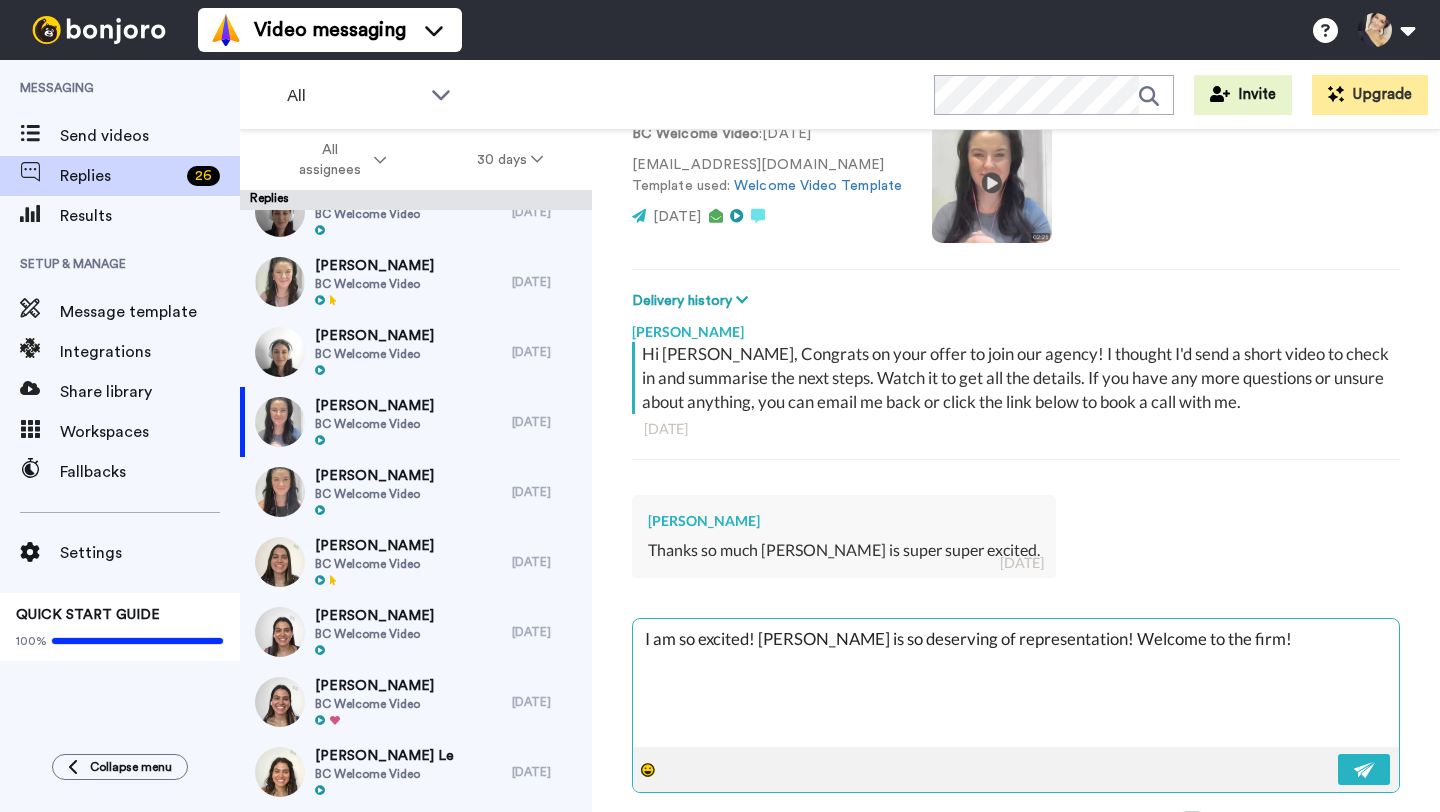 type on "I am so excited! Lani is so deserving of representation! Welcome to the firm!" 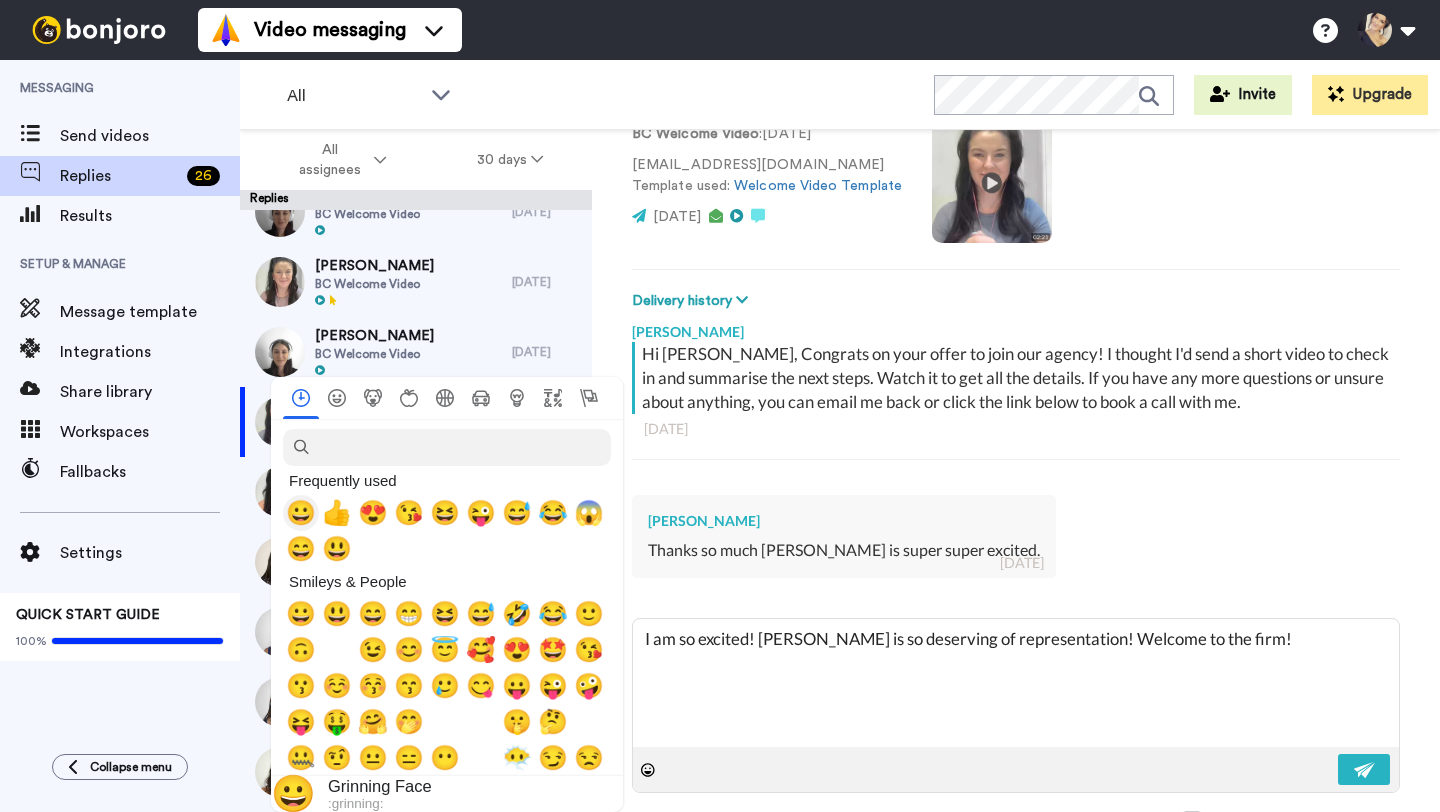 click on "😀" at bounding box center (301, 513) 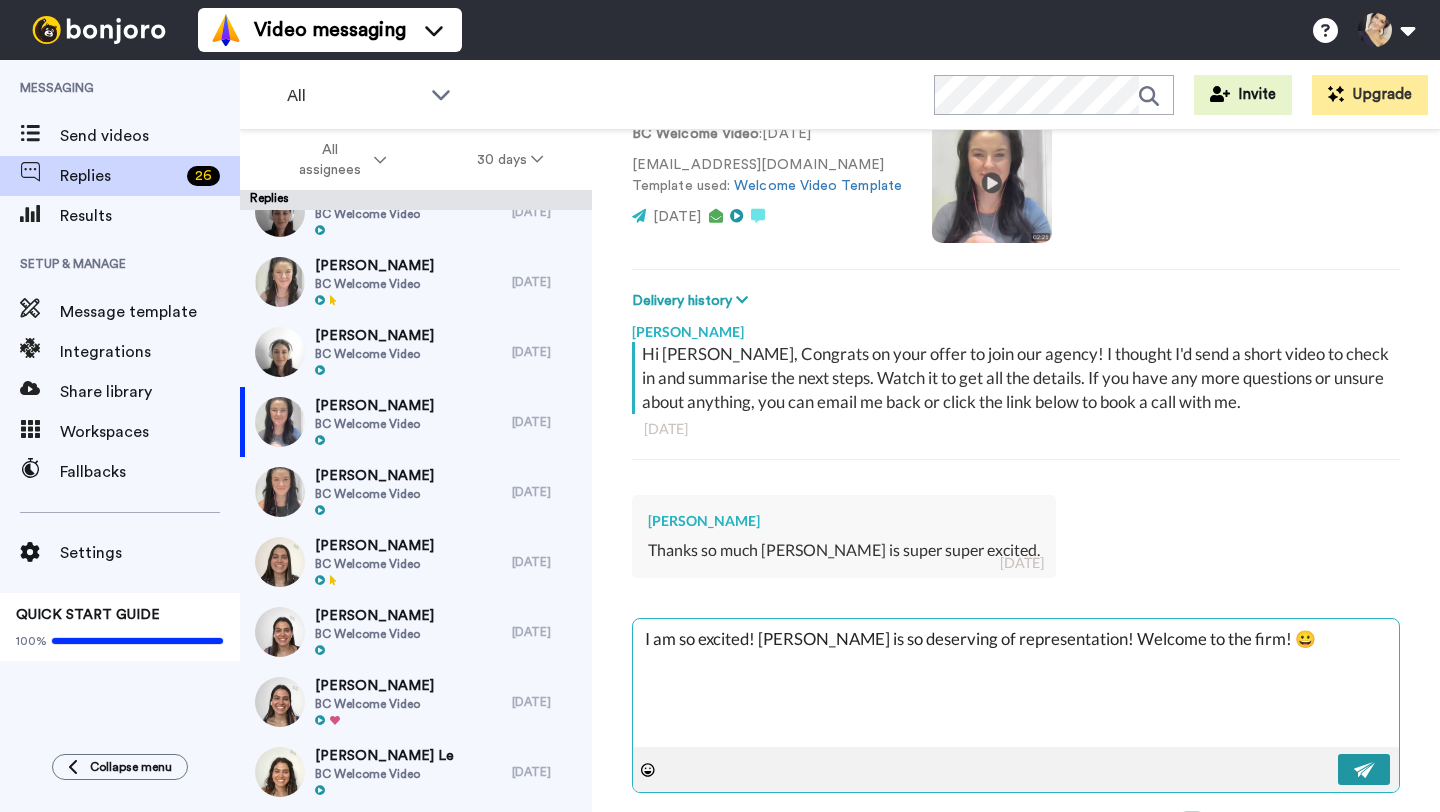 click at bounding box center [1365, 770] 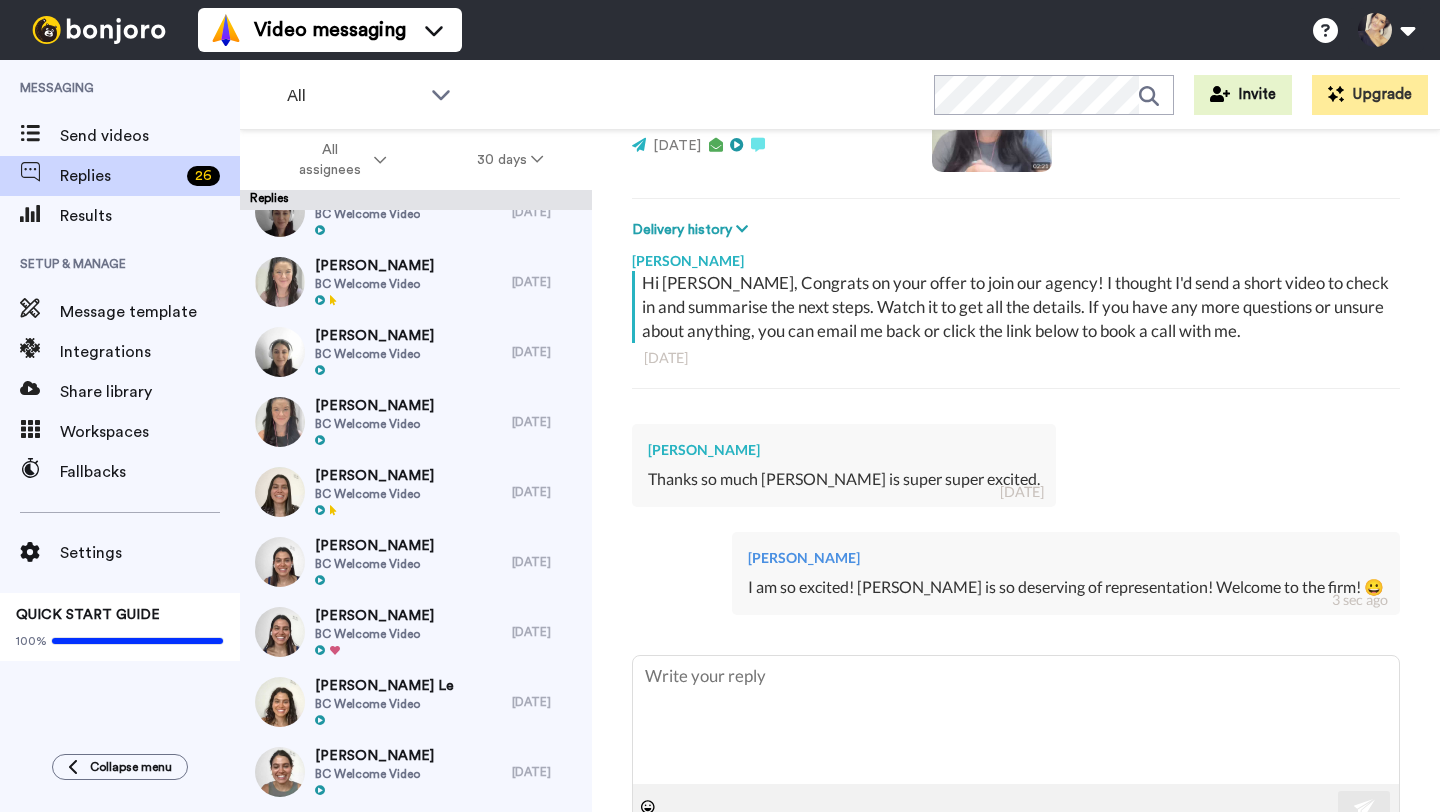 scroll, scrollTop: 282, scrollLeft: 0, axis: vertical 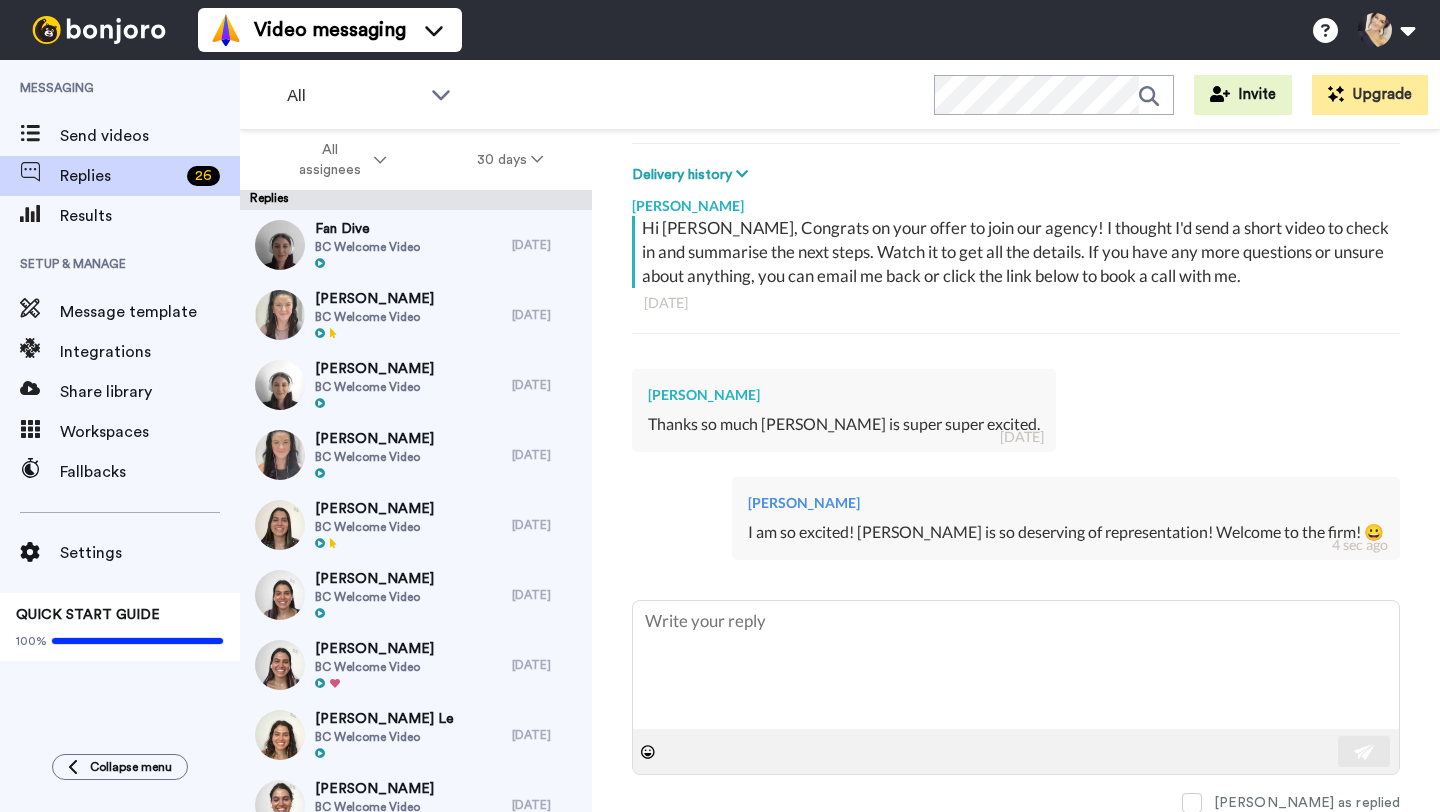 type on "x" 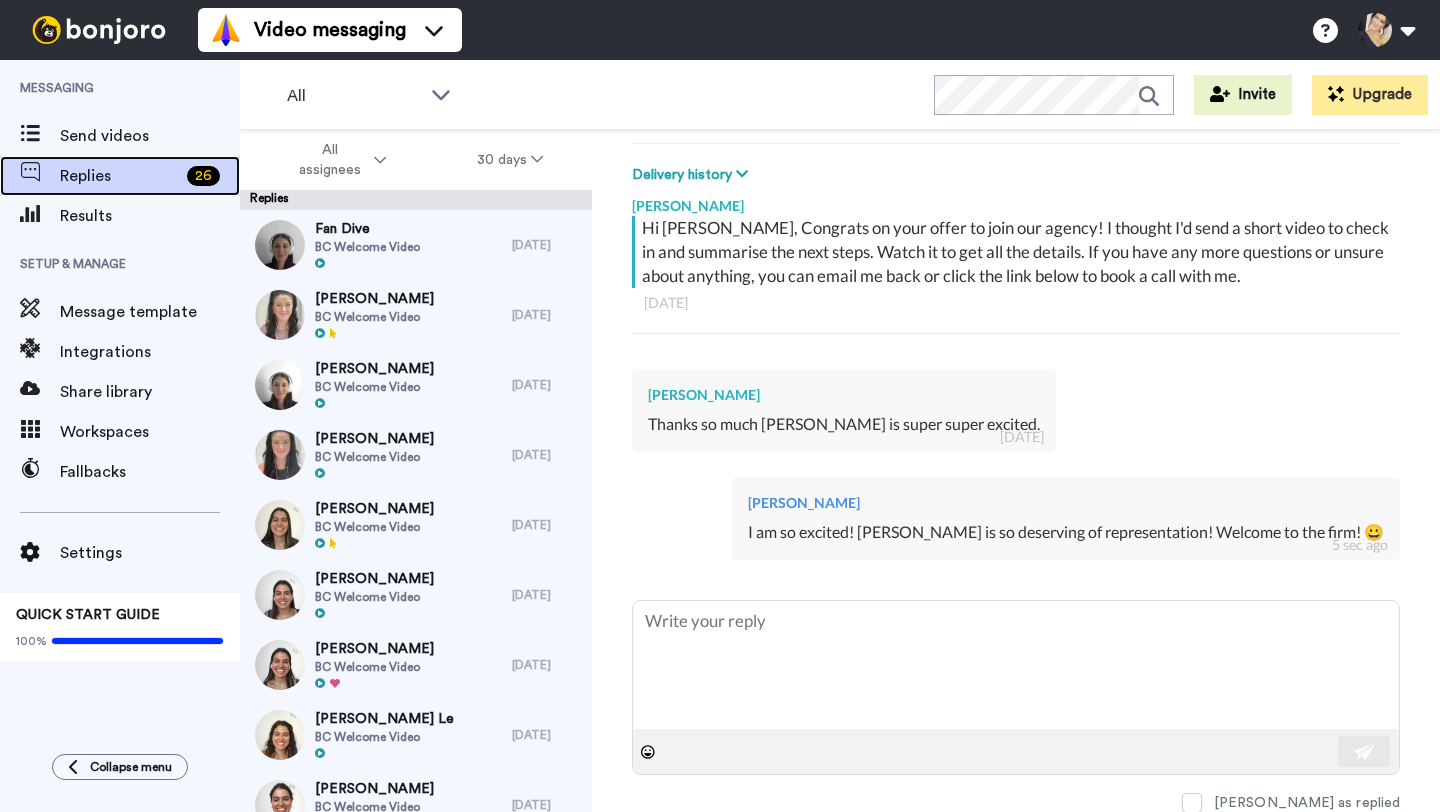 click on "Replies" at bounding box center (119, 176) 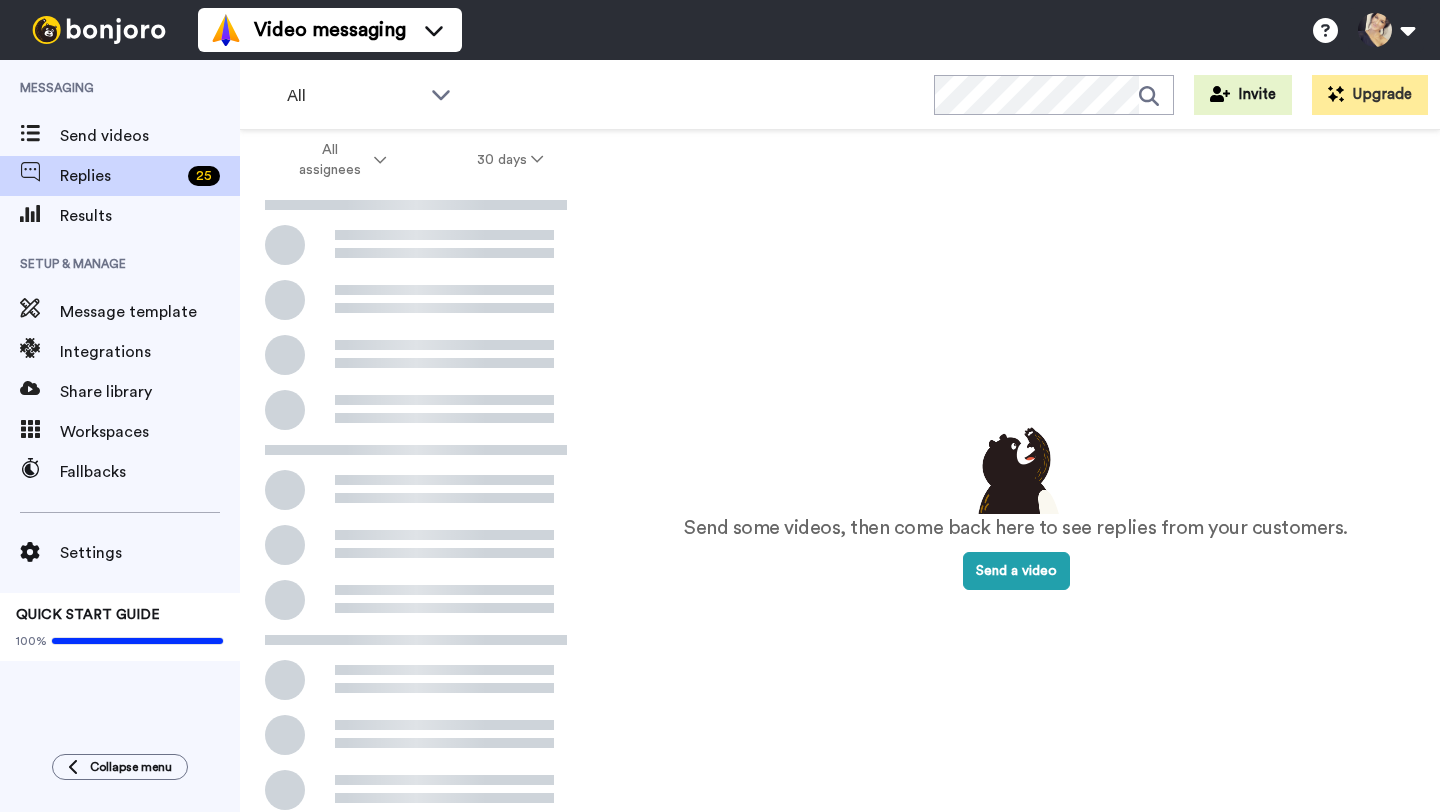 scroll, scrollTop: 0, scrollLeft: 0, axis: both 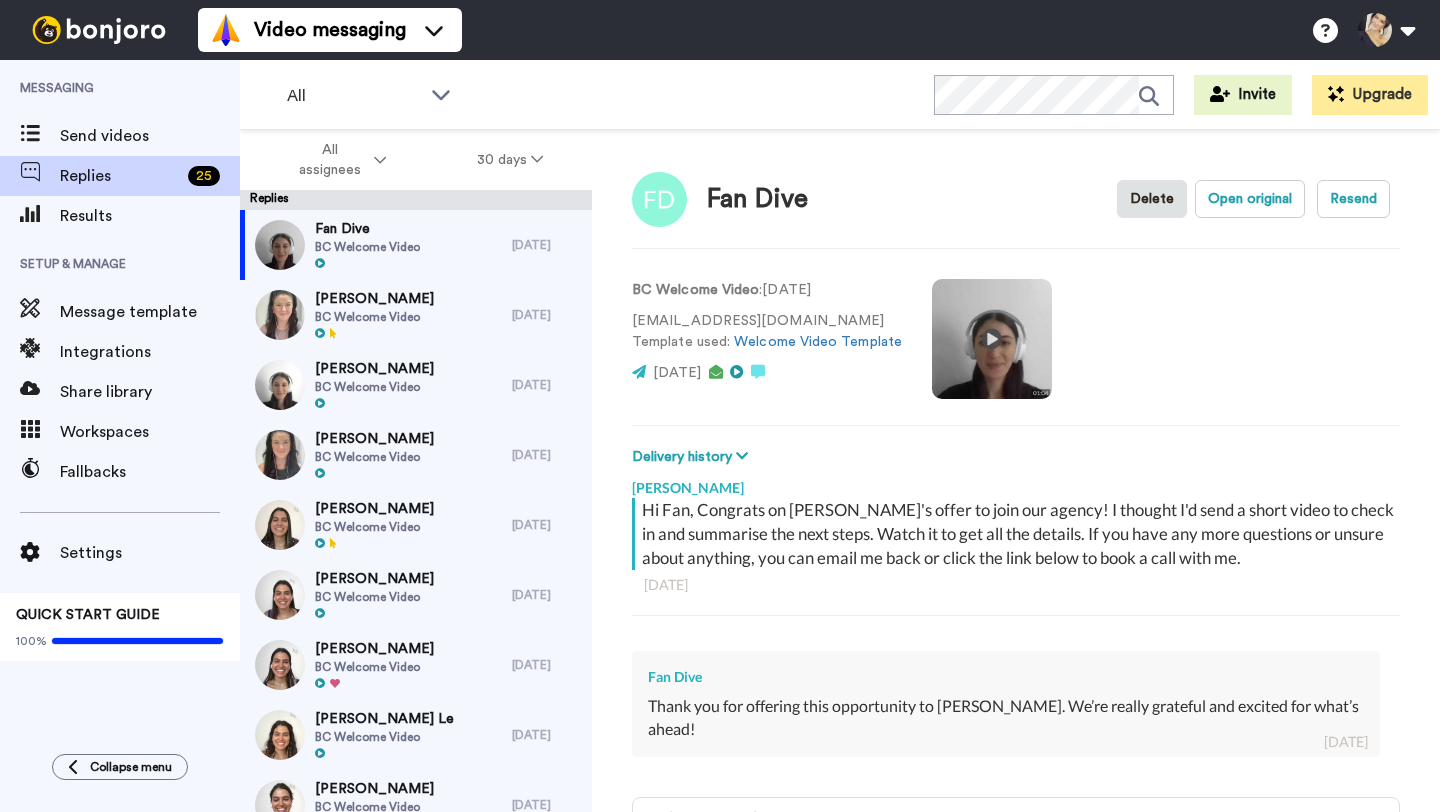 type on "x" 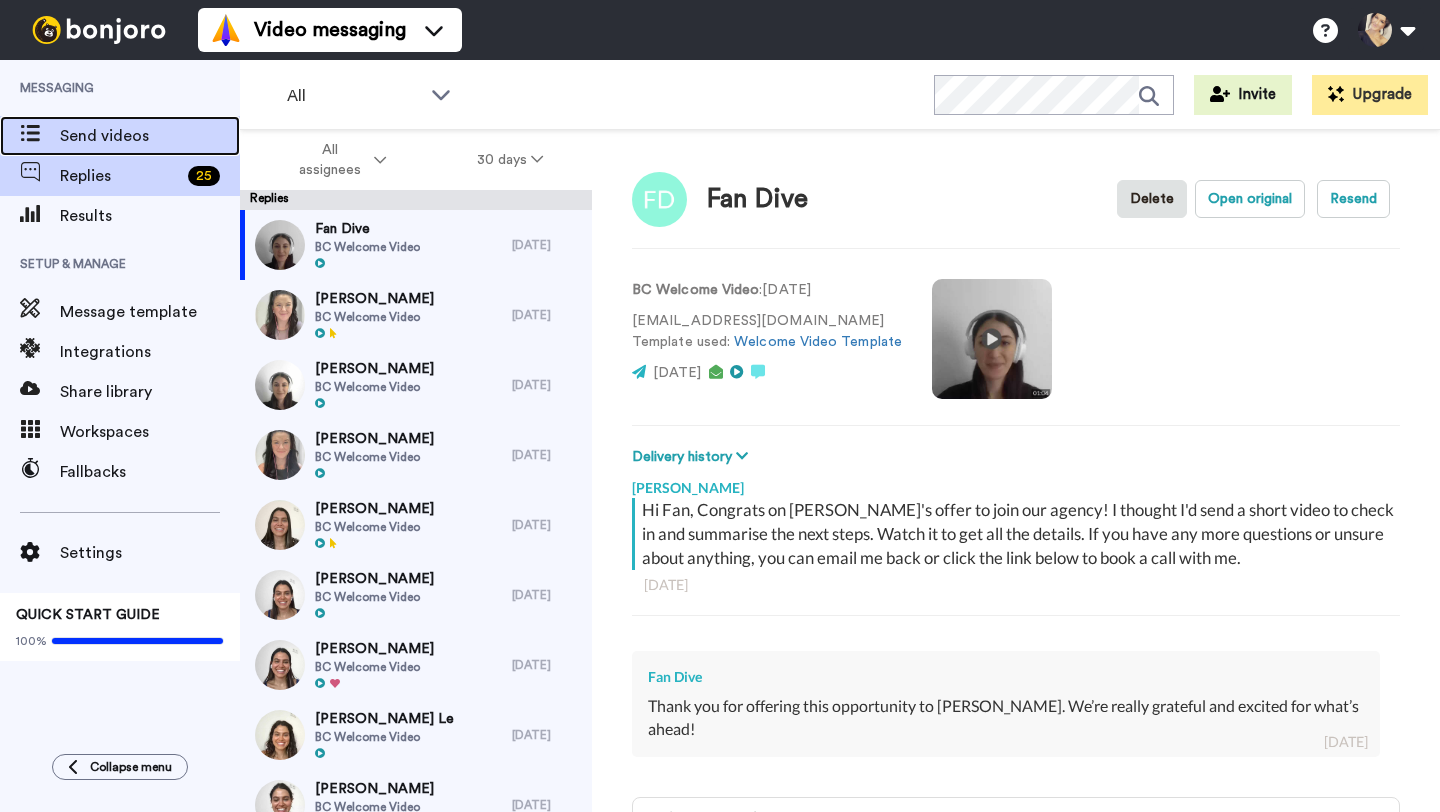 click on "Send videos" at bounding box center (150, 136) 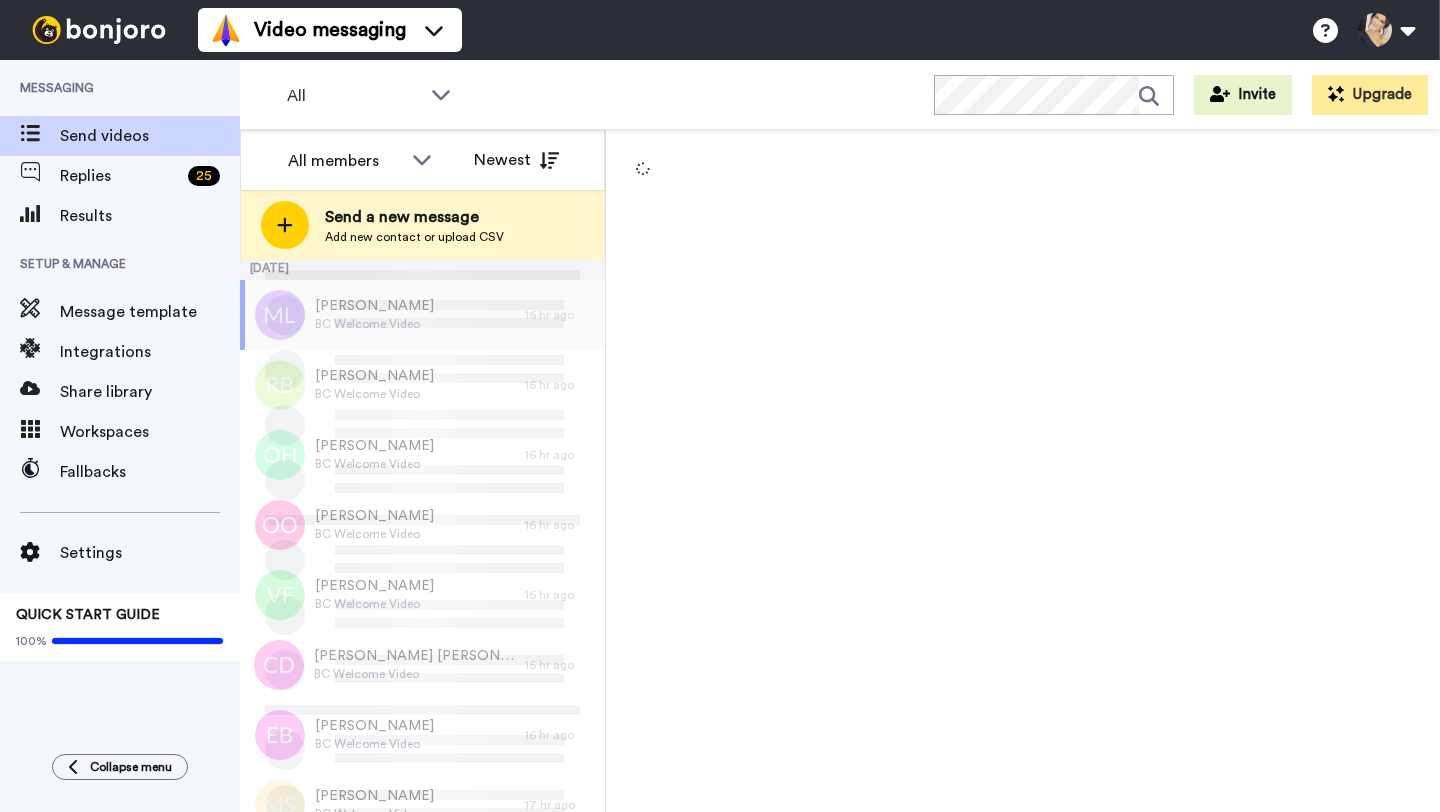 scroll, scrollTop: 0, scrollLeft: 0, axis: both 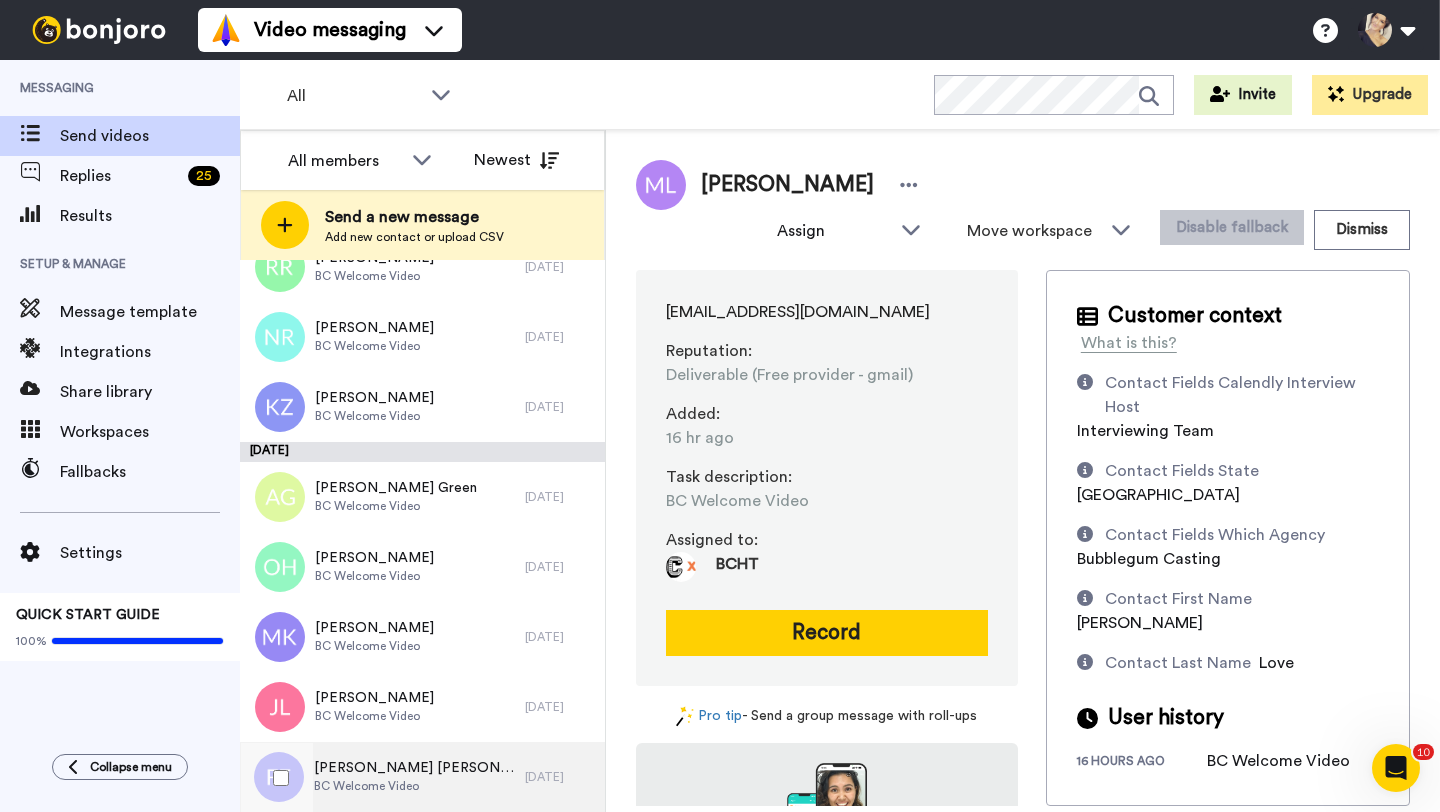 click on "BC Welcome Video" at bounding box center (414, 786) 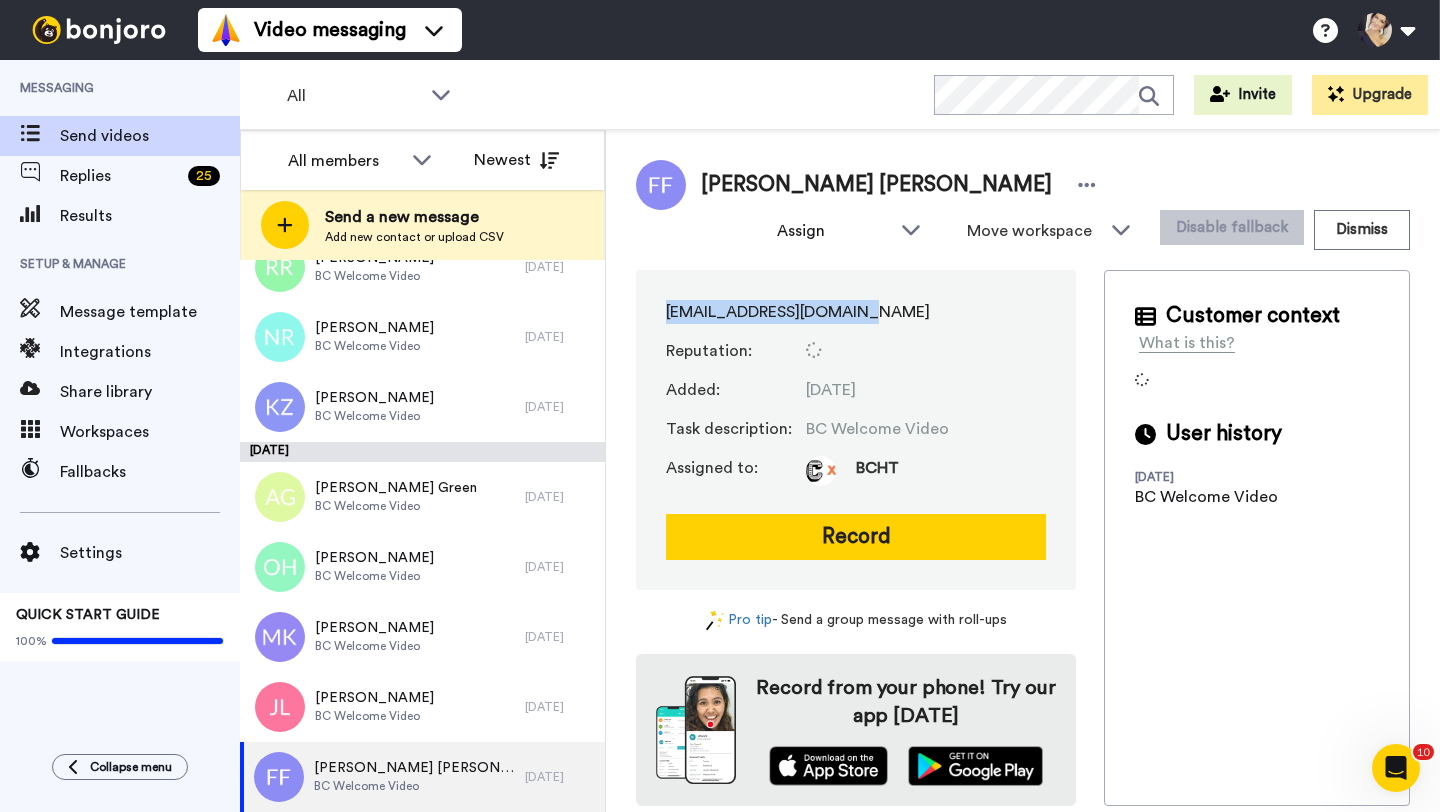 drag, startPoint x: 661, startPoint y: 313, endPoint x: 883, endPoint y: 307, distance: 222.08107 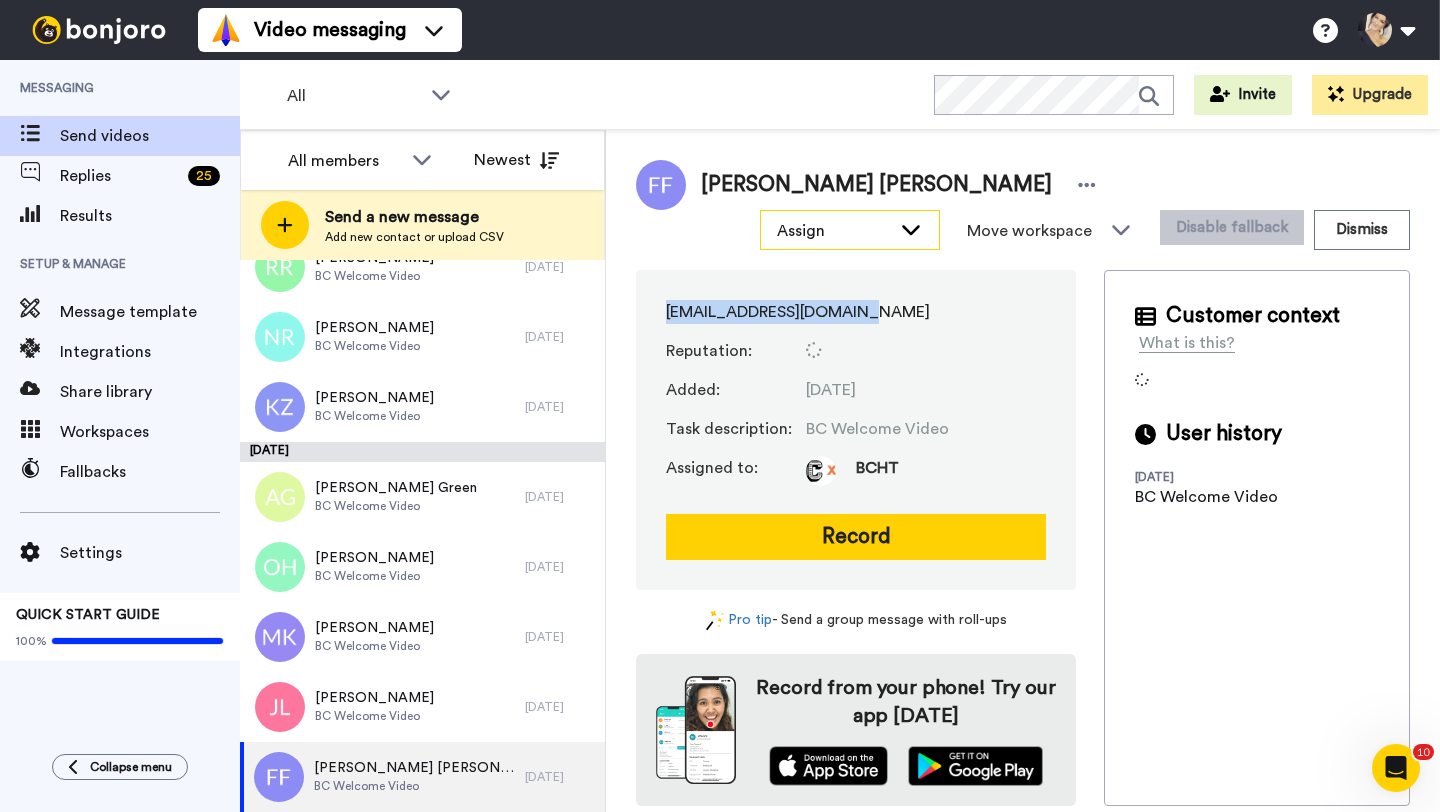 copy on "farinafarrier@gmail.com" 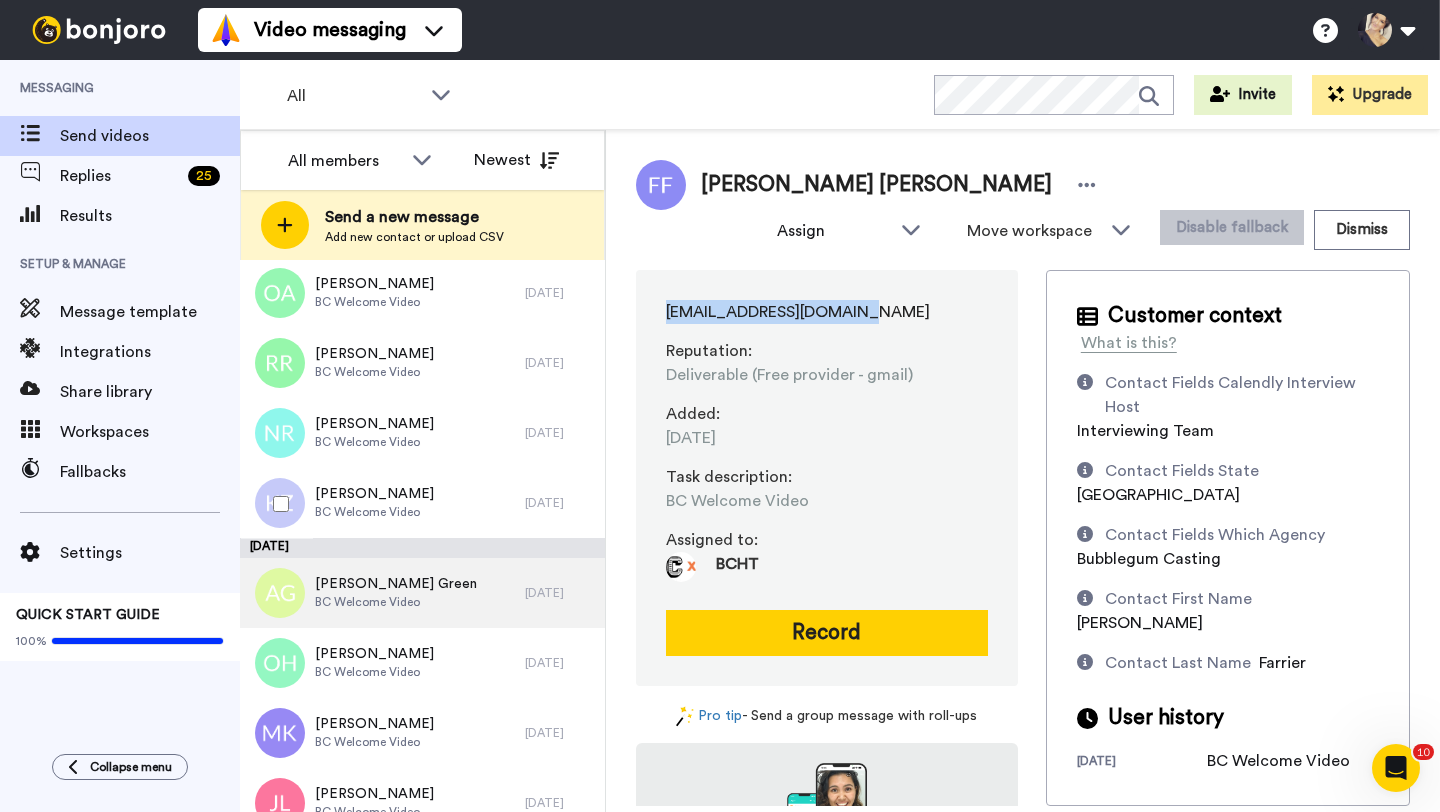 scroll, scrollTop: 1188, scrollLeft: 0, axis: vertical 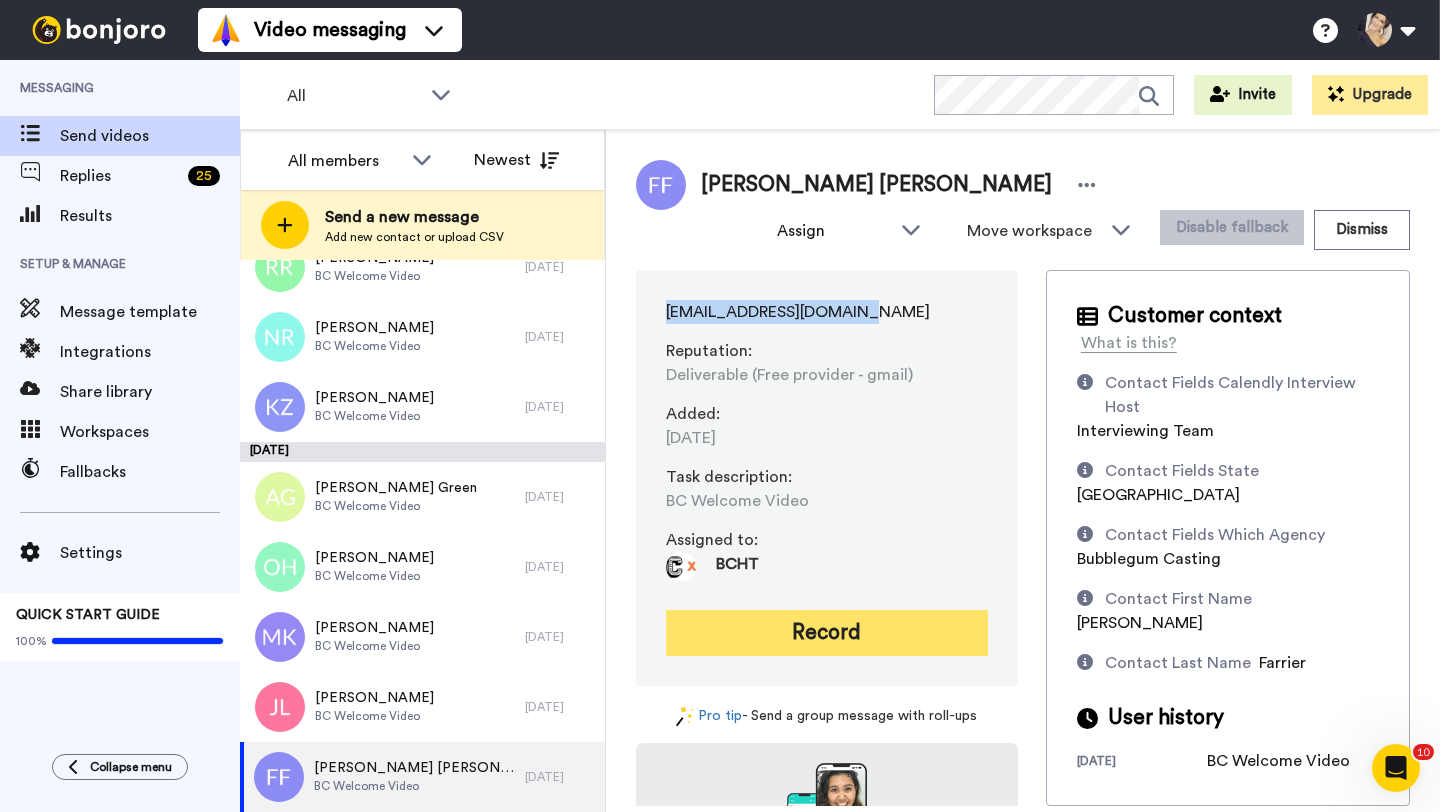 click on "Record" at bounding box center (827, 633) 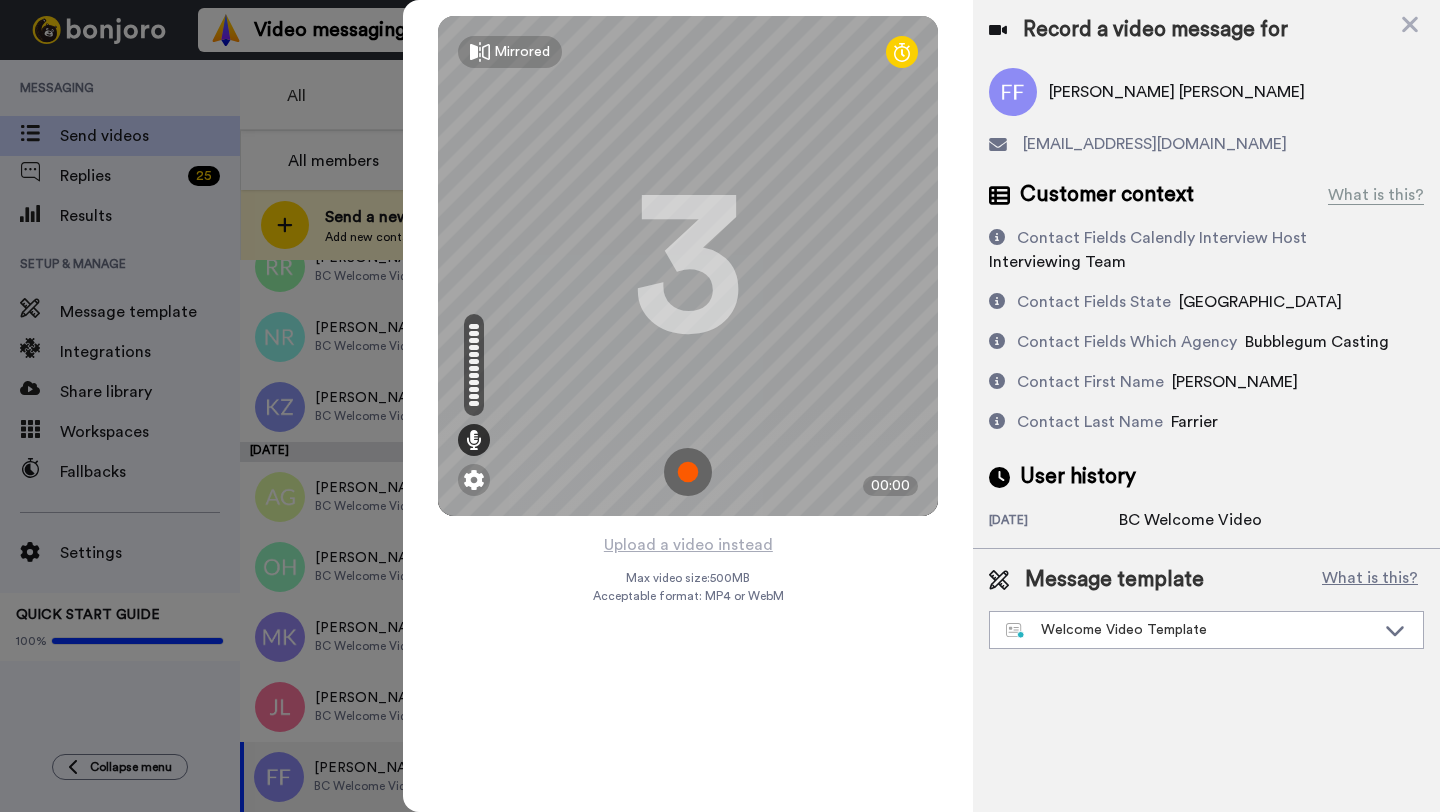 click at bounding box center [688, 472] 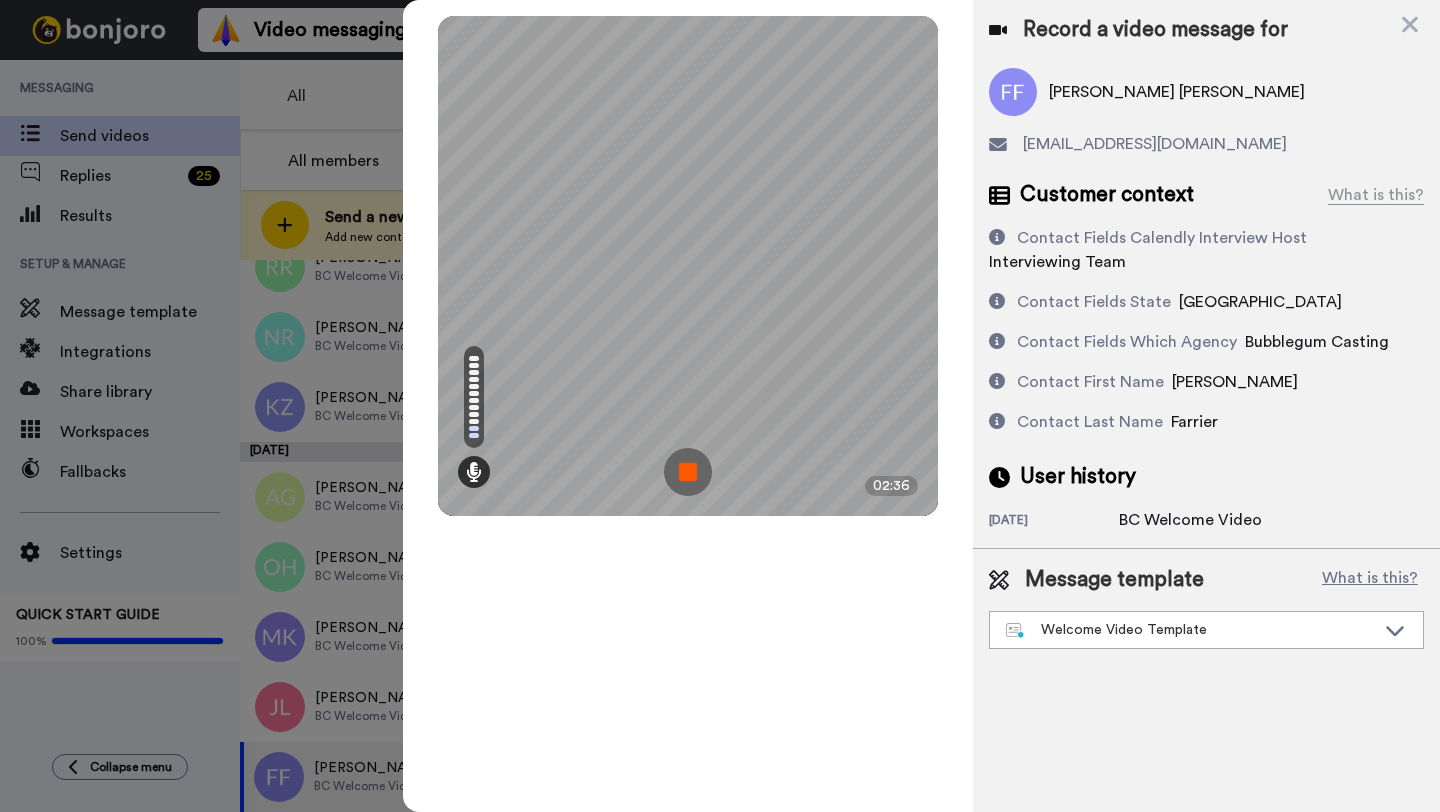 click at bounding box center (688, 472) 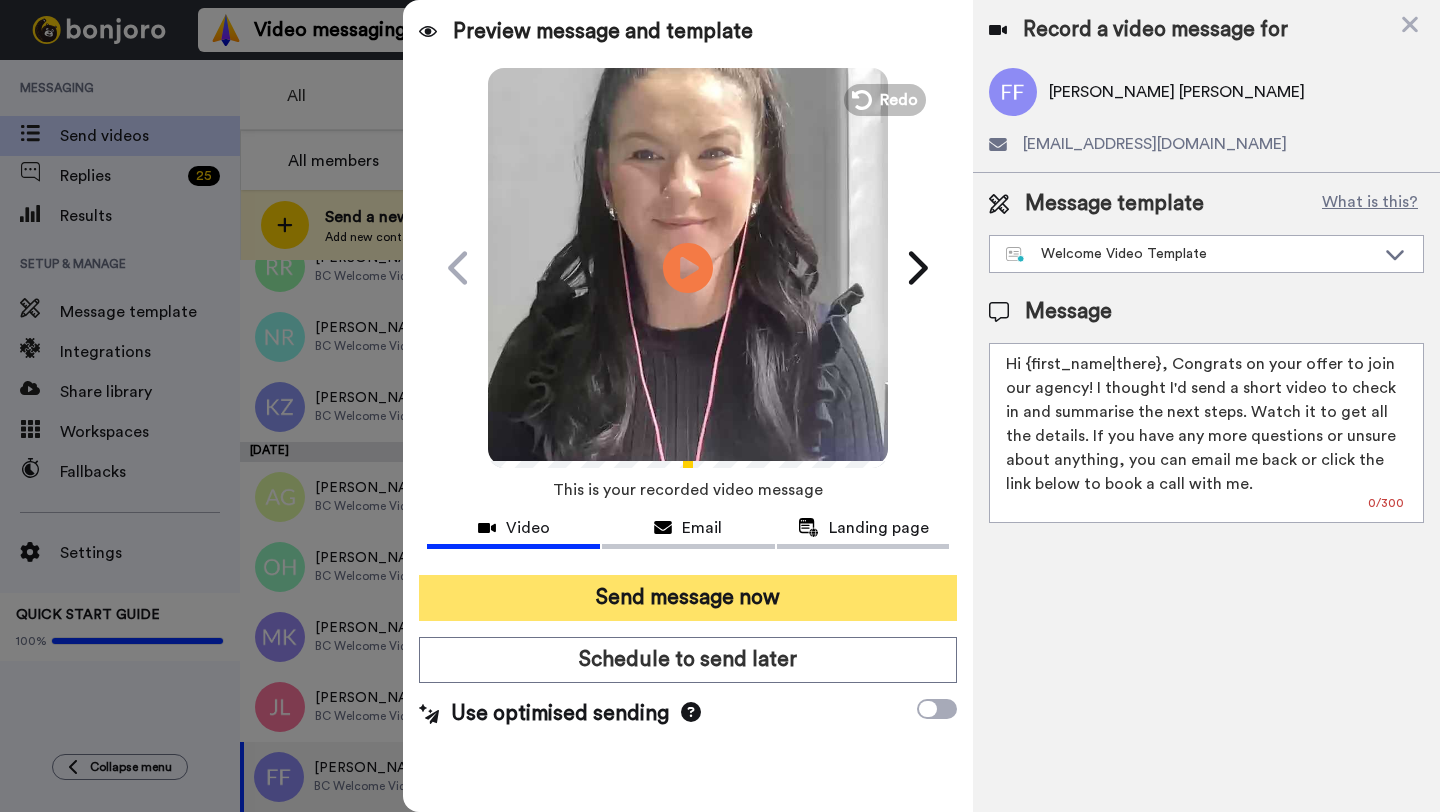 click on "Send message now" at bounding box center [688, 598] 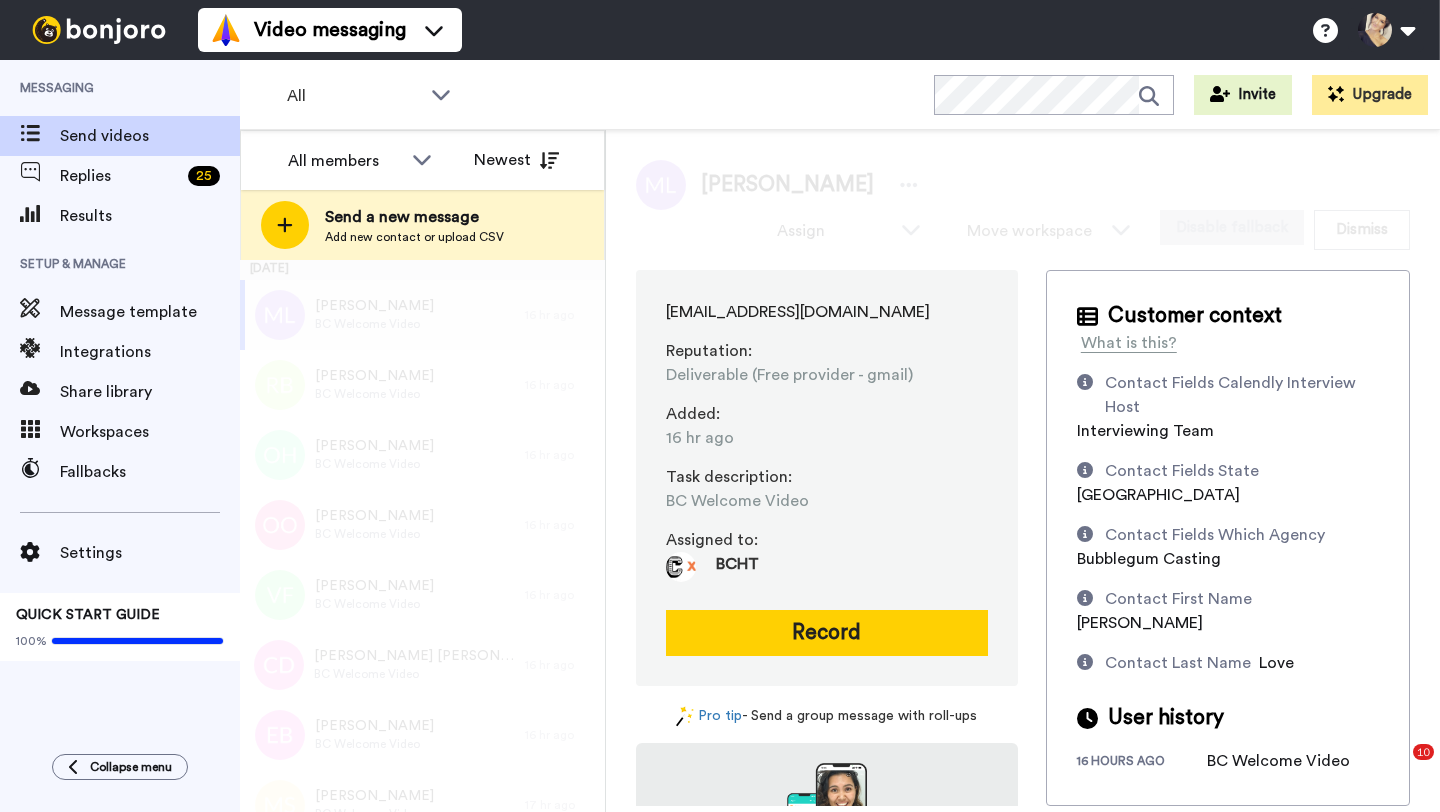 scroll, scrollTop: 0, scrollLeft: 0, axis: both 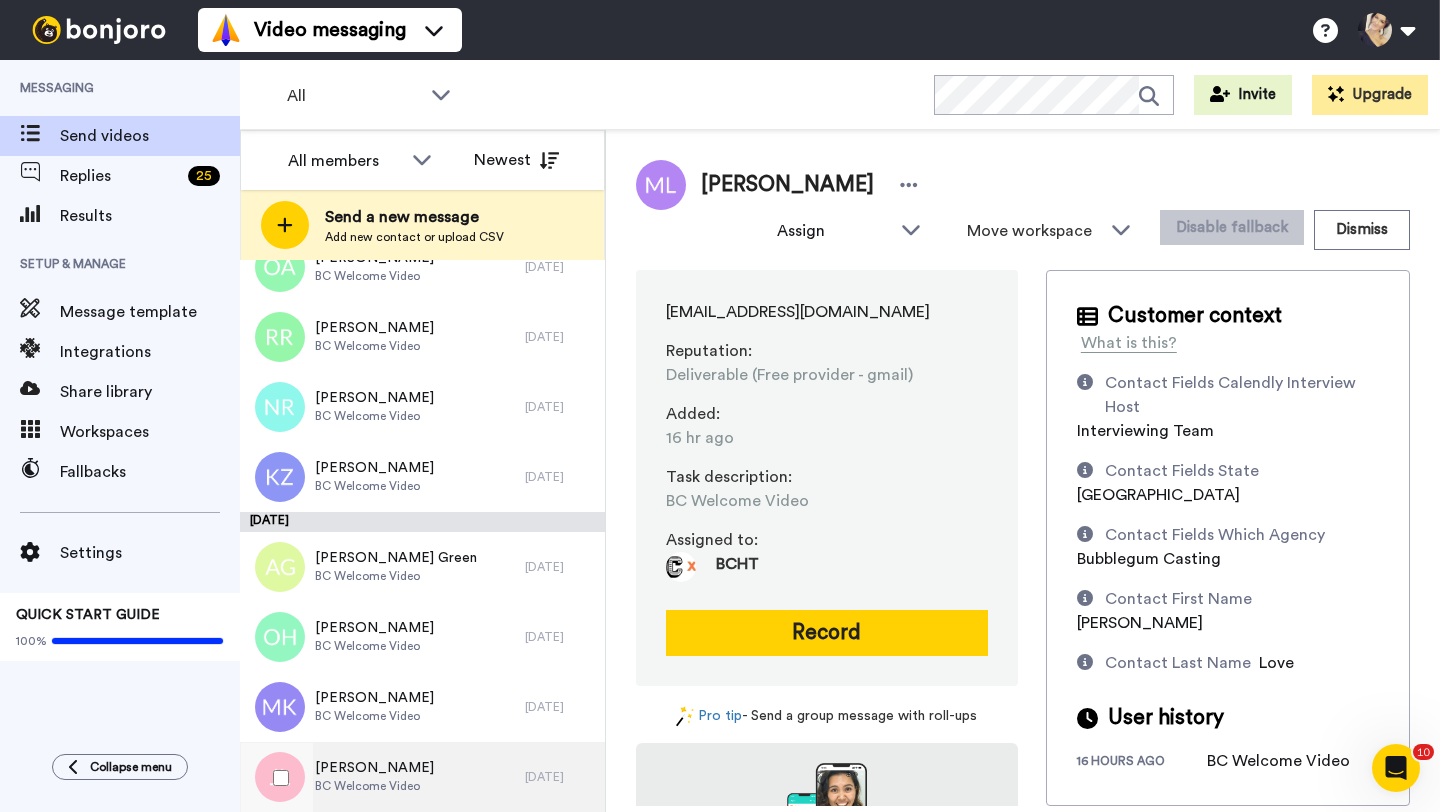 click on "Jessica Lundh" at bounding box center (374, 768) 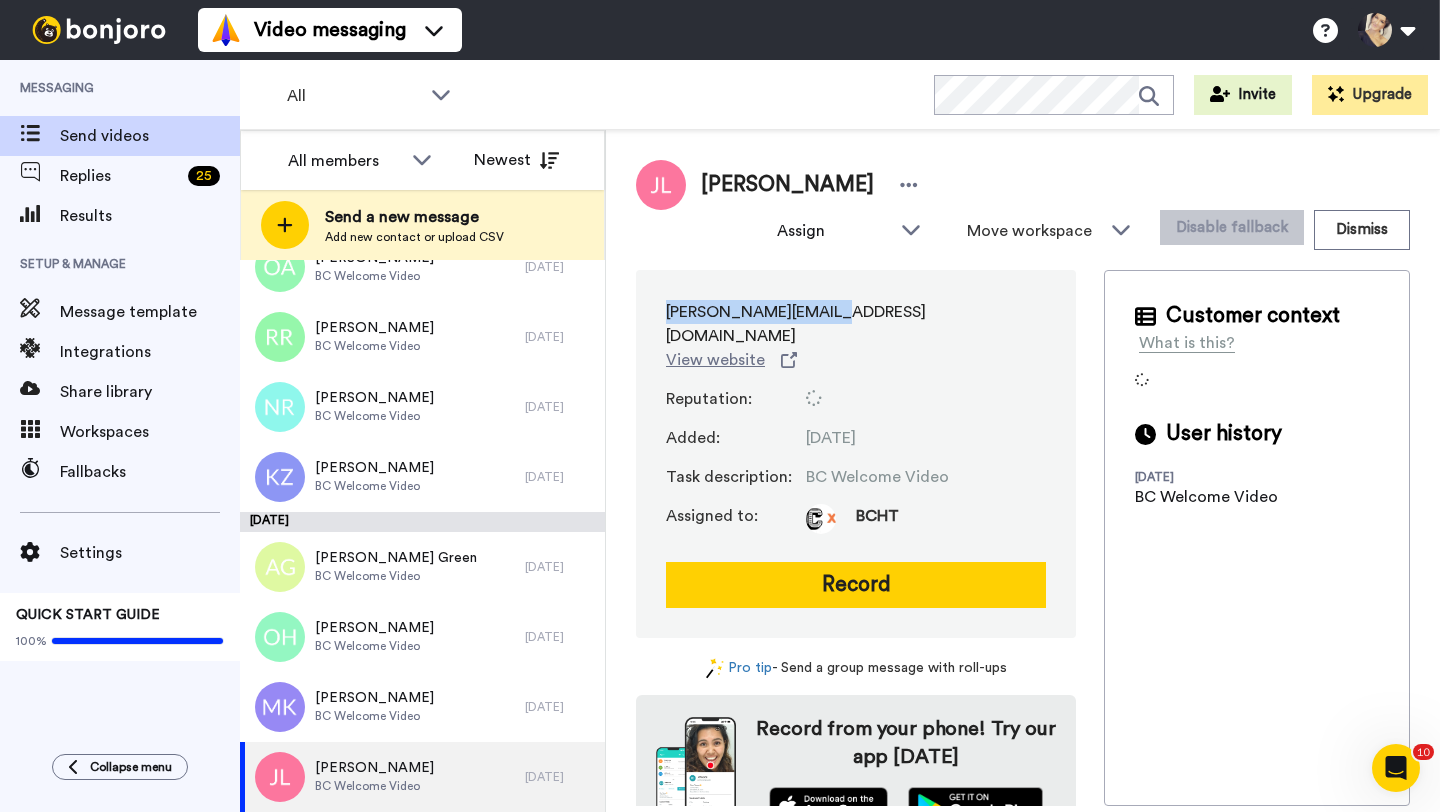 drag, startPoint x: 644, startPoint y: 317, endPoint x: 820, endPoint y: 320, distance: 176.02557 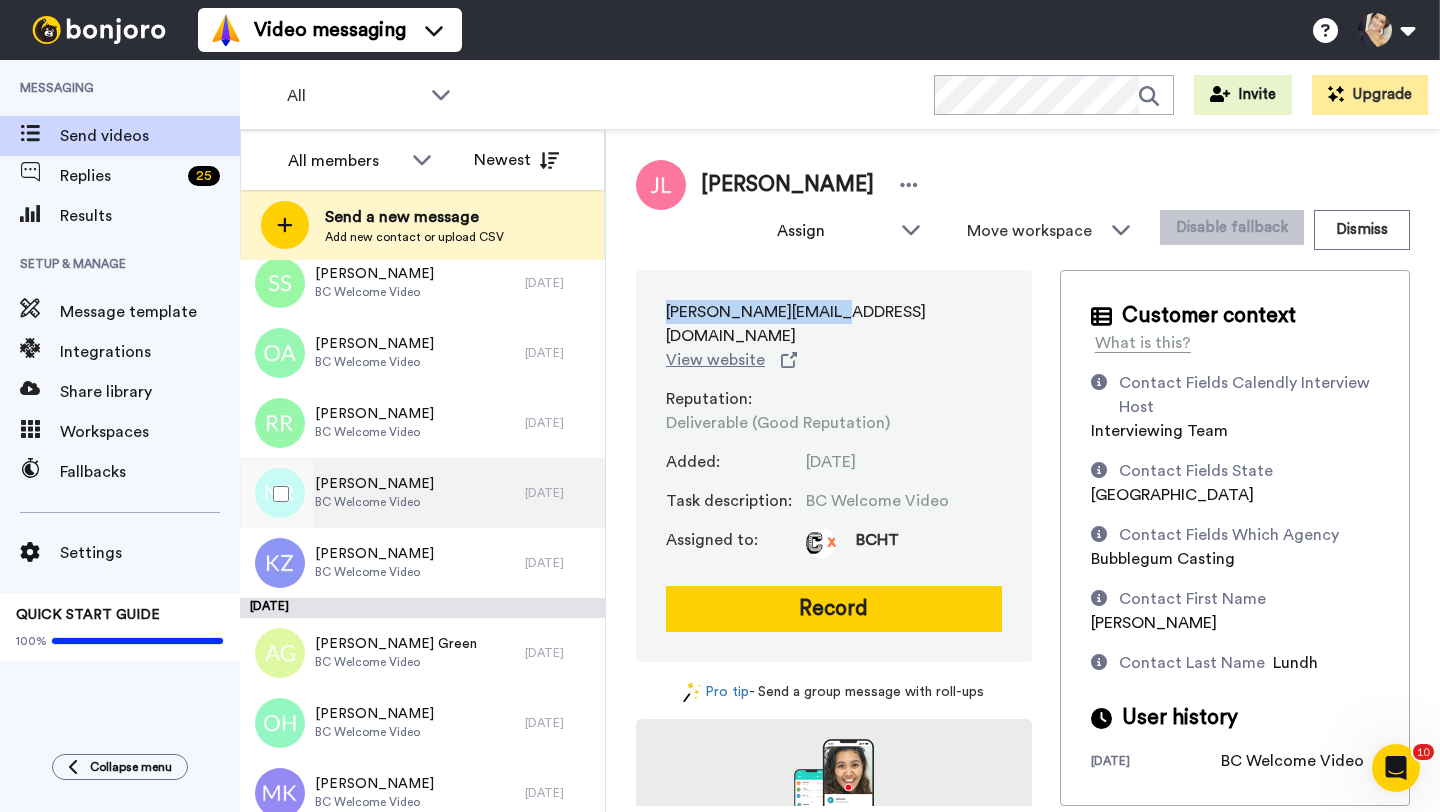 scroll, scrollTop: 1118, scrollLeft: 0, axis: vertical 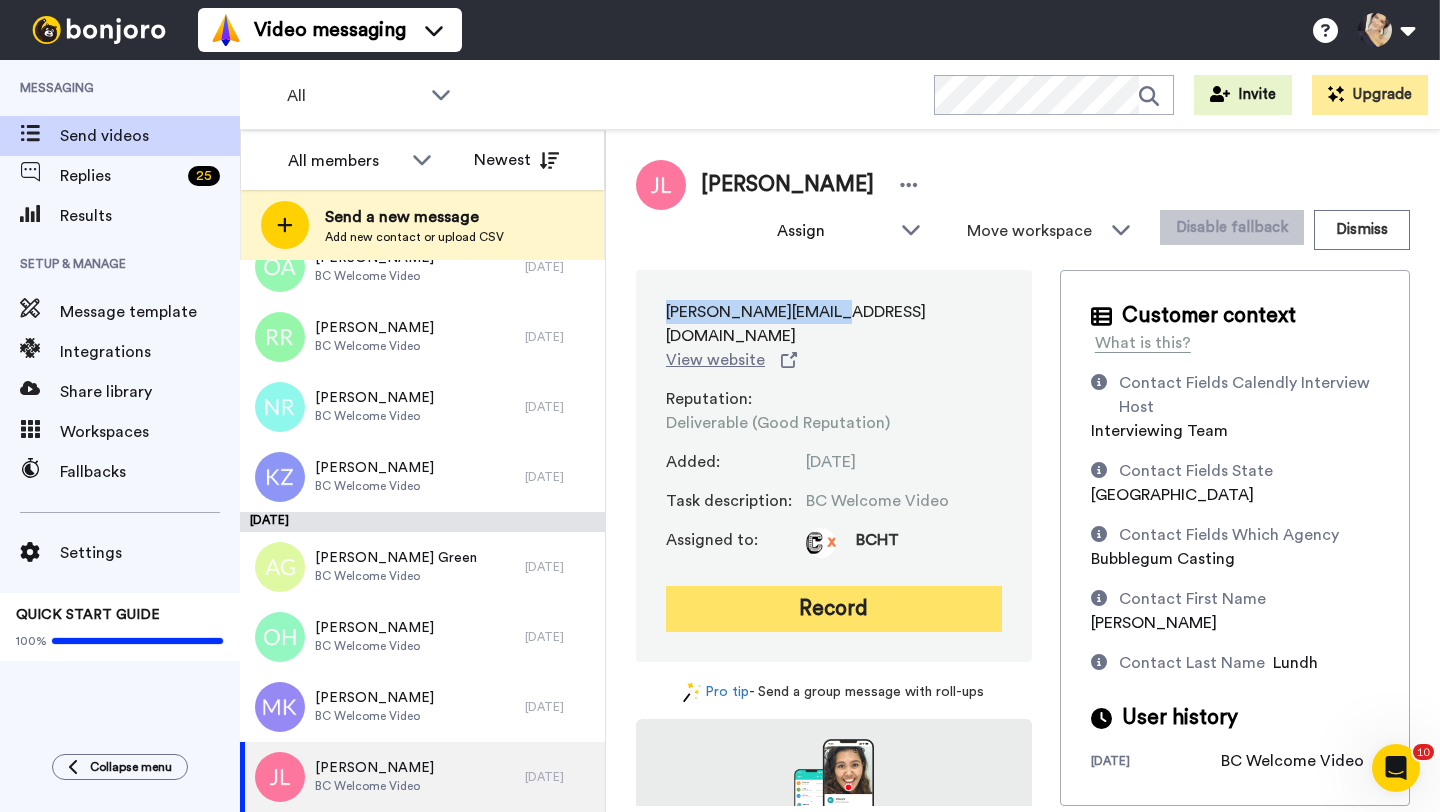 click on "Record" at bounding box center (834, 609) 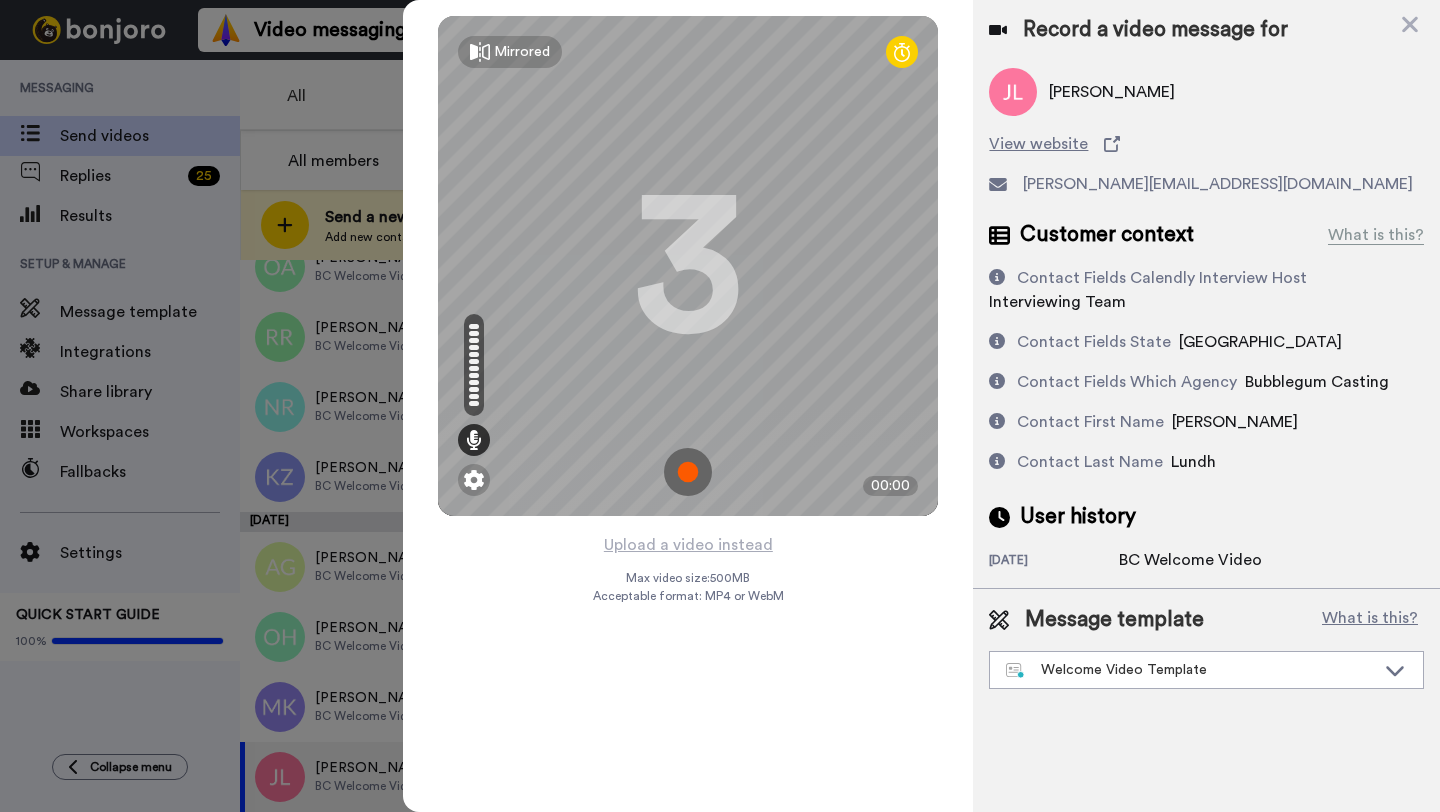 click at bounding box center [688, 472] 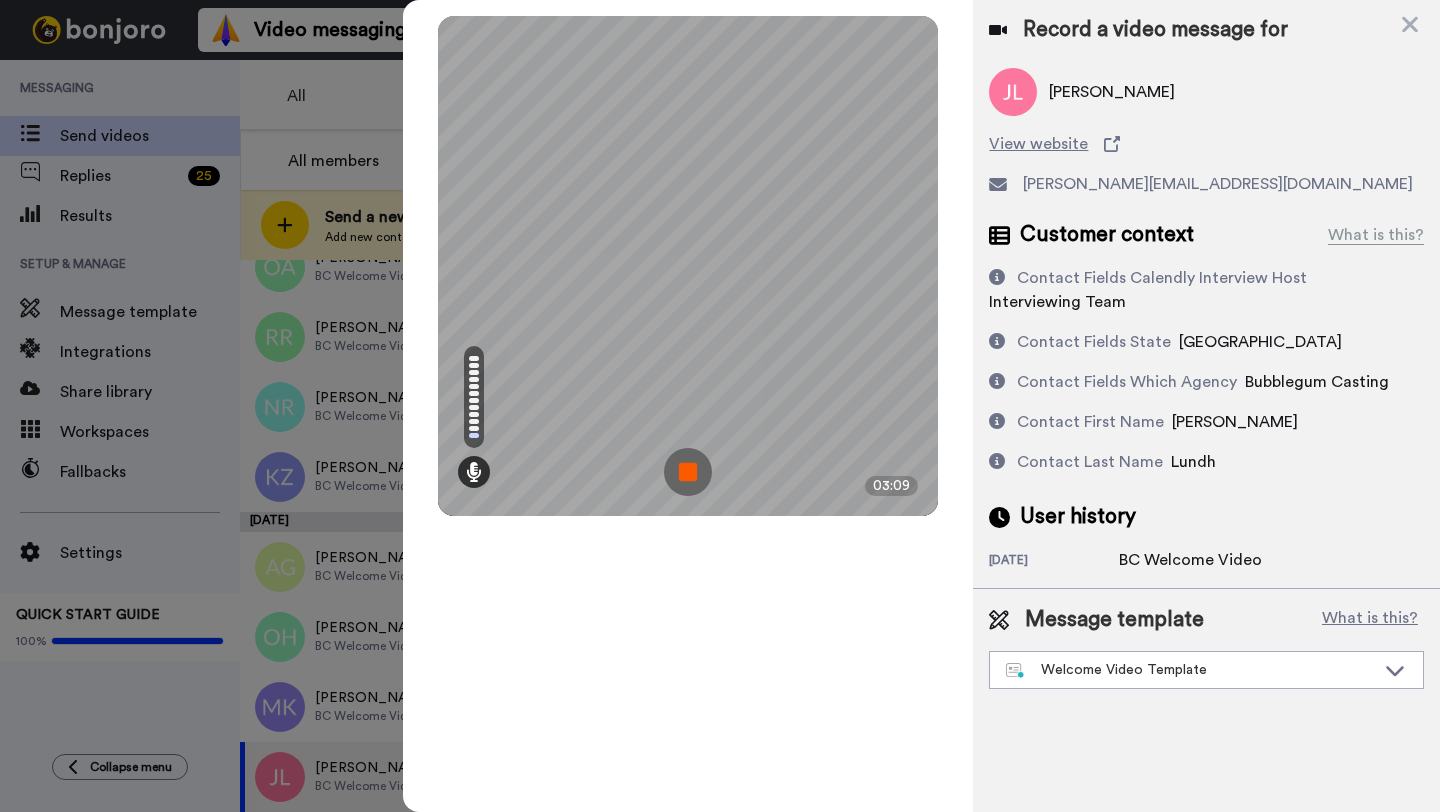 click at bounding box center [688, 472] 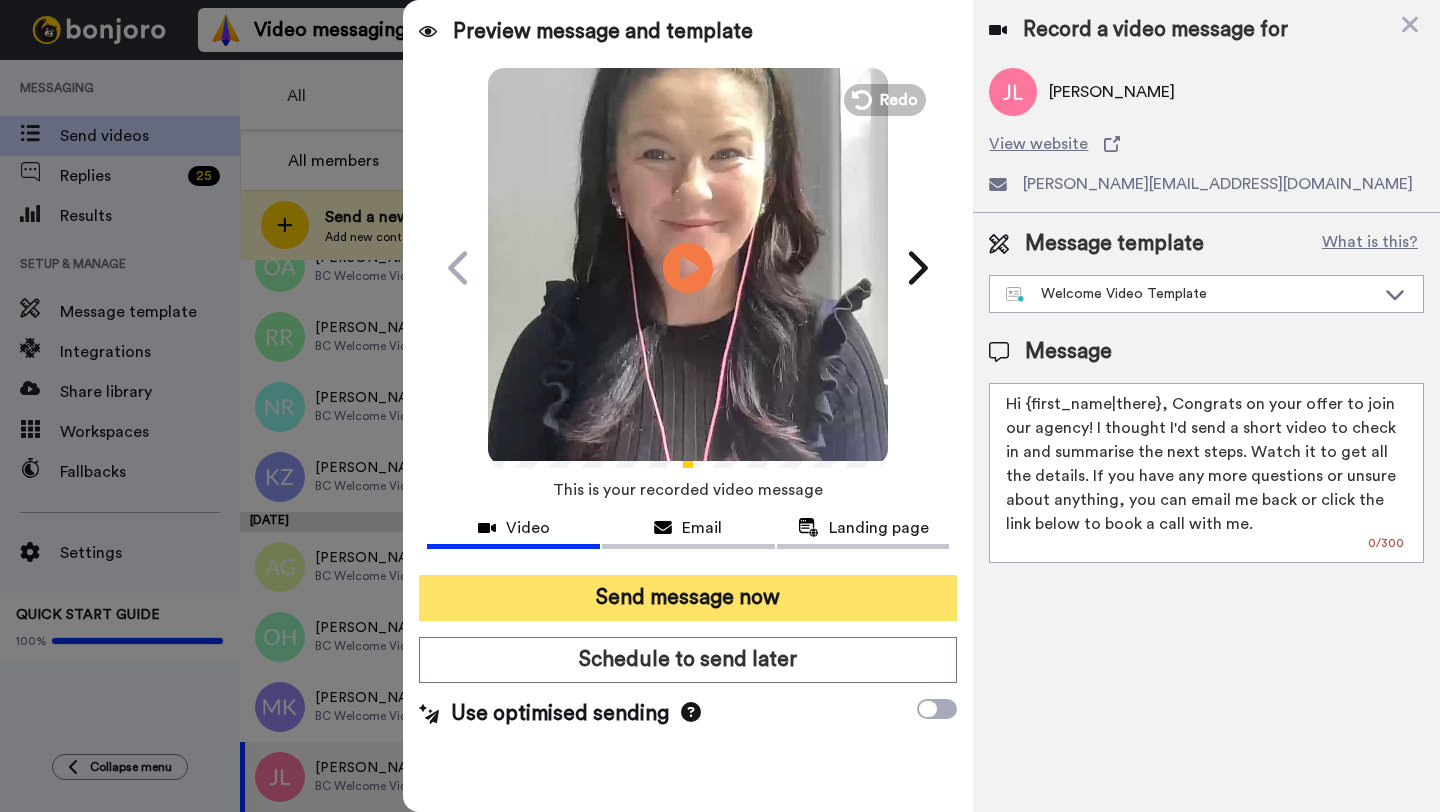 click on "Send message now" at bounding box center [688, 598] 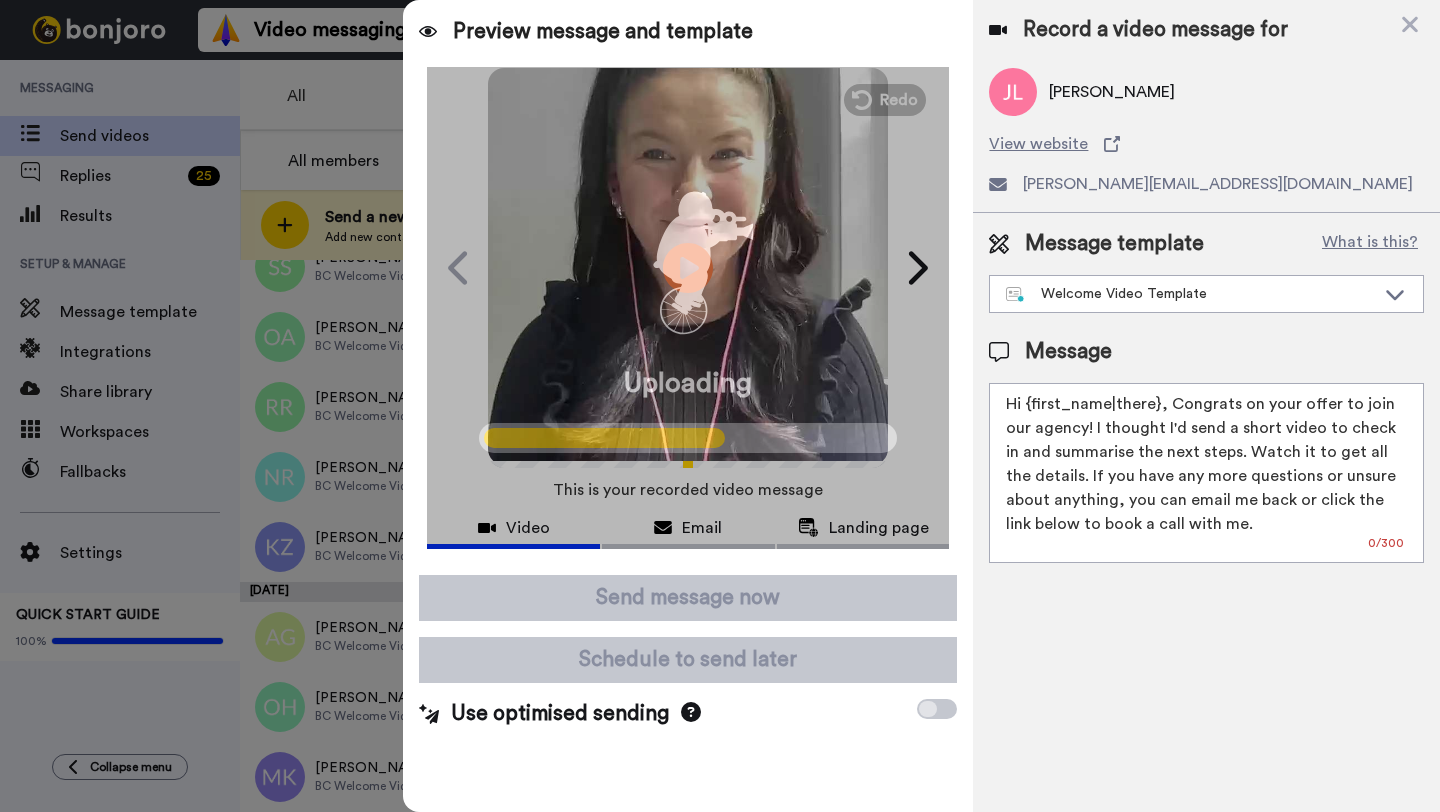 scroll, scrollTop: 1048, scrollLeft: 0, axis: vertical 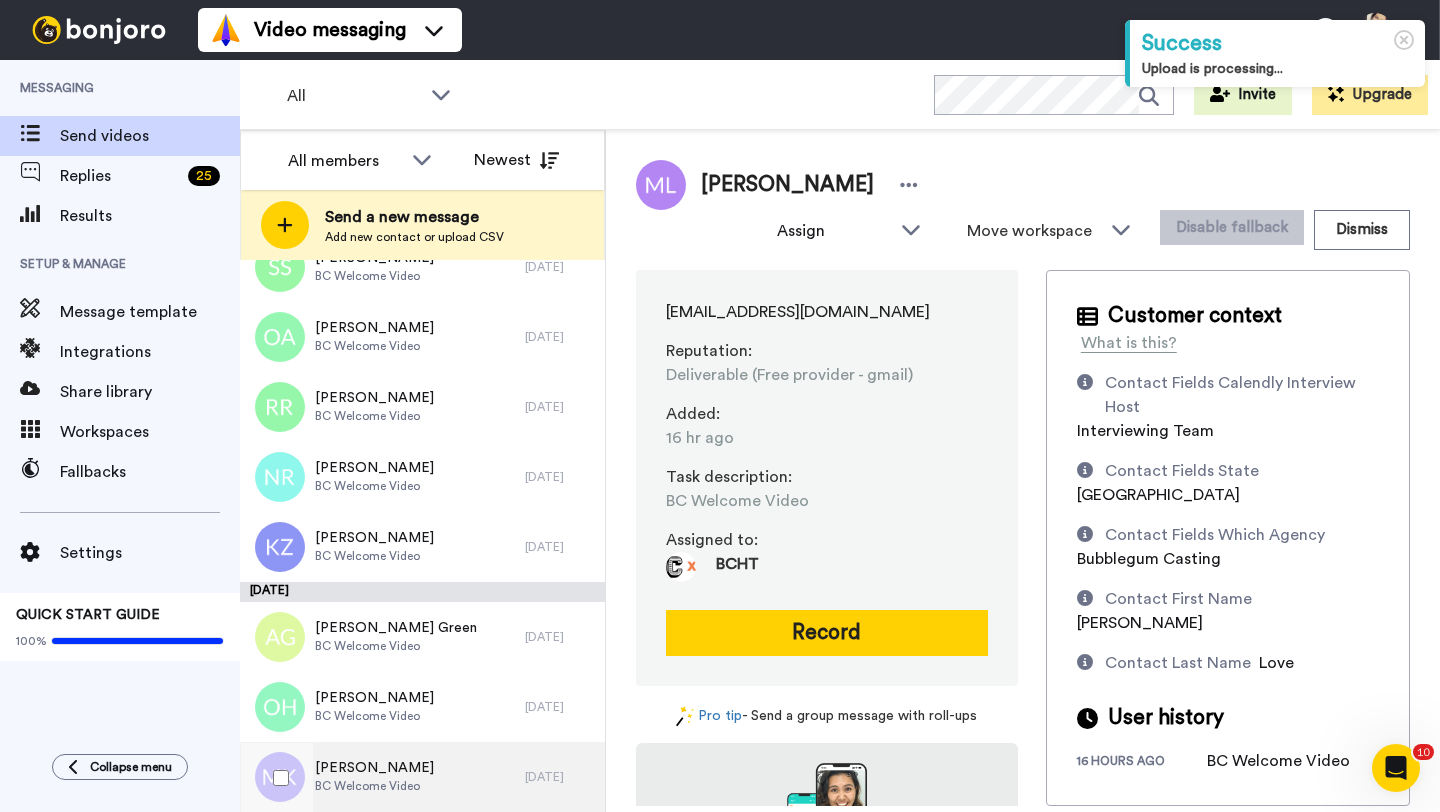 click on "[PERSON_NAME]" at bounding box center [374, 768] 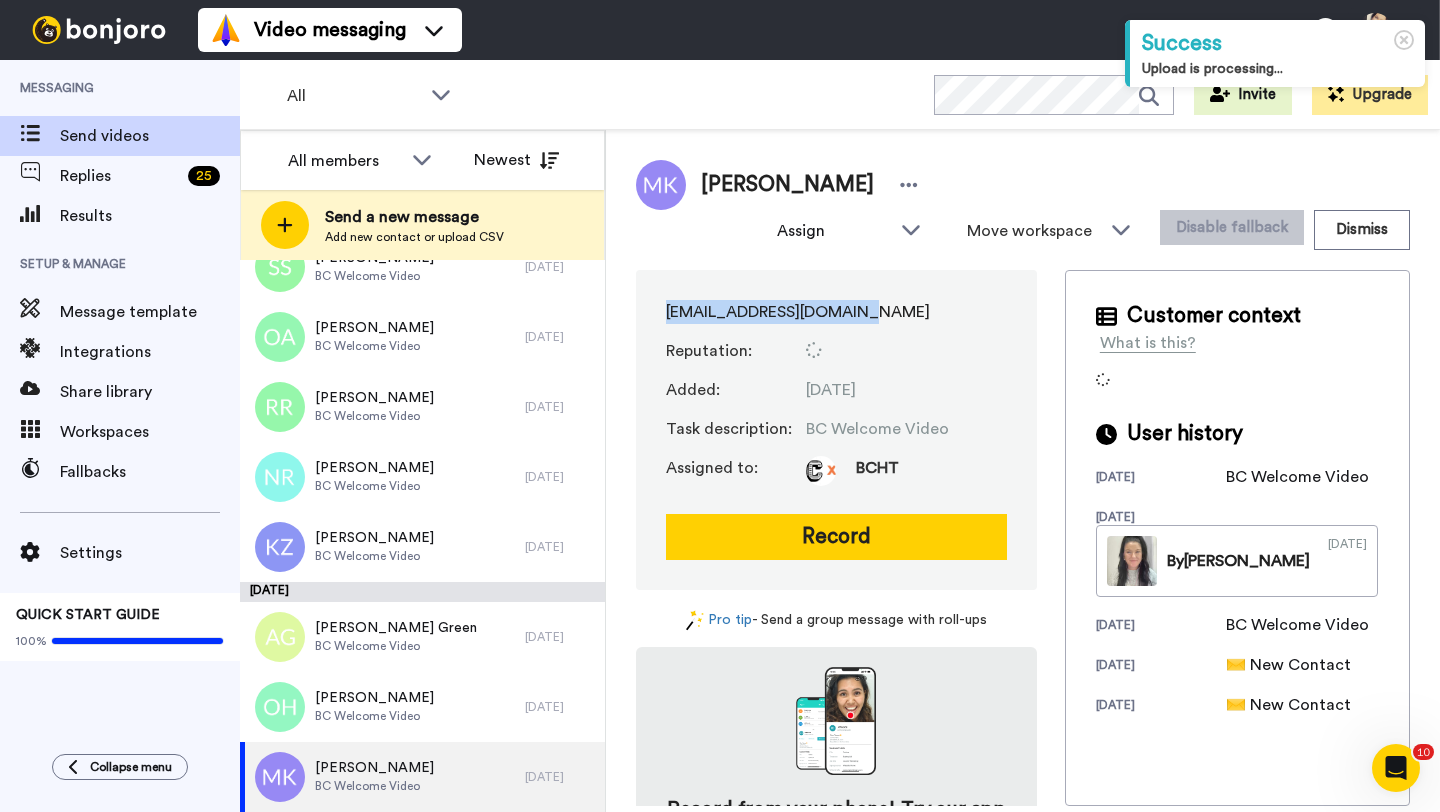 drag, startPoint x: 663, startPoint y: 317, endPoint x: 883, endPoint y: 317, distance: 220 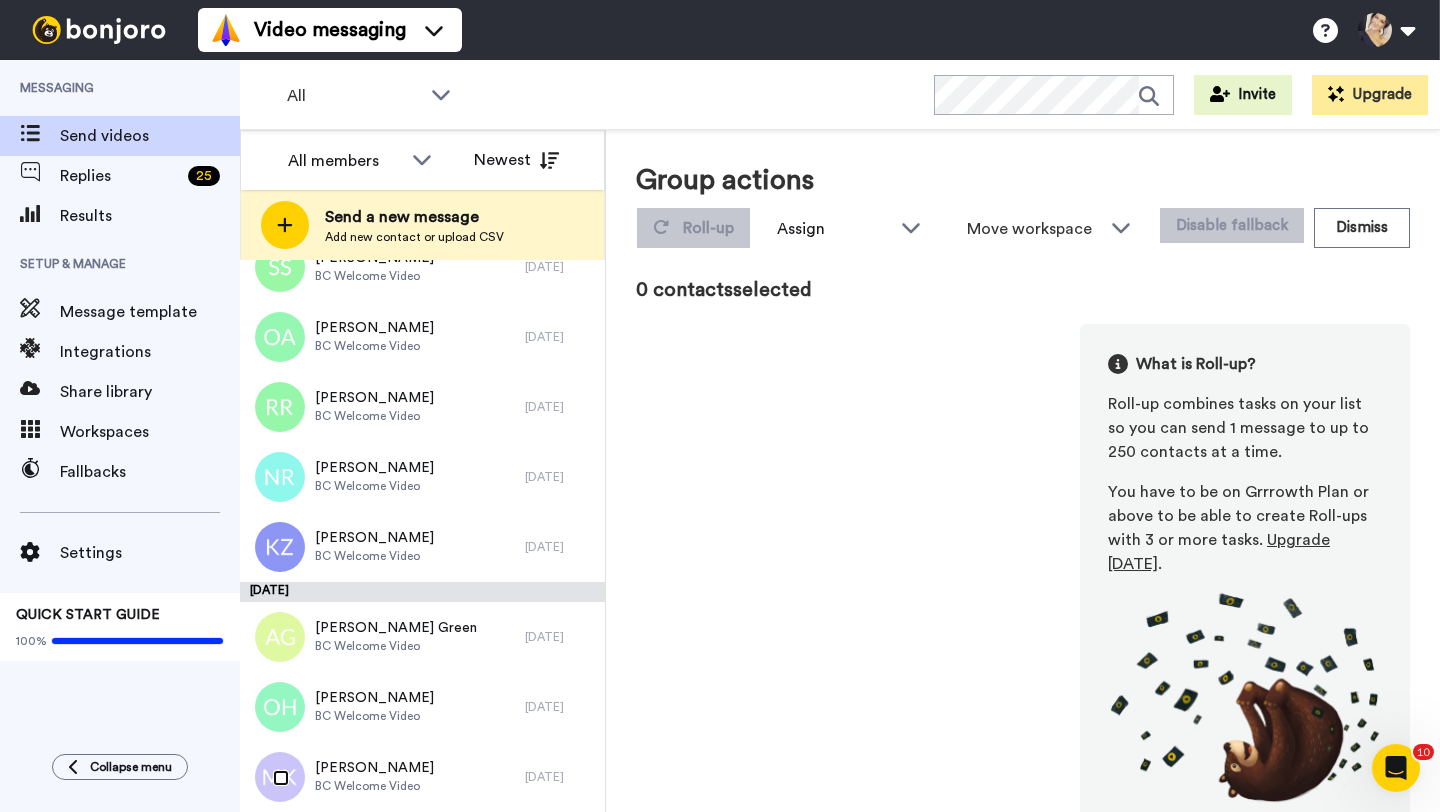 scroll, scrollTop: 979, scrollLeft: 0, axis: vertical 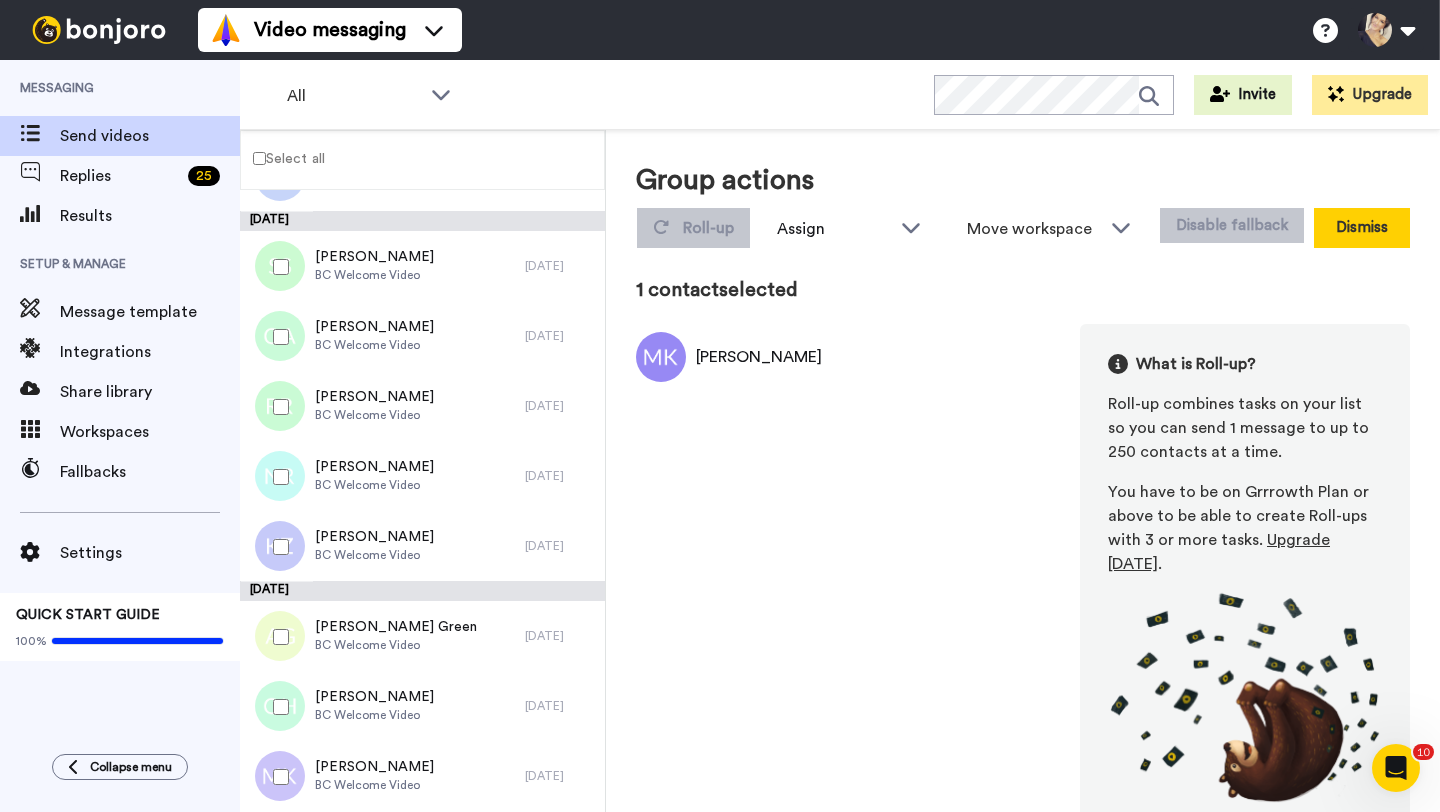 click on "Dismiss" at bounding box center [1362, 228] 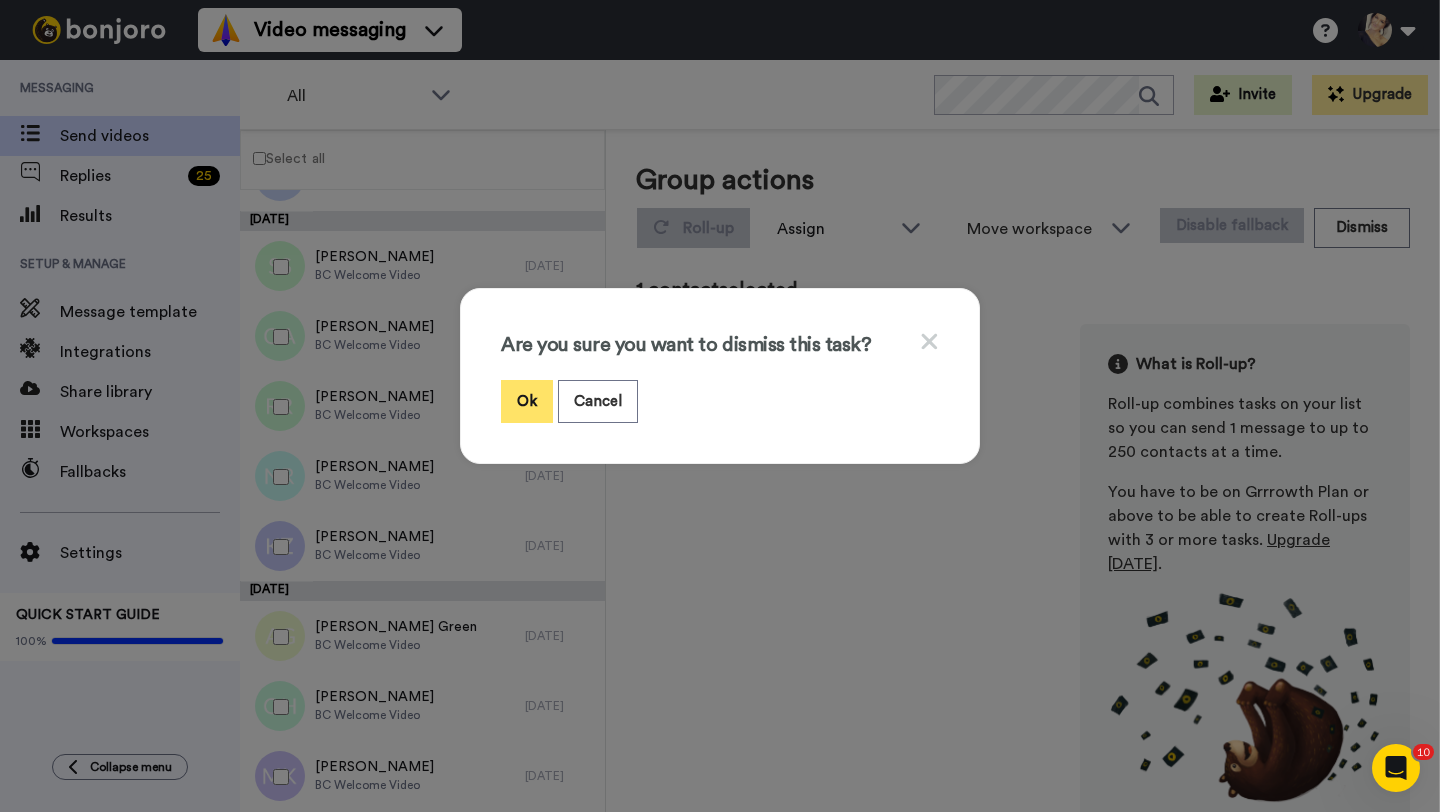 click on "Ok" at bounding box center [527, 401] 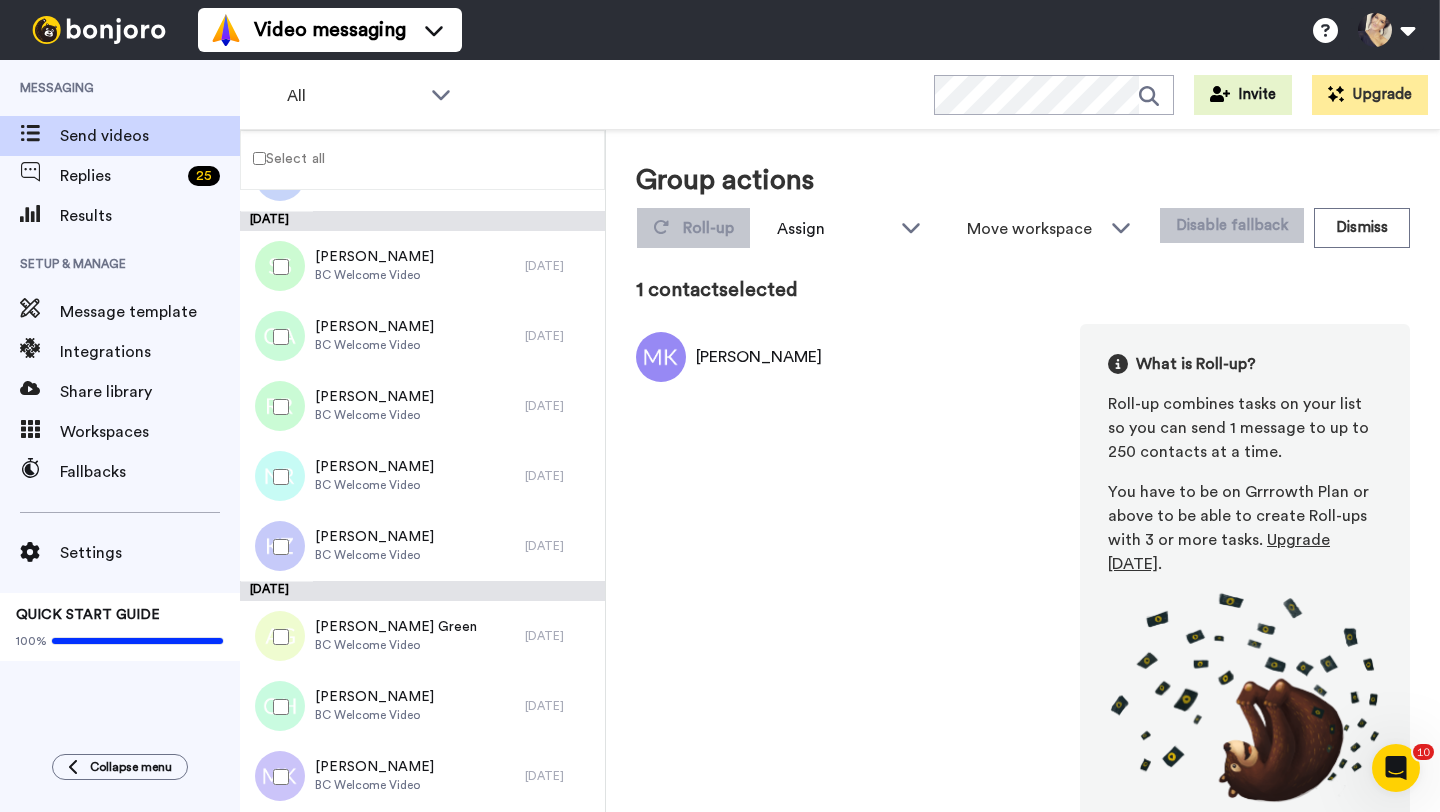 scroll, scrollTop: 978, scrollLeft: 0, axis: vertical 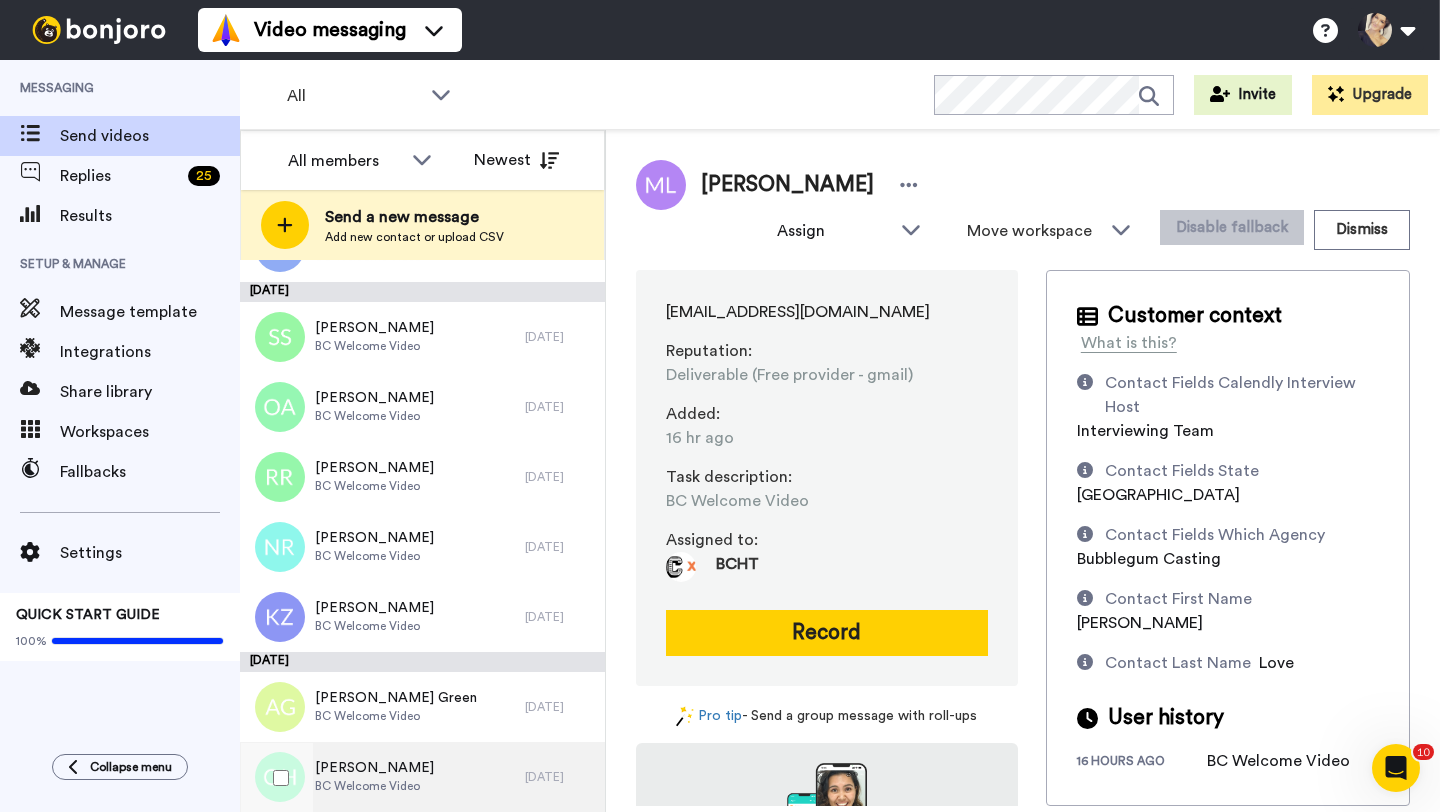 click on "BC Welcome Video" at bounding box center (374, 786) 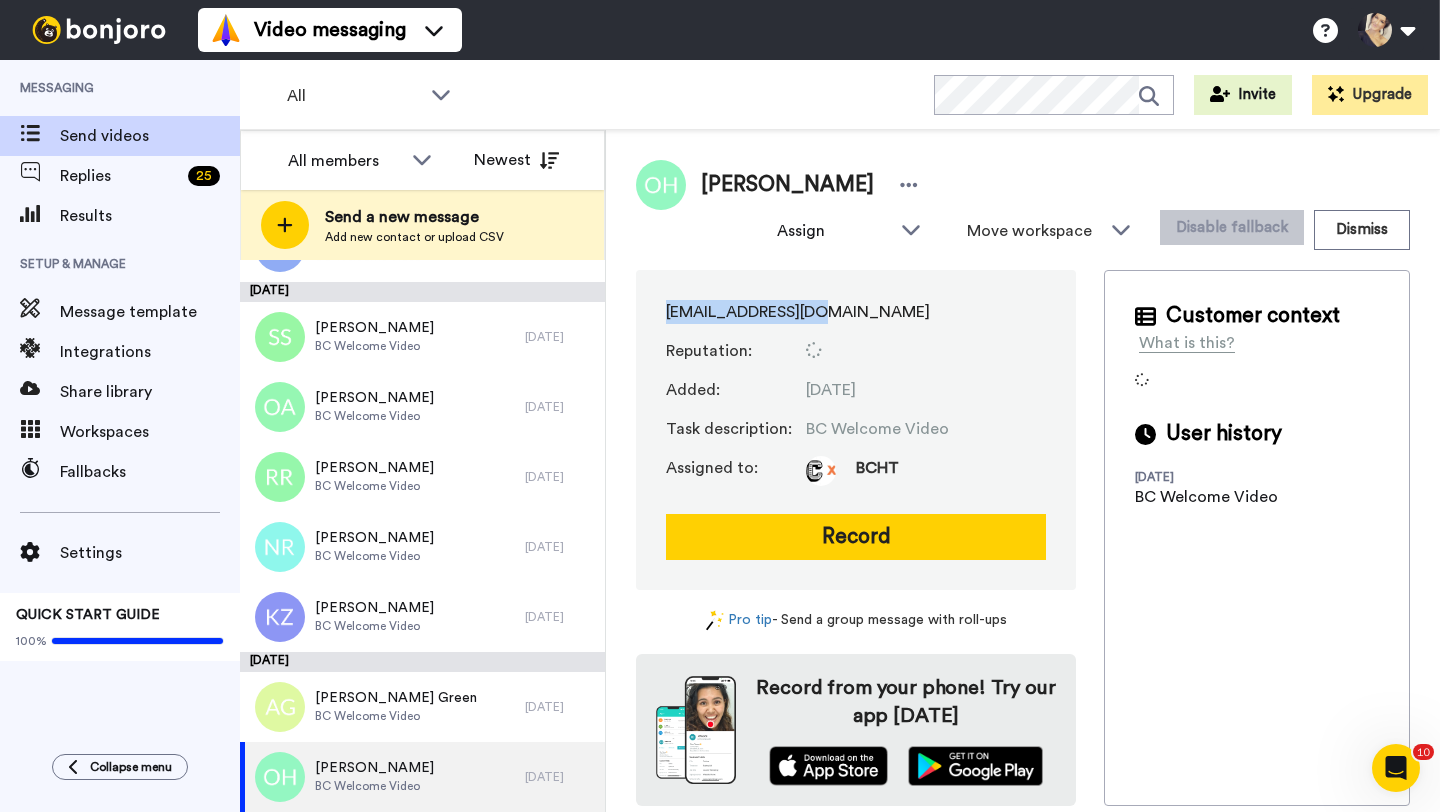 drag, startPoint x: 653, startPoint y: 306, endPoint x: 847, endPoint y: 306, distance: 194 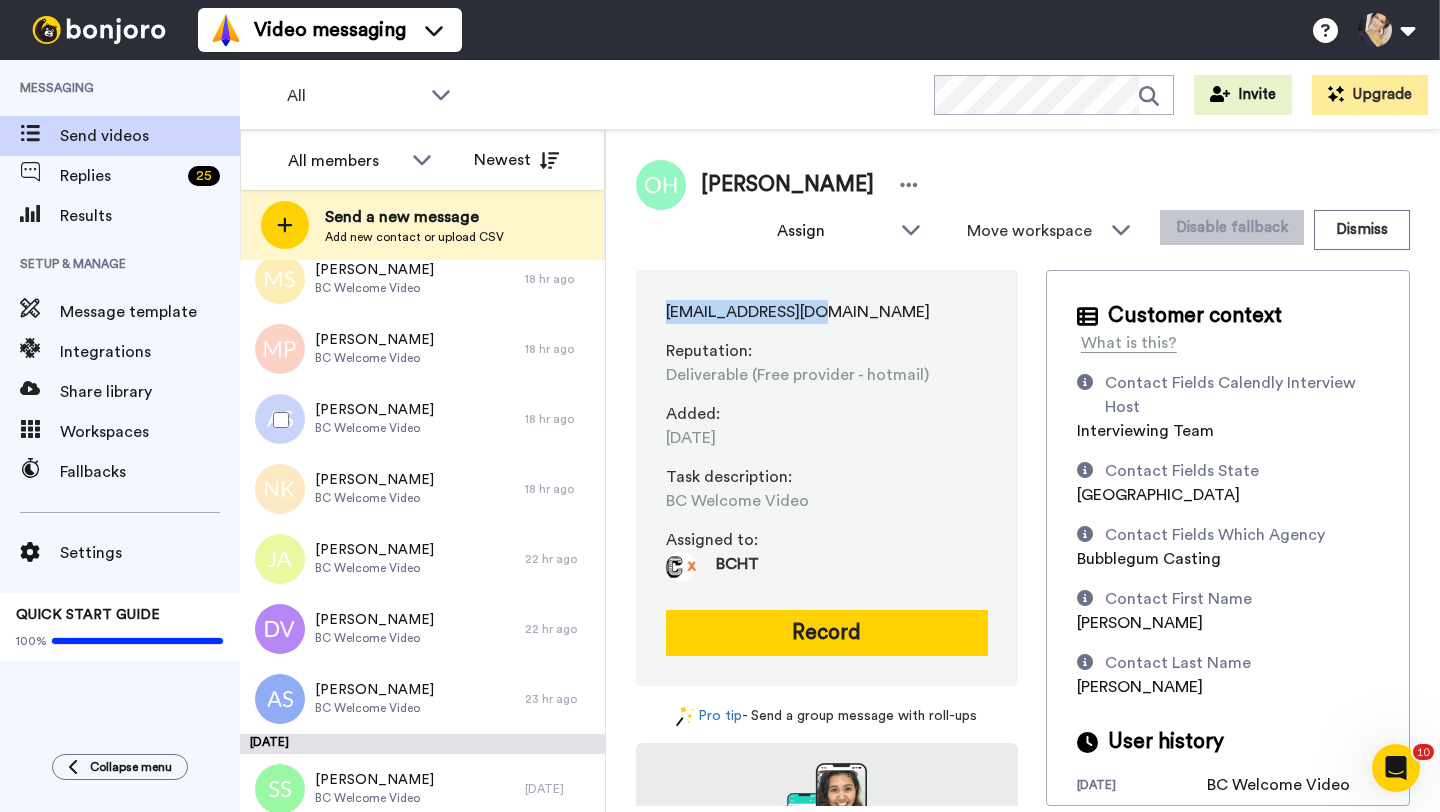 scroll, scrollTop: 0, scrollLeft: 0, axis: both 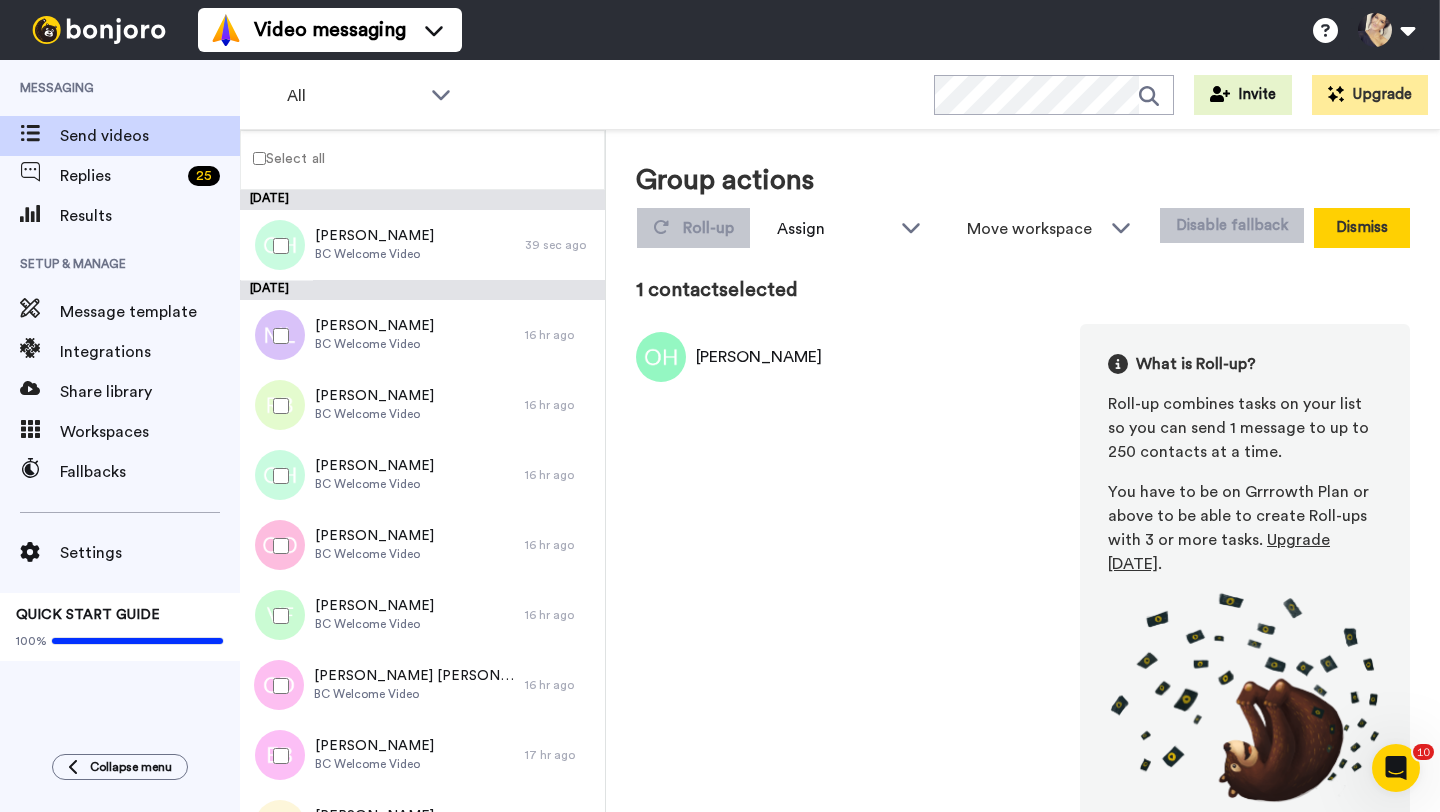 click on "Dismiss" at bounding box center (1362, 228) 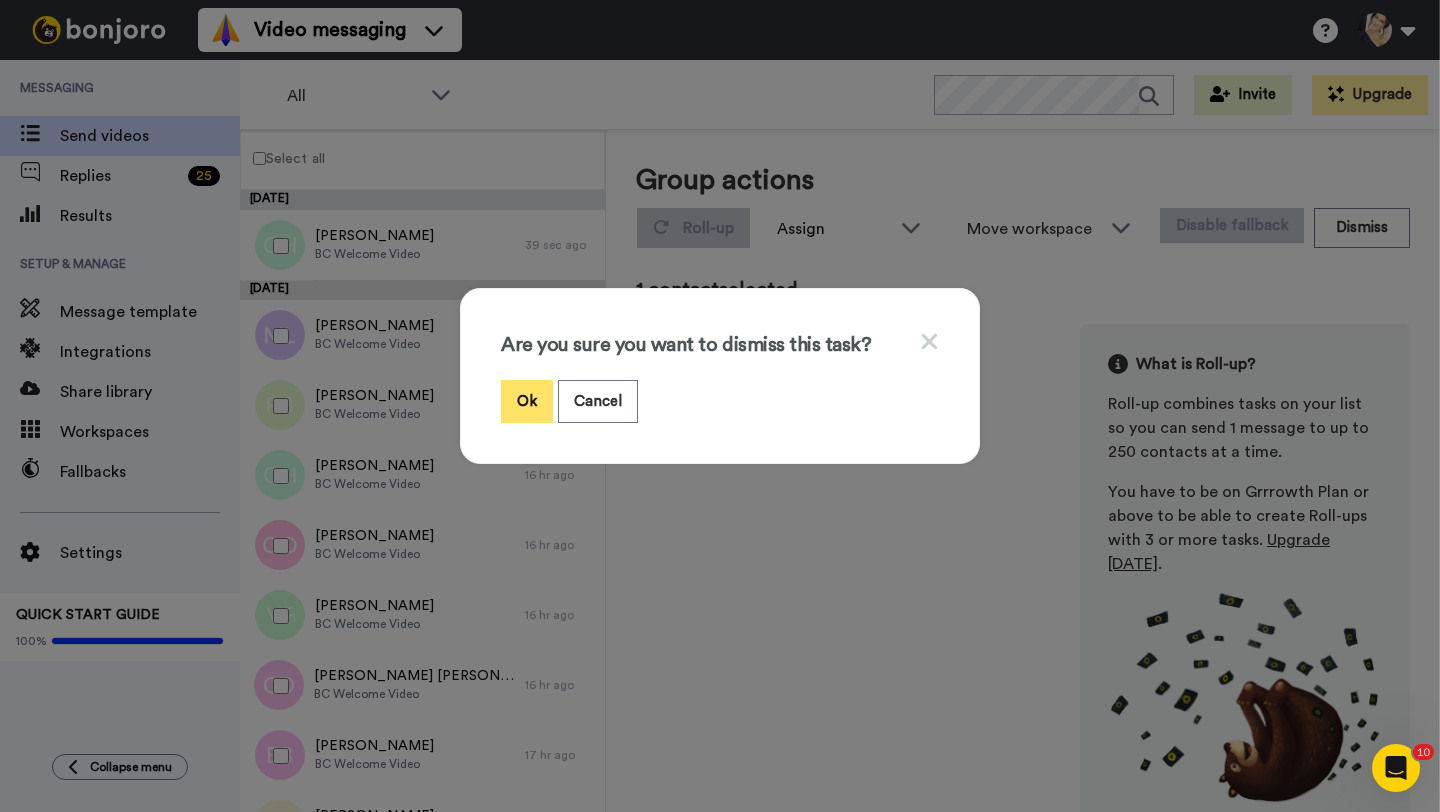 click on "Ok" at bounding box center [527, 401] 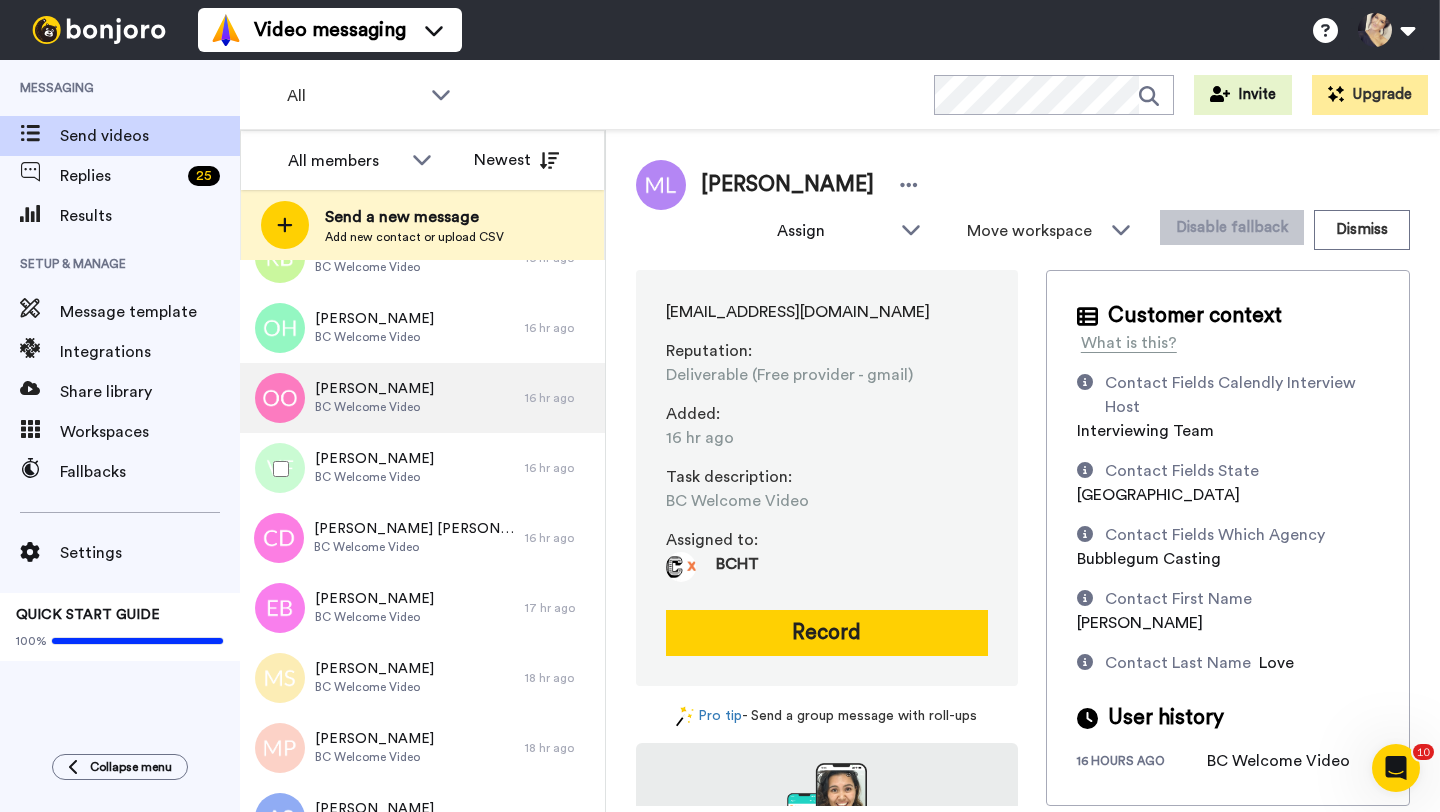 scroll, scrollTop: 0, scrollLeft: 0, axis: both 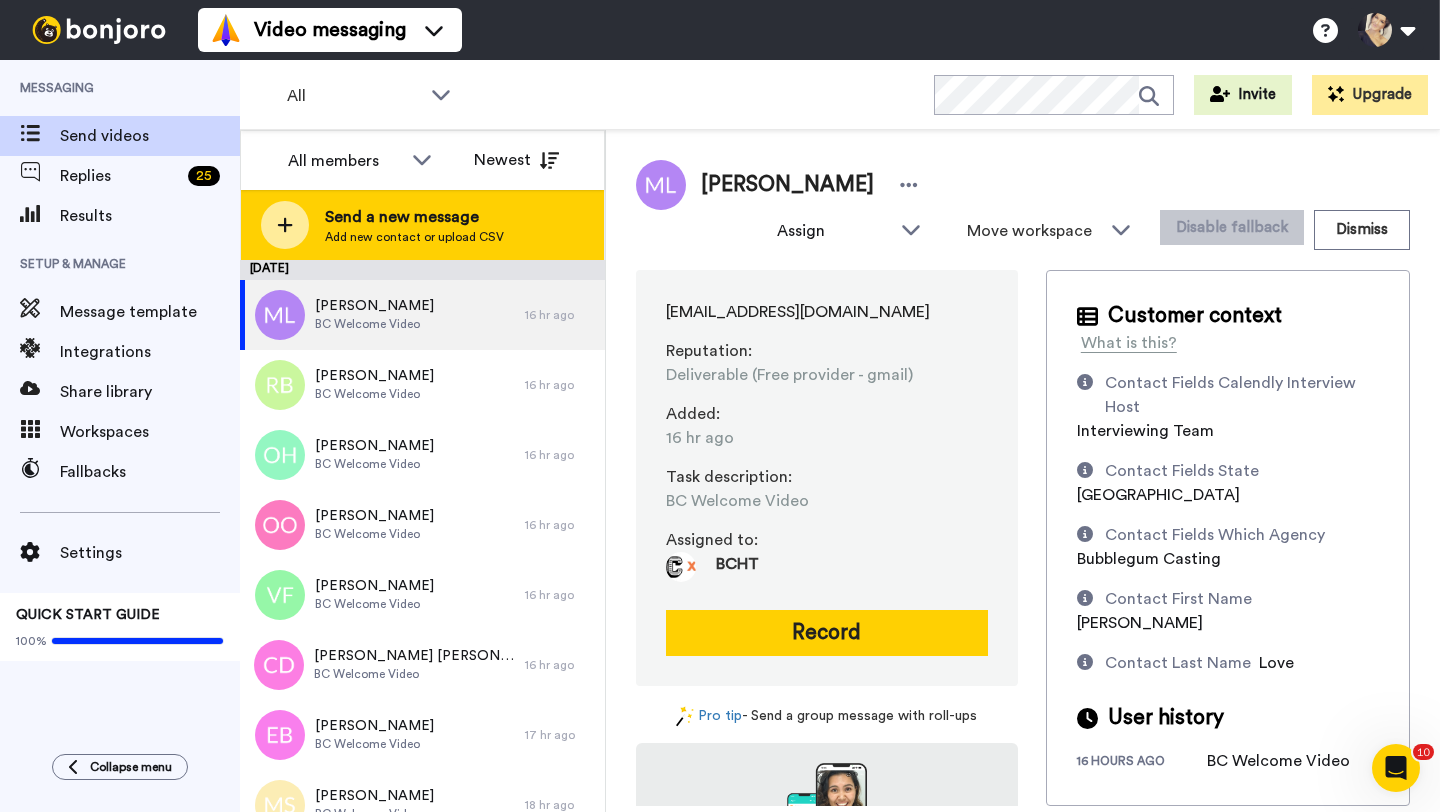 click on "Send a new message" at bounding box center [414, 217] 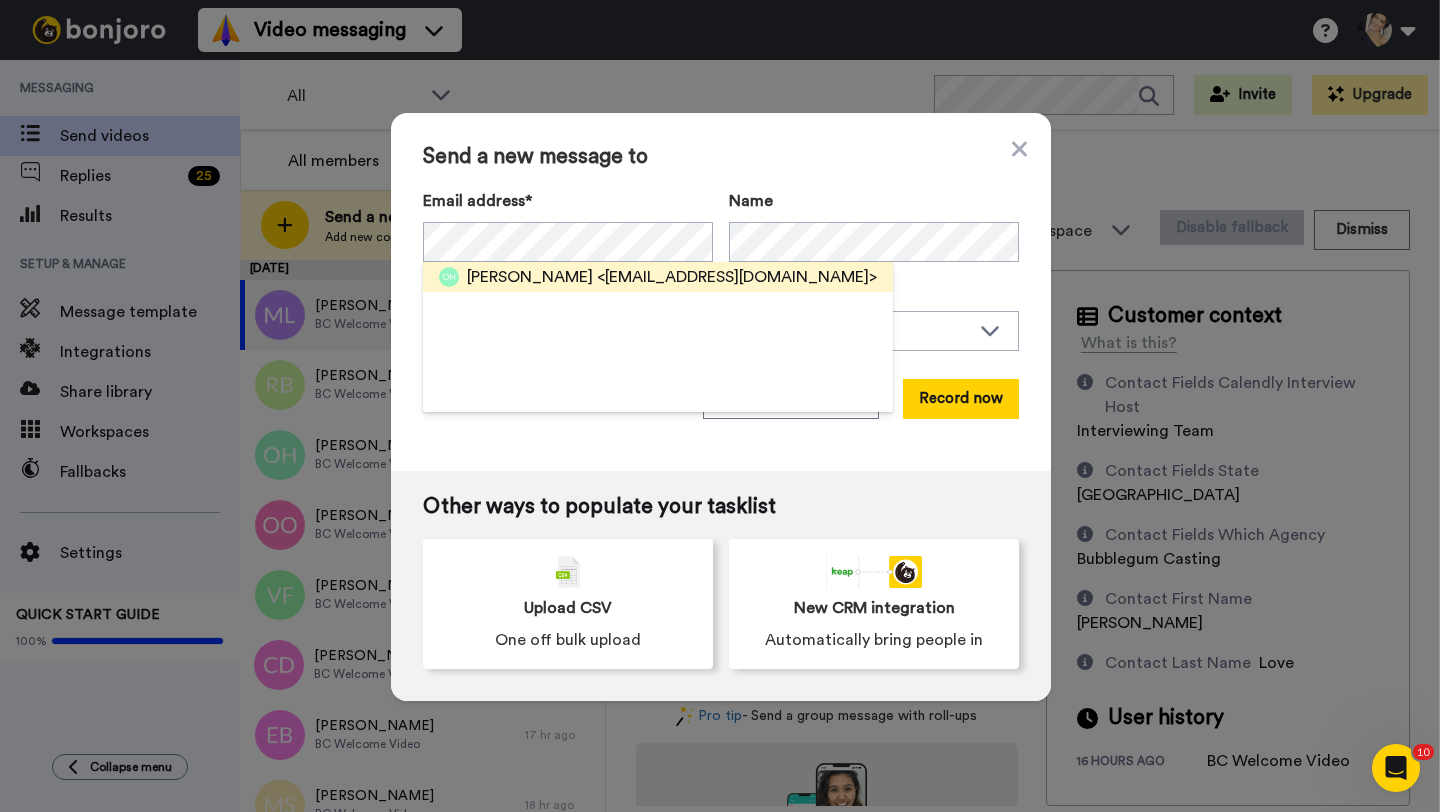 click on "Olivia Harvey" at bounding box center (530, 277) 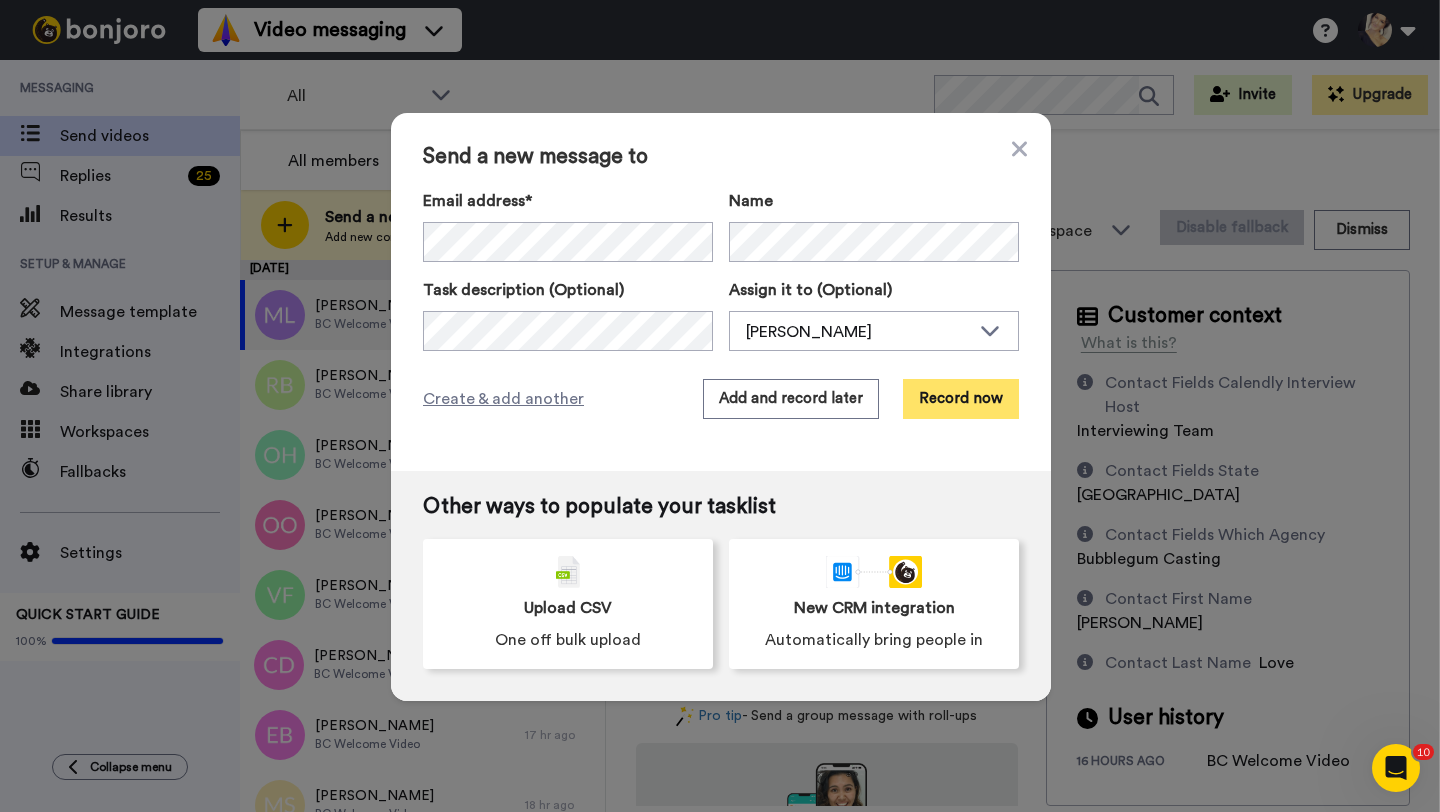click on "Record now" at bounding box center (961, 399) 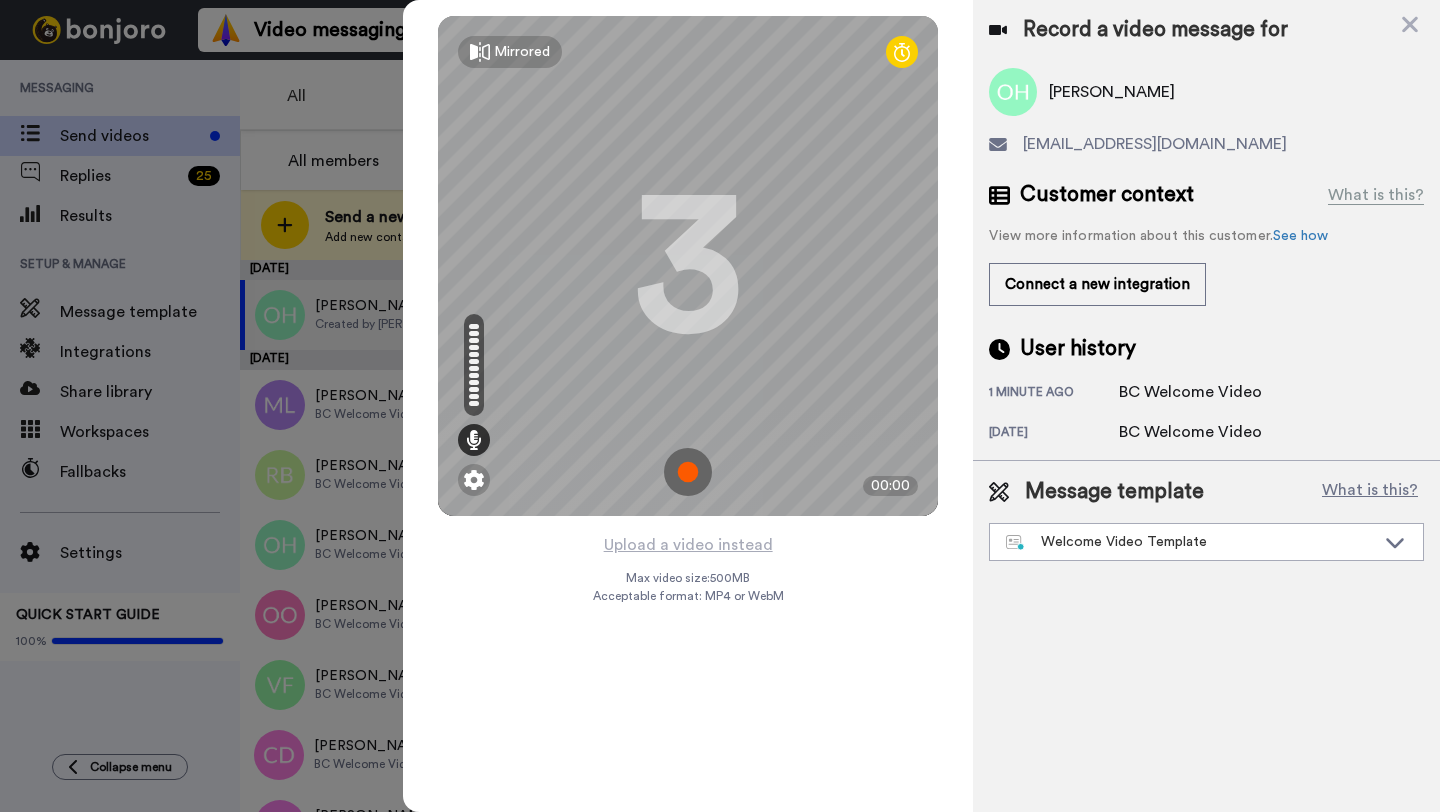 click at bounding box center [688, 472] 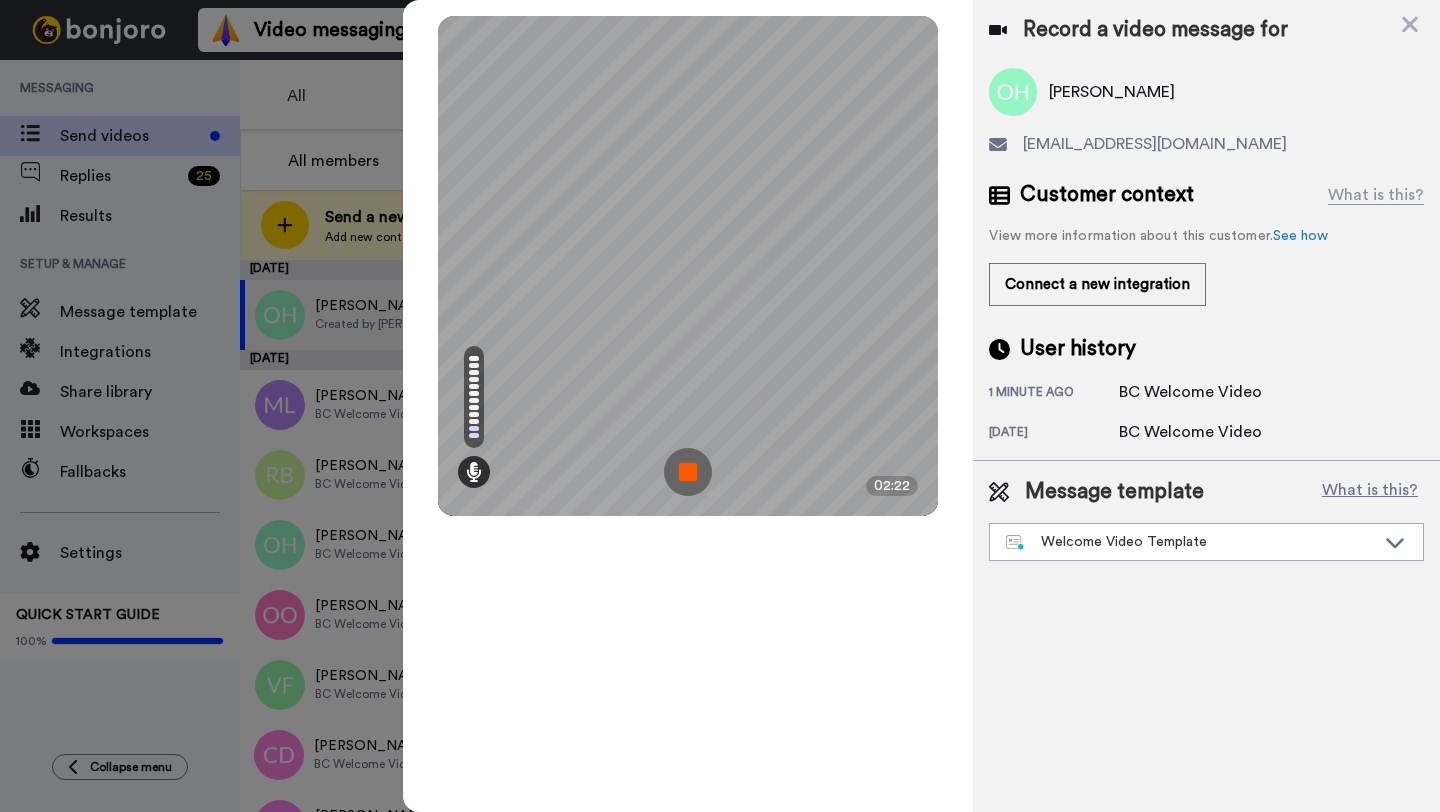 click at bounding box center (688, 472) 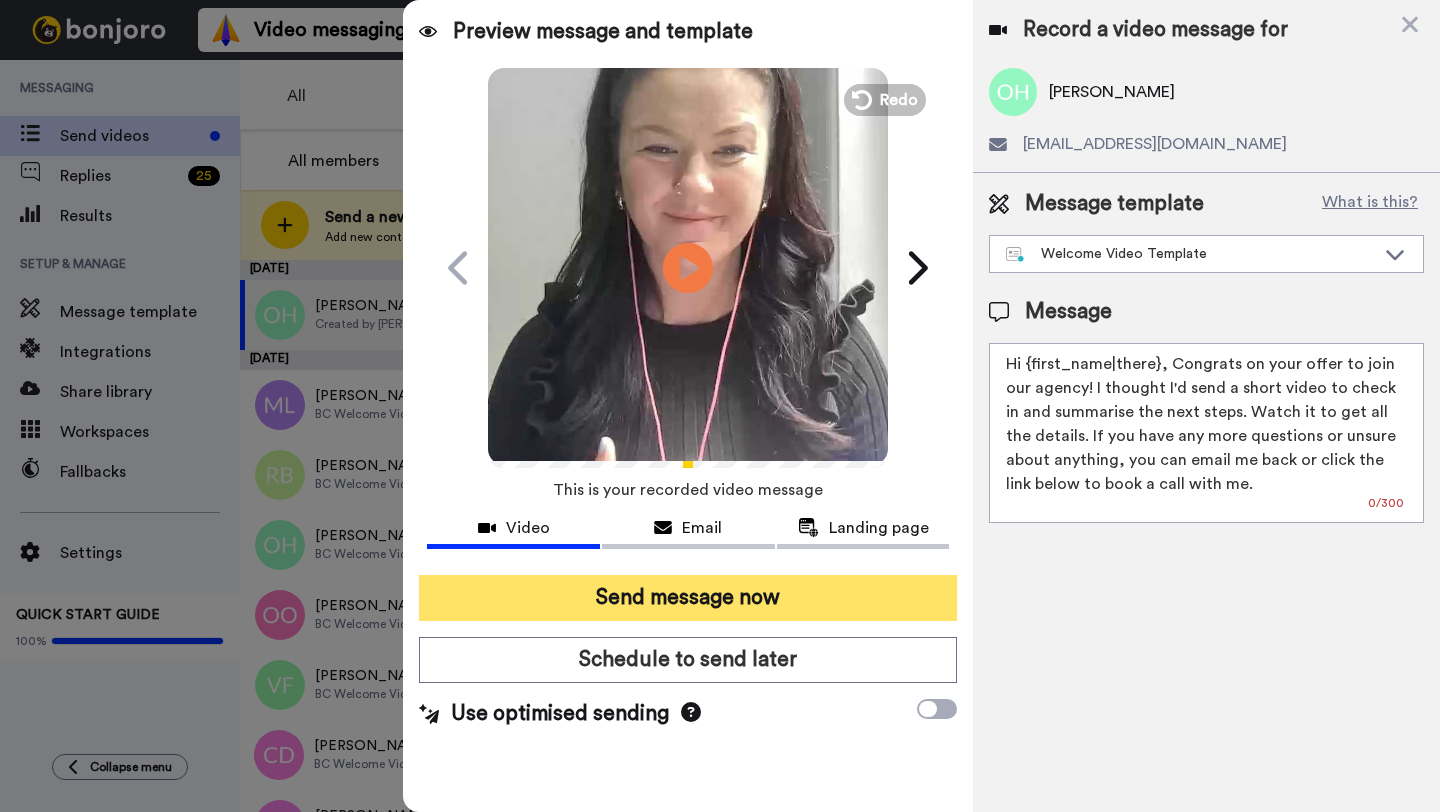 click on "Send message now" at bounding box center (688, 598) 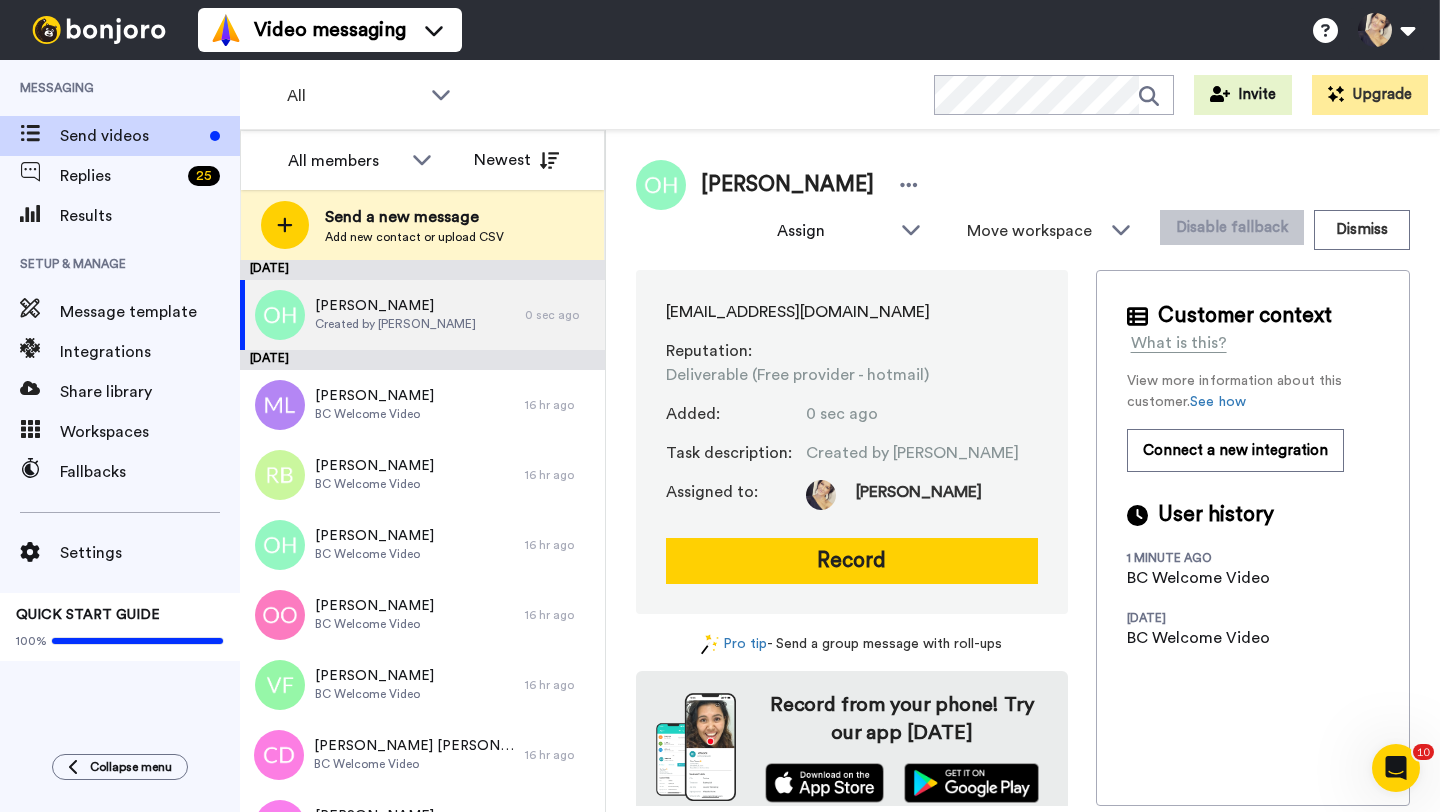 scroll, scrollTop: 0, scrollLeft: 0, axis: both 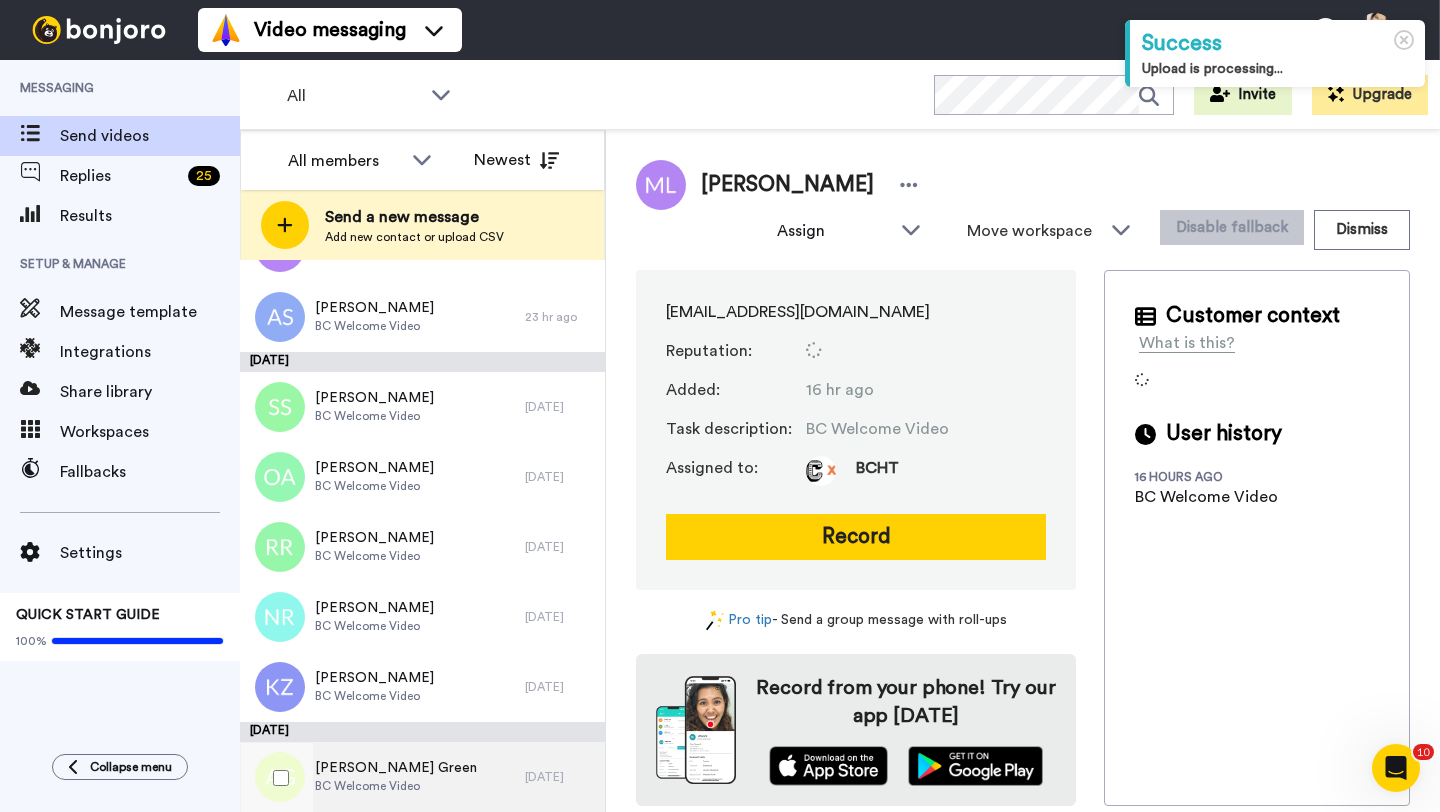 click on "[PERSON_NAME] Green" at bounding box center [396, 768] 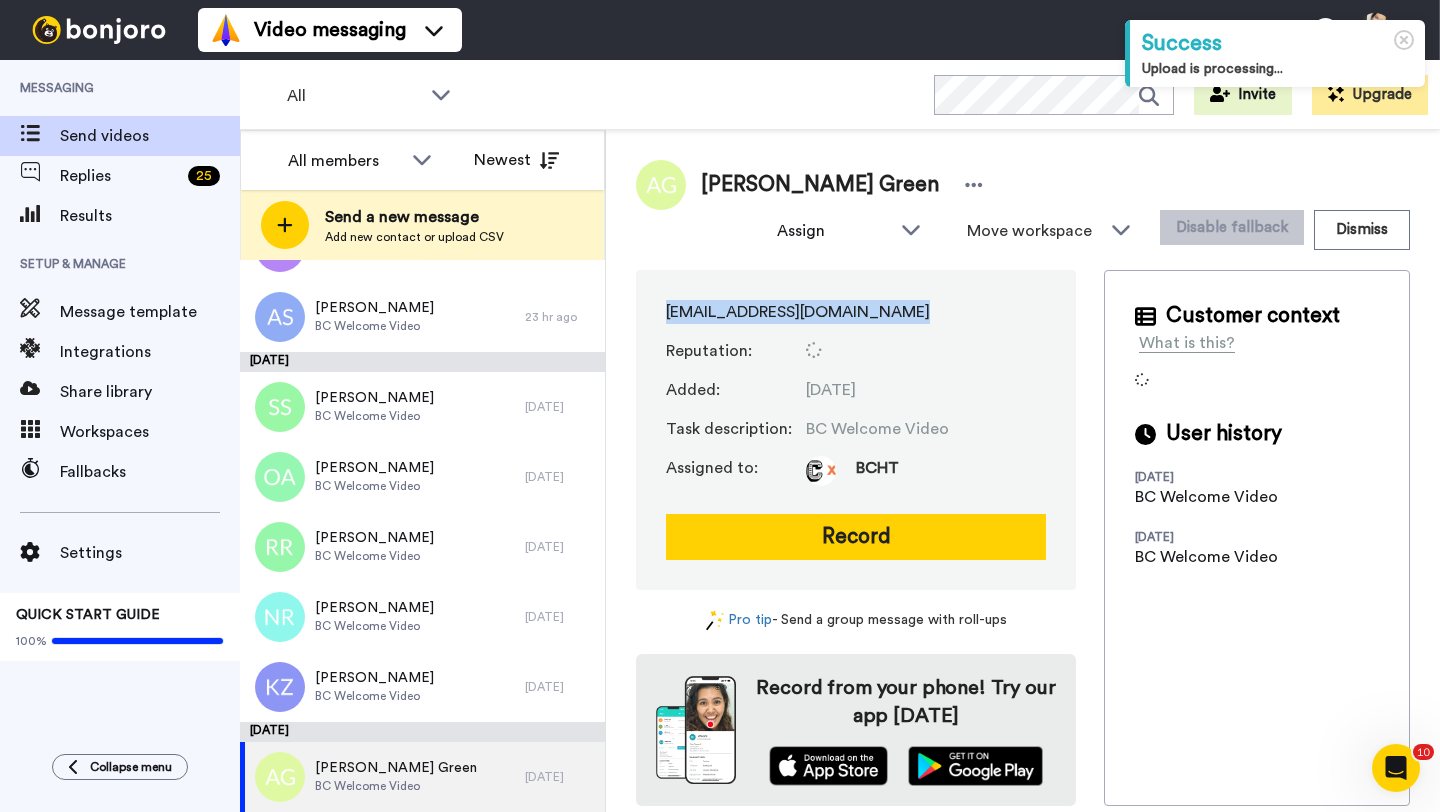 drag, startPoint x: 658, startPoint y: 311, endPoint x: 983, endPoint y: 309, distance: 325.00616 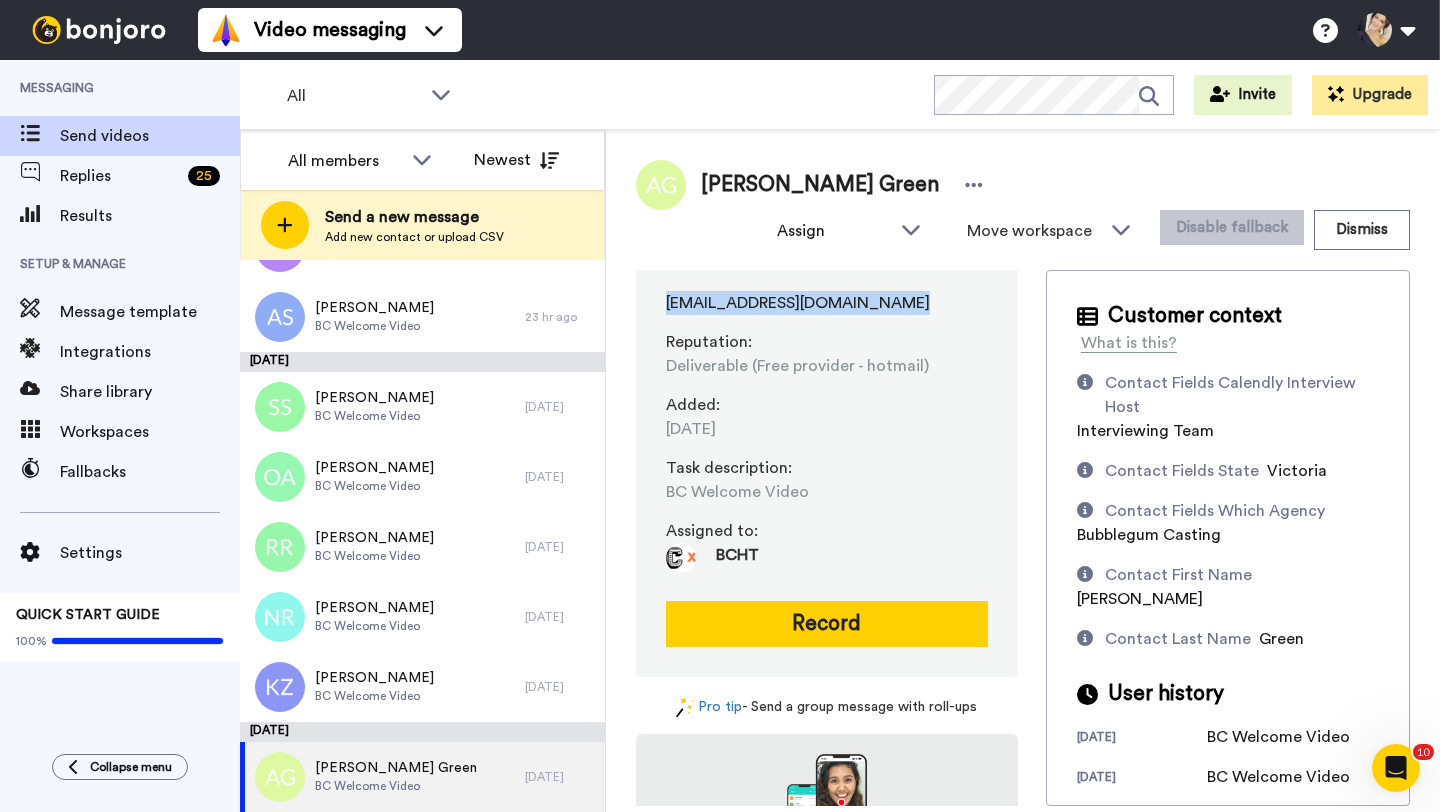 scroll, scrollTop: 26, scrollLeft: 0, axis: vertical 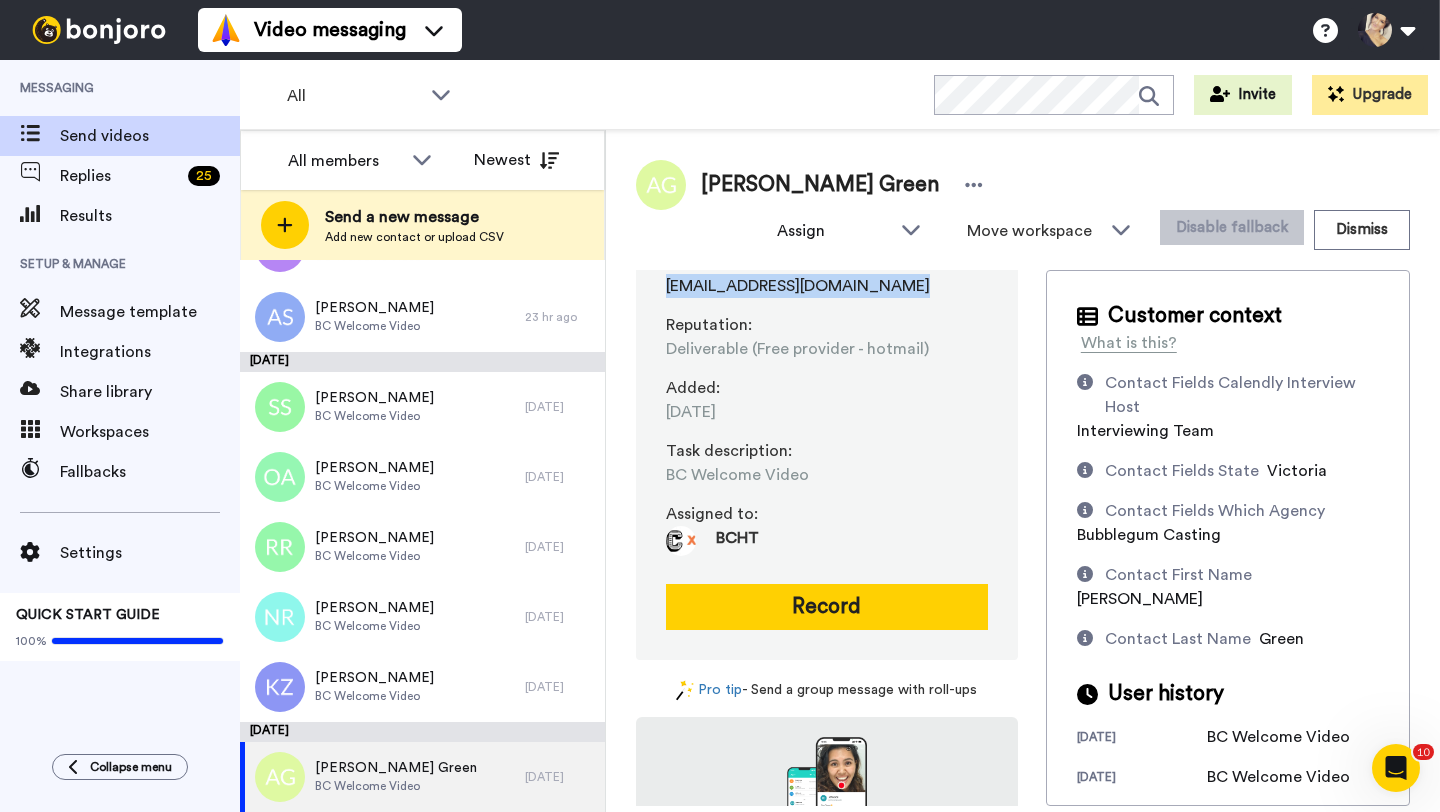 click on "miss_amber_green@hotmail.com" at bounding box center (798, 286) 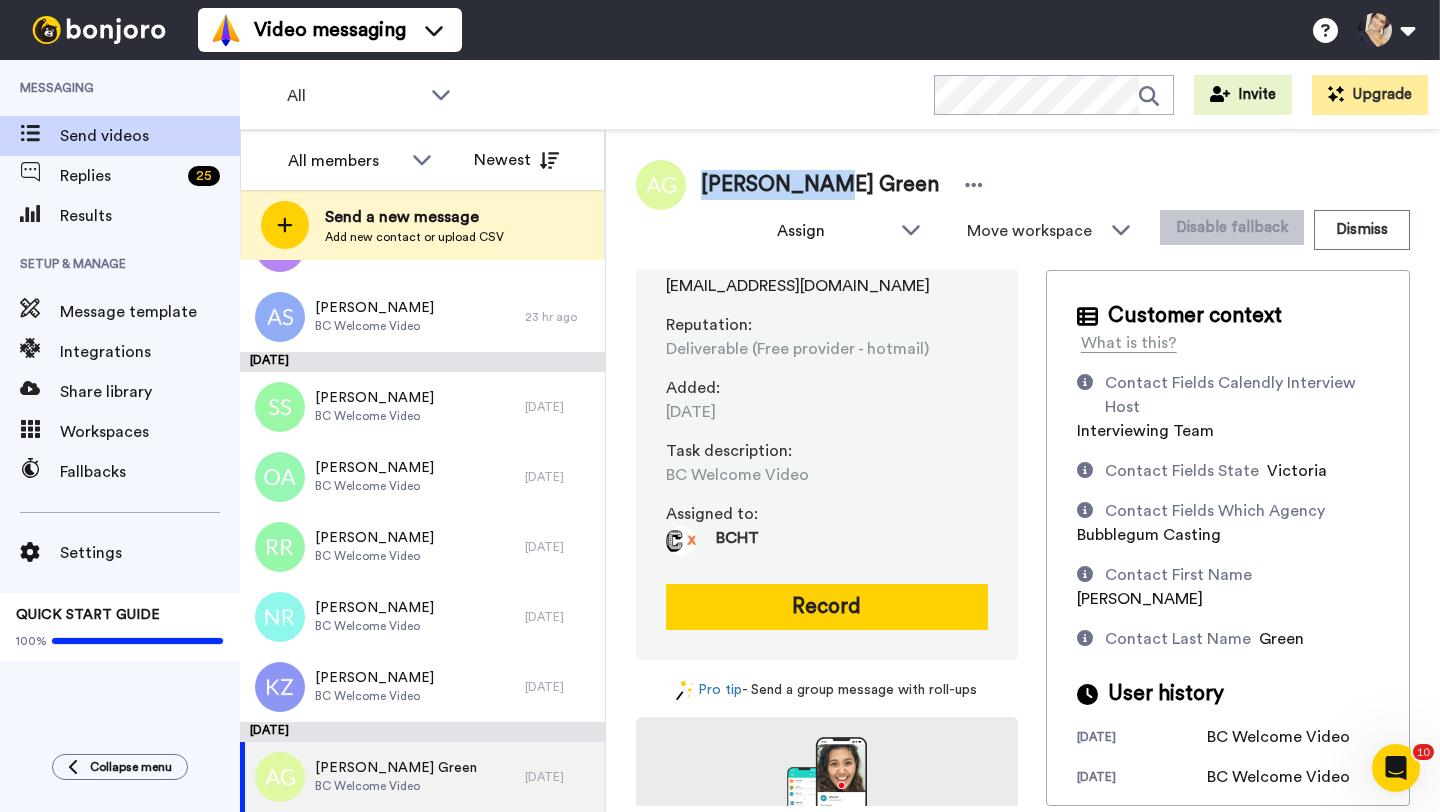 drag, startPoint x: 702, startPoint y: 183, endPoint x: 828, endPoint y: 182, distance: 126.00397 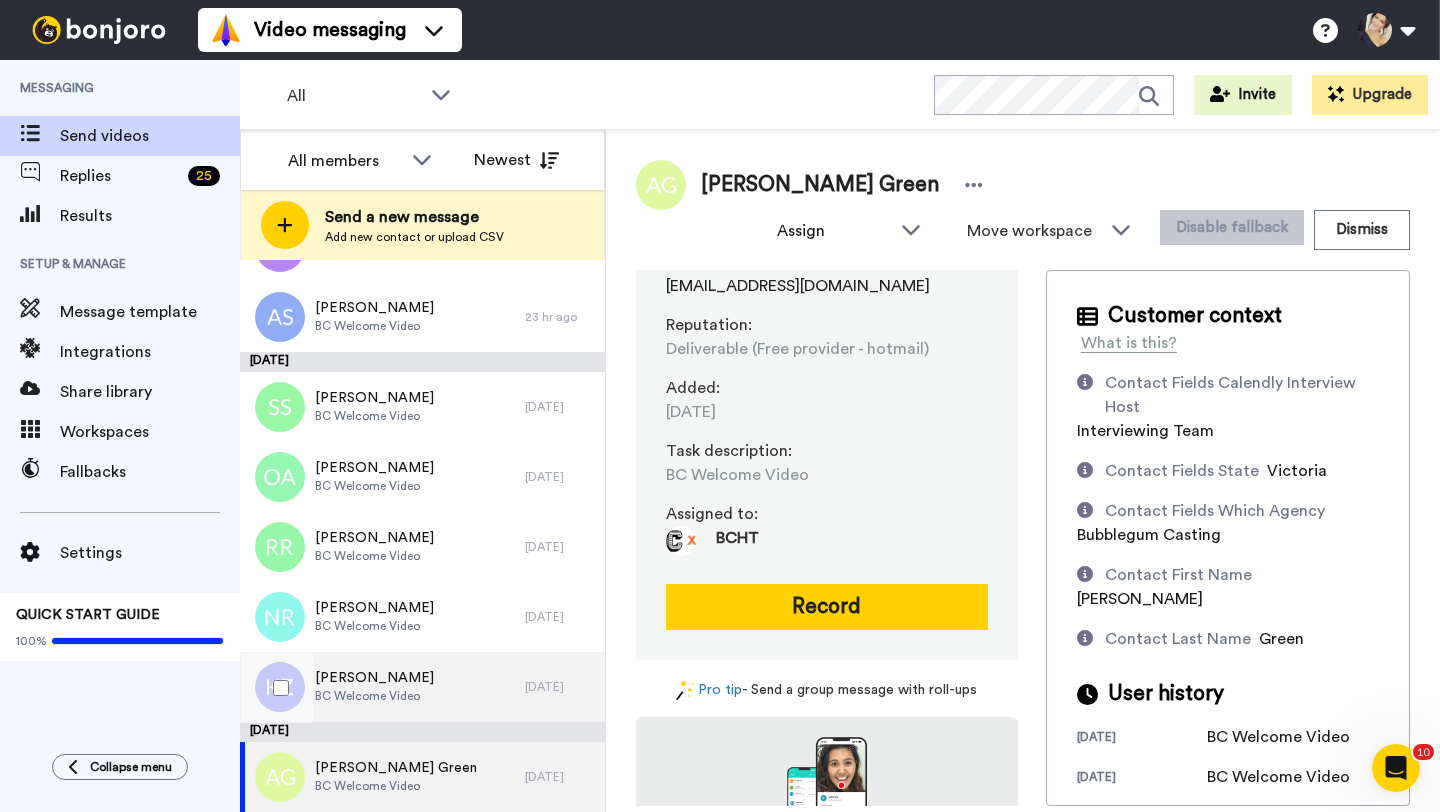 click on "BC Welcome Video" at bounding box center [374, 696] 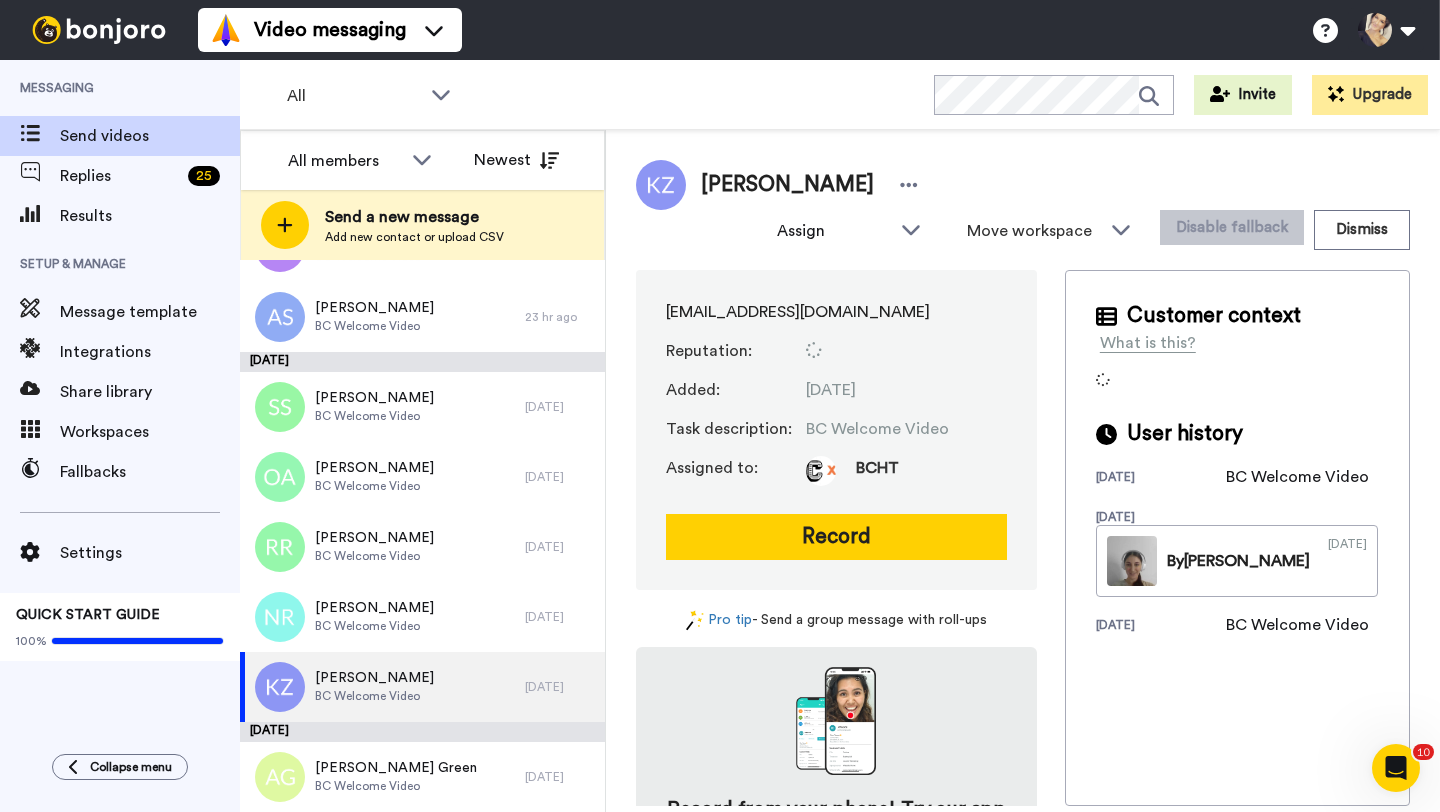 click on "kiara.zaccardi2@outlook.com Reputation : Added : 2 days ago Task description : BC Welcome Video Assigned to: BCHT Record" at bounding box center (836, 430) 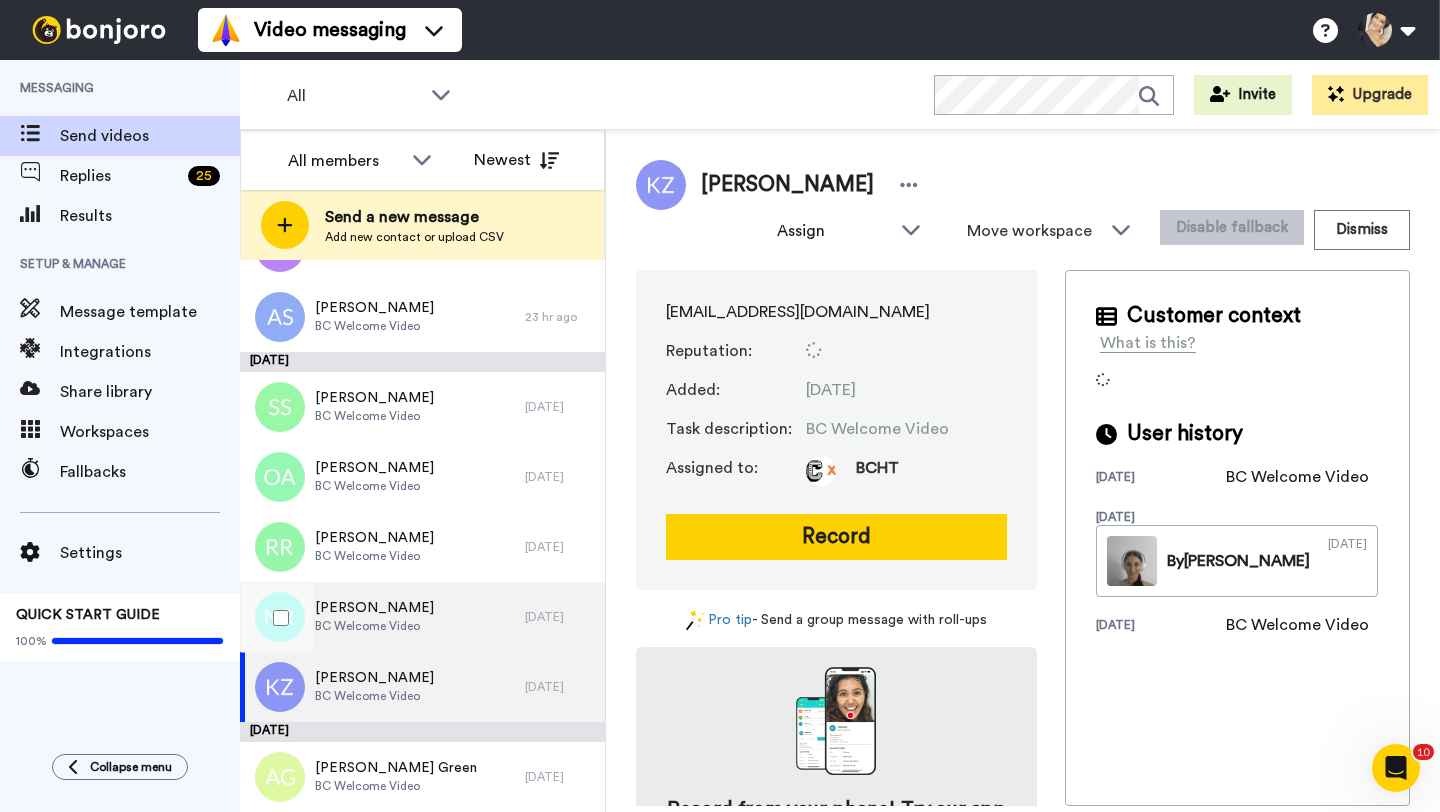 click on "BC Welcome Video" at bounding box center (374, 626) 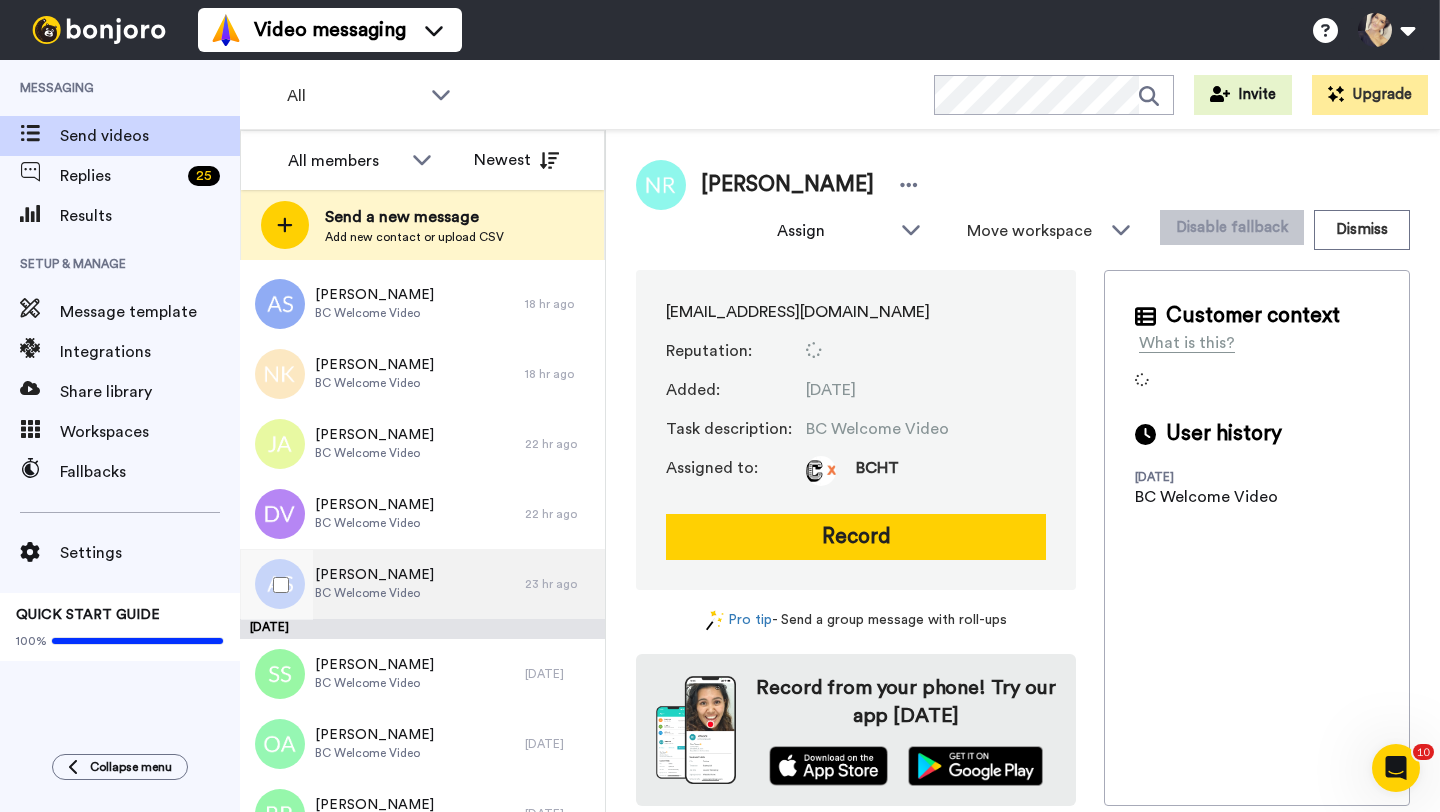 scroll, scrollTop: 640, scrollLeft: 0, axis: vertical 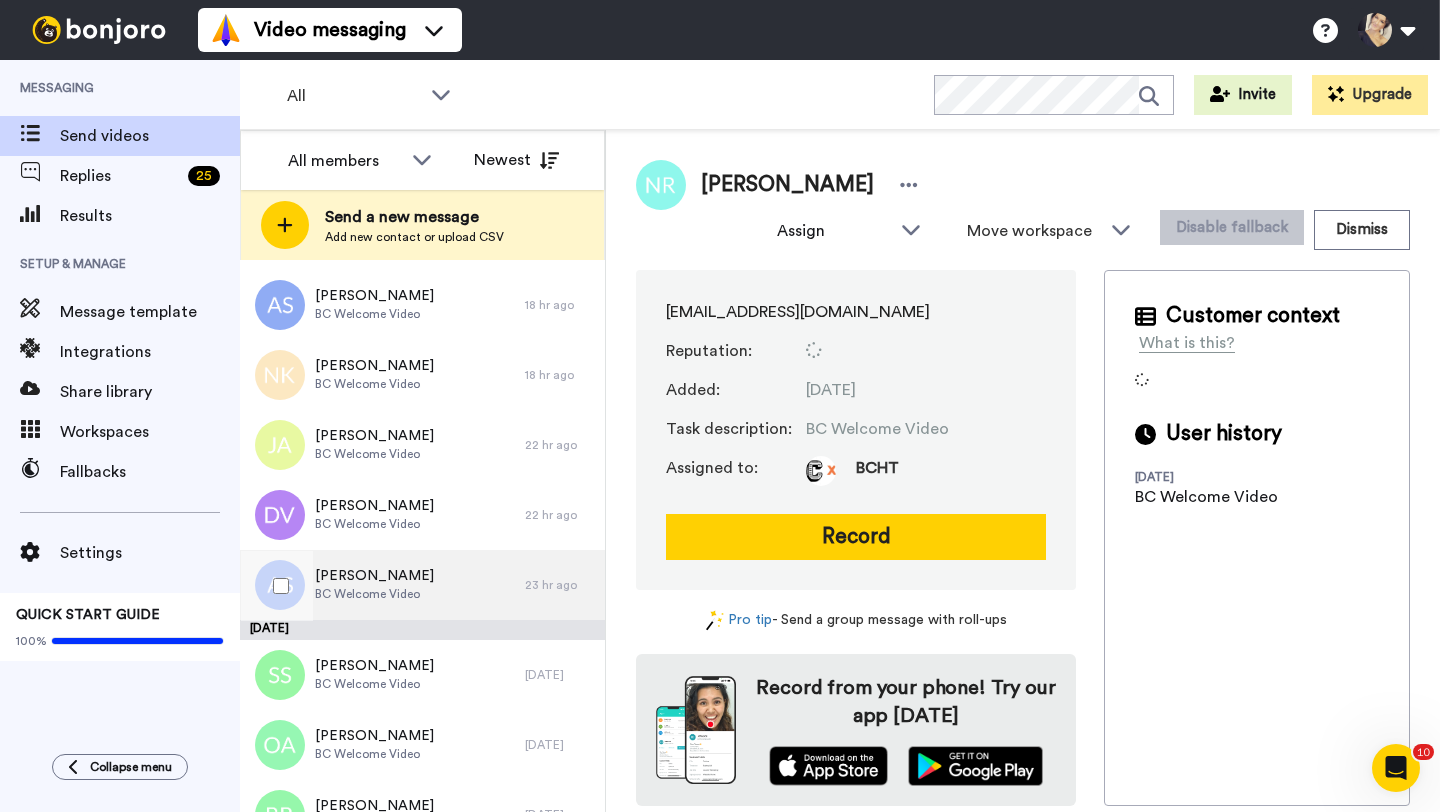 click on "[PERSON_NAME]" at bounding box center [374, 576] 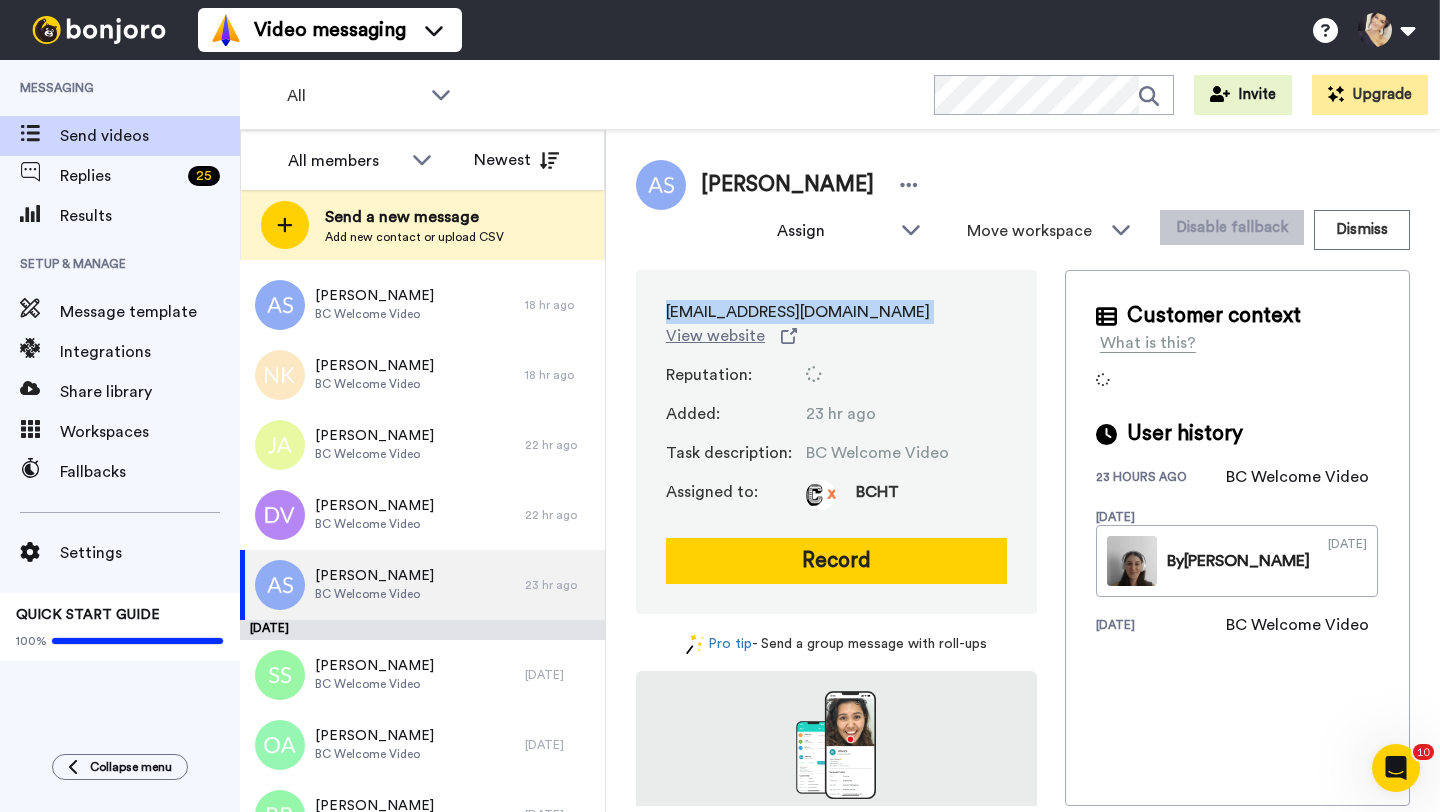 drag, startPoint x: 653, startPoint y: 308, endPoint x: 854, endPoint y: 314, distance: 201.08954 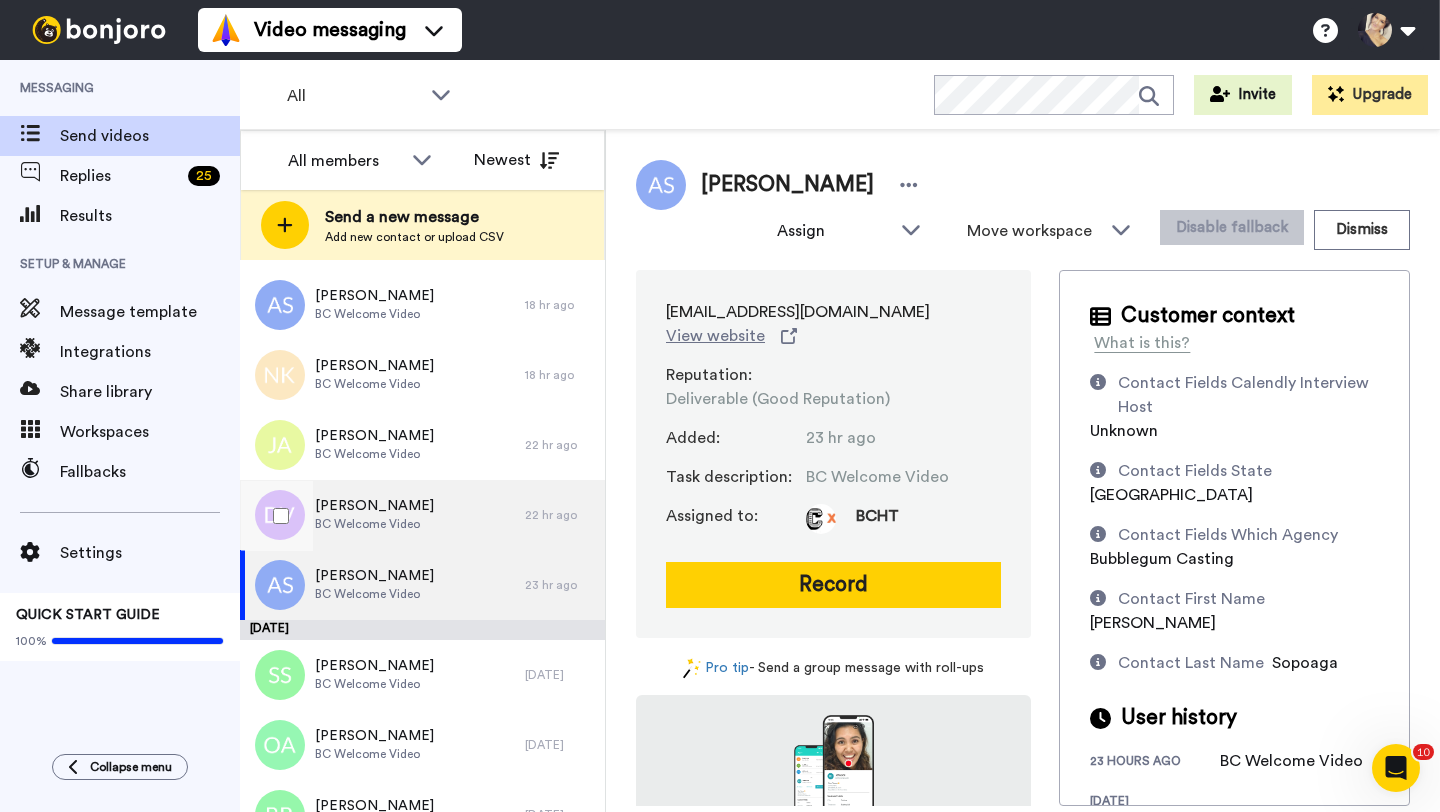 click on "Daniela Vivaldo" at bounding box center [374, 506] 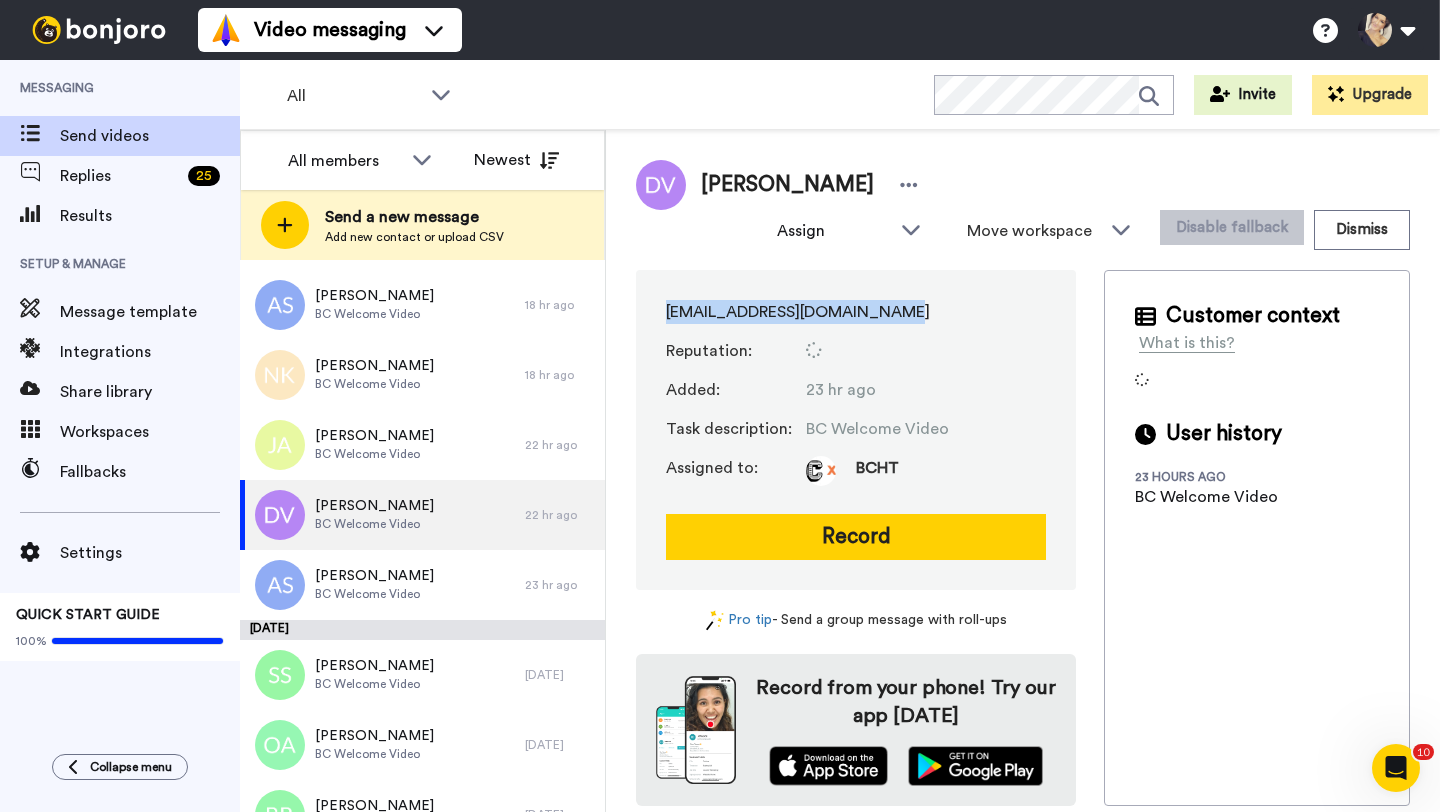 drag, startPoint x: 665, startPoint y: 311, endPoint x: 884, endPoint y: 311, distance: 219 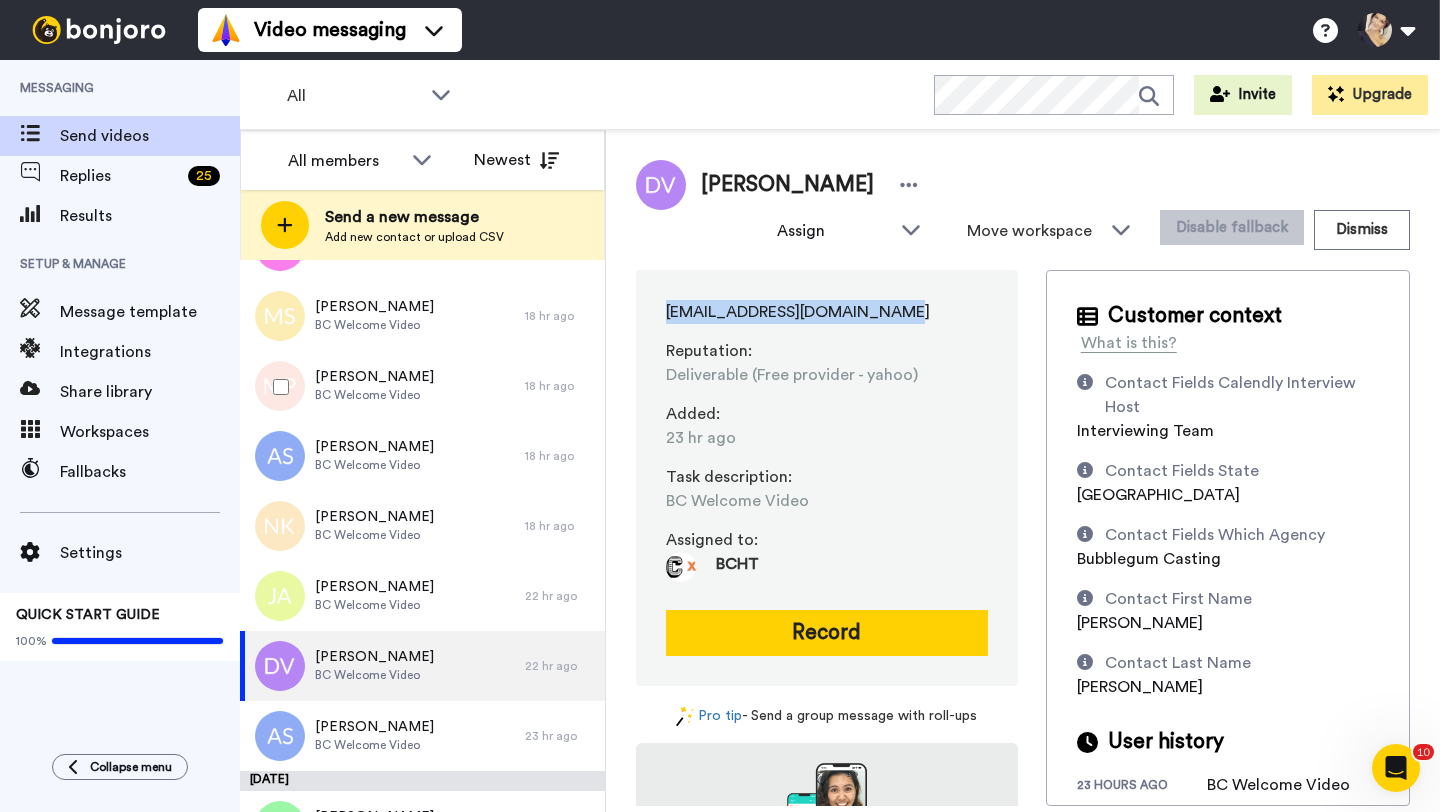 scroll, scrollTop: 505, scrollLeft: 0, axis: vertical 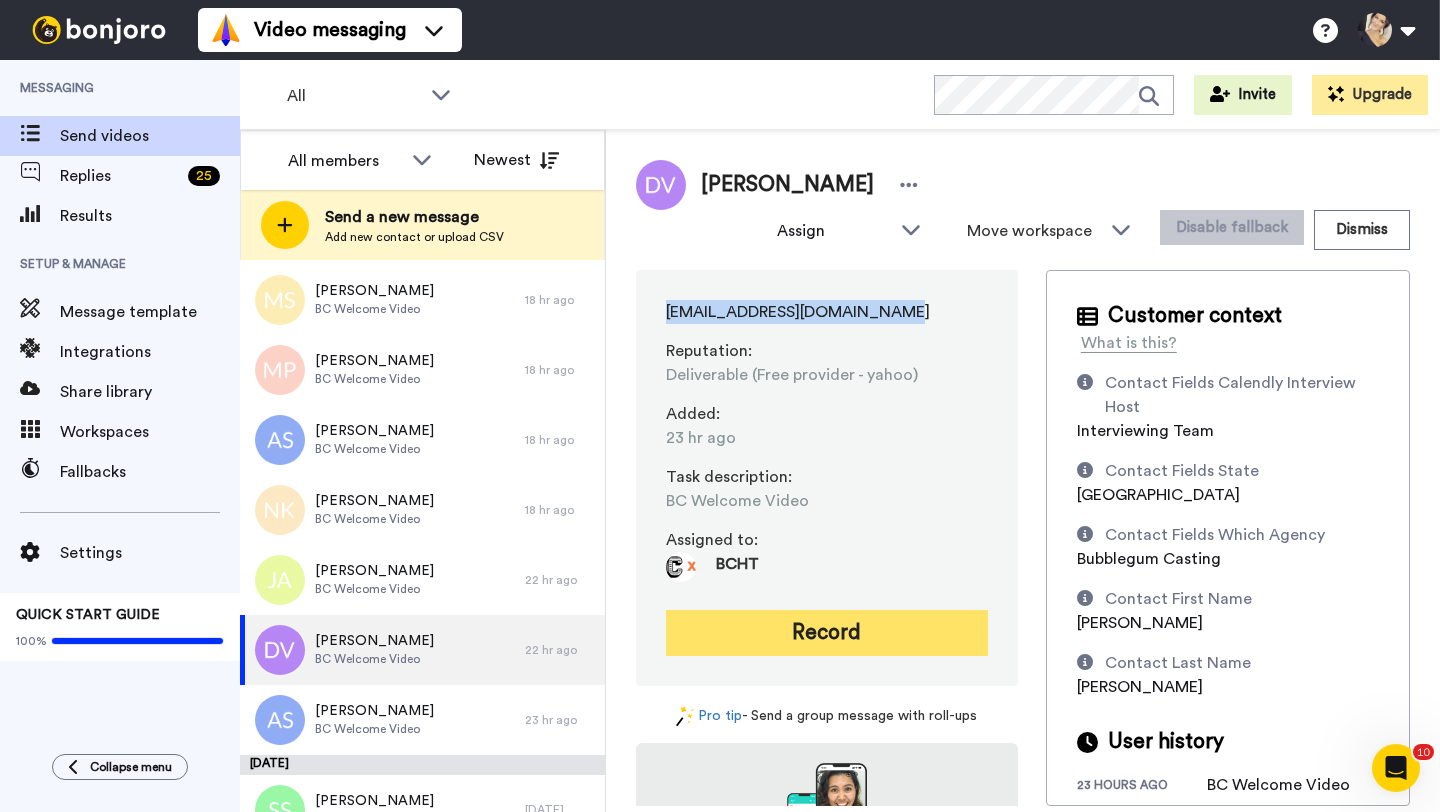 click on "Record" at bounding box center [827, 633] 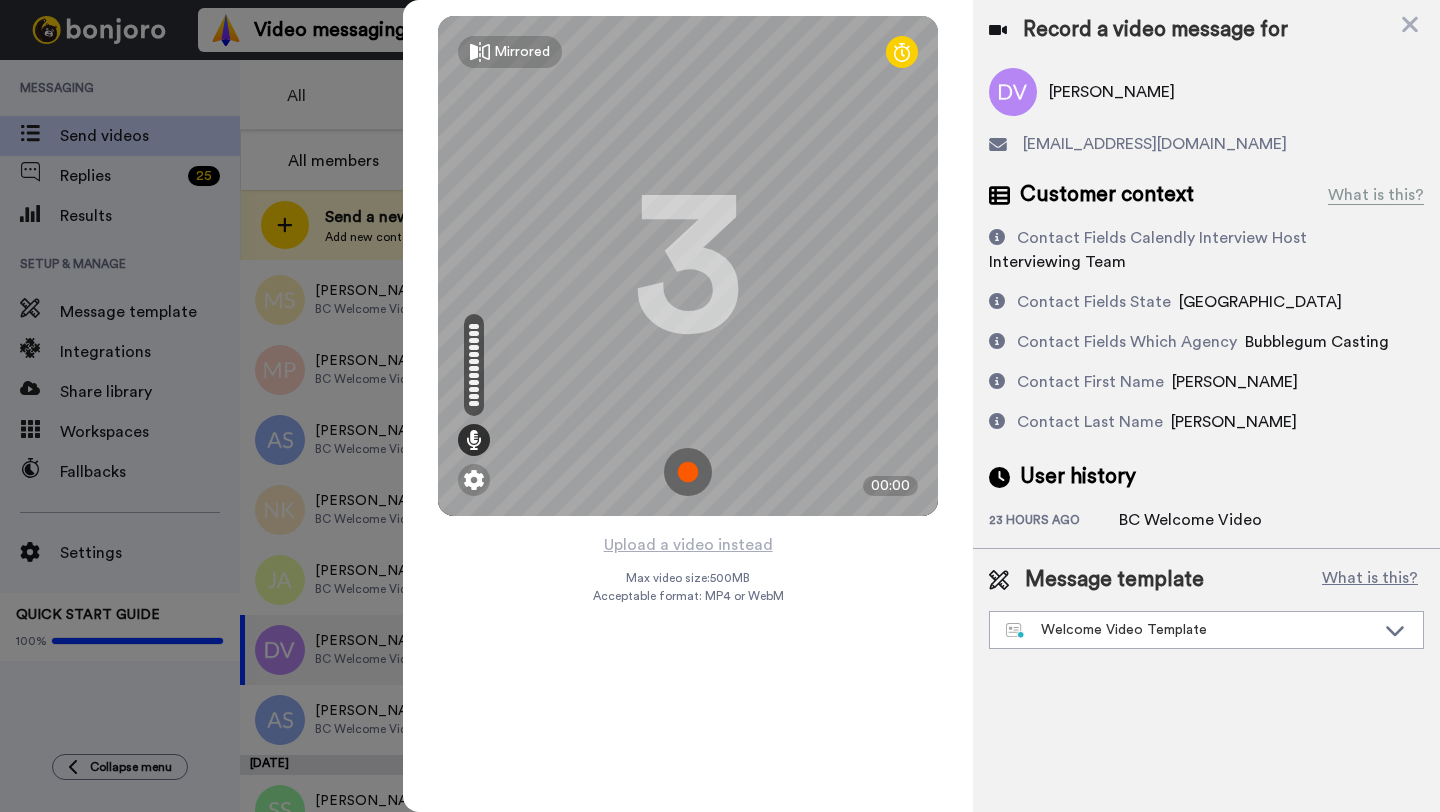 click at bounding box center [688, 472] 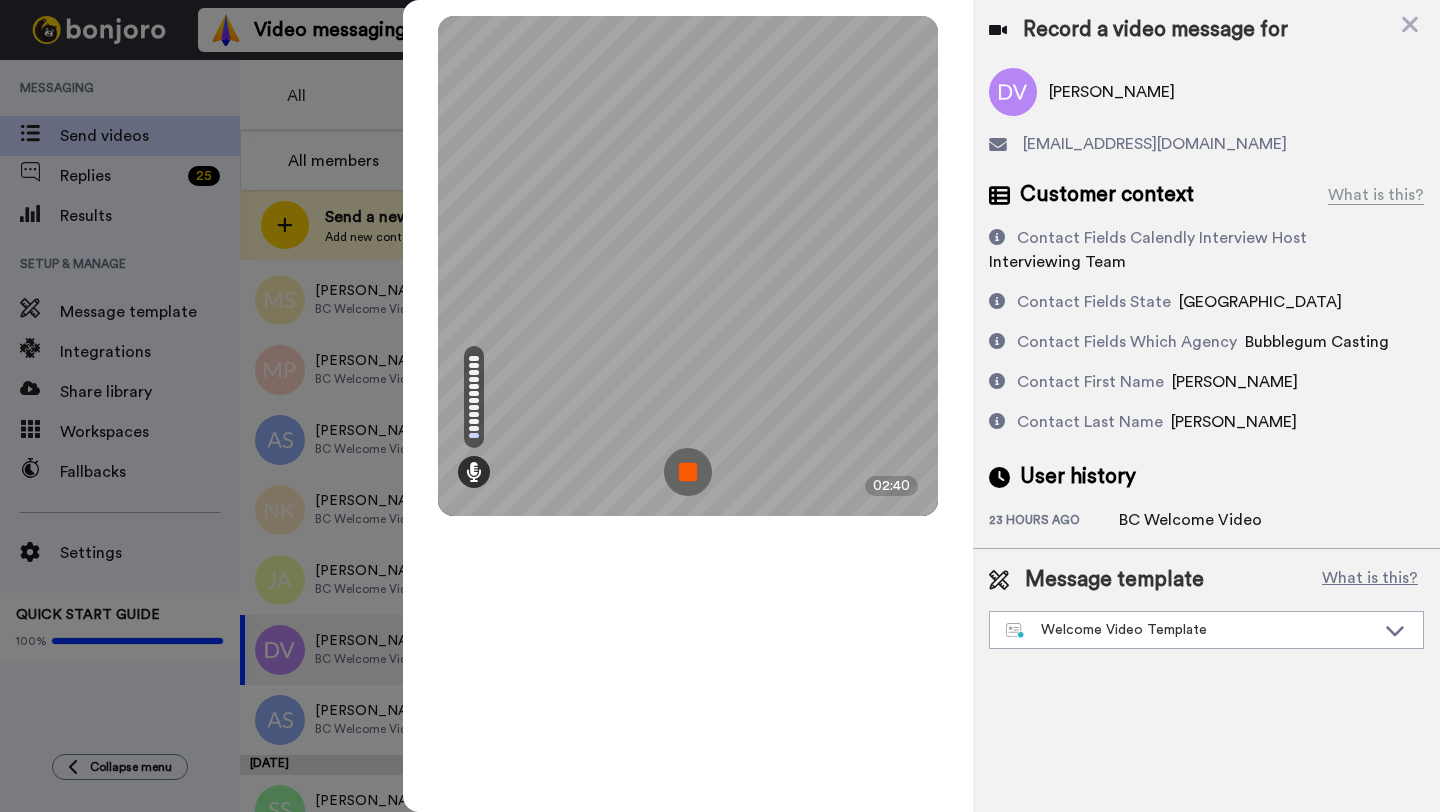 click at bounding box center (688, 472) 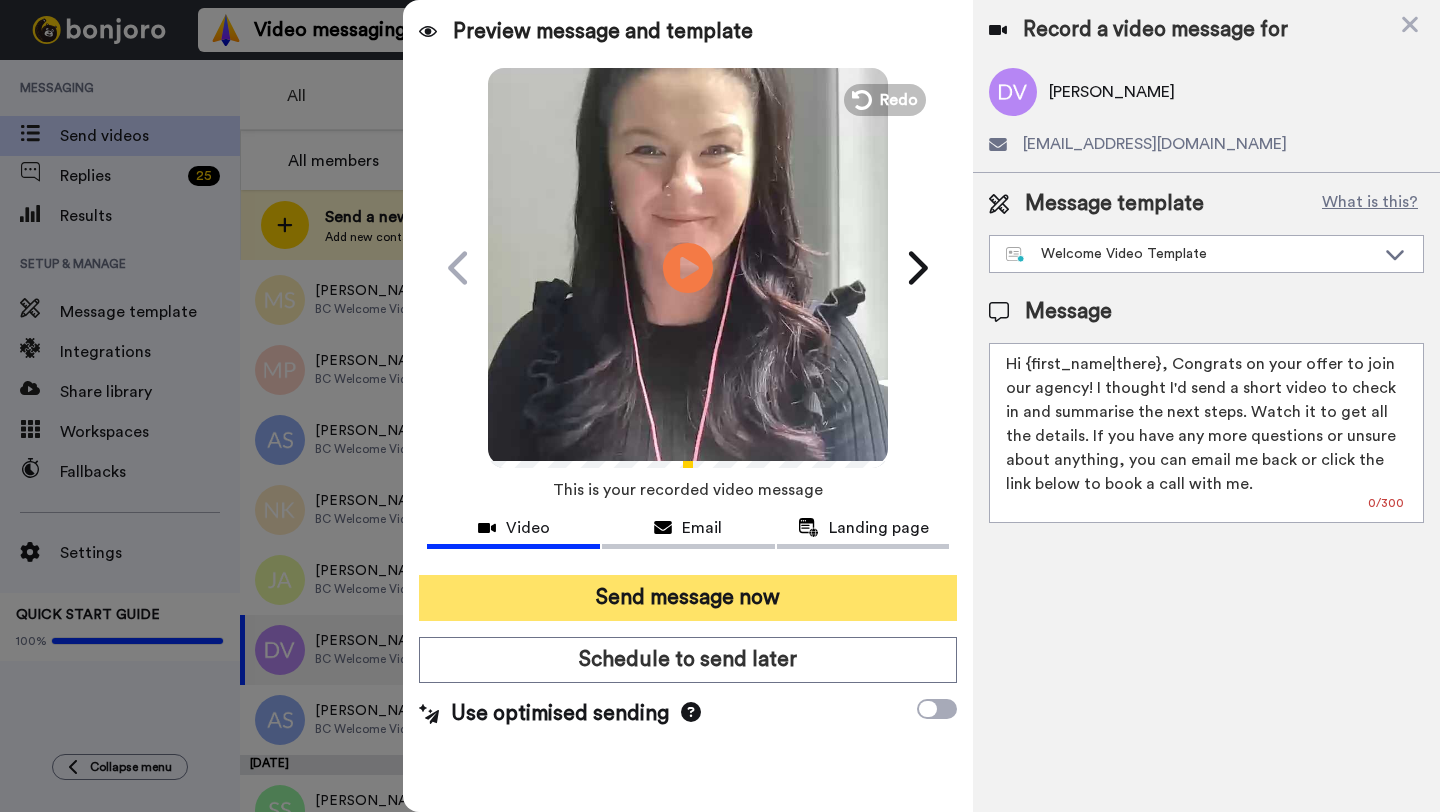 click on "Send message now" at bounding box center (688, 598) 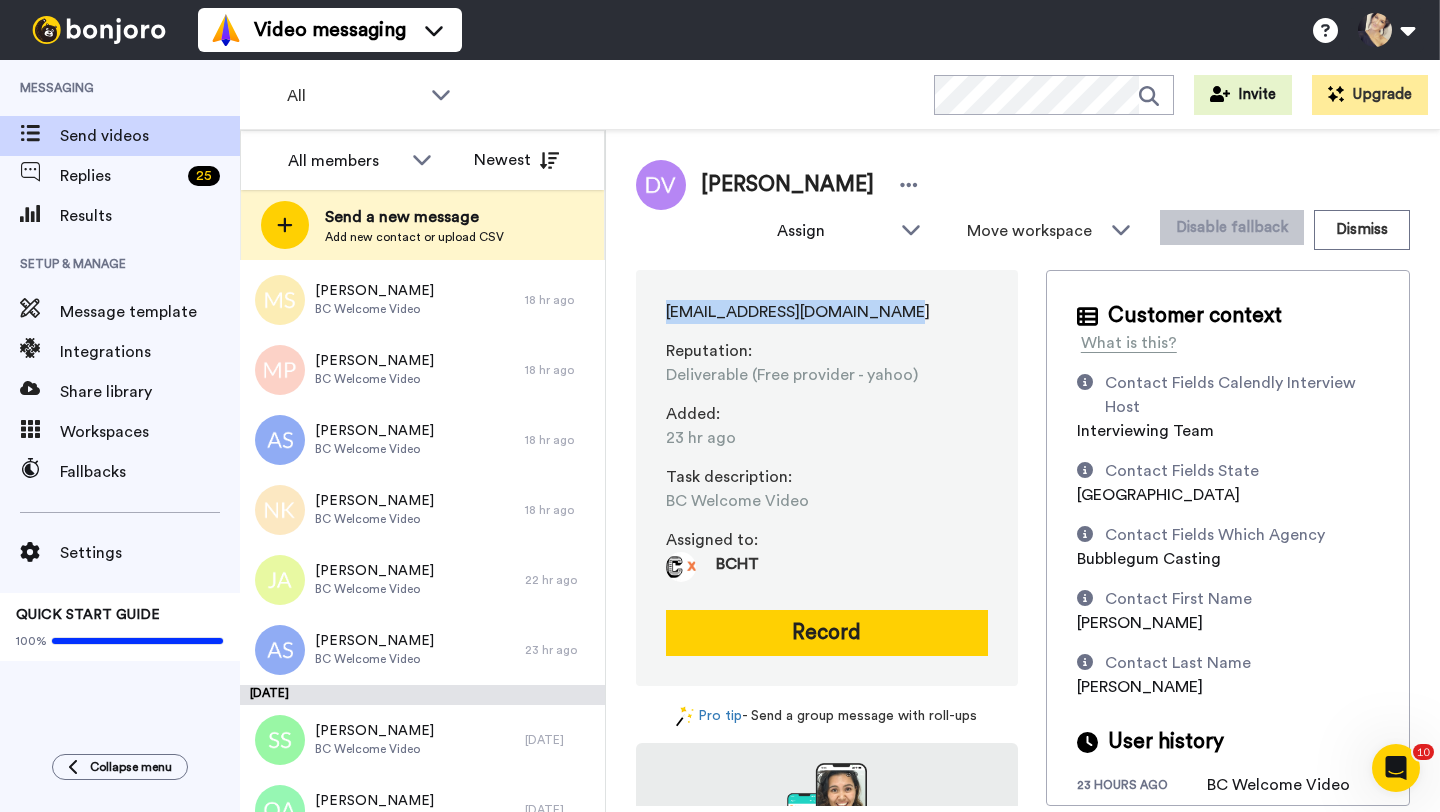 scroll, scrollTop: 0, scrollLeft: 0, axis: both 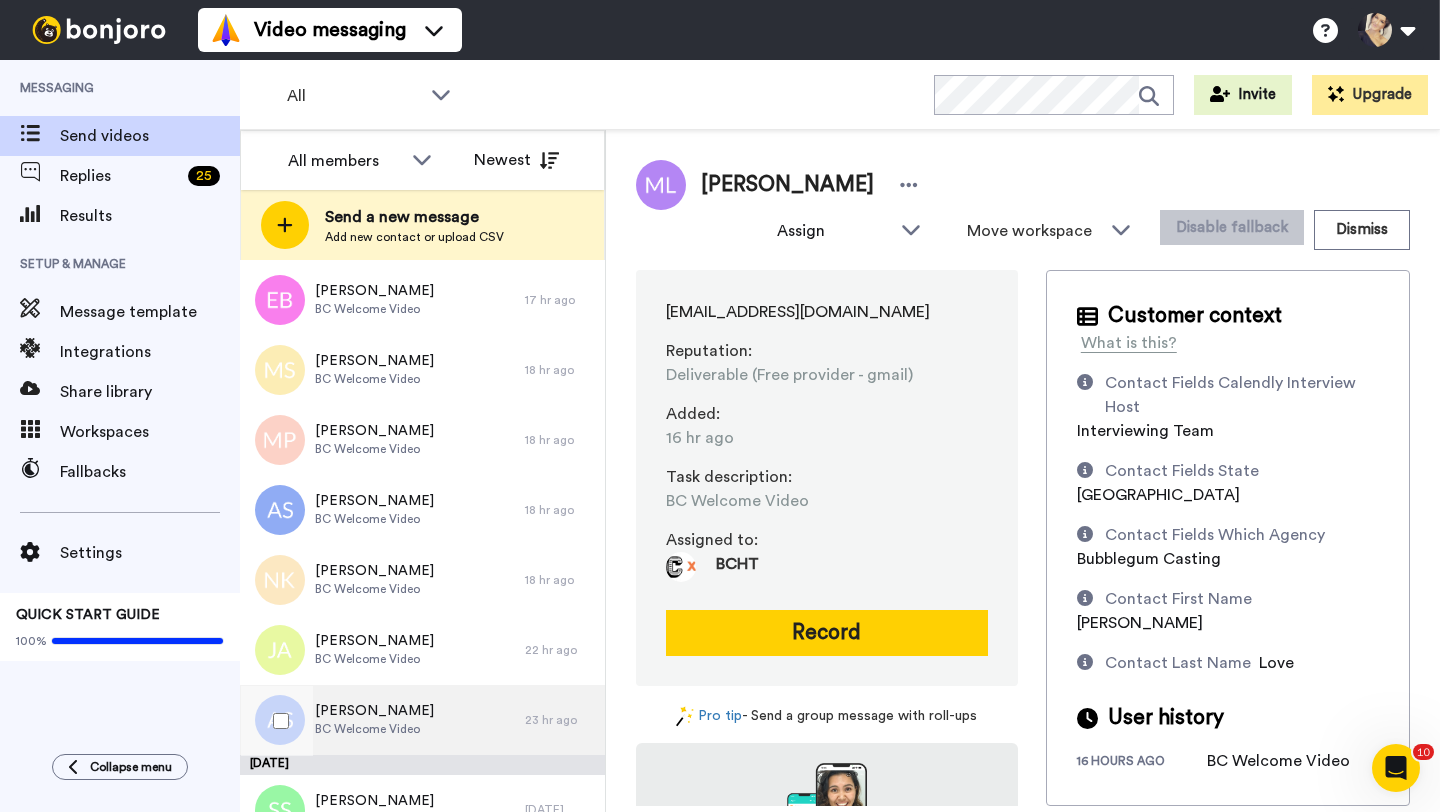 click on "[PERSON_NAME] BC Welcome Video" at bounding box center [382, 720] 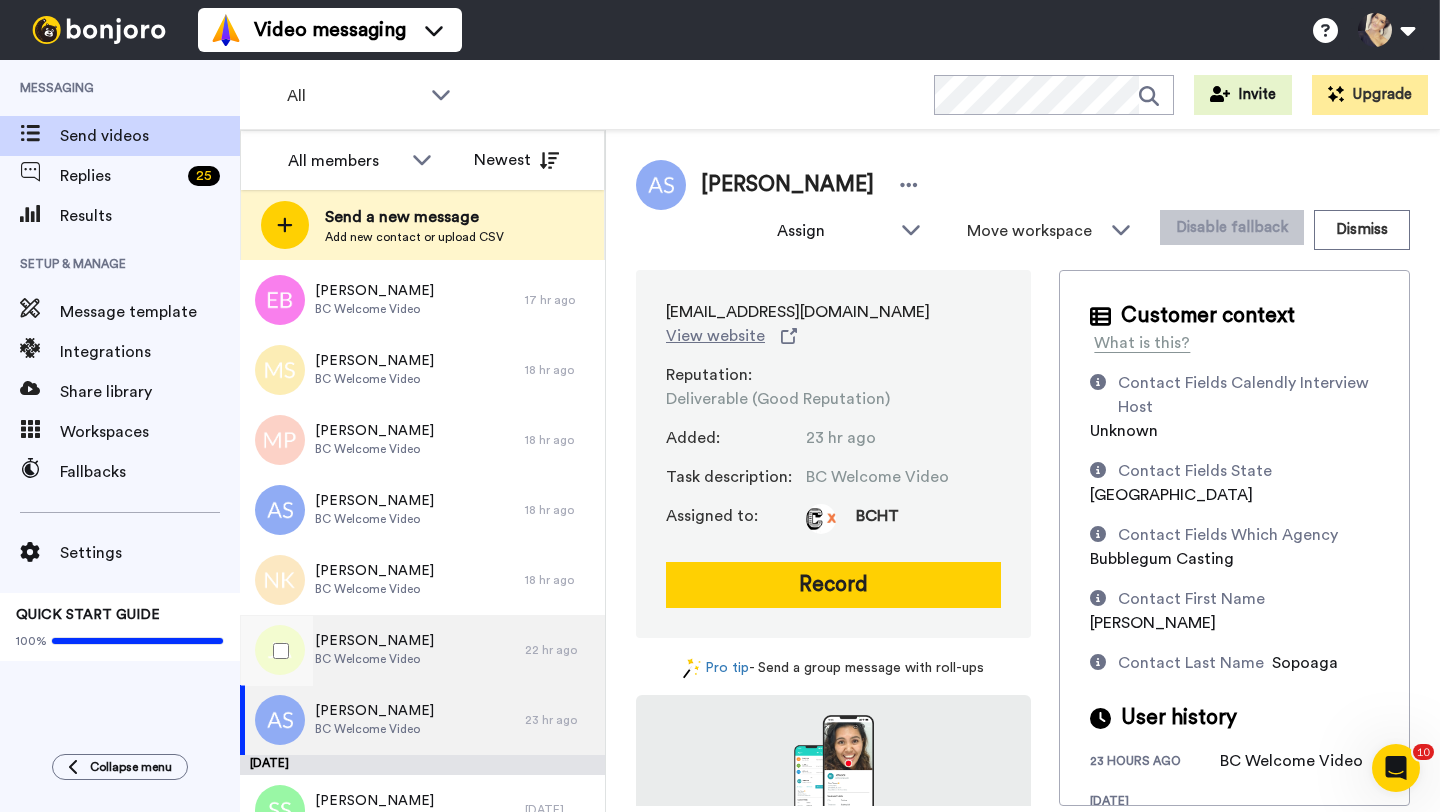 click on "[PERSON_NAME]" at bounding box center [374, 641] 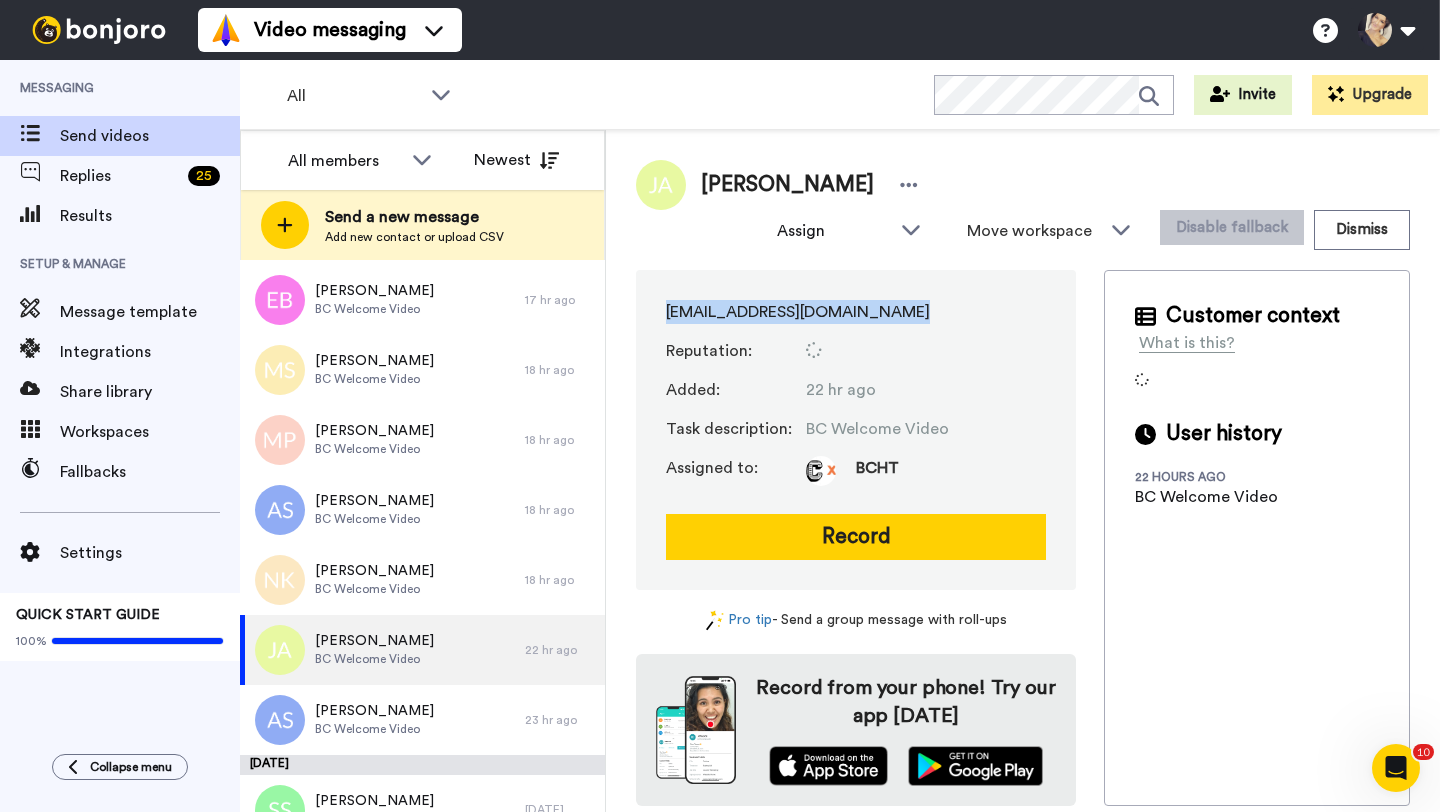 drag, startPoint x: 660, startPoint y: 309, endPoint x: 903, endPoint y: 317, distance: 243.13165 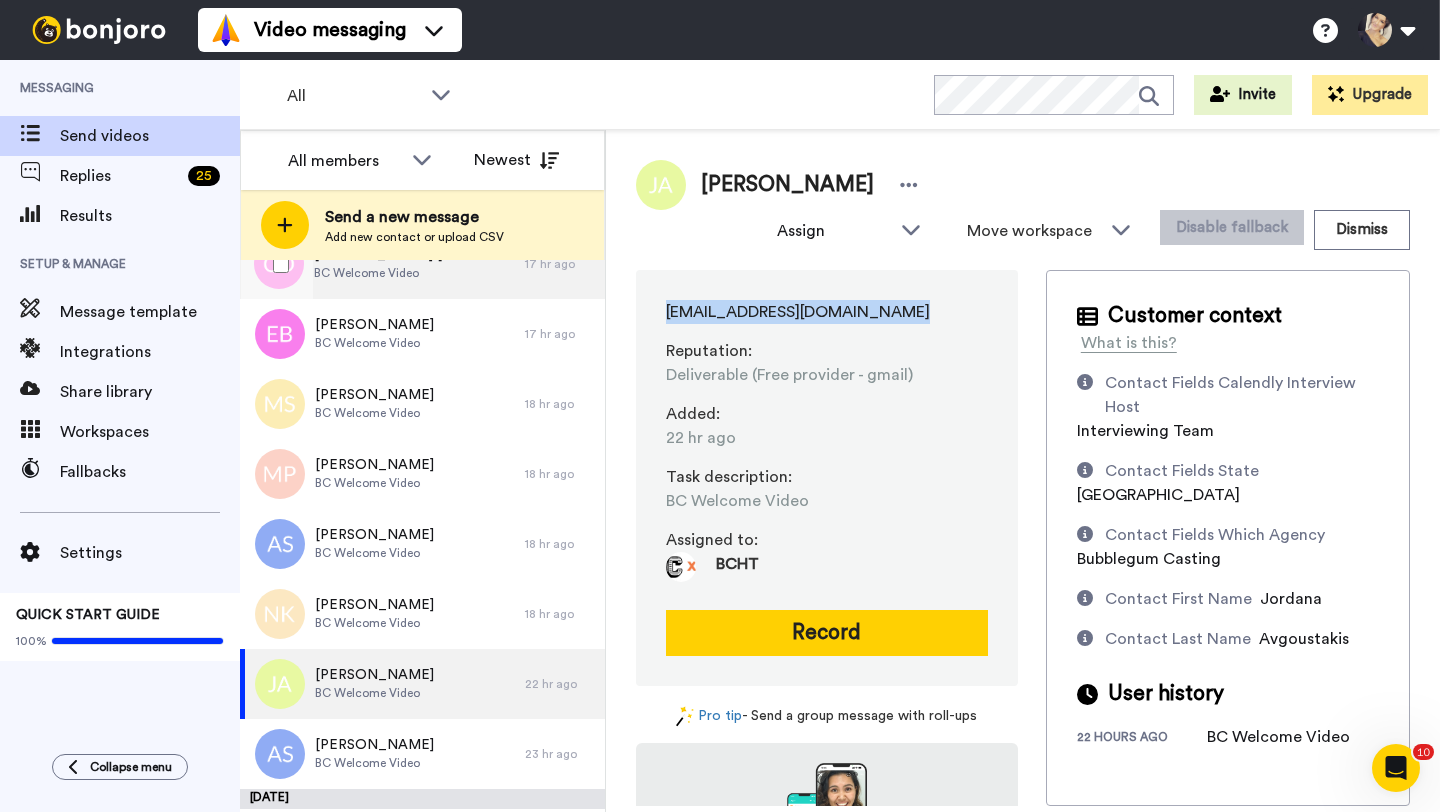 scroll, scrollTop: 499, scrollLeft: 0, axis: vertical 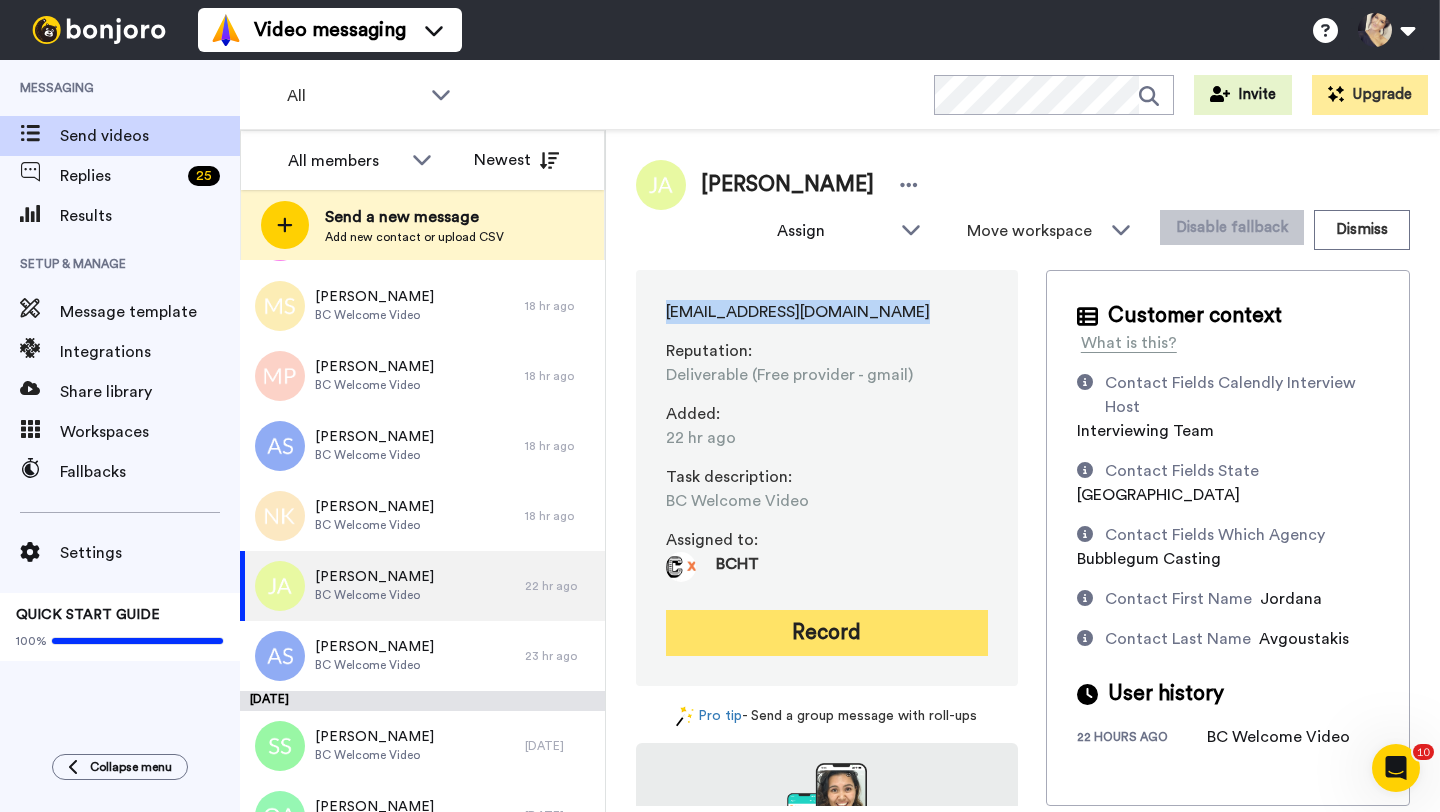 click on "Record" at bounding box center (827, 633) 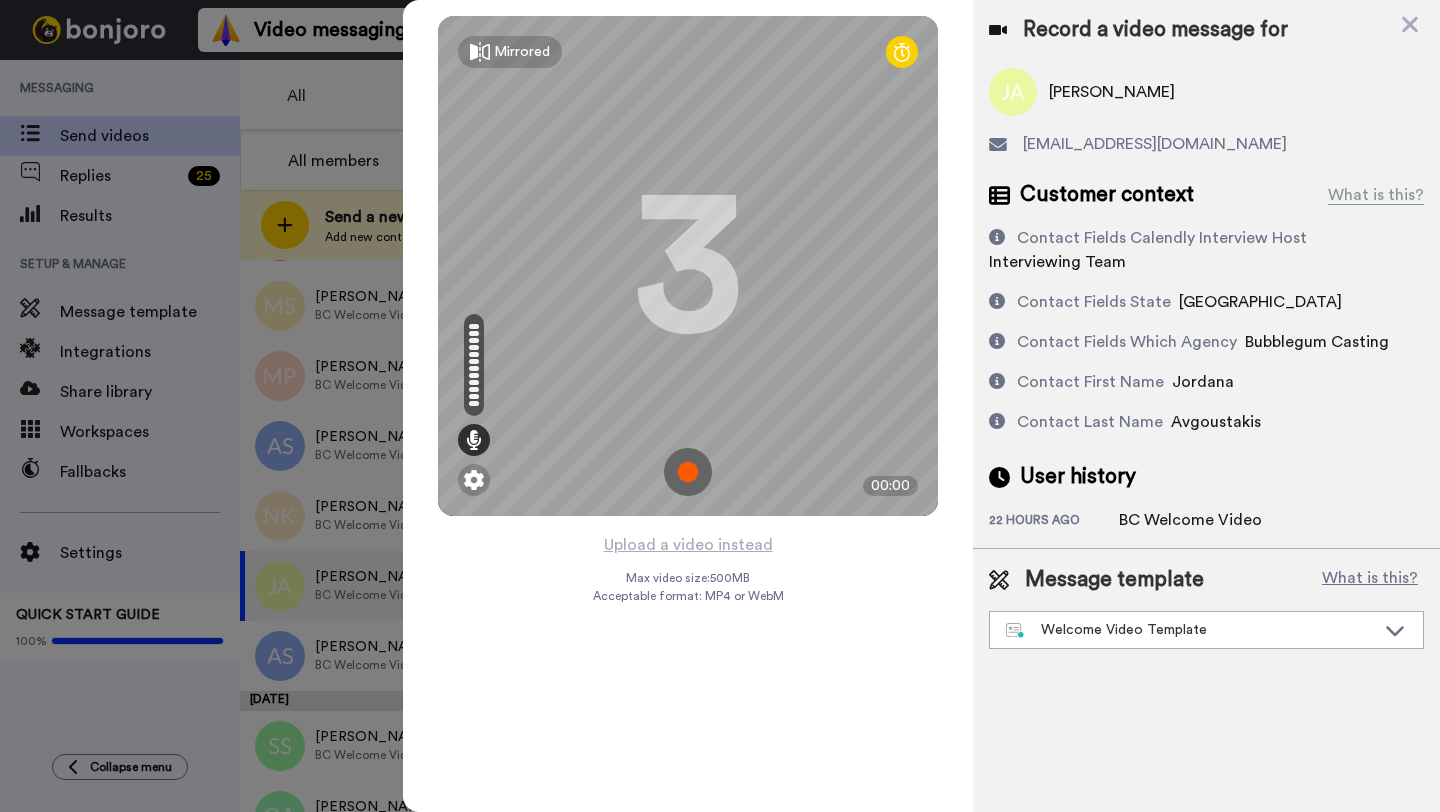 click at bounding box center [688, 472] 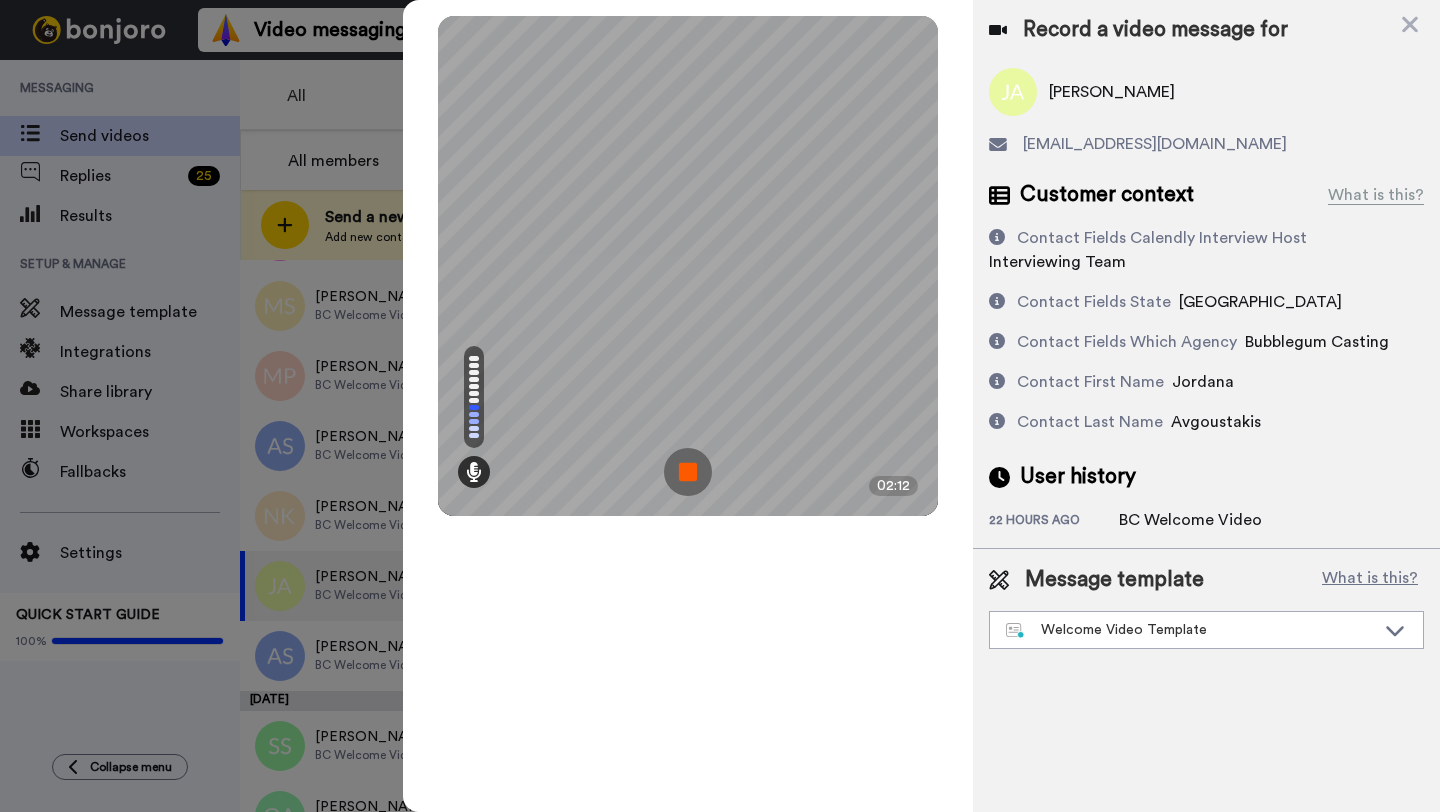 click at bounding box center [688, 472] 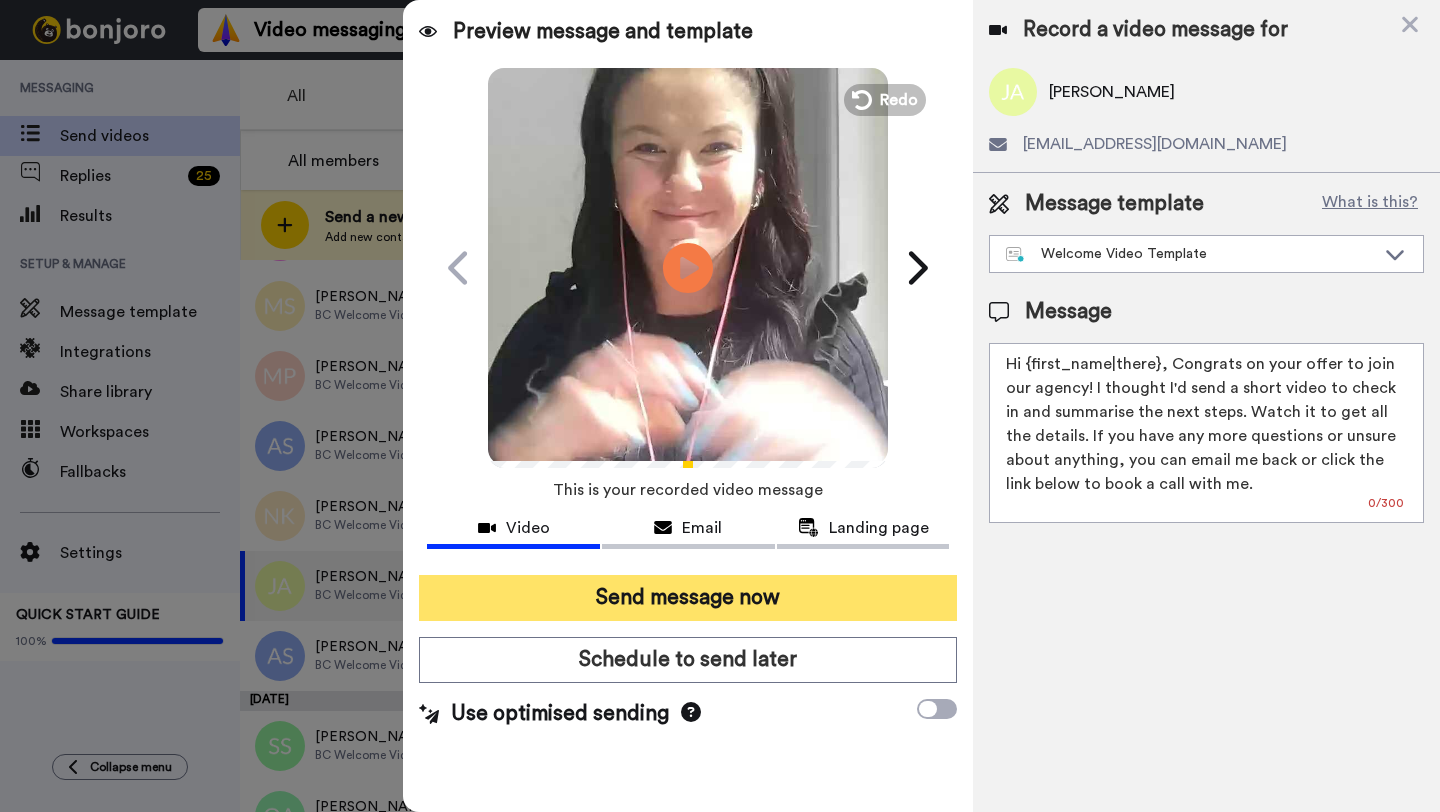 click on "Send message now" at bounding box center [688, 598] 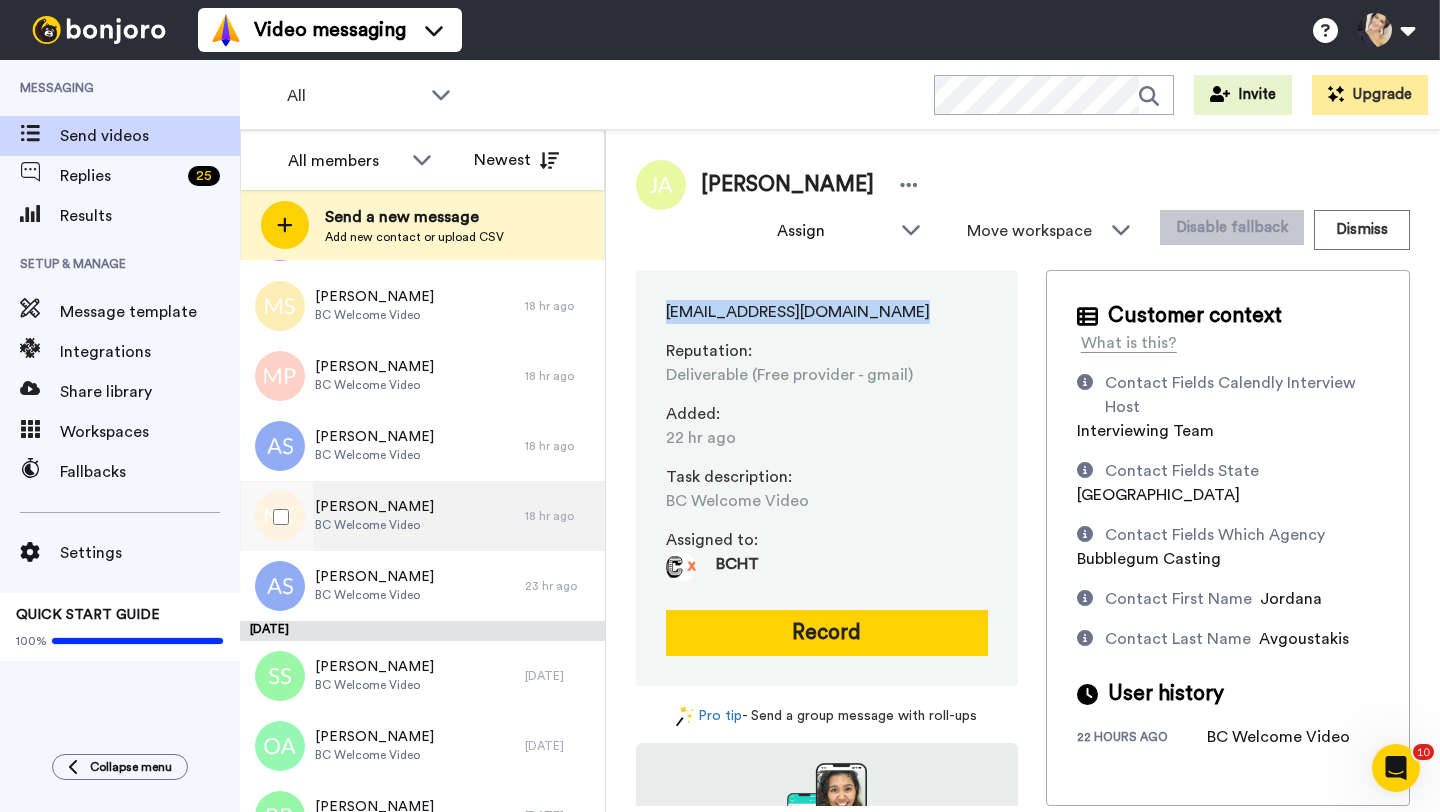 scroll, scrollTop: 0, scrollLeft: 0, axis: both 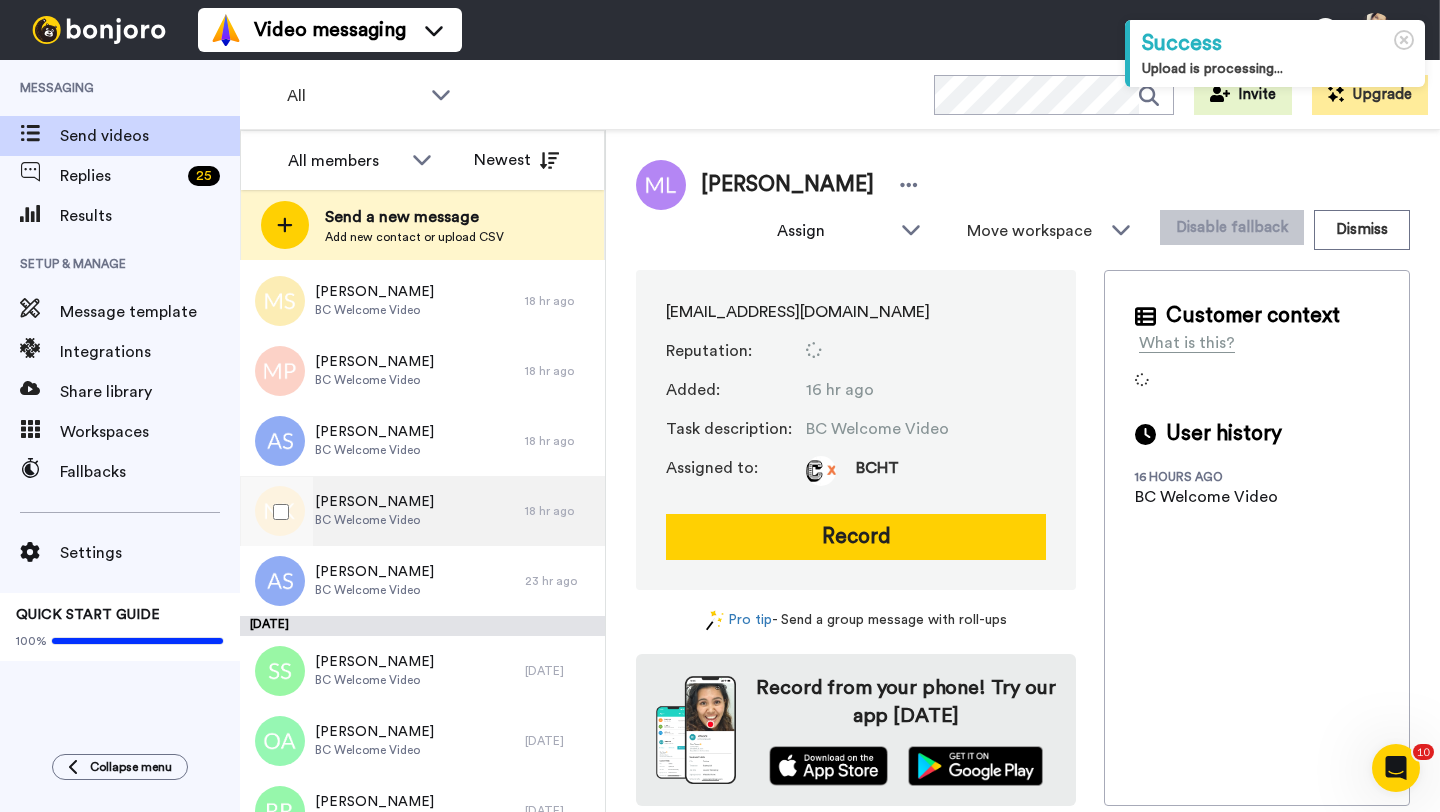 click on "BC Welcome Video" at bounding box center (374, 520) 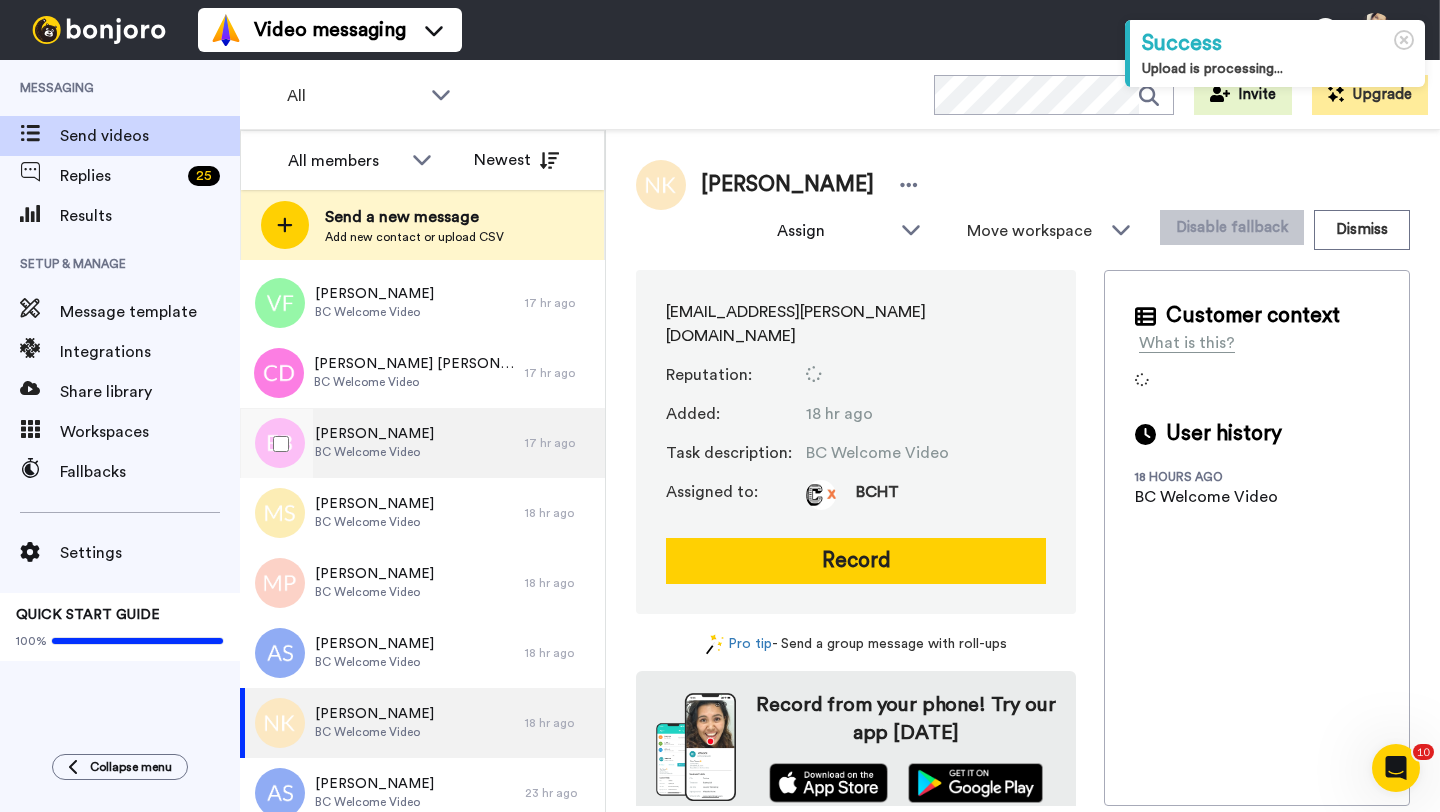 scroll, scrollTop: 313, scrollLeft: 0, axis: vertical 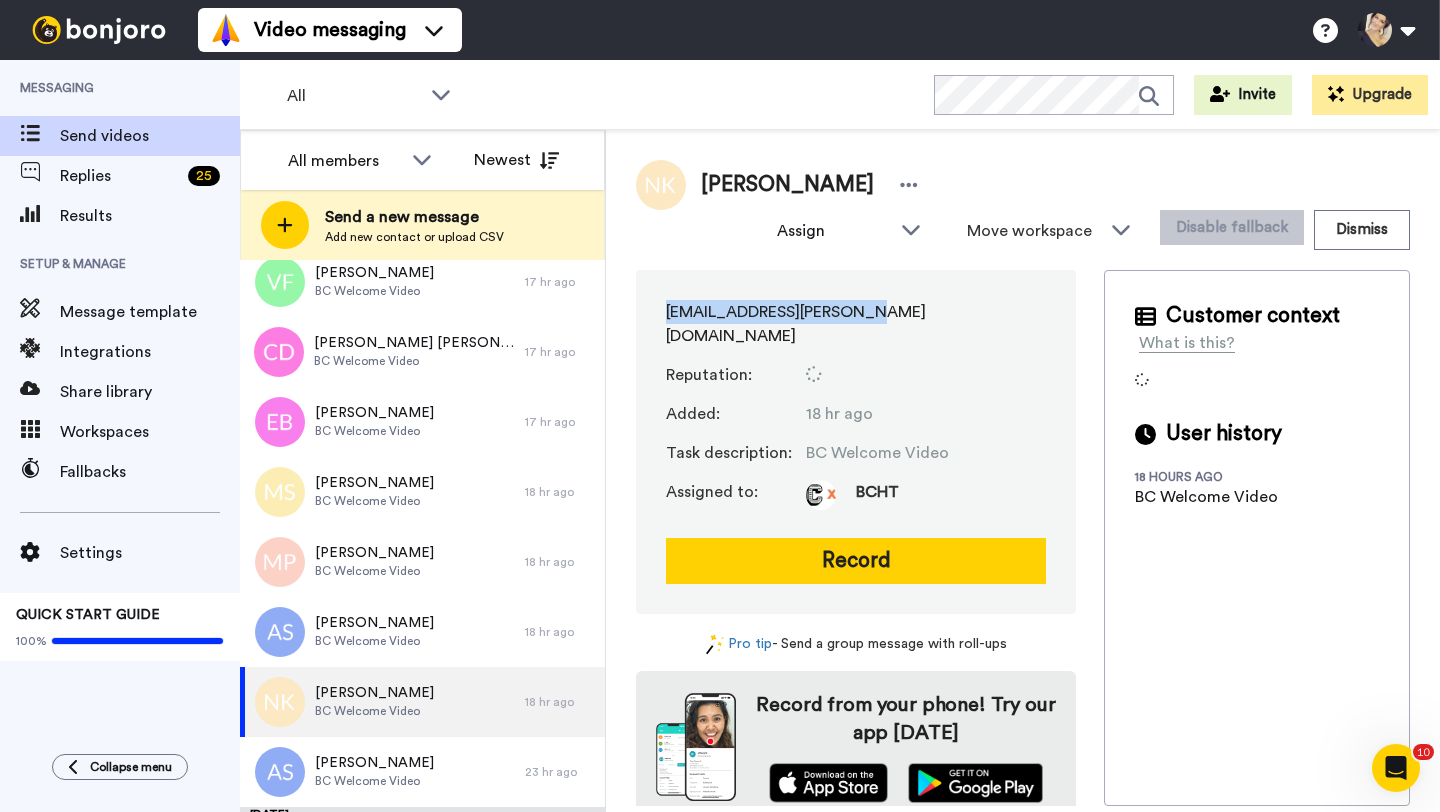 drag, startPoint x: 661, startPoint y: 309, endPoint x: 871, endPoint y: 309, distance: 210 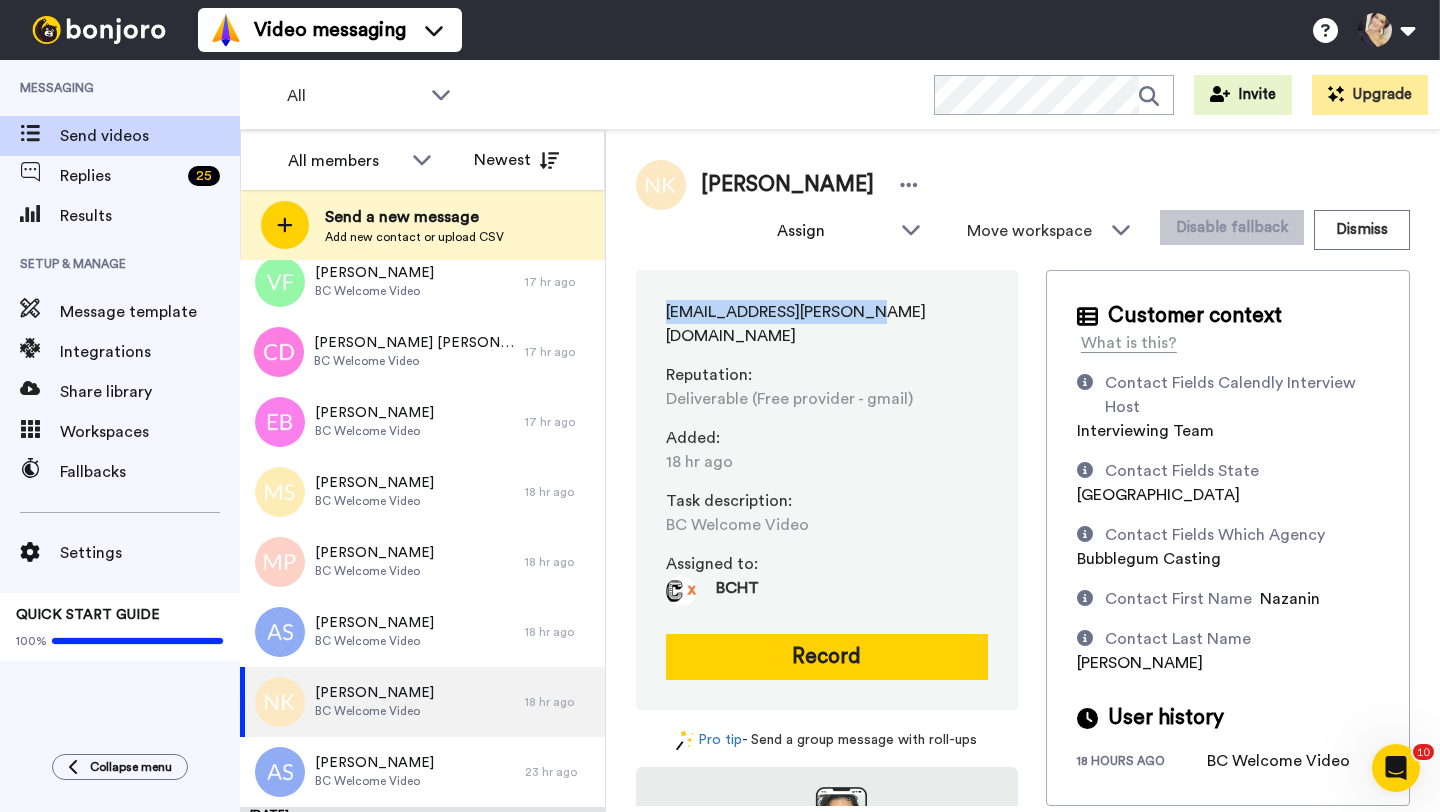 copy on "nazanin.khezri@gmail.com" 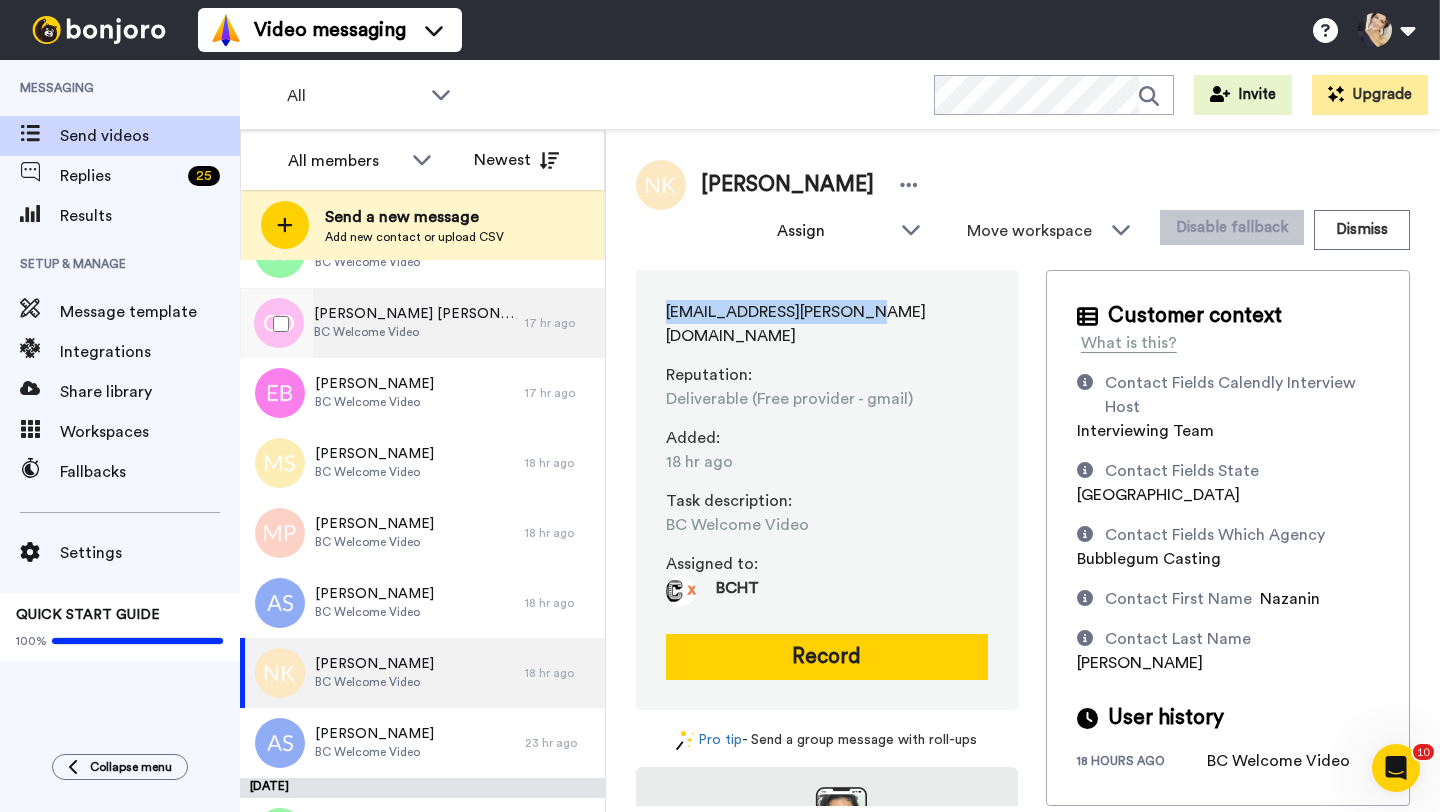 scroll, scrollTop: 357, scrollLeft: 0, axis: vertical 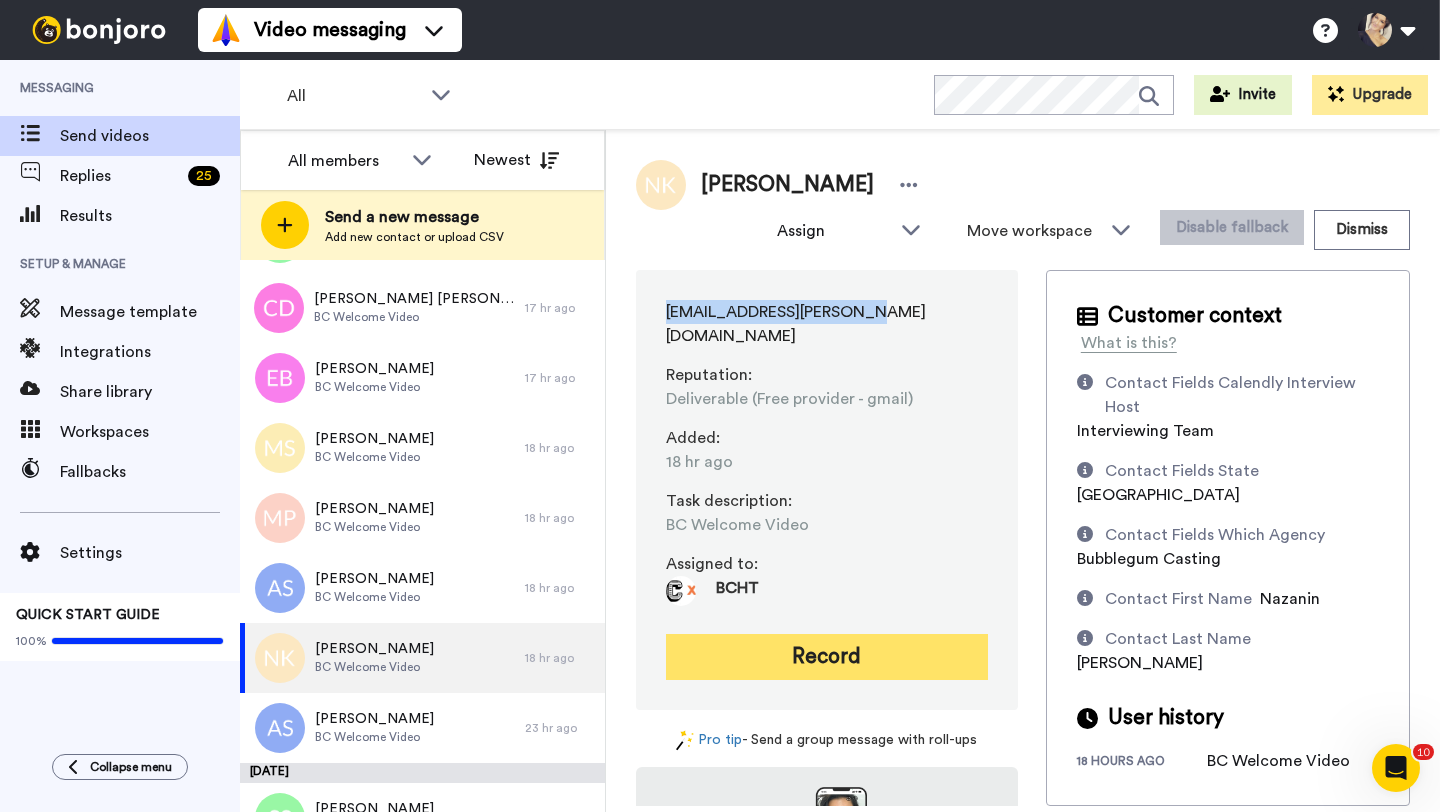 click on "Record" at bounding box center [827, 657] 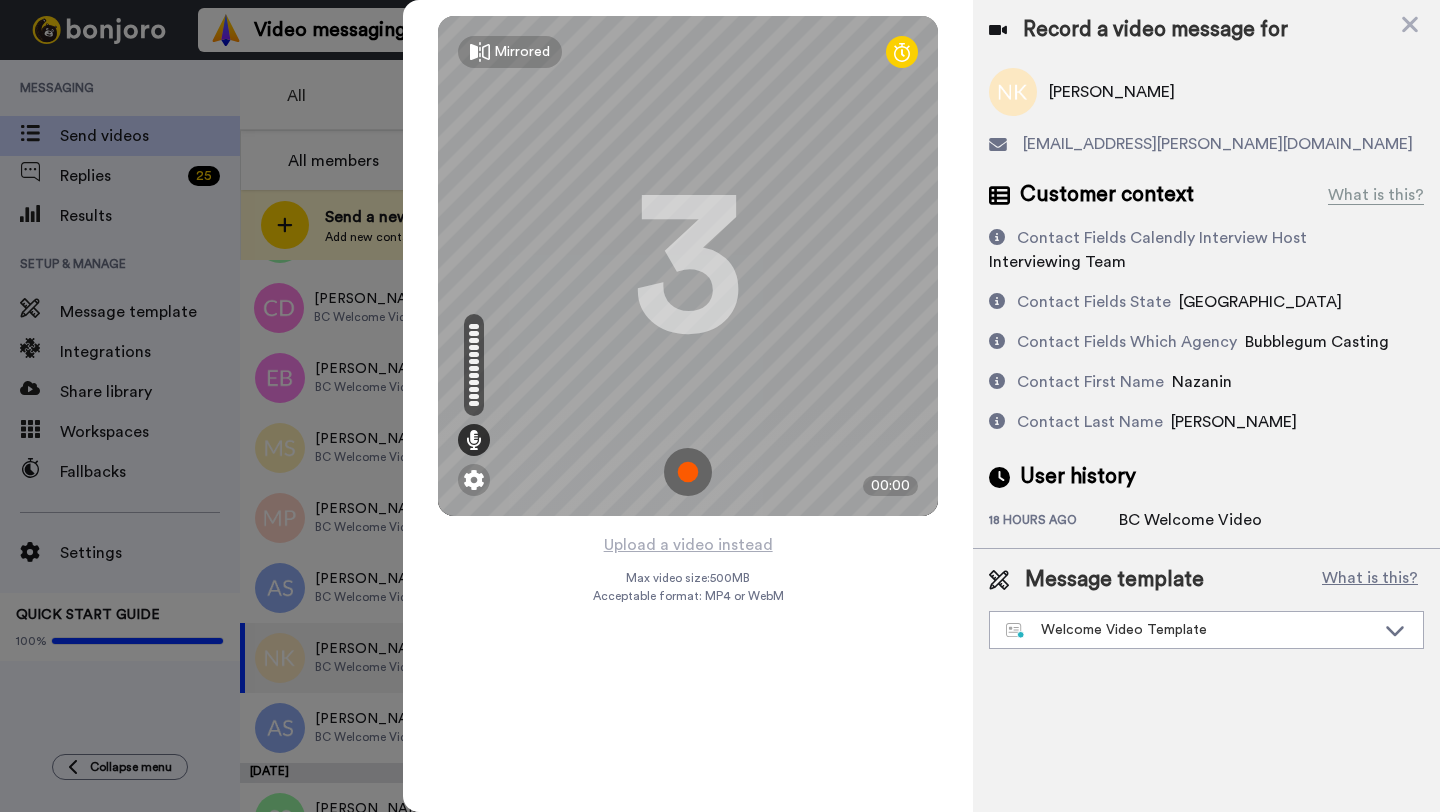 click at bounding box center [688, 472] 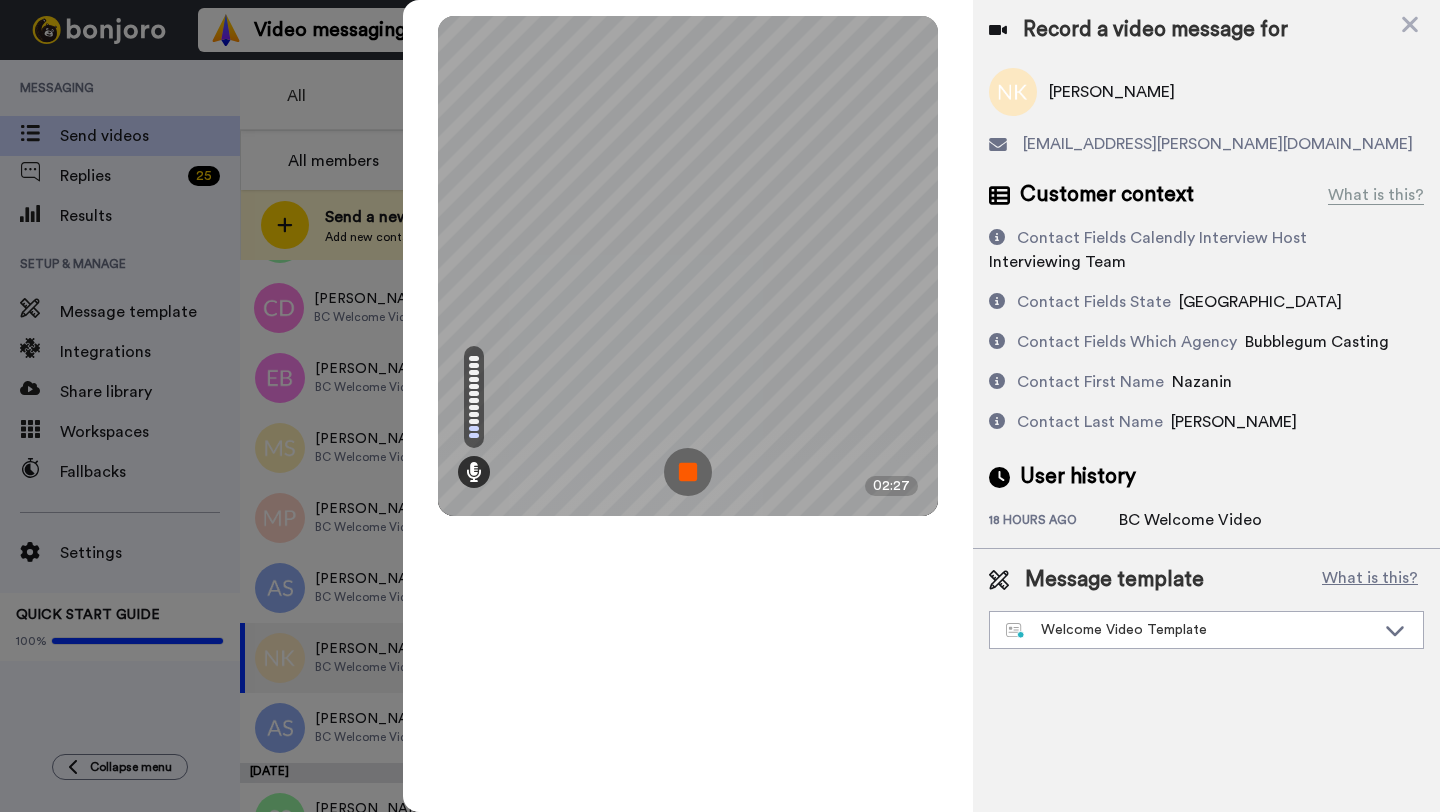 click at bounding box center (688, 472) 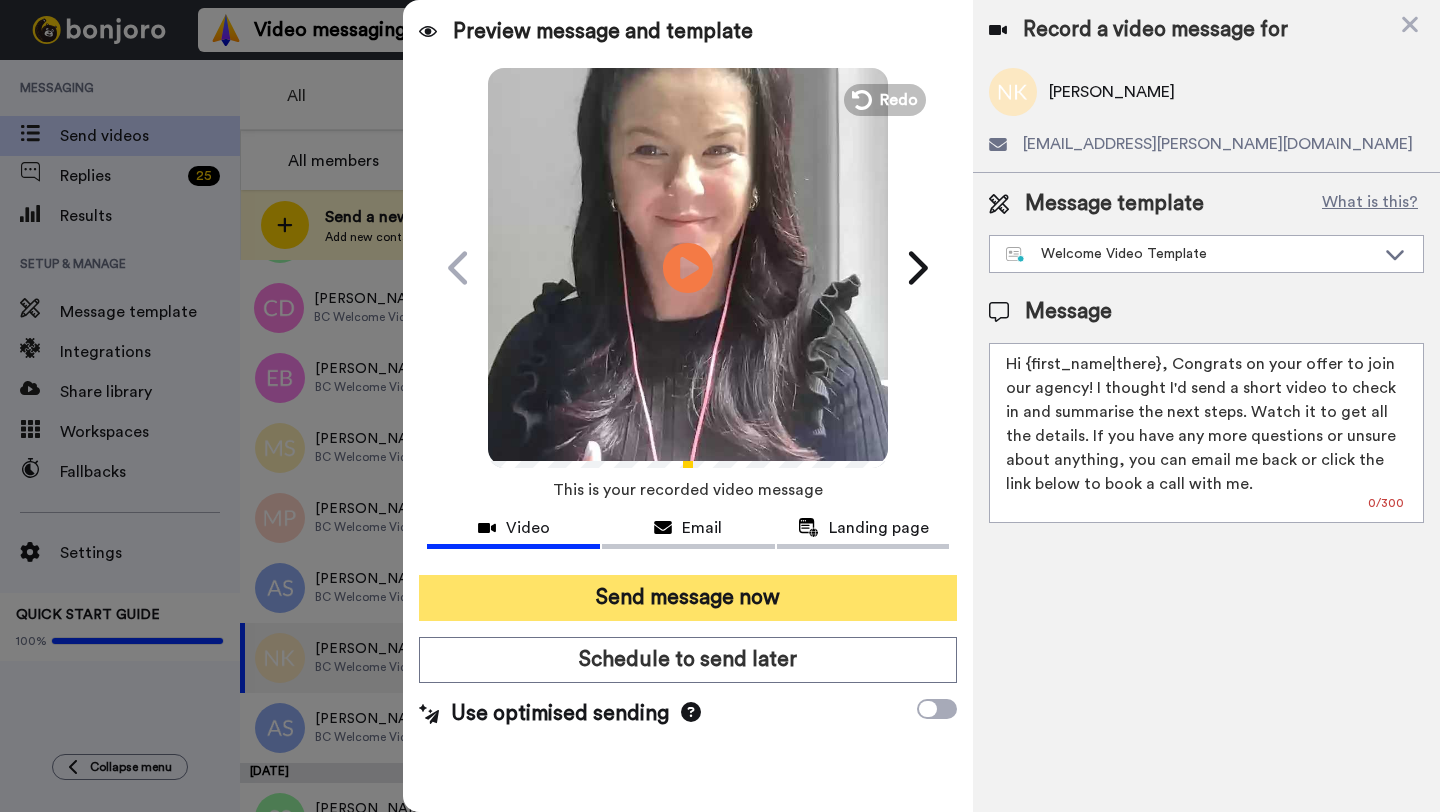 click on "Send message now" at bounding box center [688, 598] 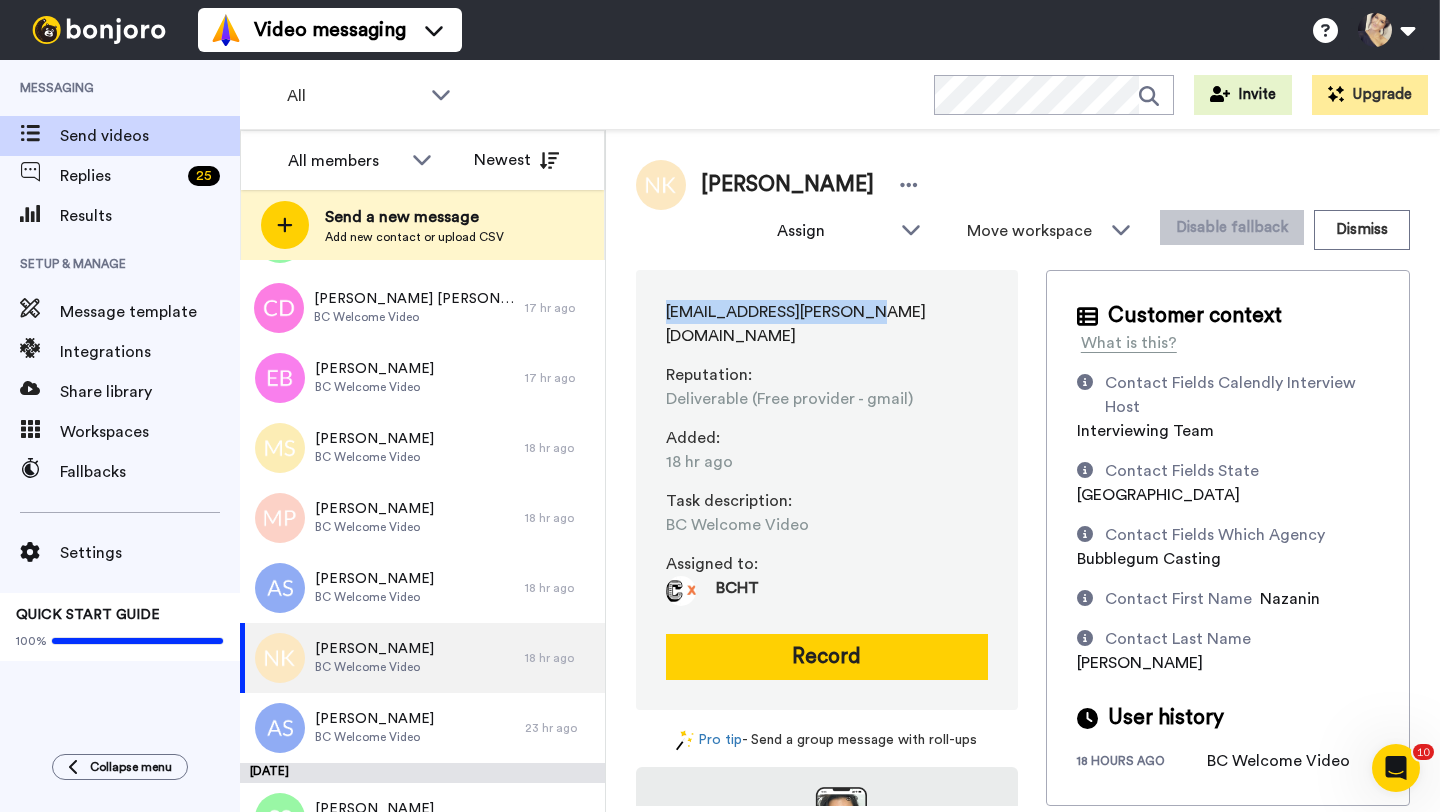 scroll, scrollTop: 0, scrollLeft: 0, axis: both 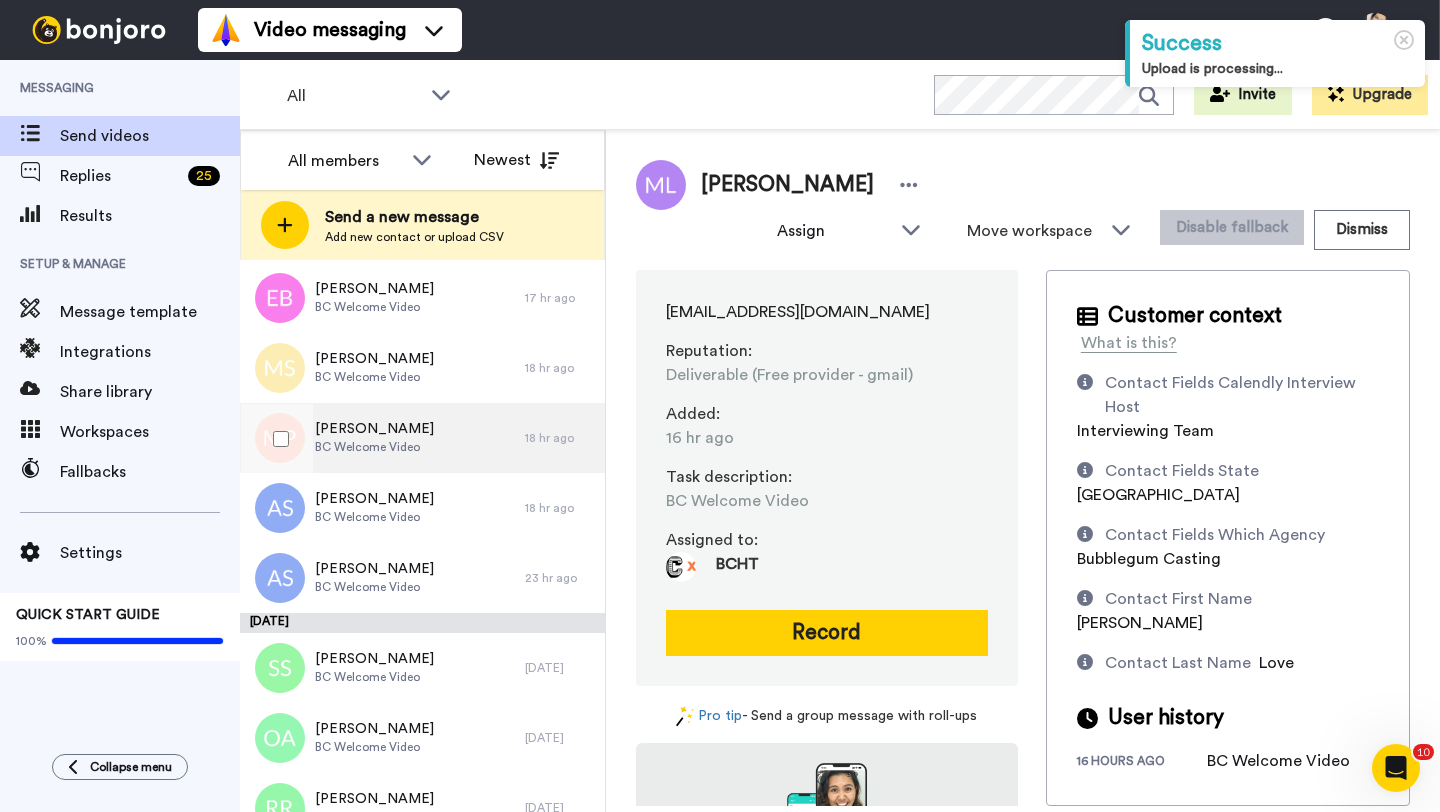 click on "BC Welcome Video" at bounding box center [374, 447] 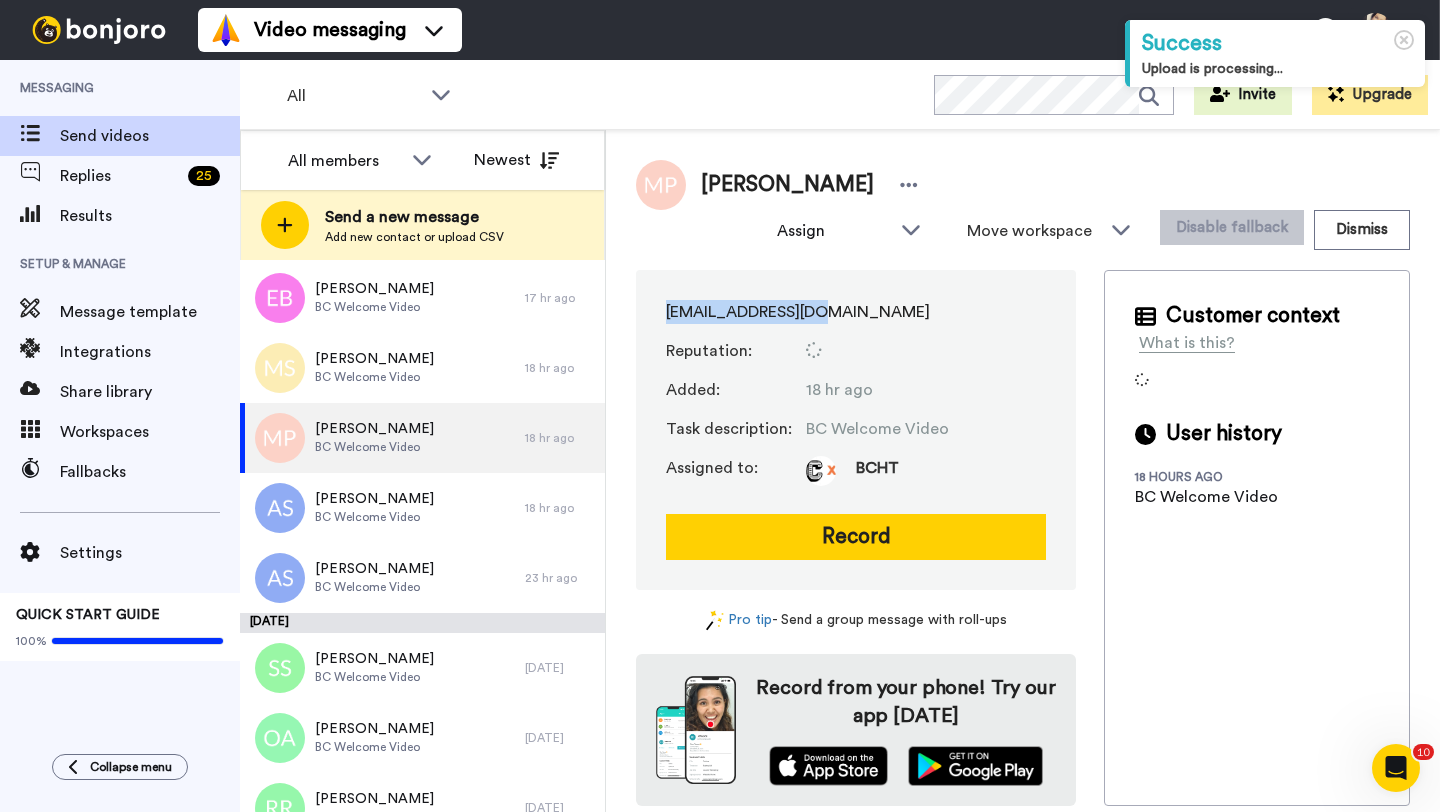 drag, startPoint x: 657, startPoint y: 310, endPoint x: 864, endPoint y: 307, distance: 207.02174 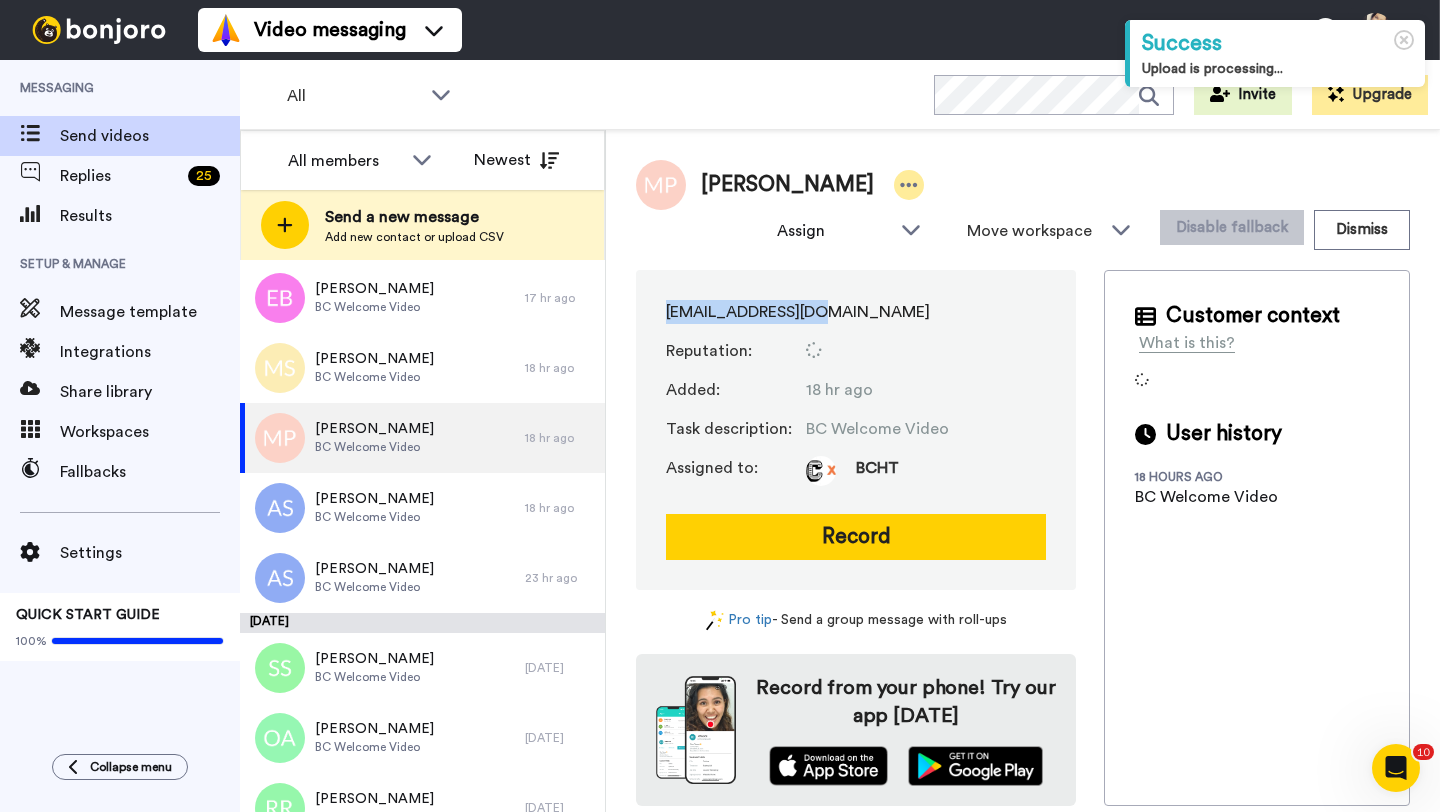copy on "[EMAIL_ADDRESS][DOMAIN_NAME]" 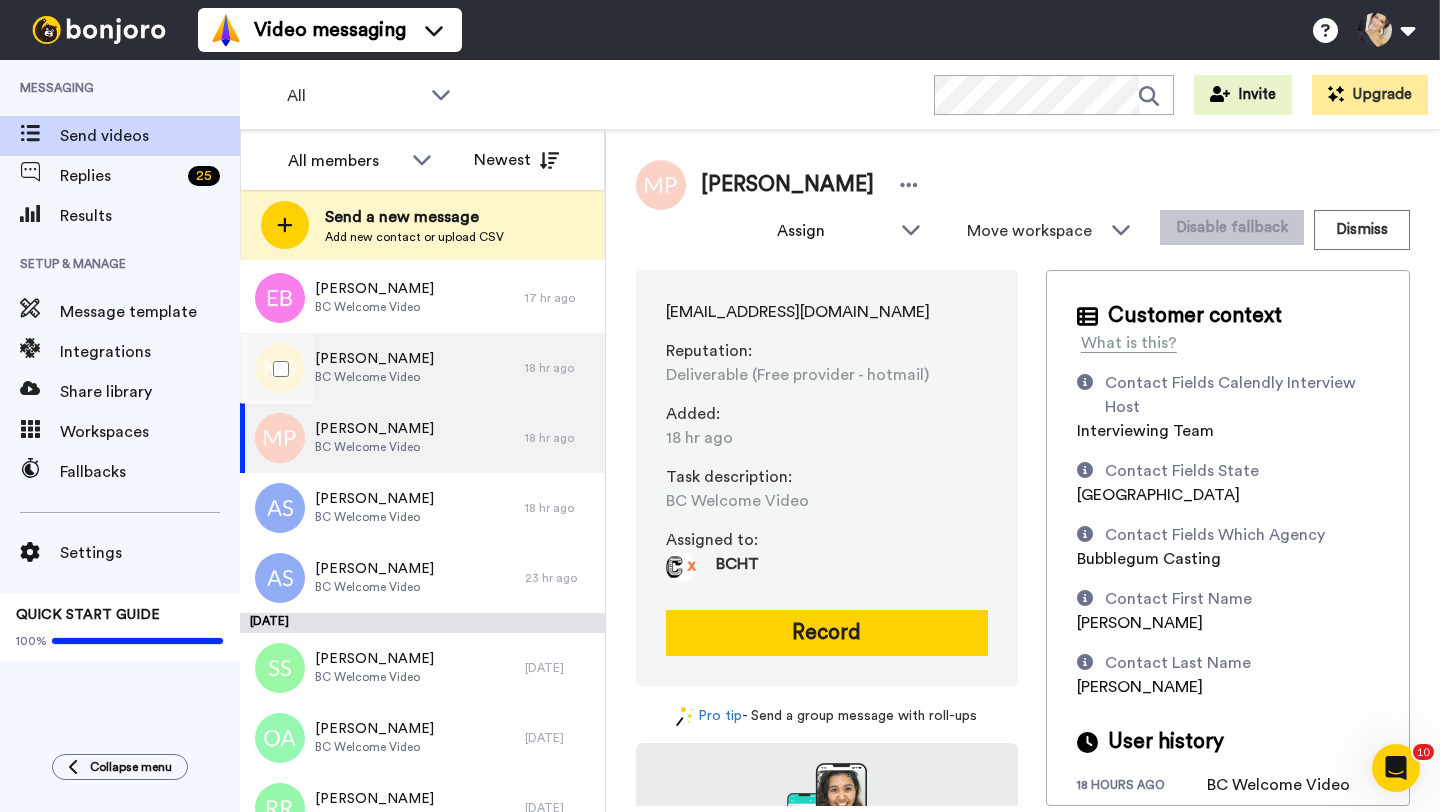 click on "[PERSON_NAME]" at bounding box center [374, 359] 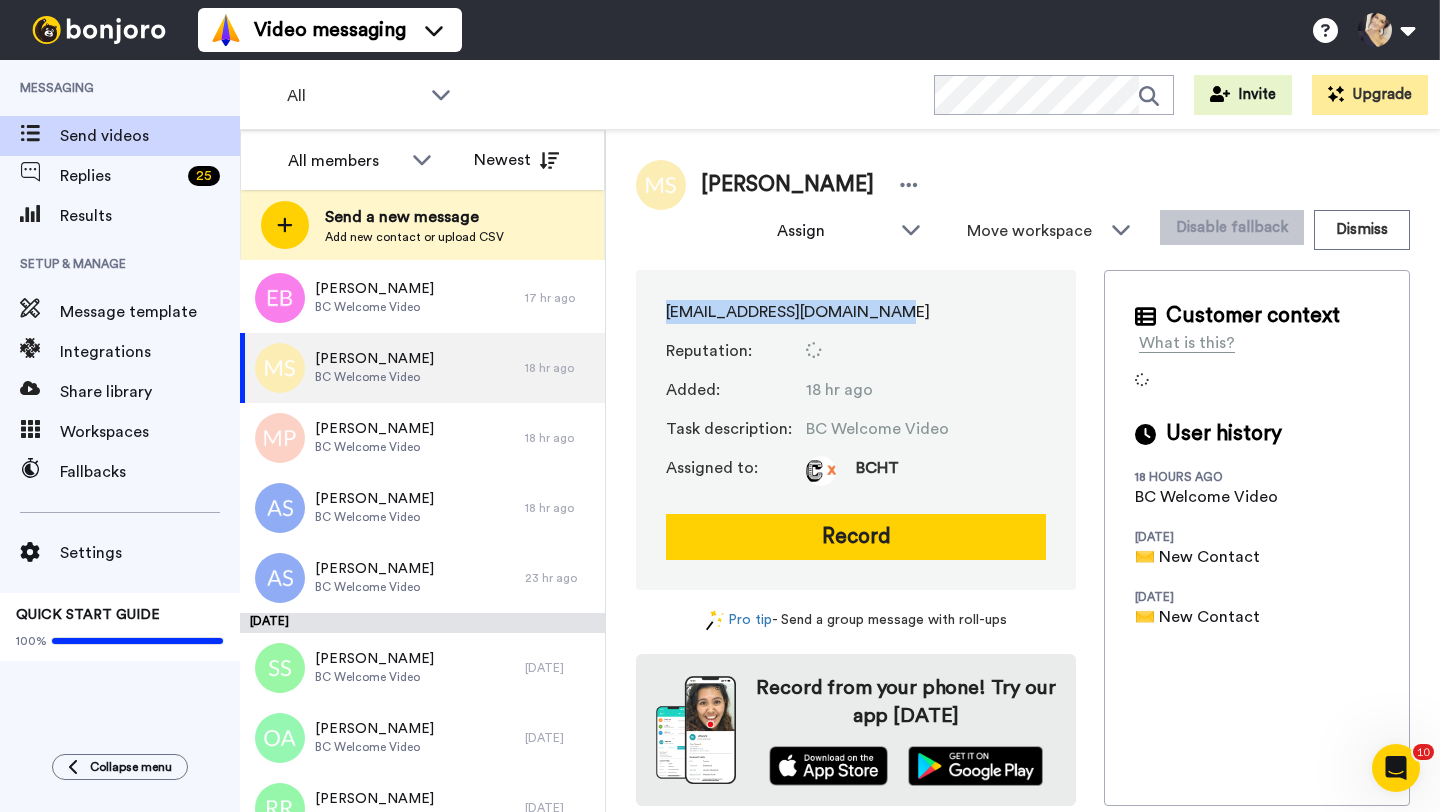 drag, startPoint x: 664, startPoint y: 313, endPoint x: 929, endPoint y: 312, distance: 265.0019 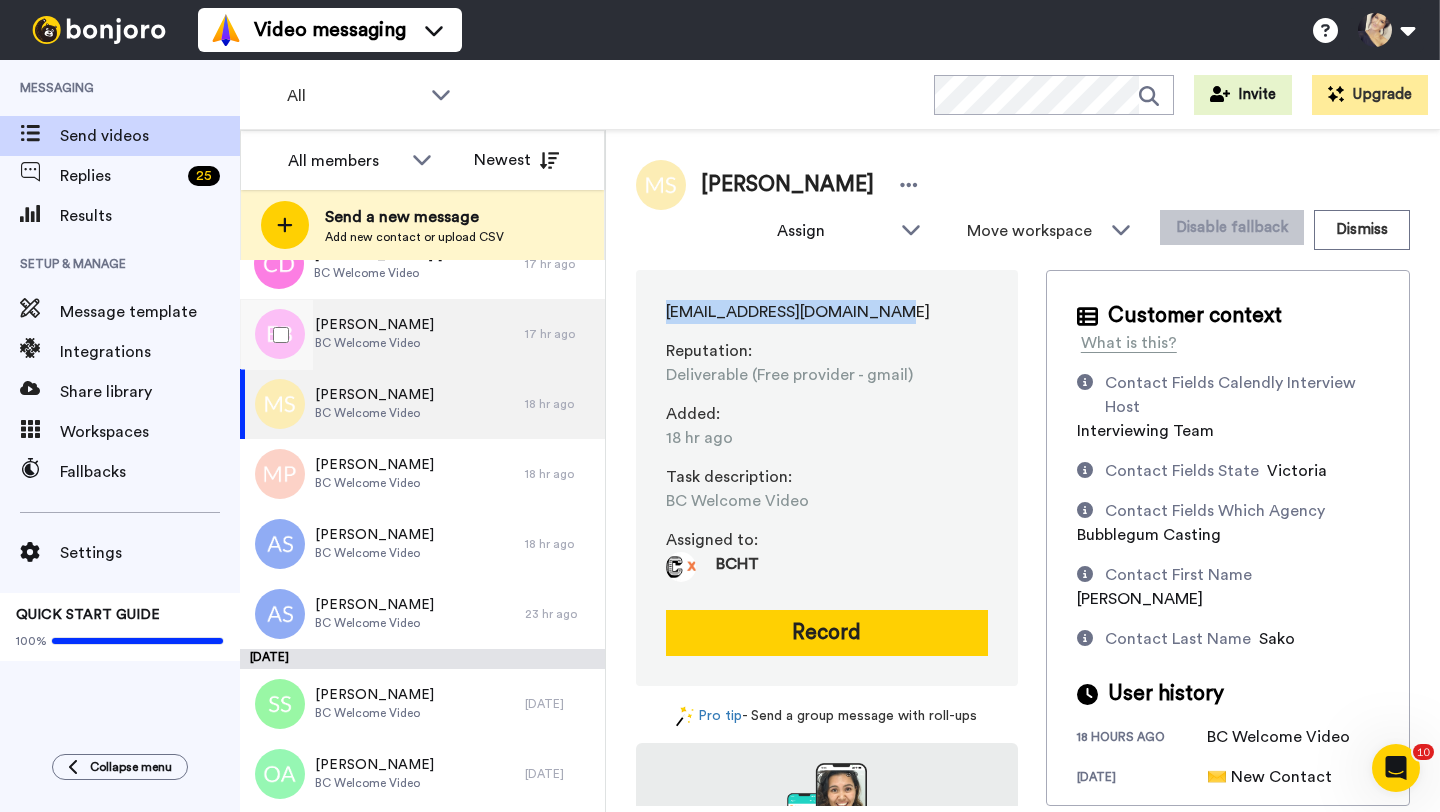 scroll, scrollTop: 397, scrollLeft: 0, axis: vertical 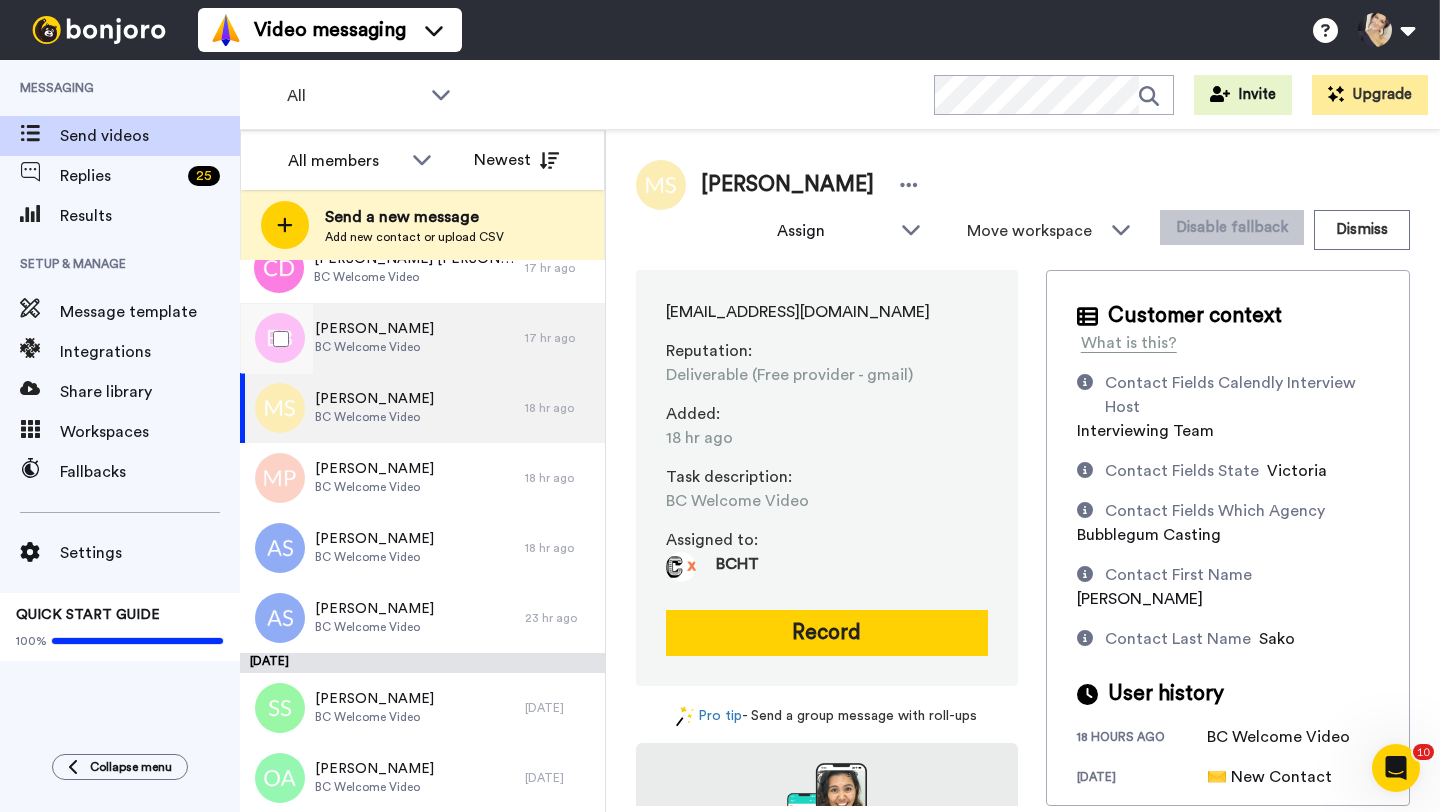 click on "[PERSON_NAME]" at bounding box center [374, 329] 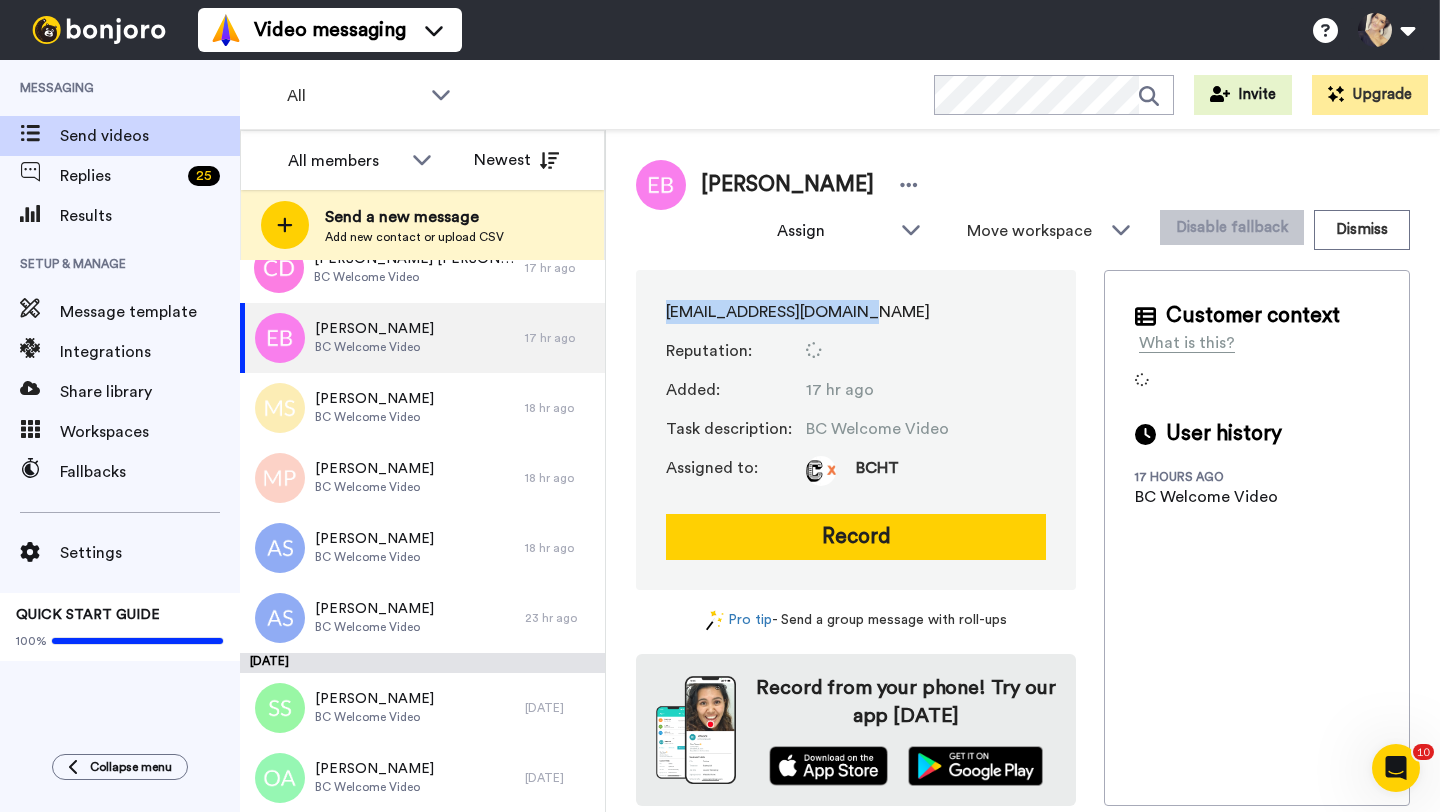 drag, startPoint x: 648, startPoint y: 309, endPoint x: 870, endPoint y: 305, distance: 222.03603 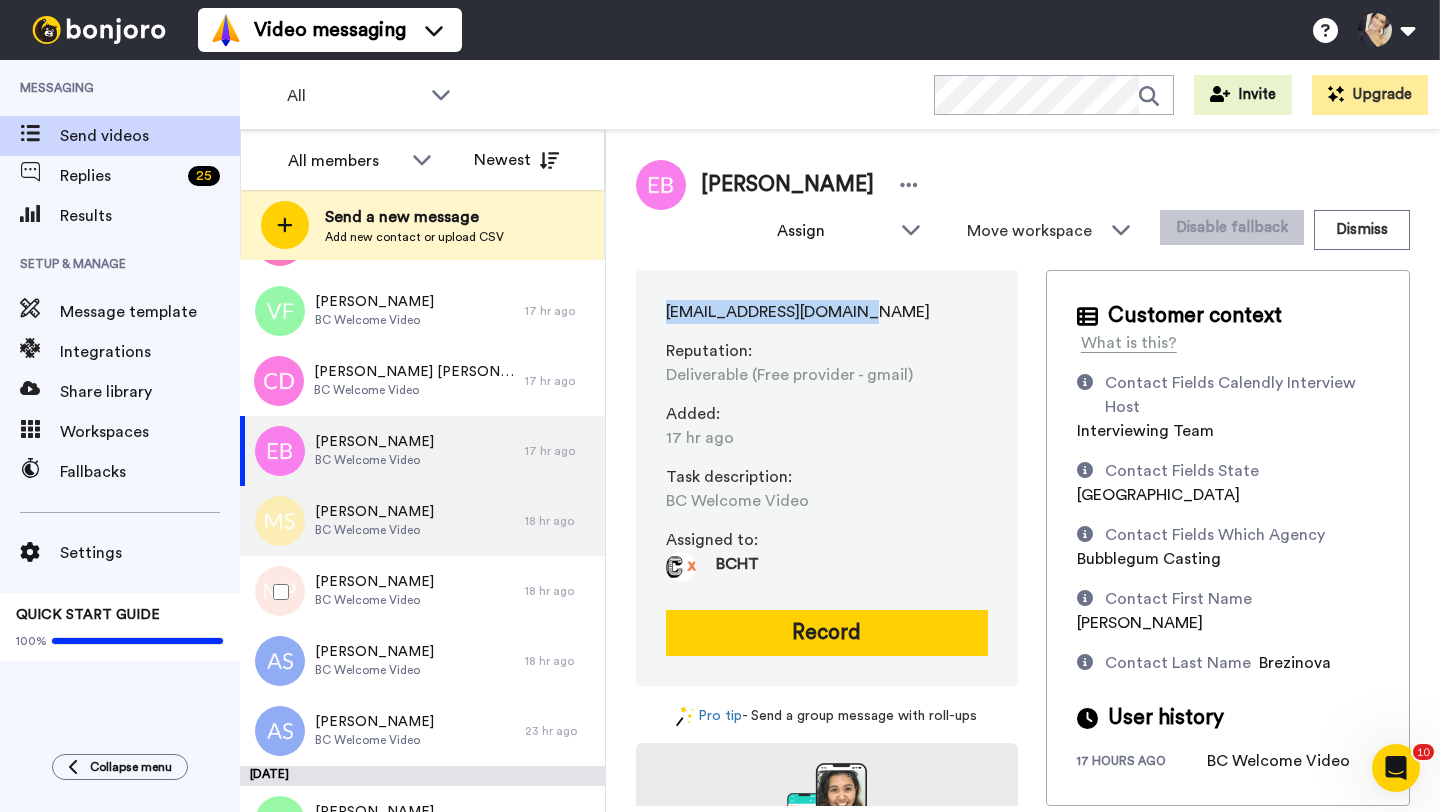 scroll, scrollTop: 193, scrollLeft: 0, axis: vertical 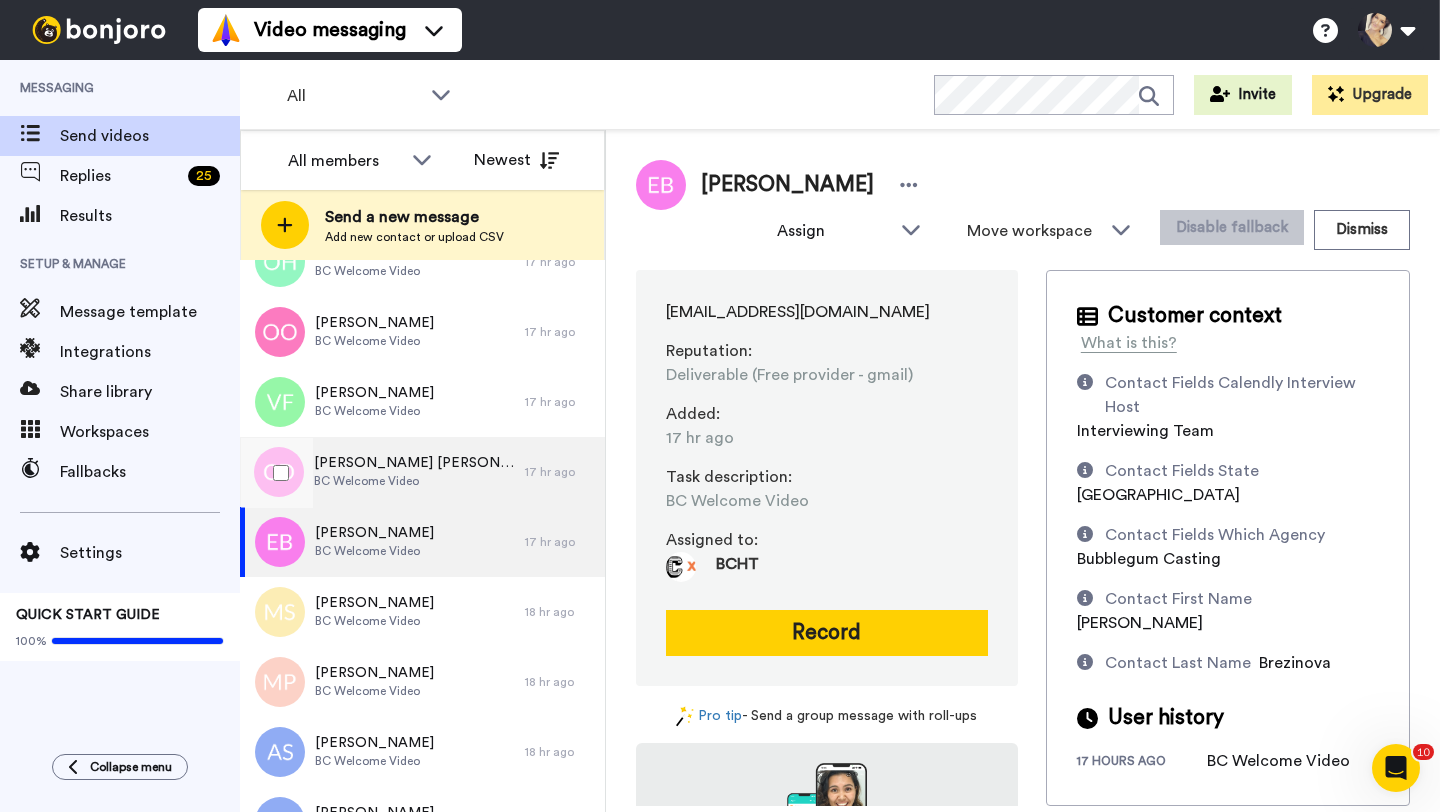 click on "[PERSON_NAME] [PERSON_NAME]" at bounding box center [414, 463] 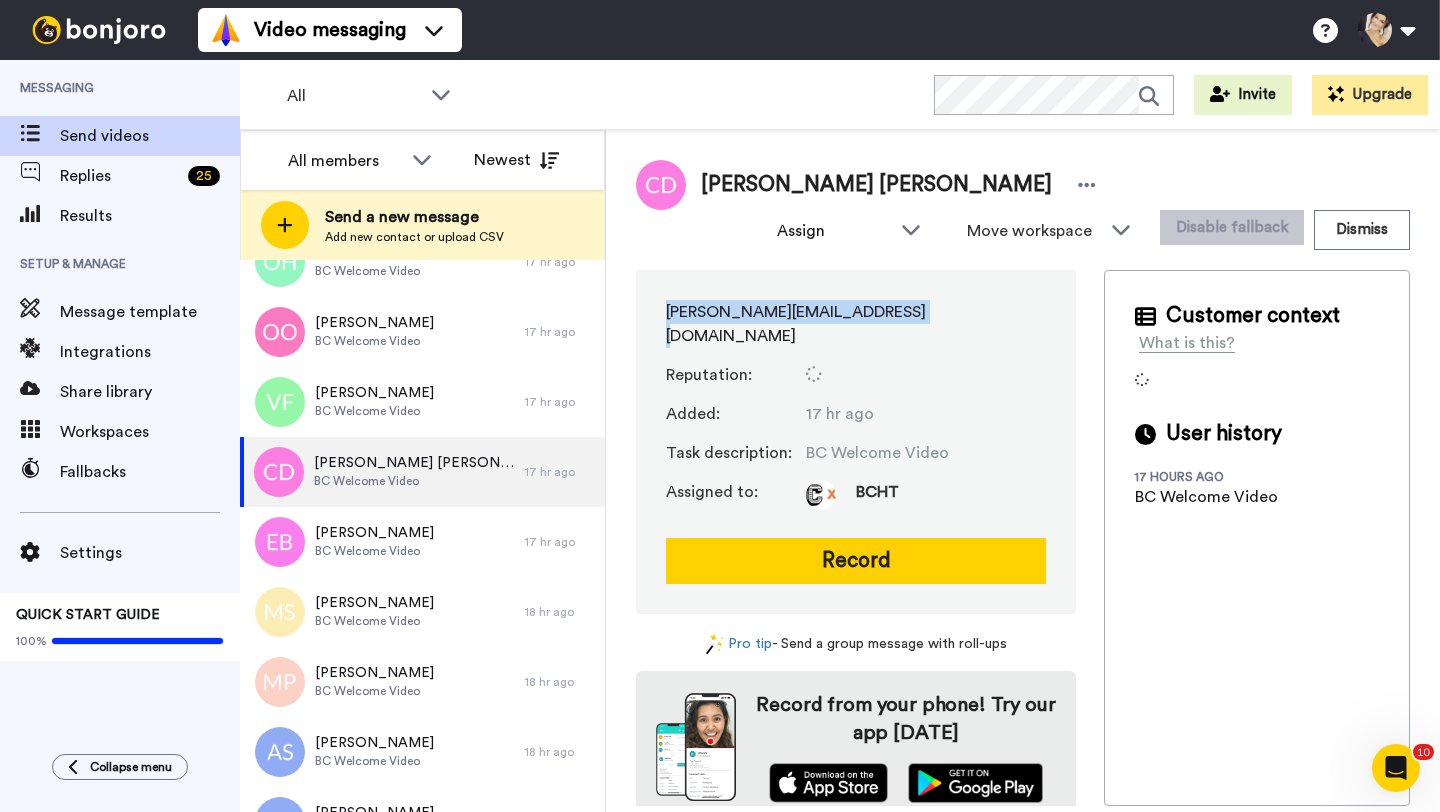 drag, startPoint x: 656, startPoint y: 308, endPoint x: 912, endPoint y: 309, distance: 256.00195 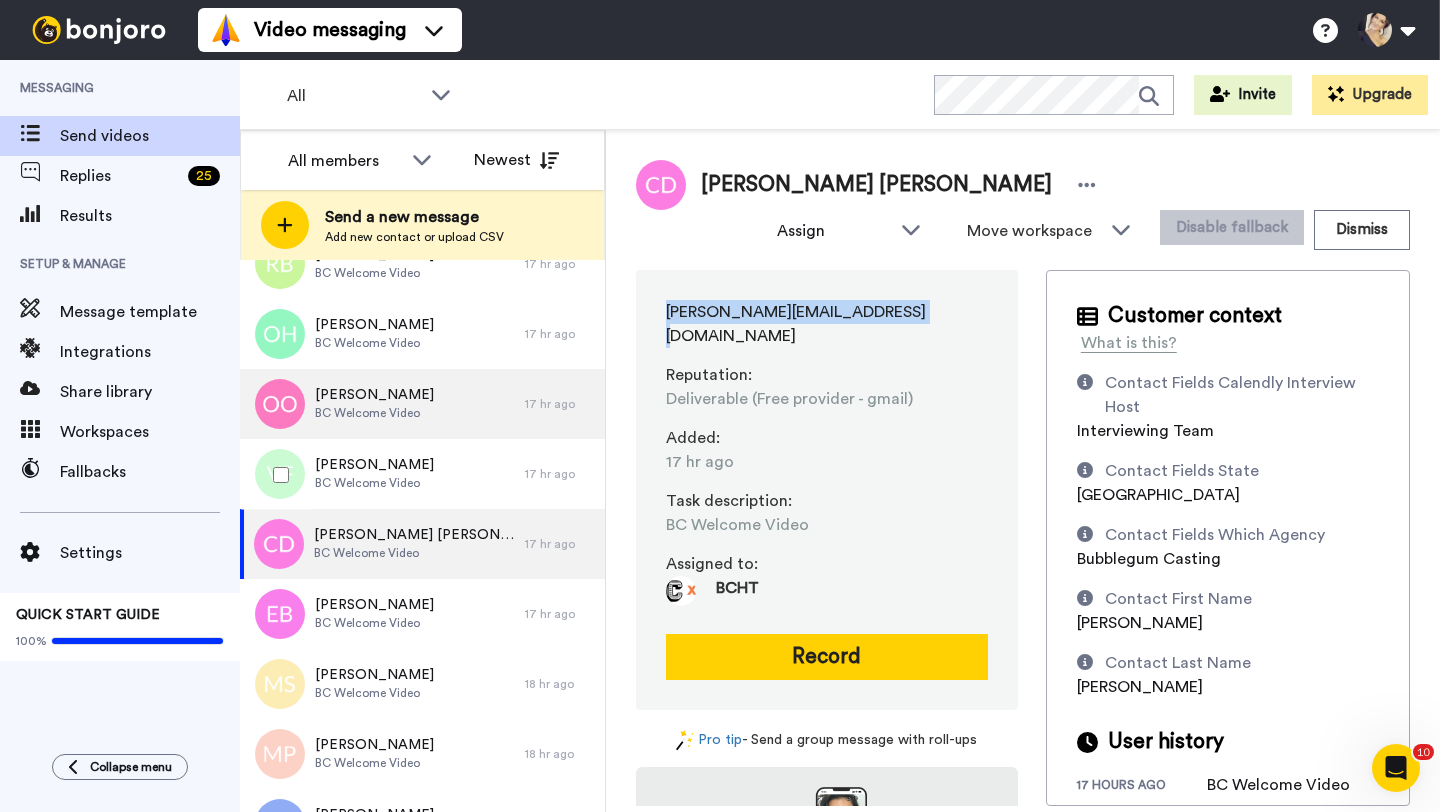 scroll, scrollTop: 43, scrollLeft: 0, axis: vertical 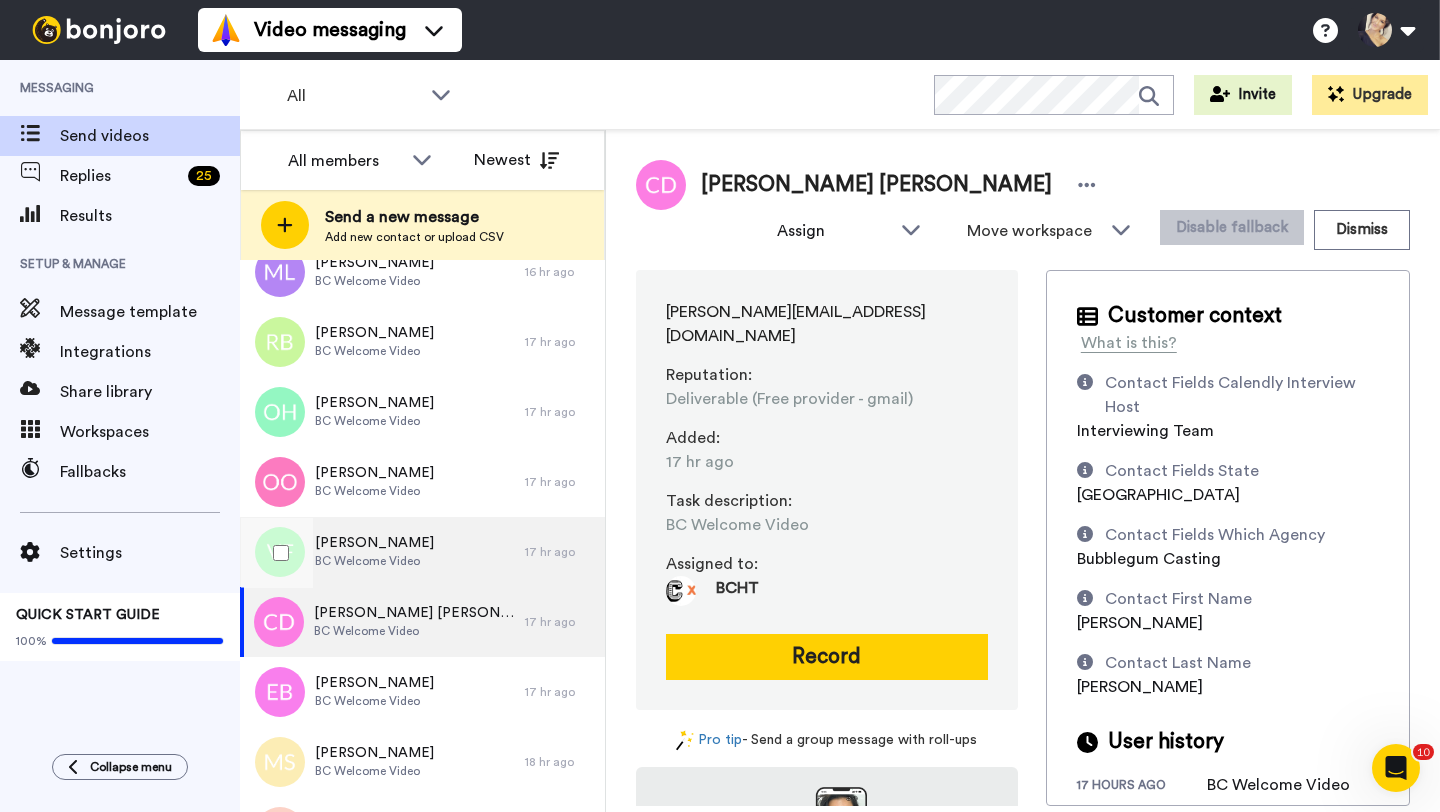 click on "[PERSON_NAME]" at bounding box center (374, 543) 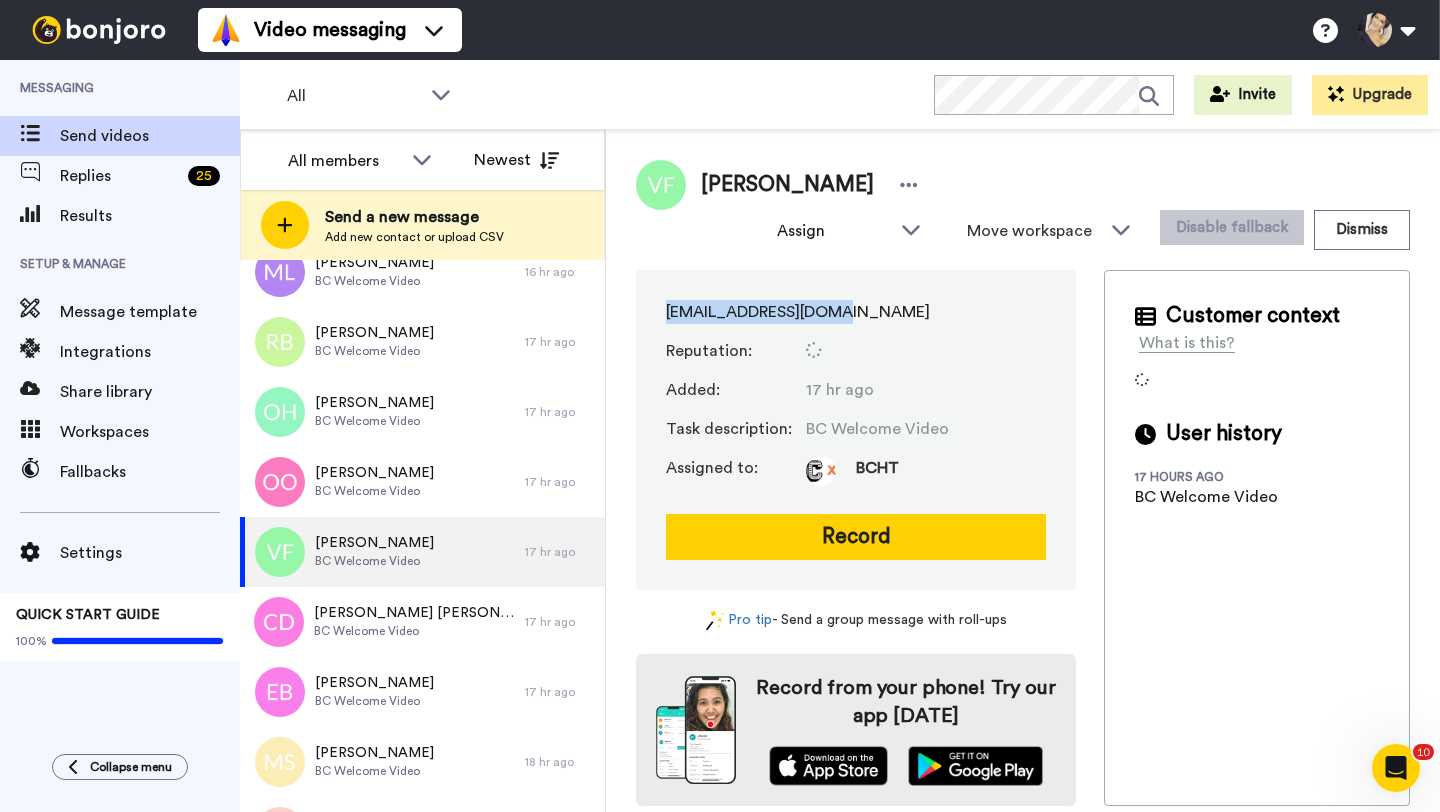drag, startPoint x: 662, startPoint y: 309, endPoint x: 900, endPoint y: 307, distance: 238.0084 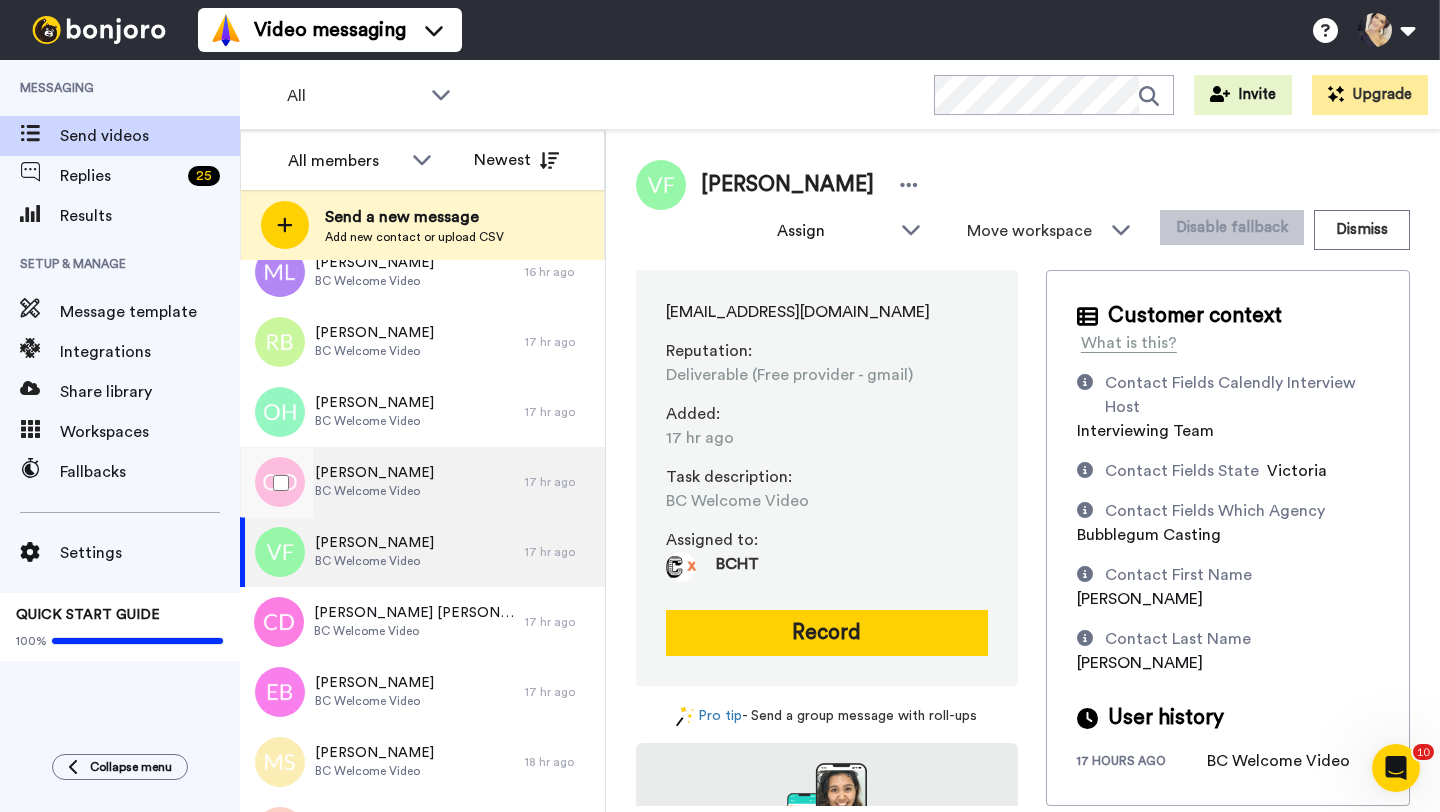 click on "[PERSON_NAME]" at bounding box center (374, 473) 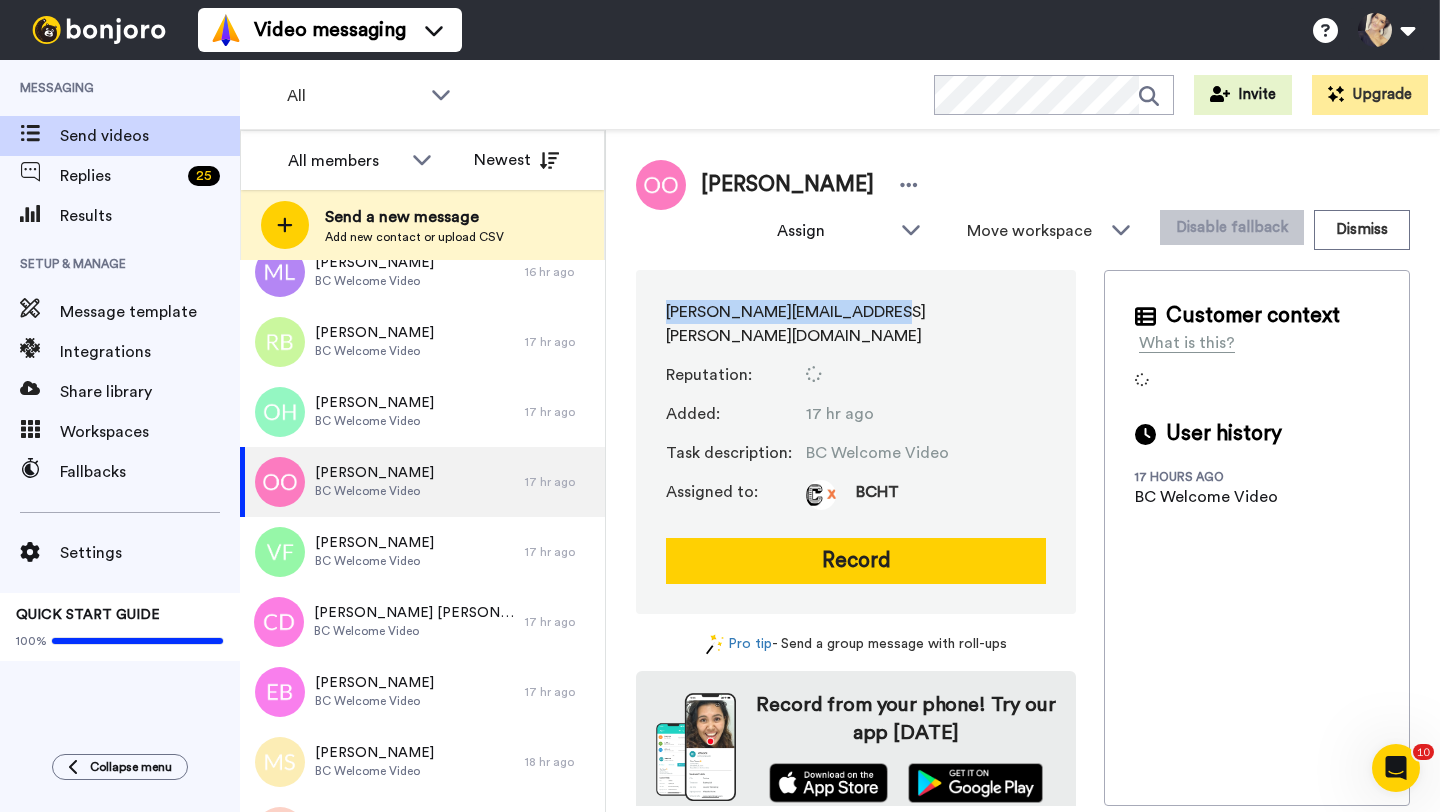 click on "olivia.iwuagwu@outlook.com Reputation : Added : 17 hr ago Task description : BC Welcome Video Assigned to: BCHT Record" at bounding box center [856, 442] 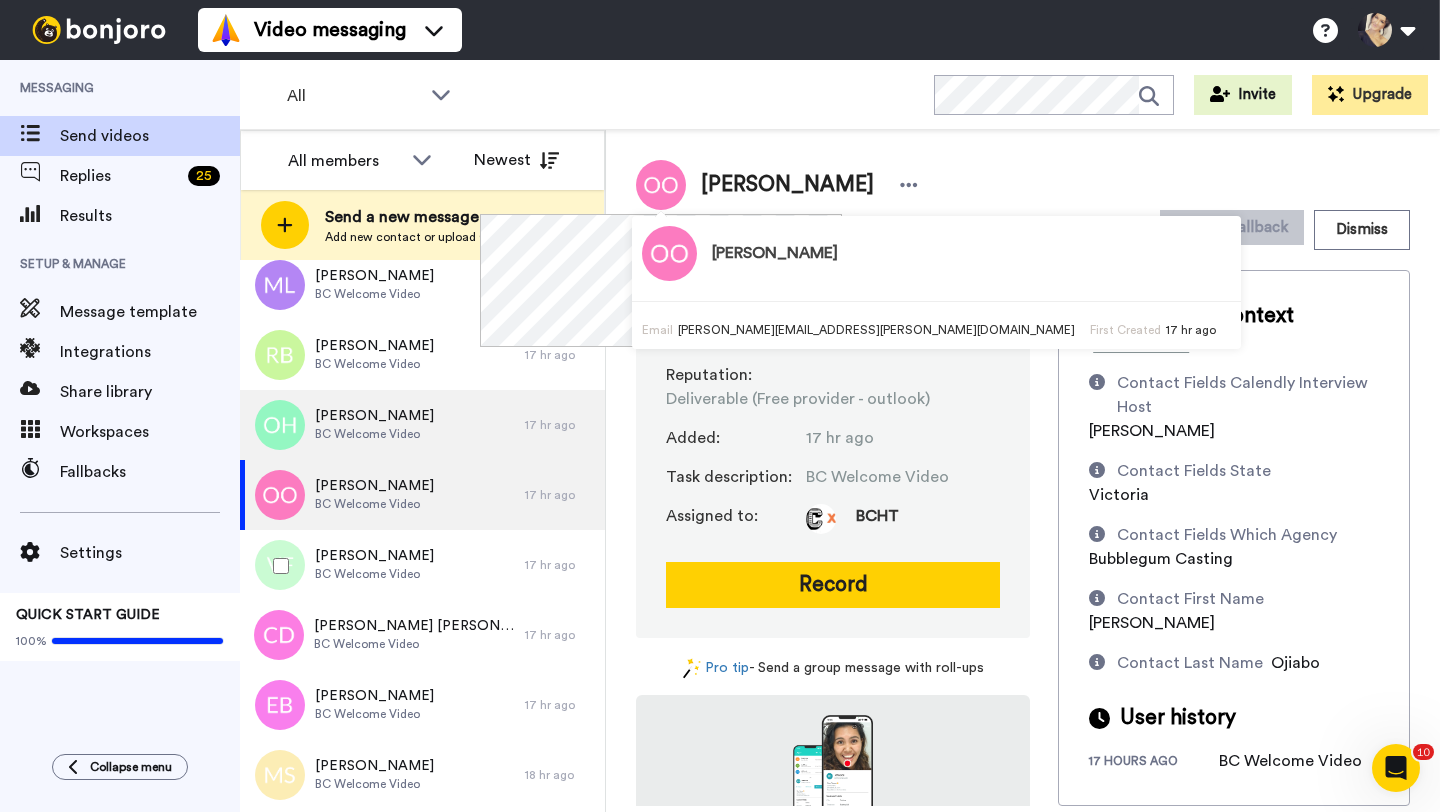 scroll, scrollTop: 27, scrollLeft: 0, axis: vertical 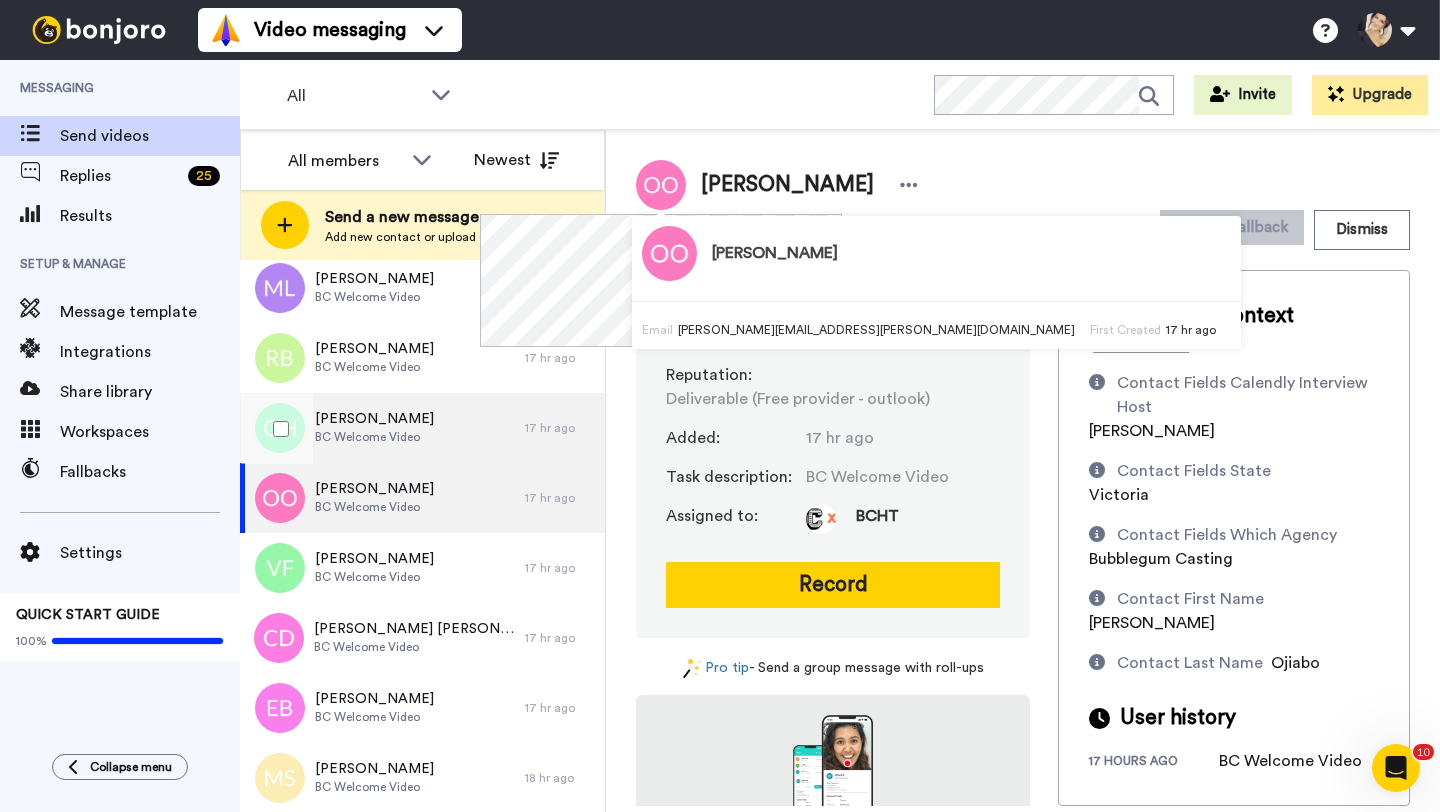 click on "BC Welcome Video" at bounding box center (374, 437) 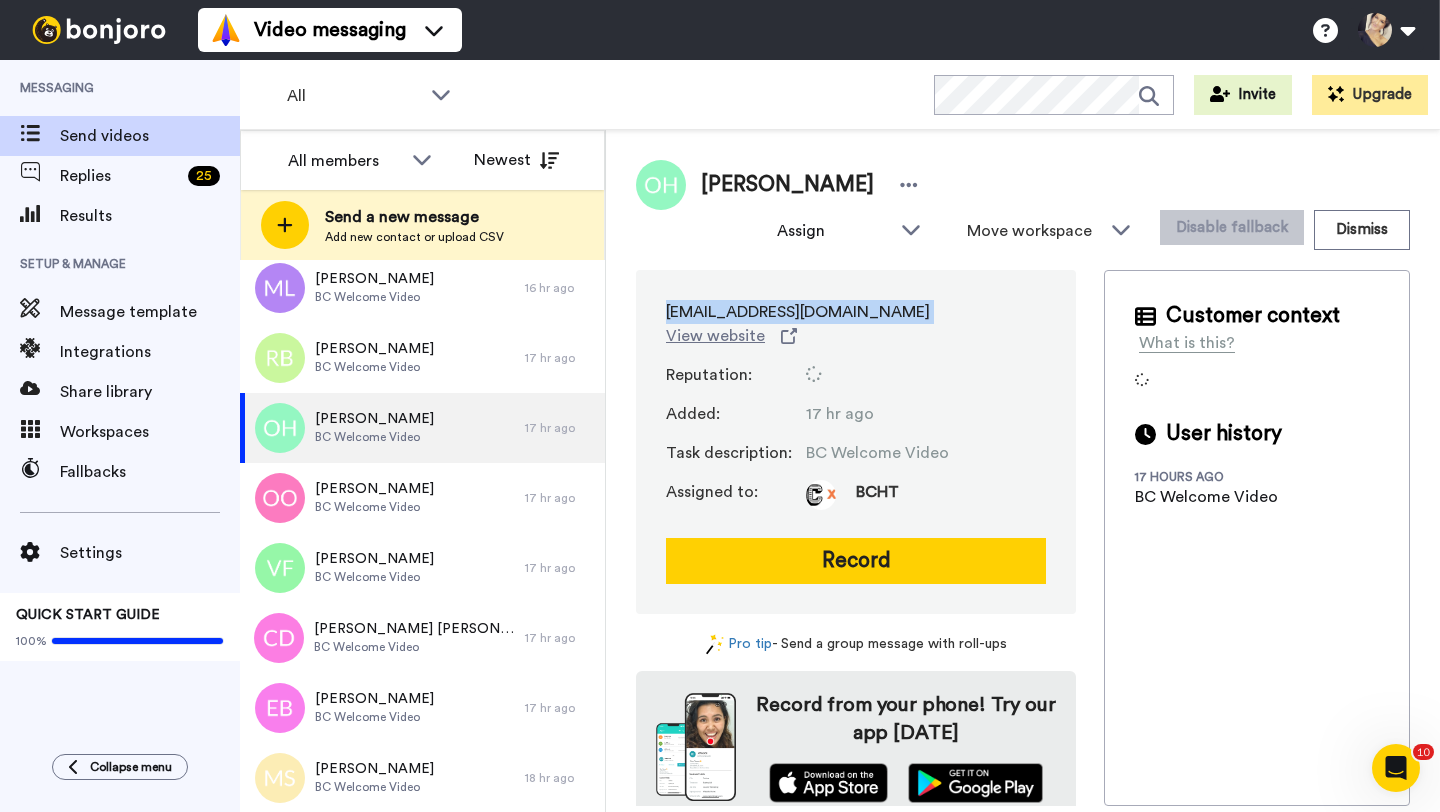 drag, startPoint x: 663, startPoint y: 308, endPoint x: 895, endPoint y: 307, distance: 232.00215 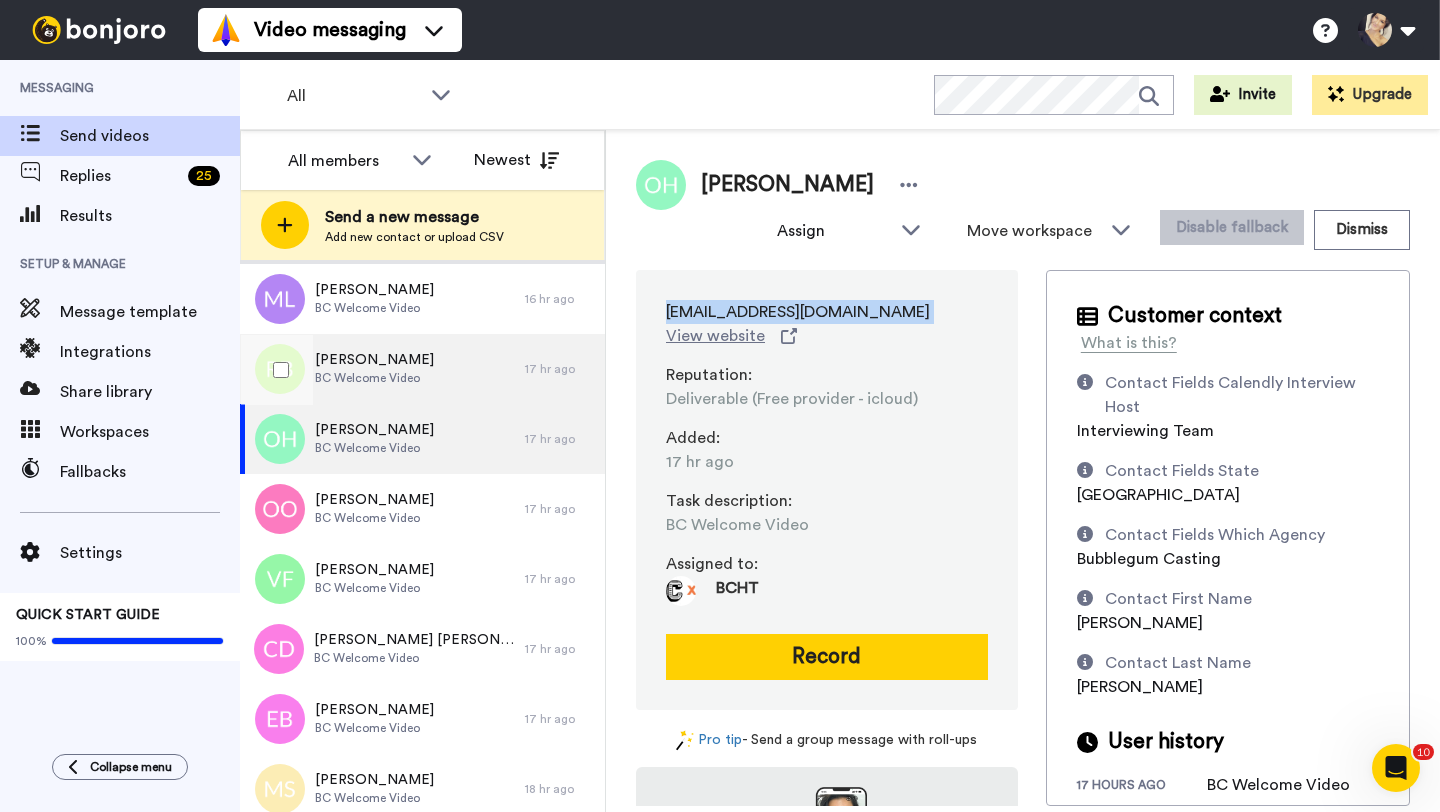 scroll, scrollTop: 0, scrollLeft: 0, axis: both 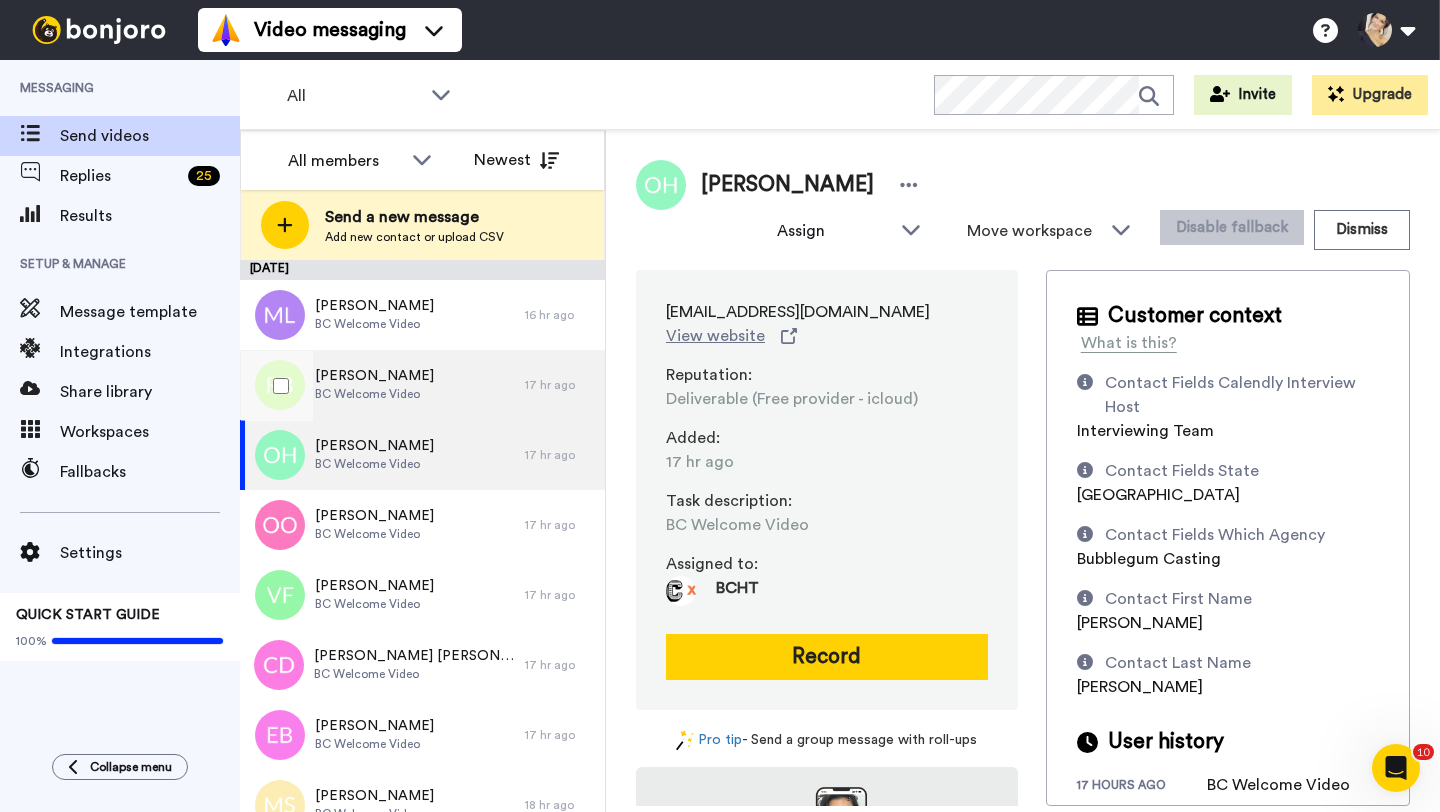 click on "BC Welcome Video" at bounding box center [374, 394] 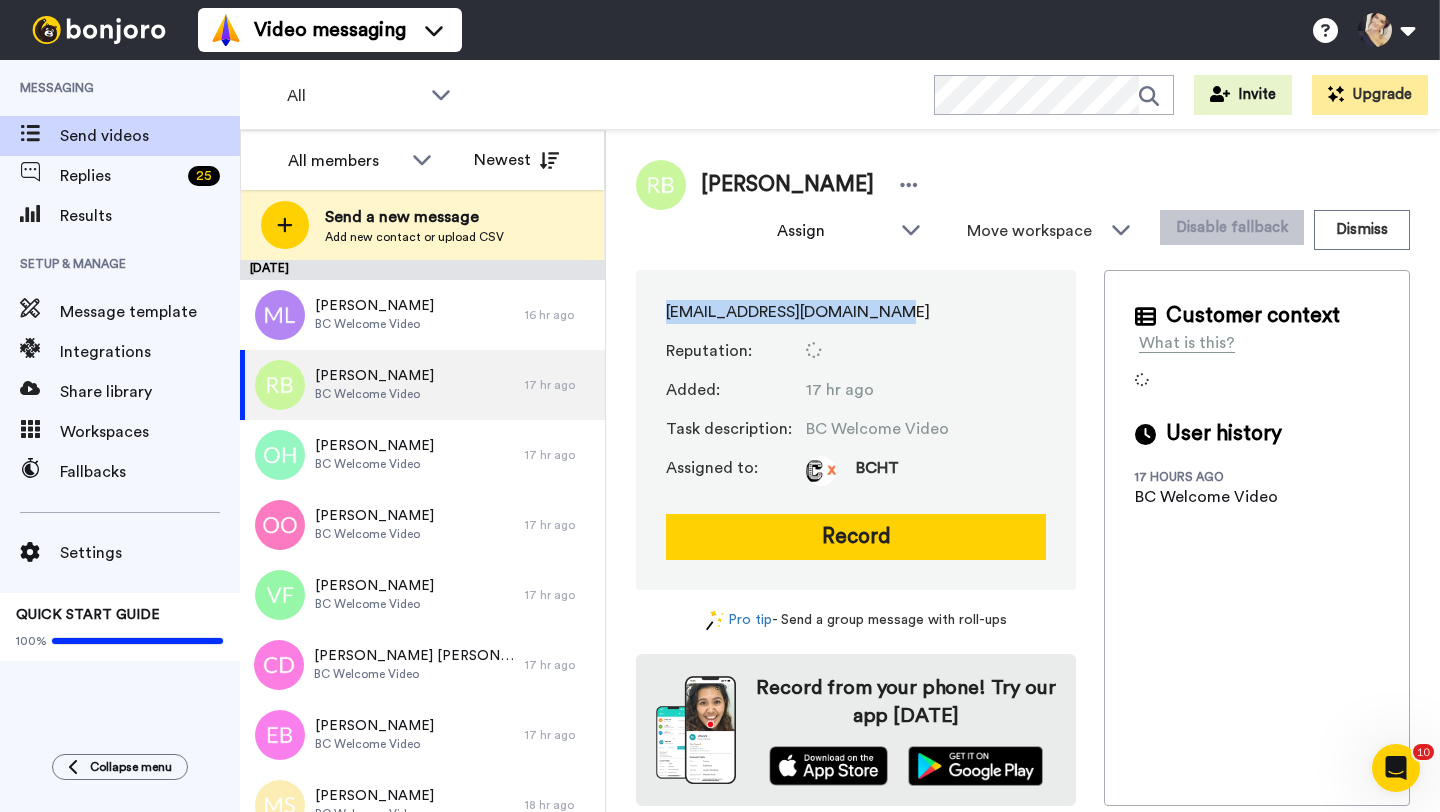 drag, startPoint x: 653, startPoint y: 308, endPoint x: 909, endPoint y: 307, distance: 256.00195 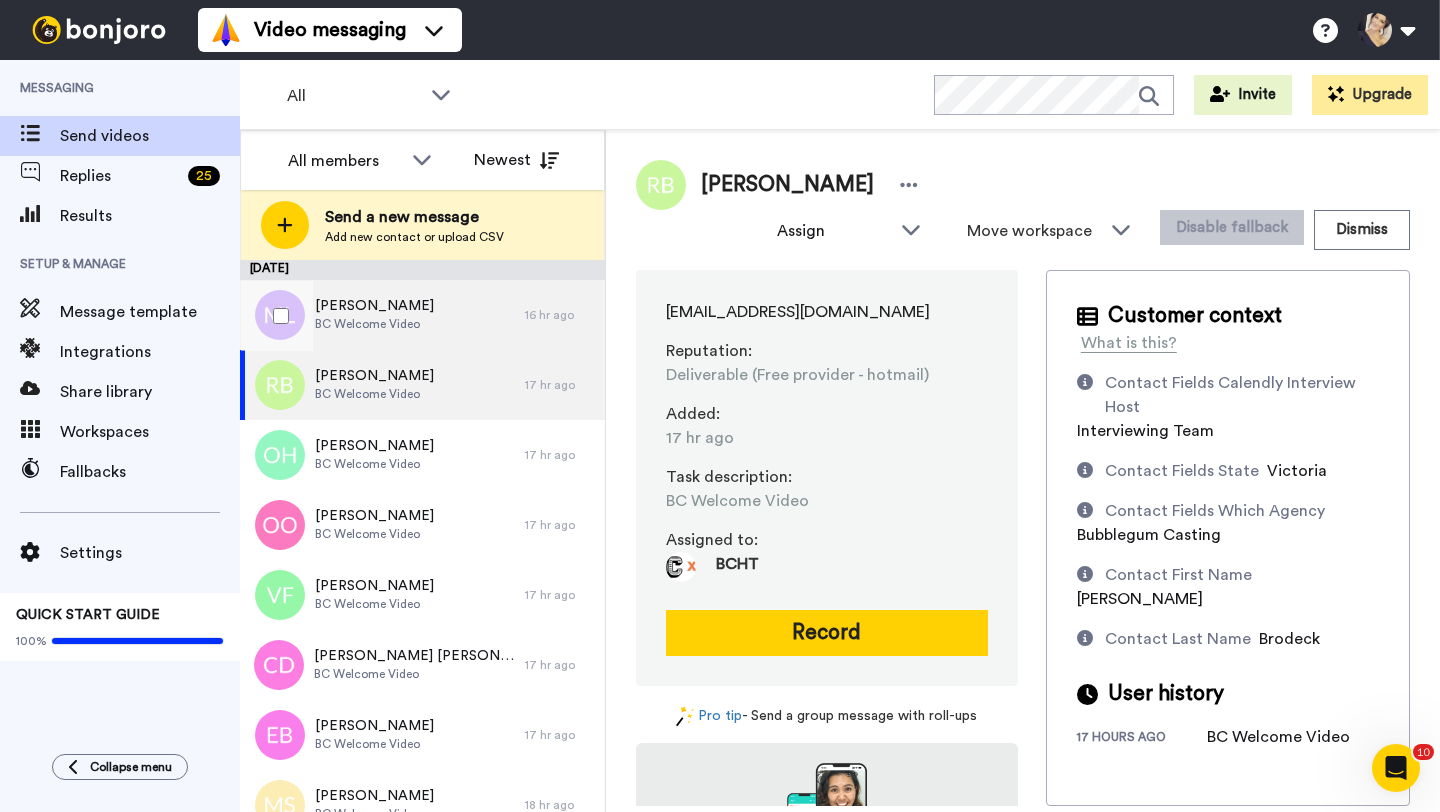 click on "Magdalena Love" at bounding box center [374, 306] 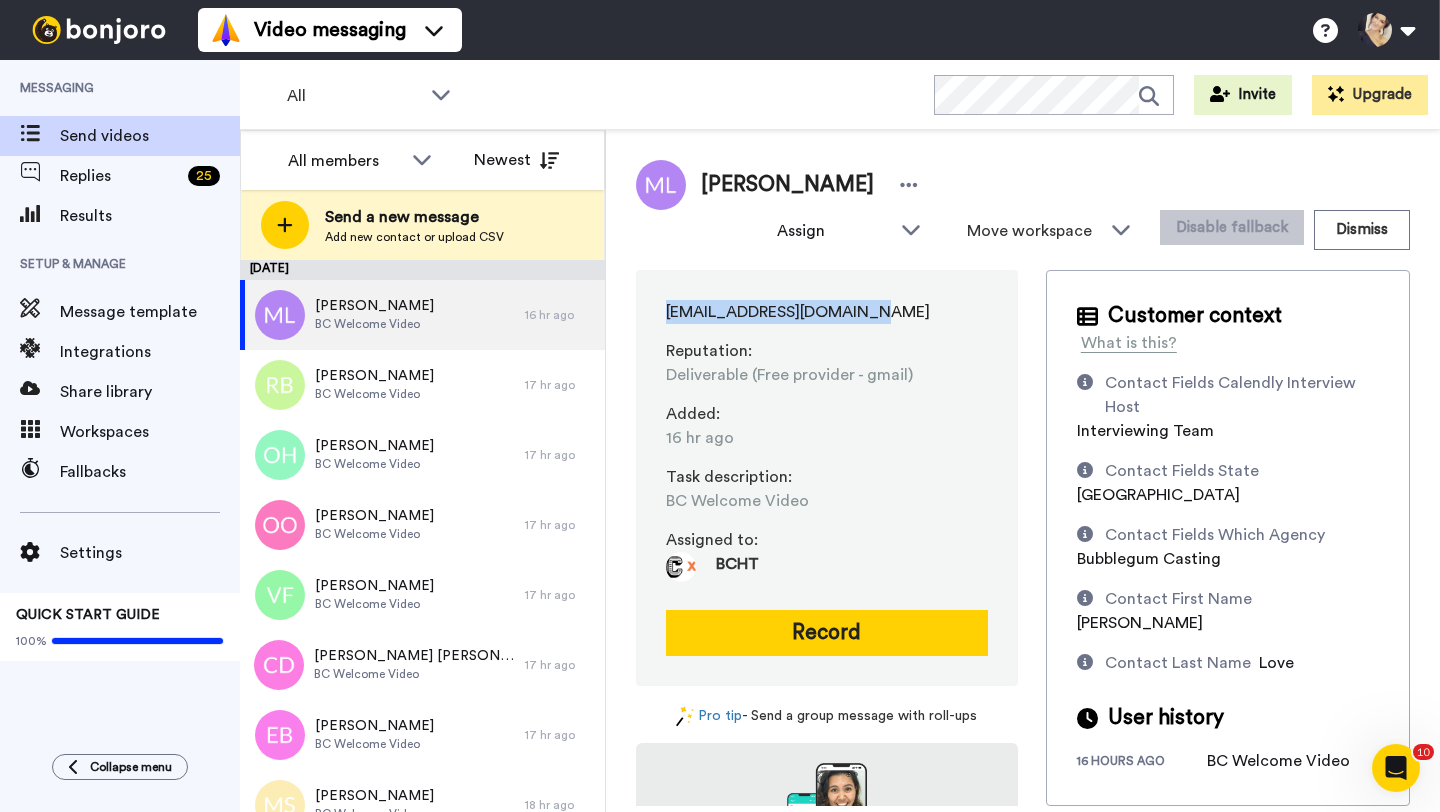 drag, startPoint x: 713, startPoint y: 313, endPoint x: 872, endPoint y: 311, distance: 159.01257 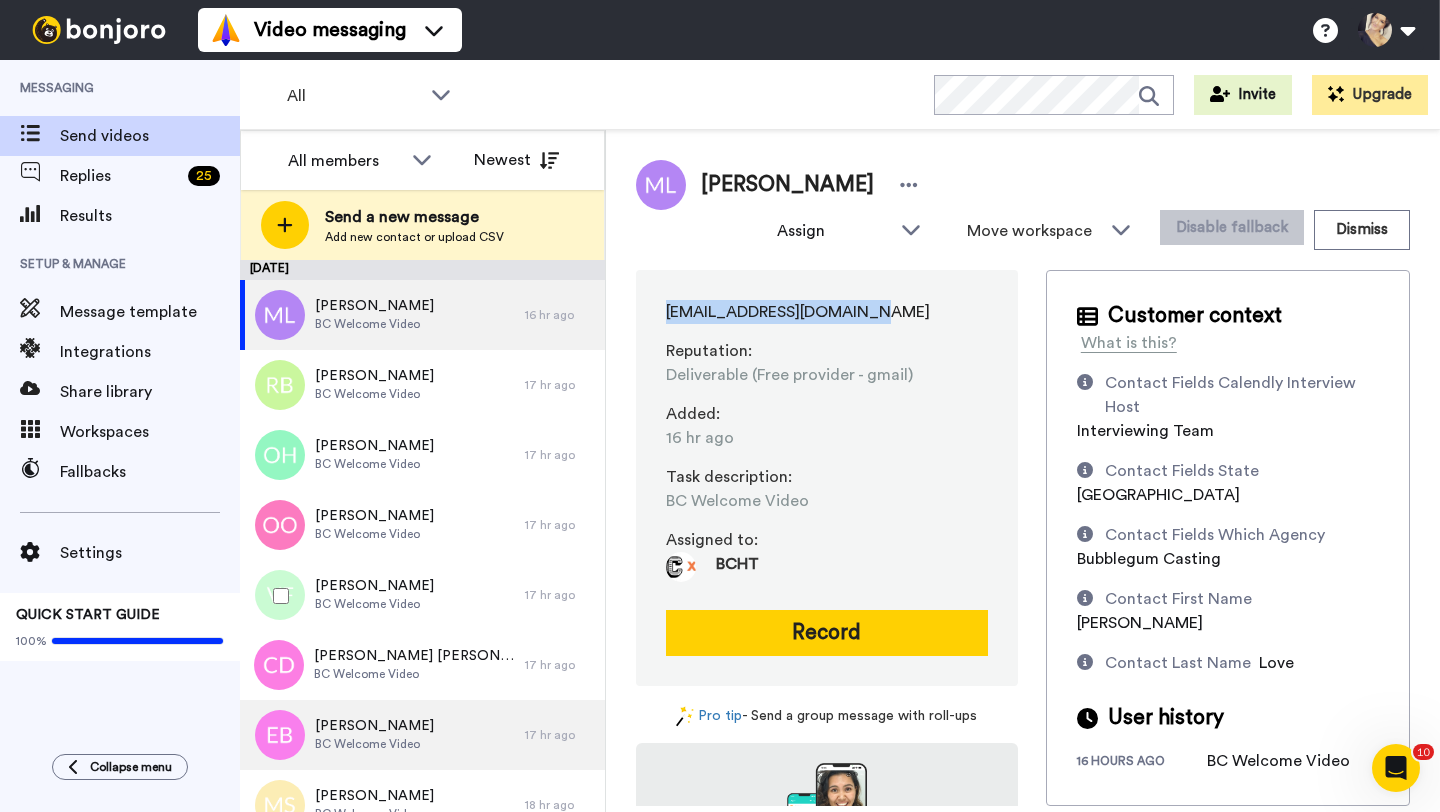 scroll, scrollTop: 0, scrollLeft: 0, axis: both 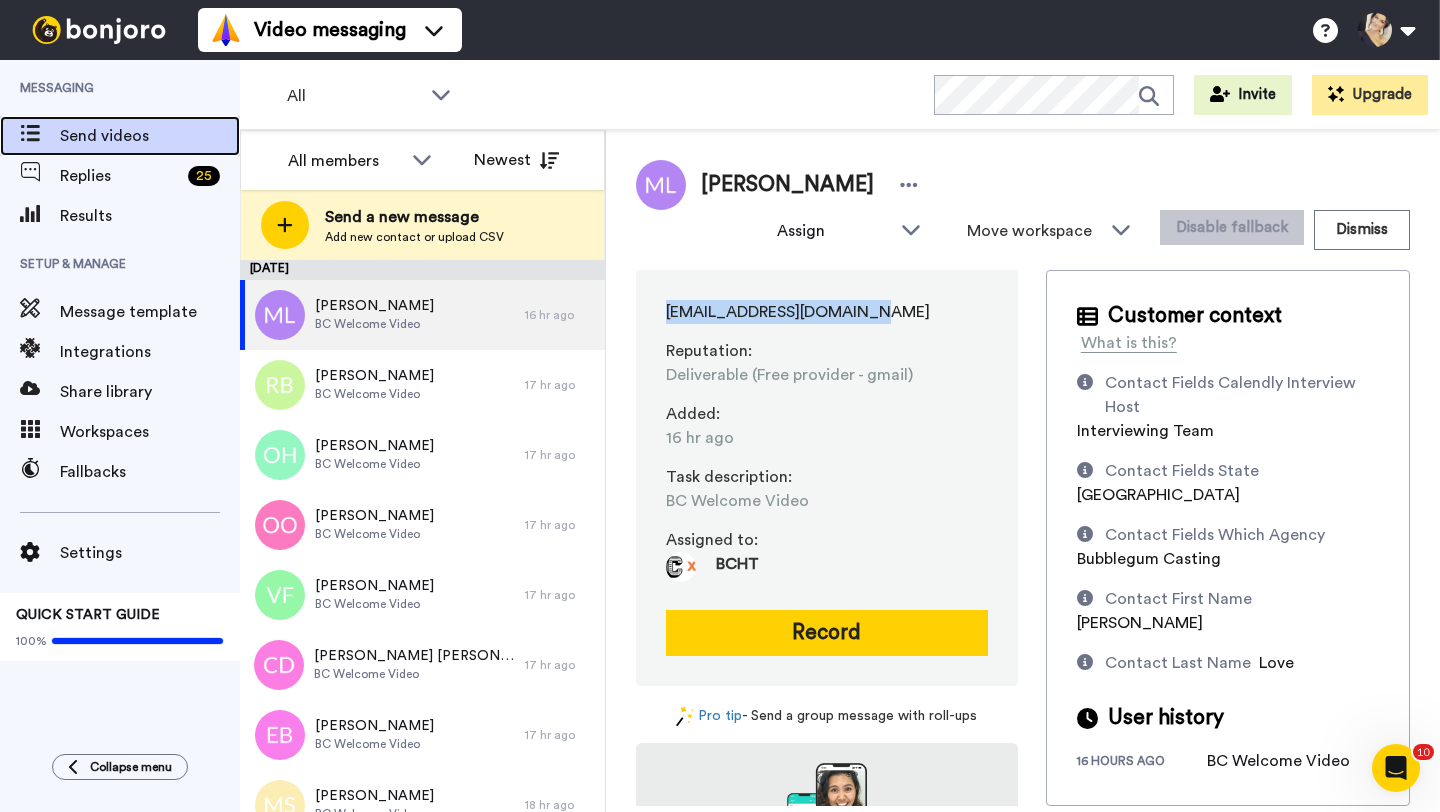 click on "Send videos" at bounding box center [150, 136] 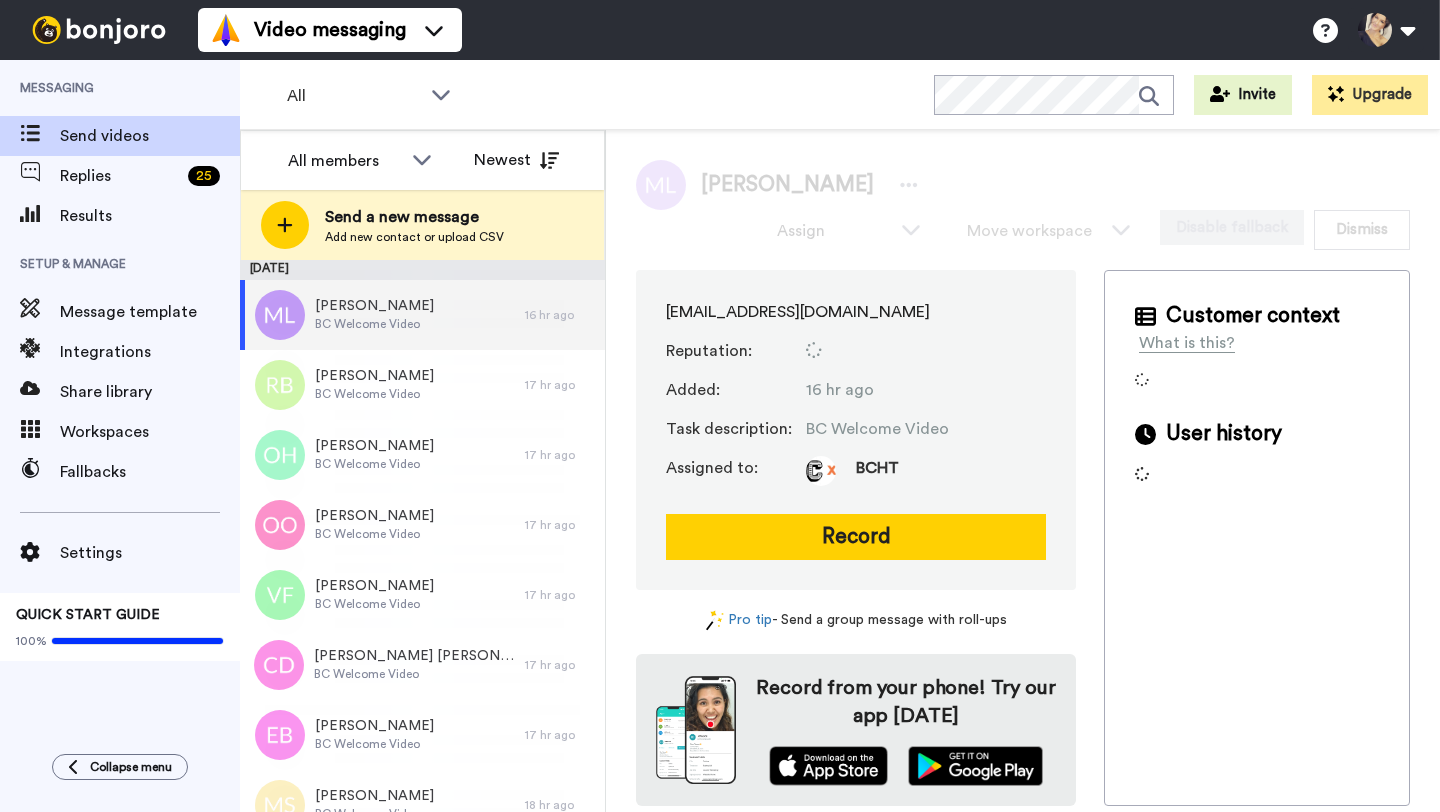 scroll, scrollTop: 0, scrollLeft: 0, axis: both 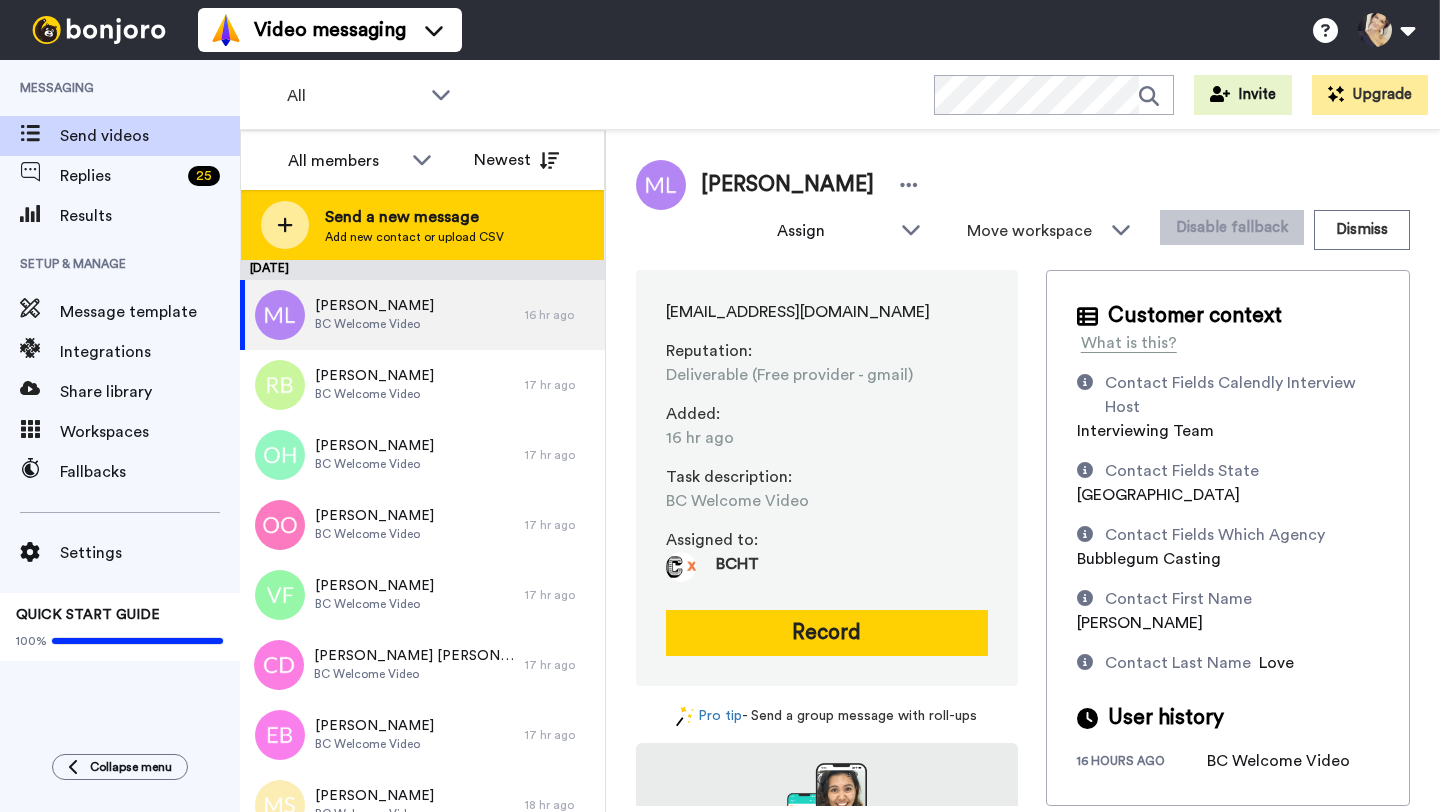 click on "Send a new message" at bounding box center [414, 217] 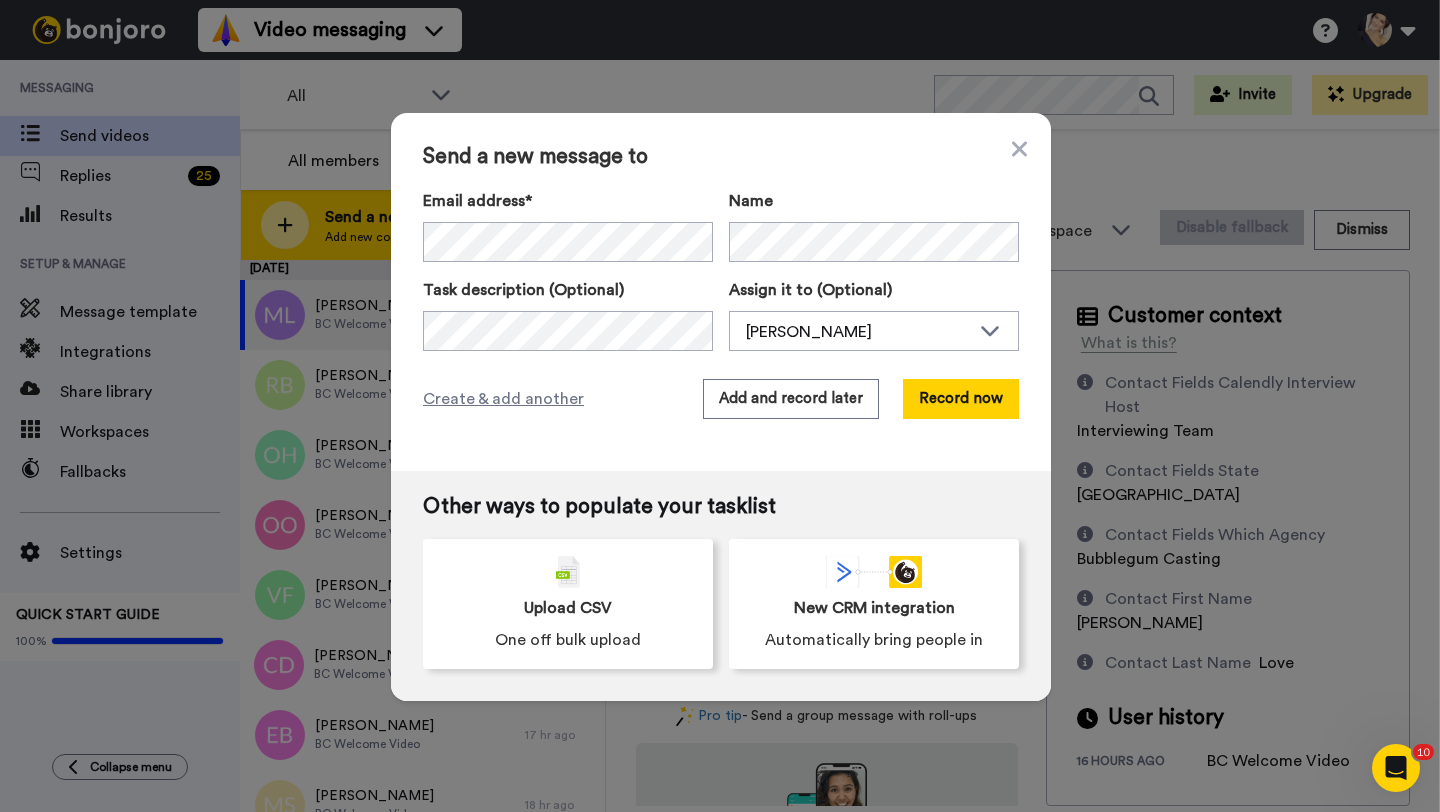 scroll, scrollTop: 0, scrollLeft: 0, axis: both 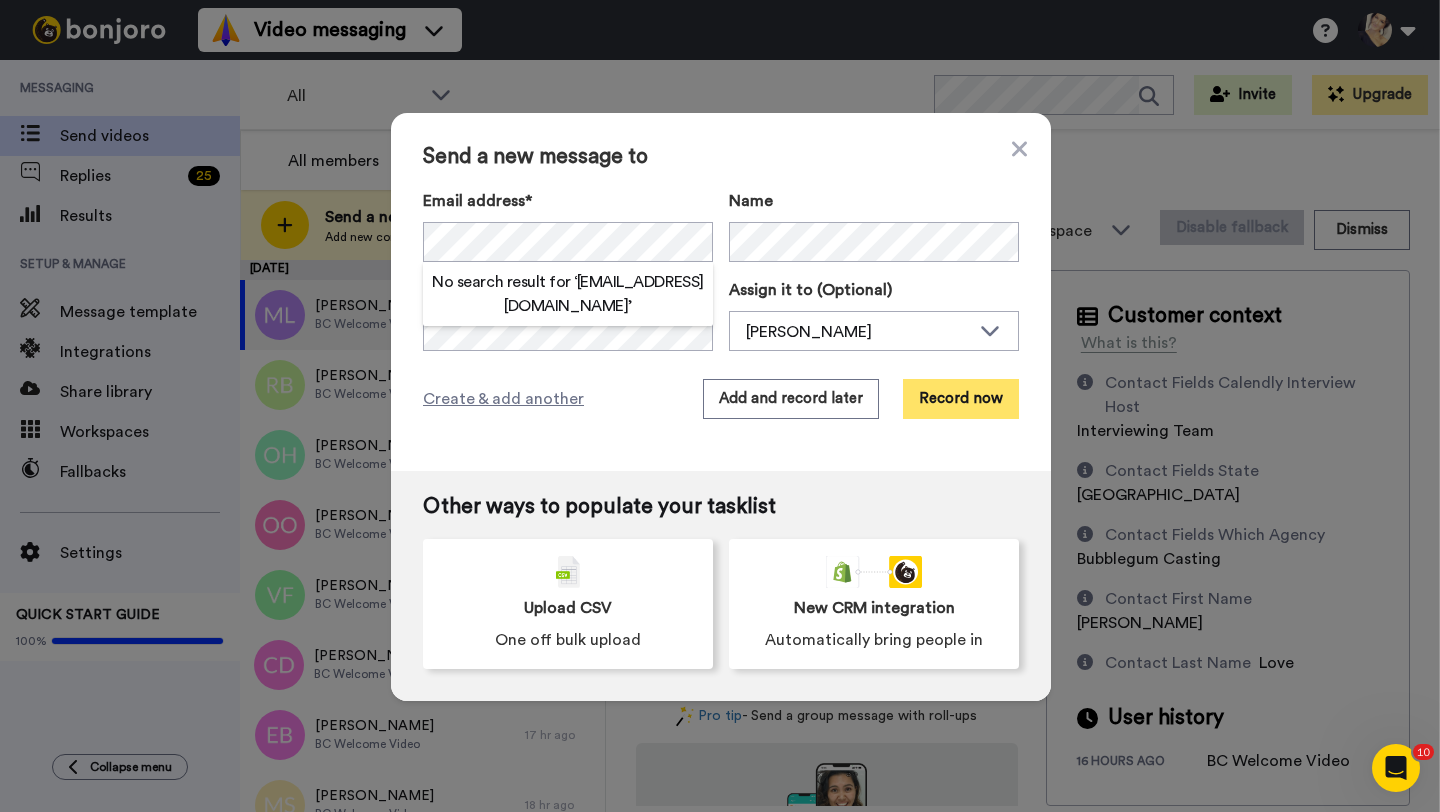 click on "Record now" at bounding box center (961, 399) 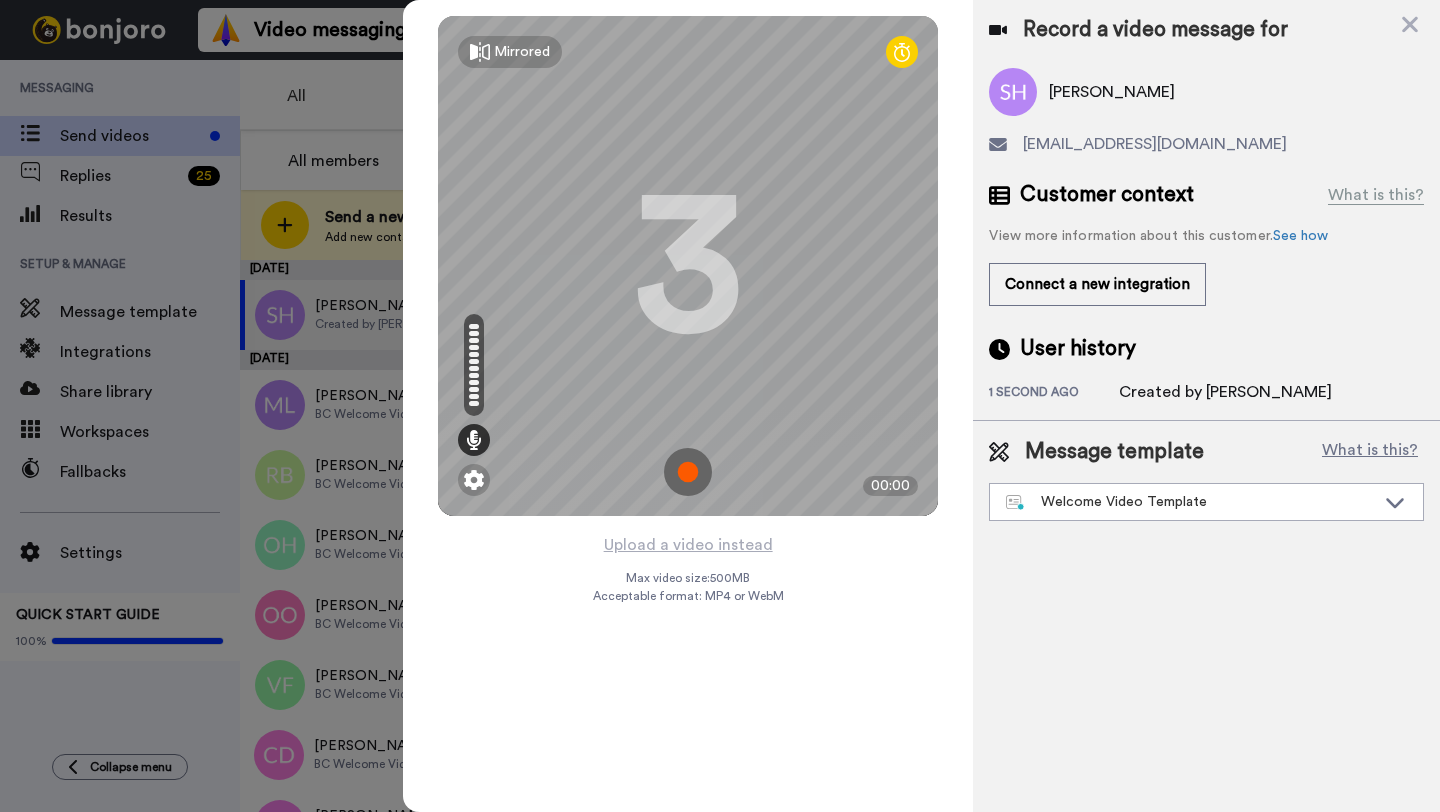 click at bounding box center (688, 472) 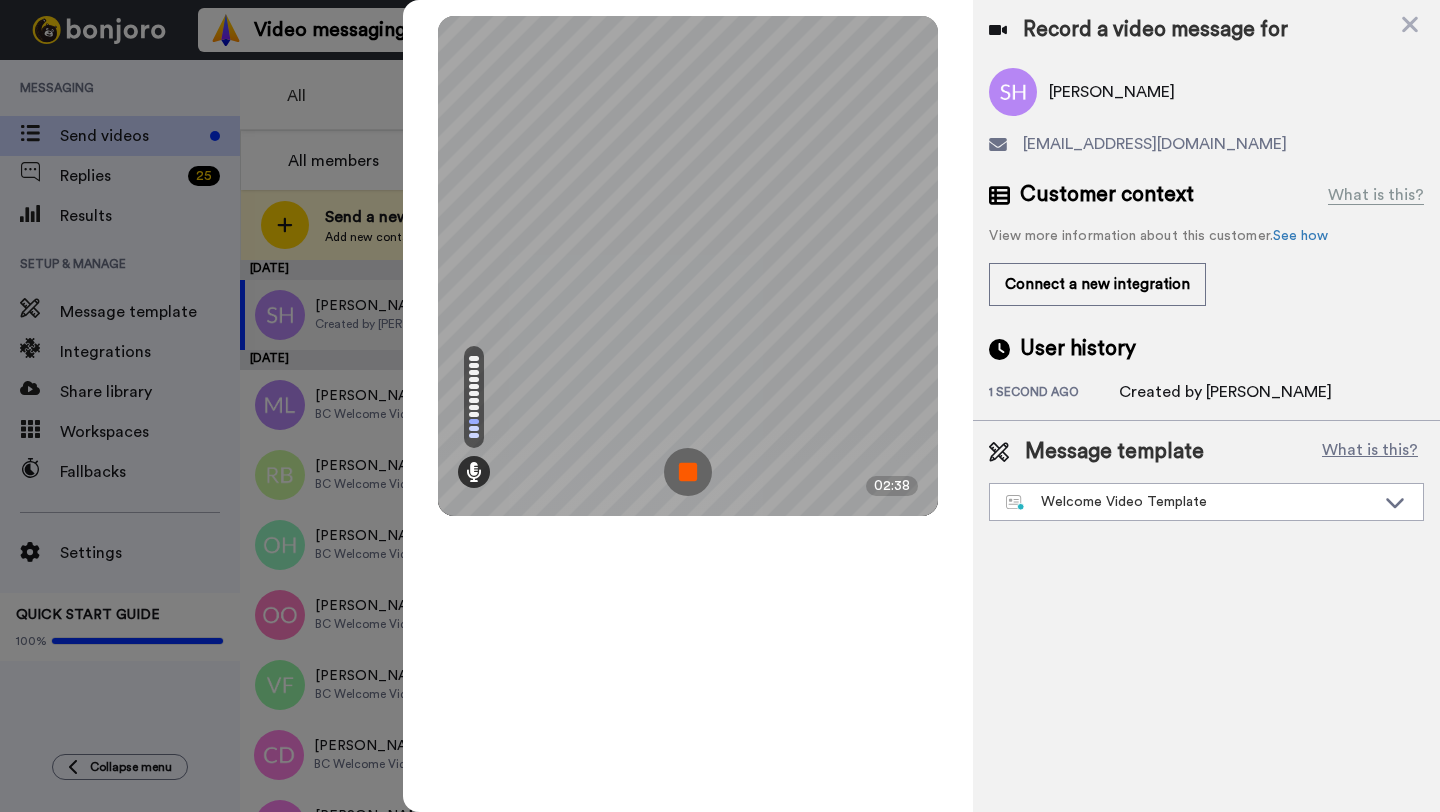 click at bounding box center (688, 472) 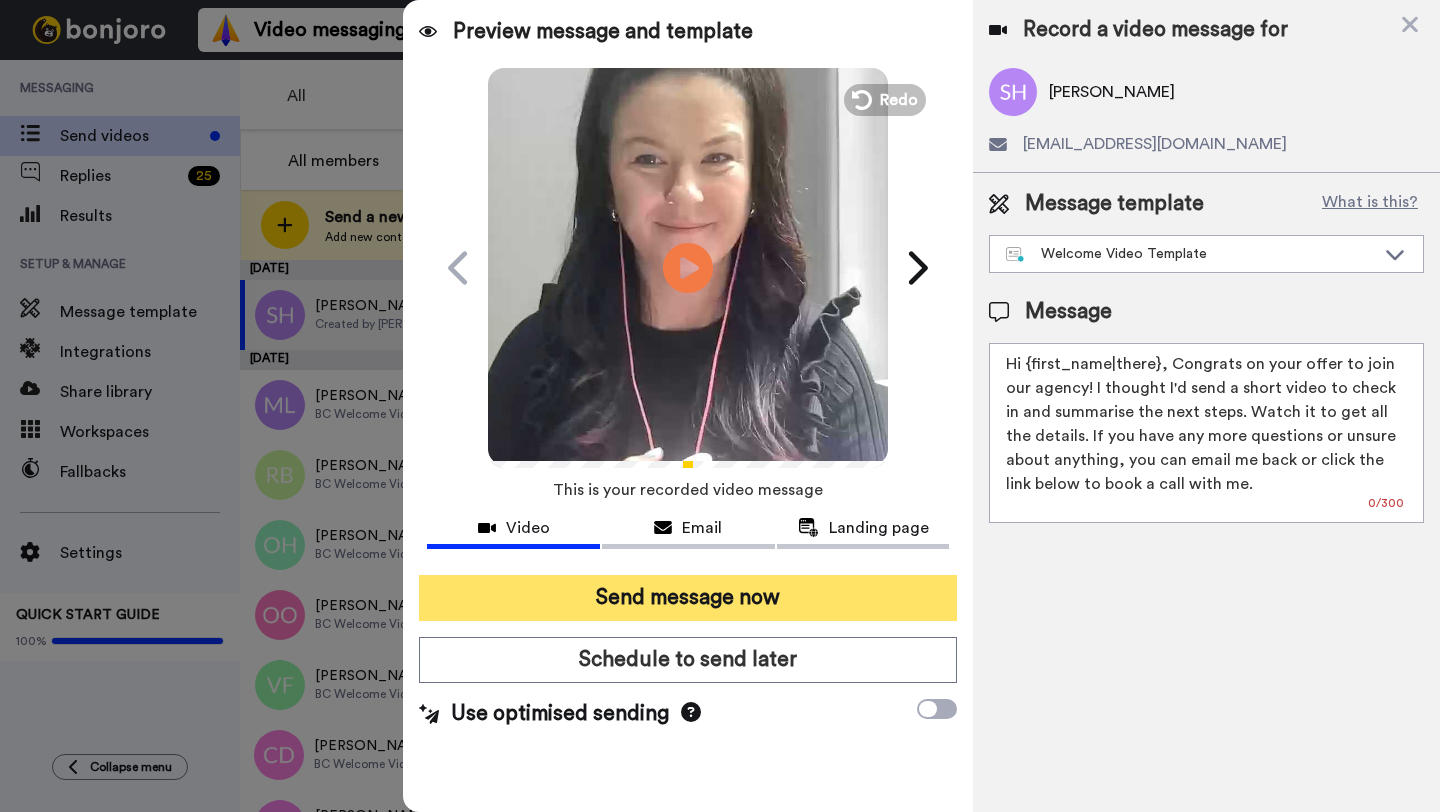 click on "Send message now" at bounding box center (688, 598) 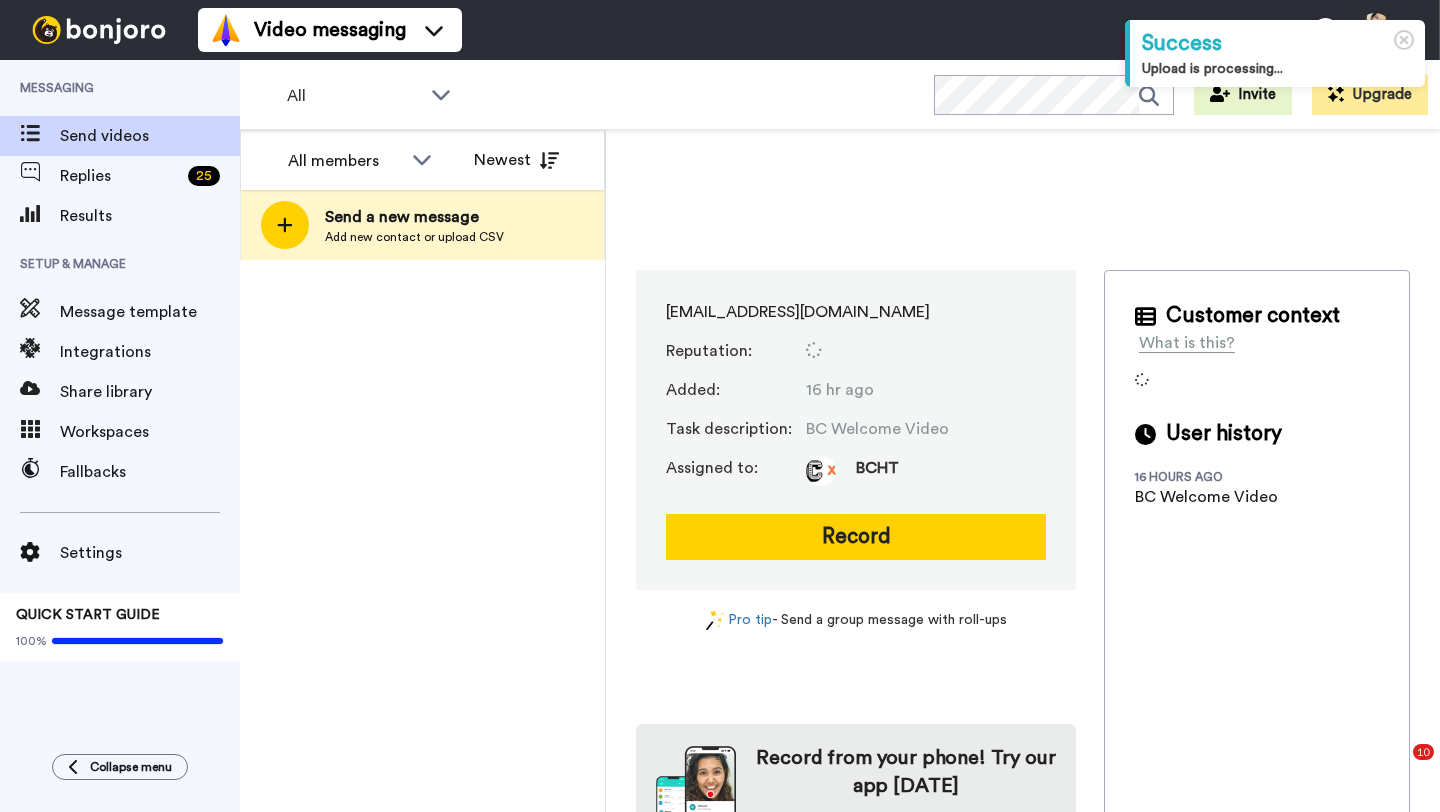 scroll, scrollTop: 0, scrollLeft: 0, axis: both 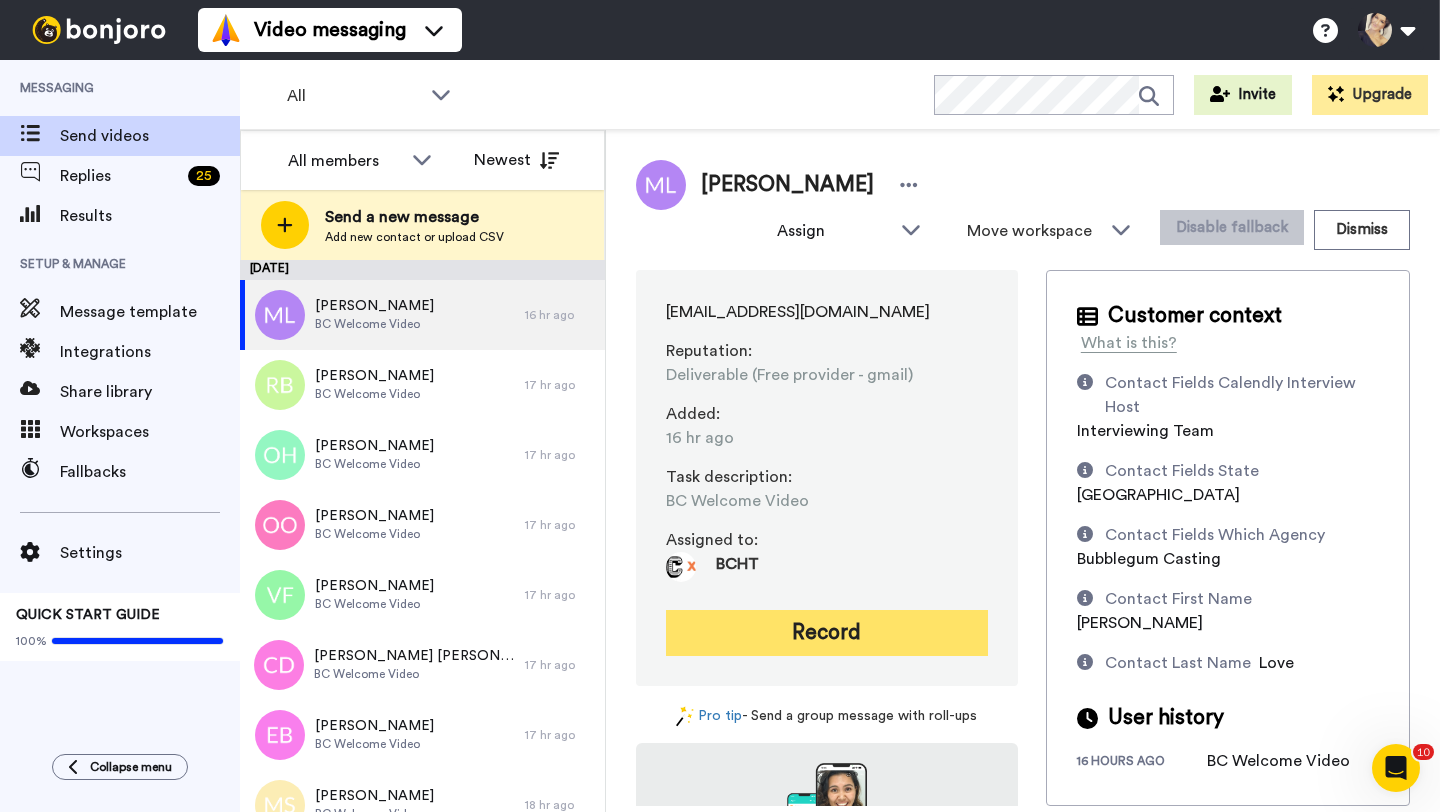 click on "Record" at bounding box center [827, 633] 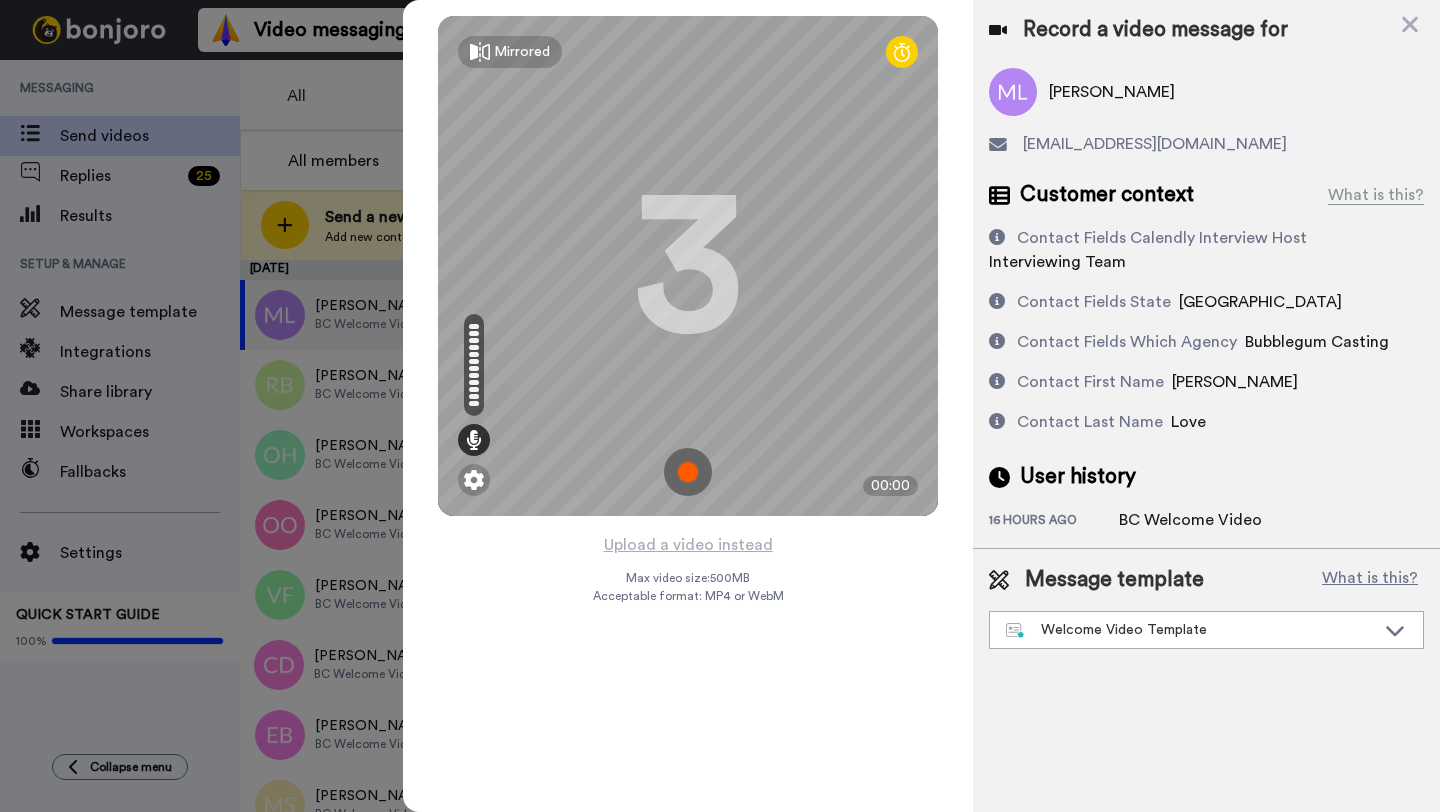 click at bounding box center [688, 472] 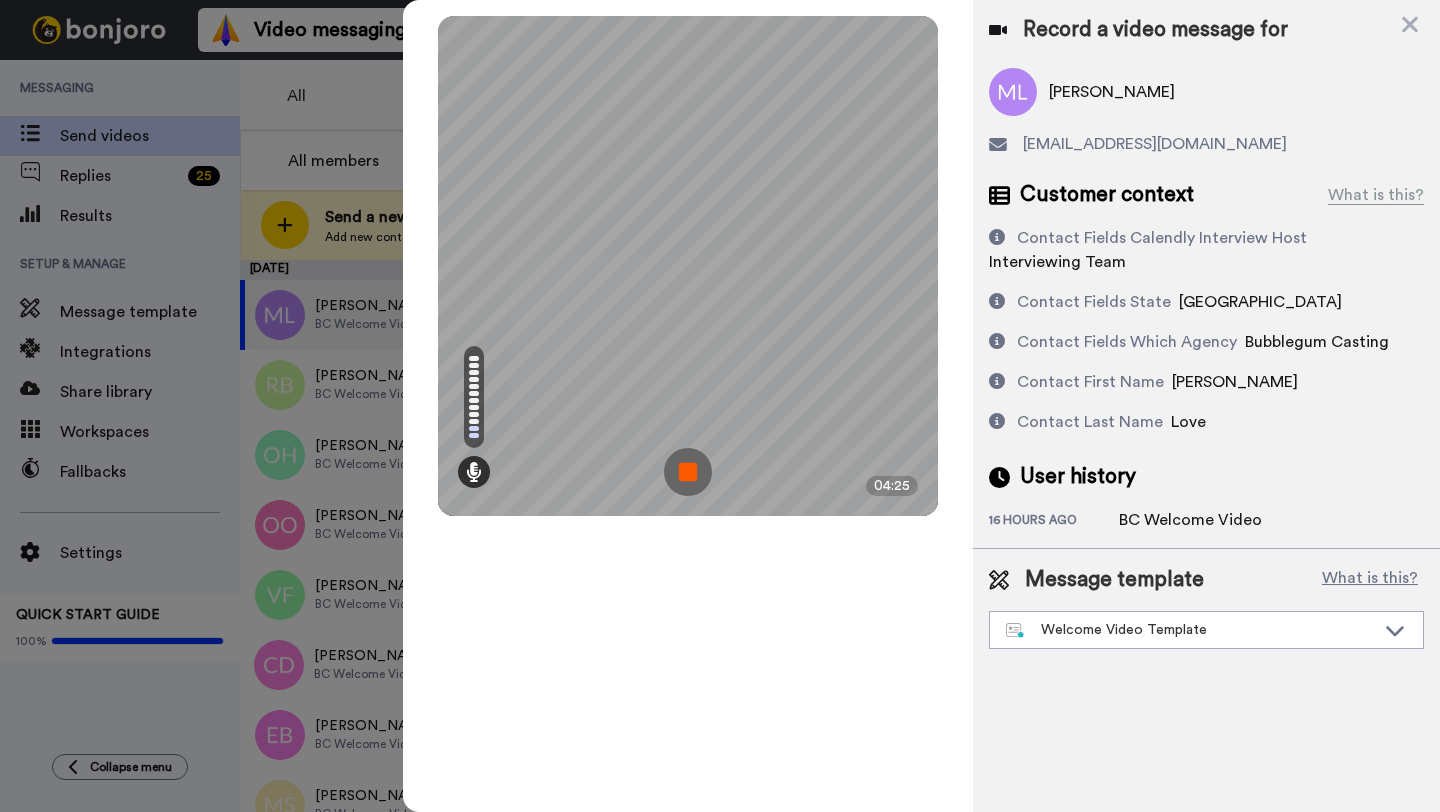 click at bounding box center [688, 472] 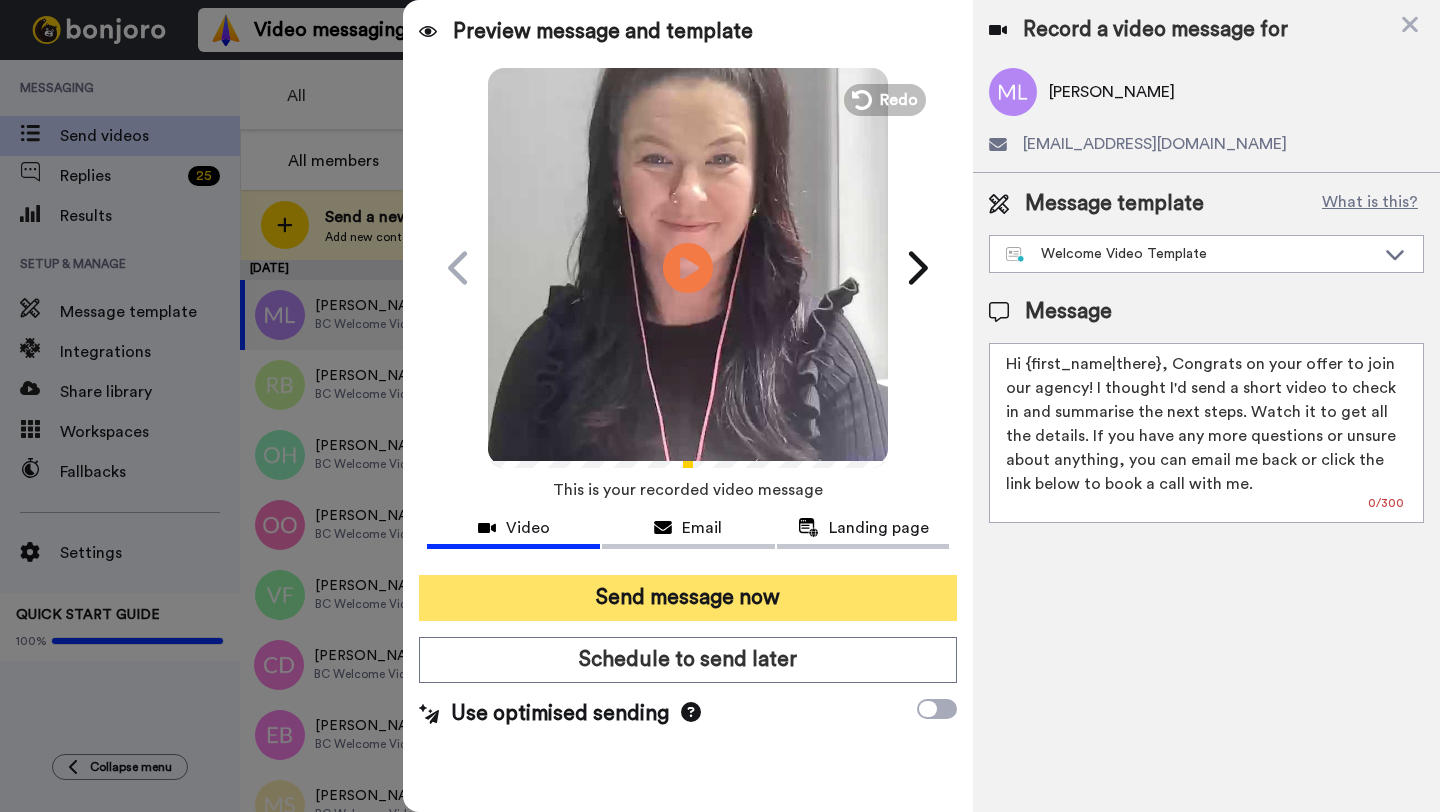 click on "Send message now" at bounding box center [688, 598] 